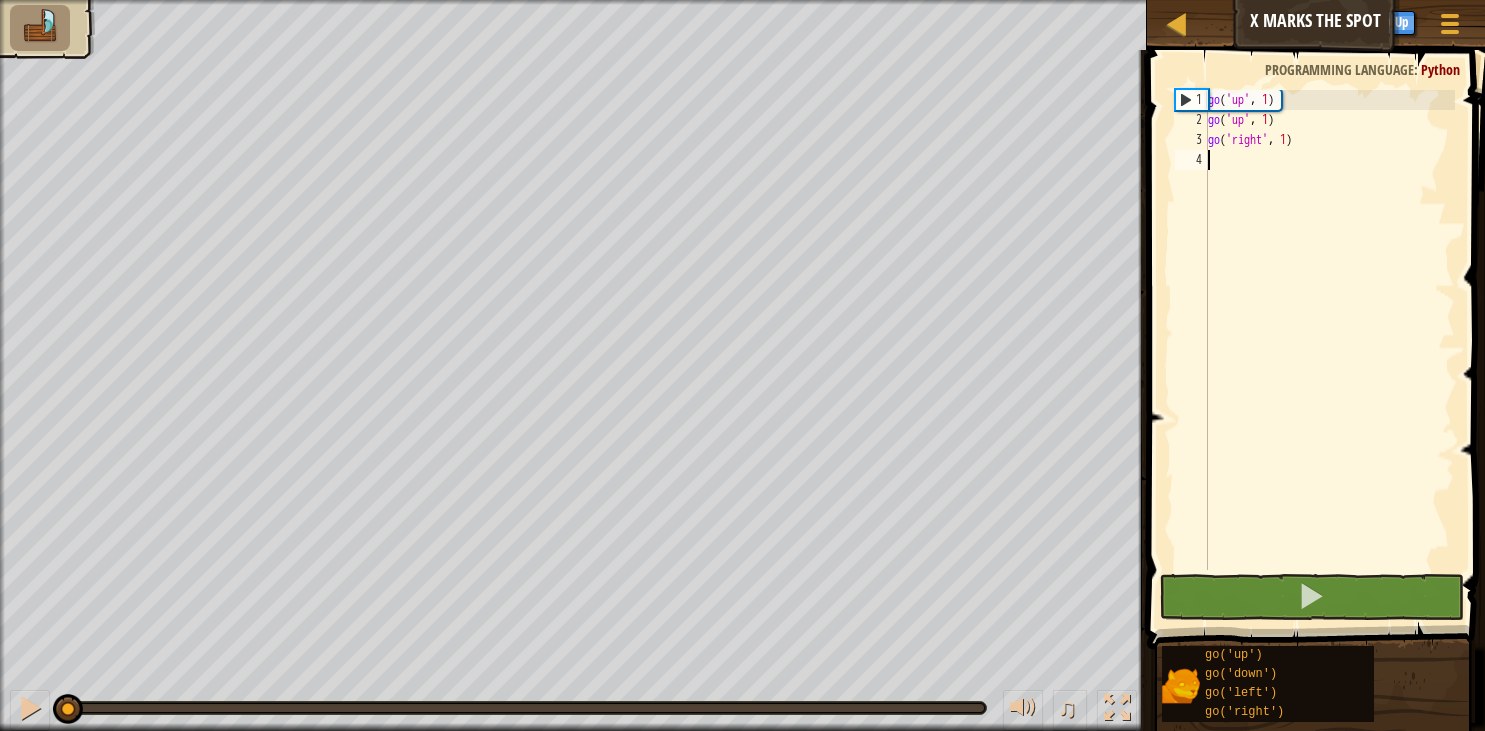 scroll, scrollTop: 0, scrollLeft: 0, axis: both 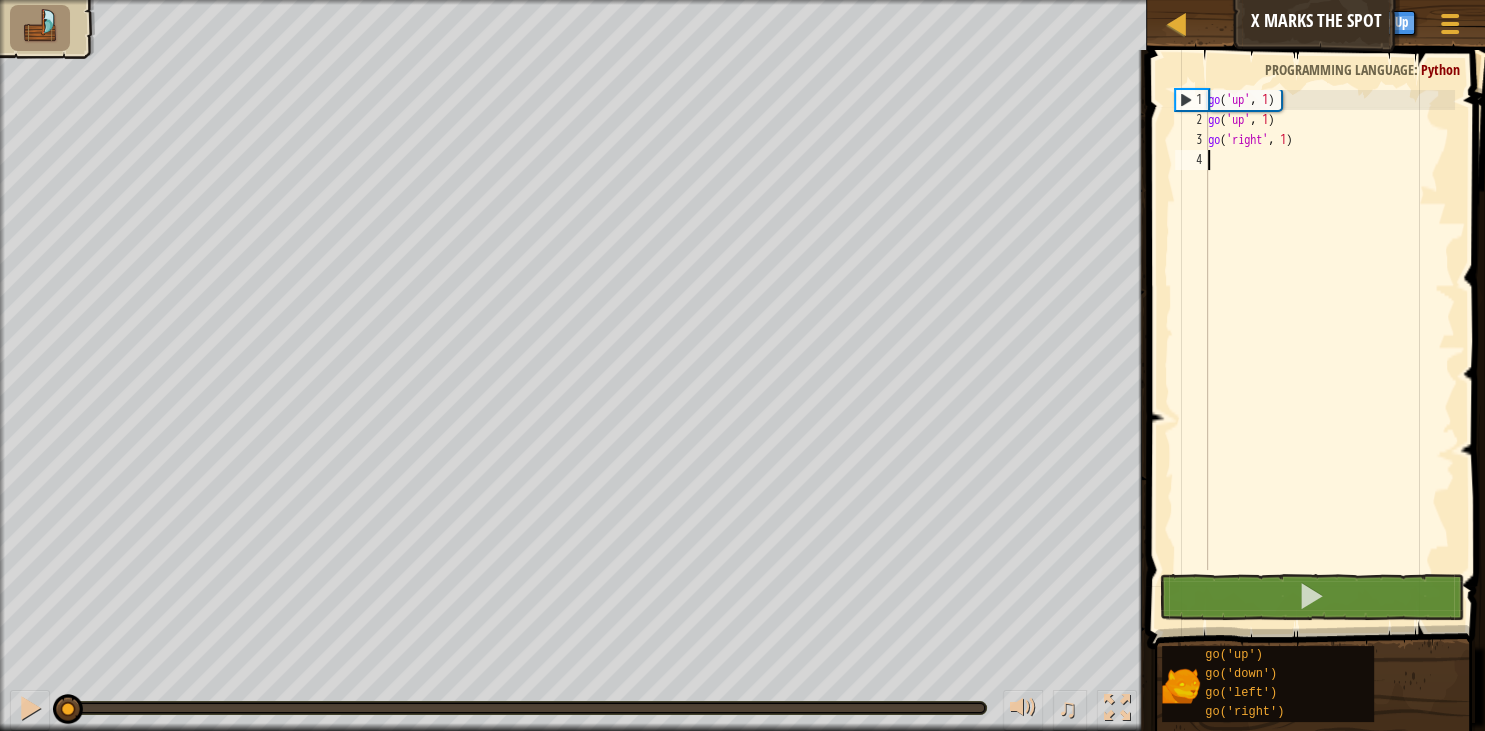 click on "go ( 'up' ,   1 ) go ( 'up' ,   1 ) go ( 'right' ,   1 )" at bounding box center (1329, 350) 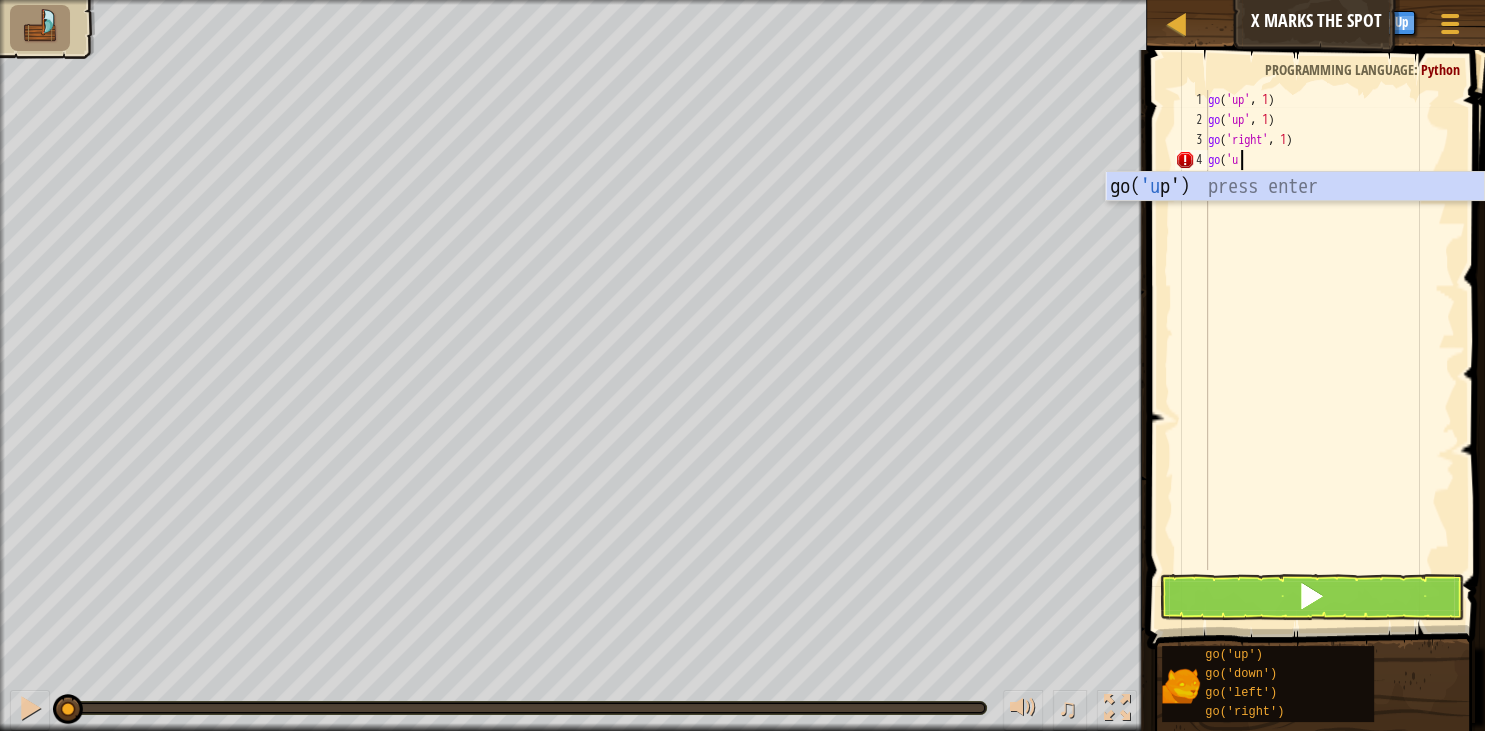 scroll, scrollTop: 9, scrollLeft: 2, axis: both 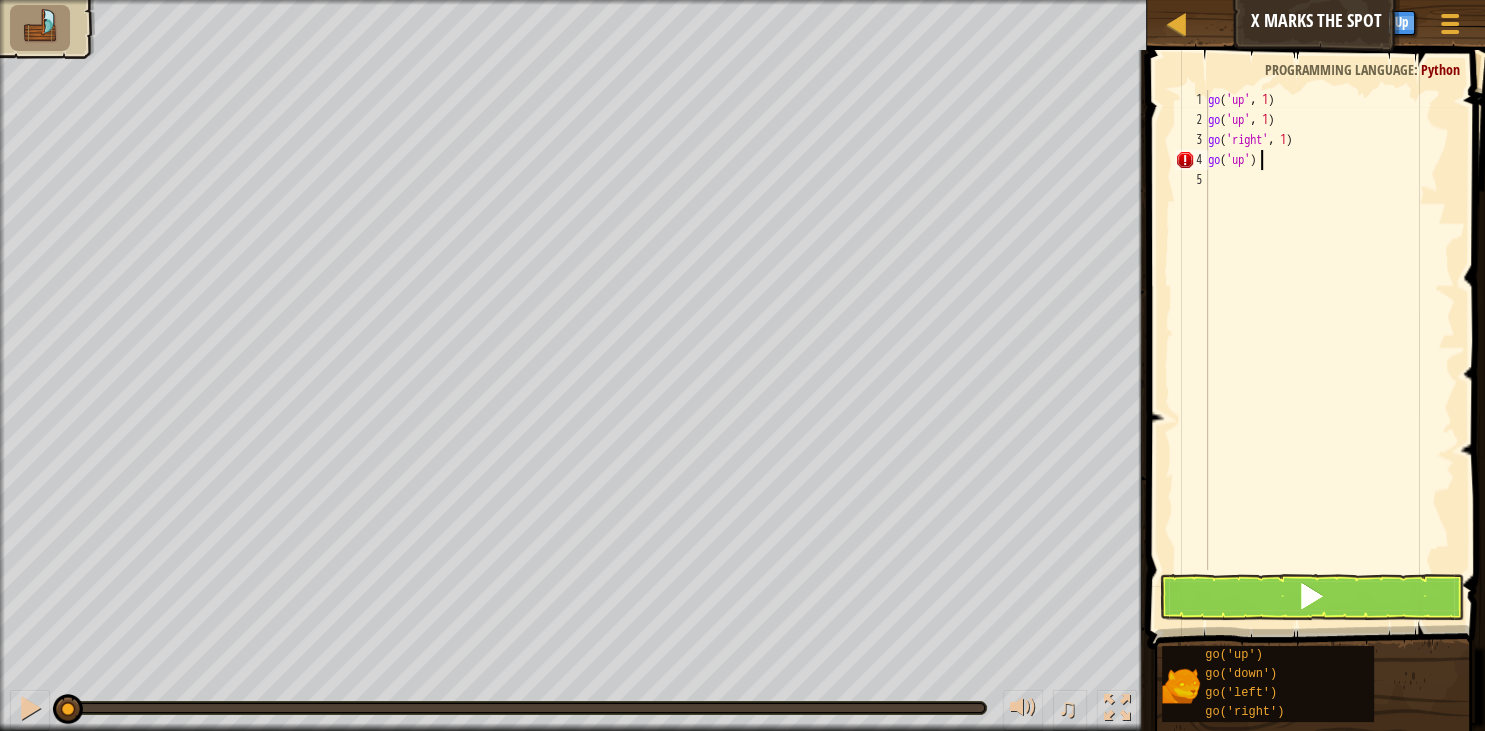 type on "go('up')" 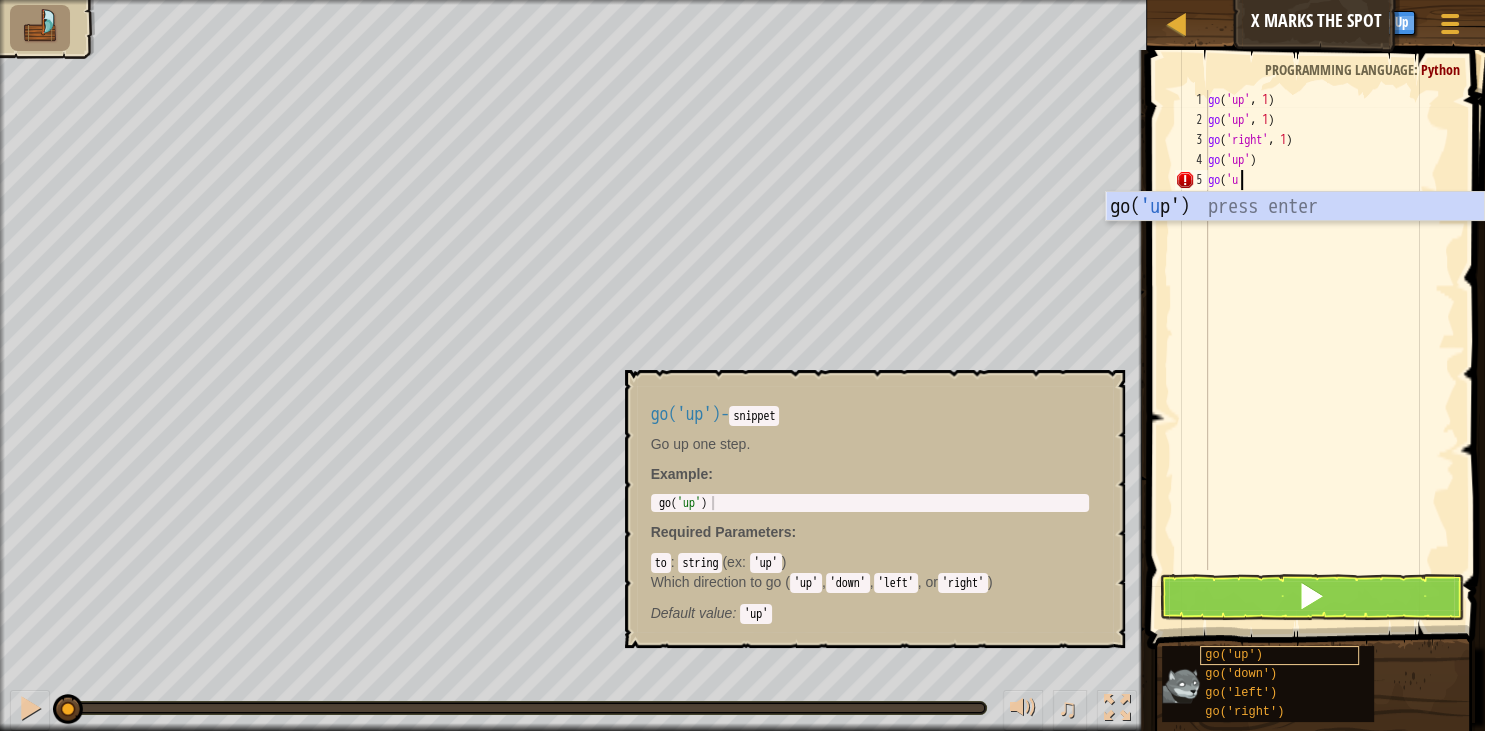 scroll, scrollTop: 9, scrollLeft: 2, axis: both 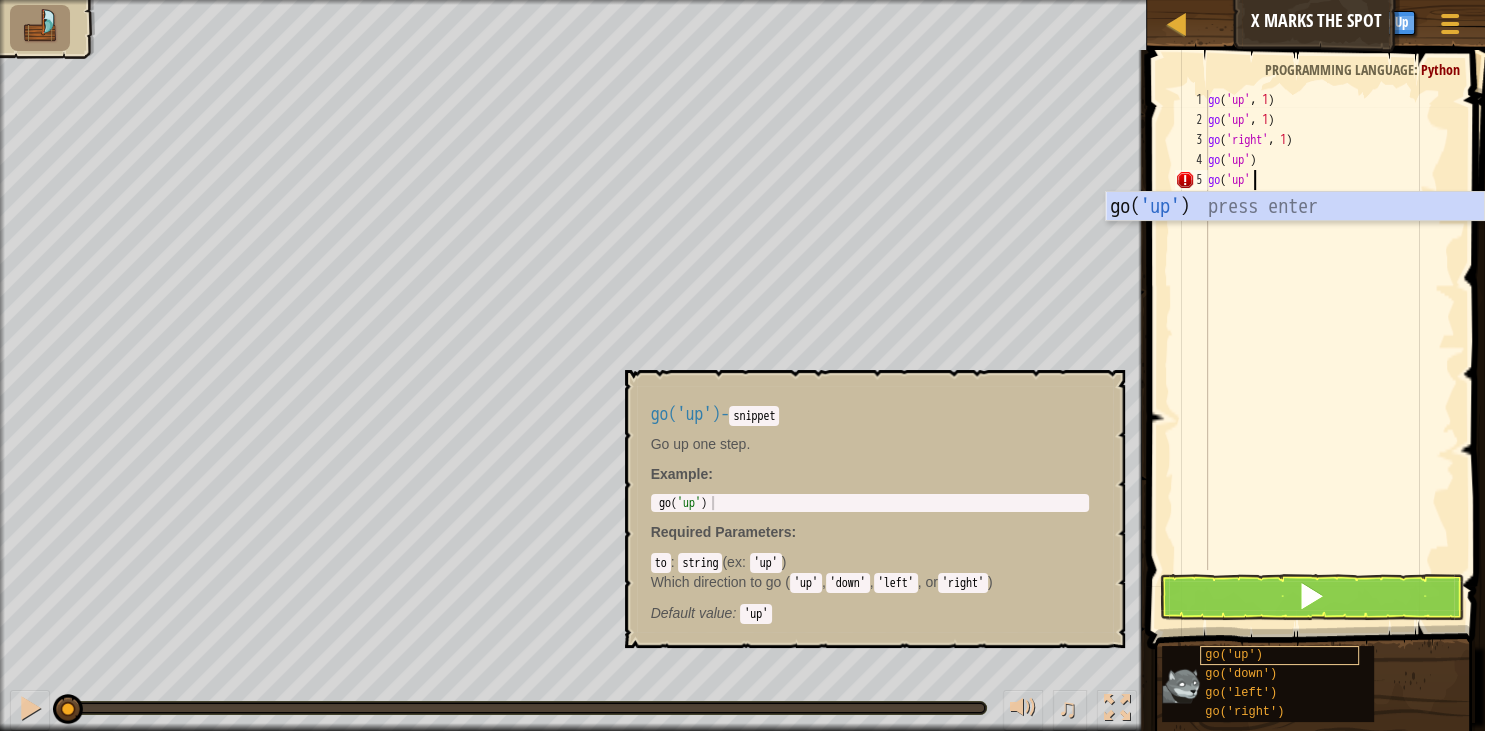 type on "go('up')" 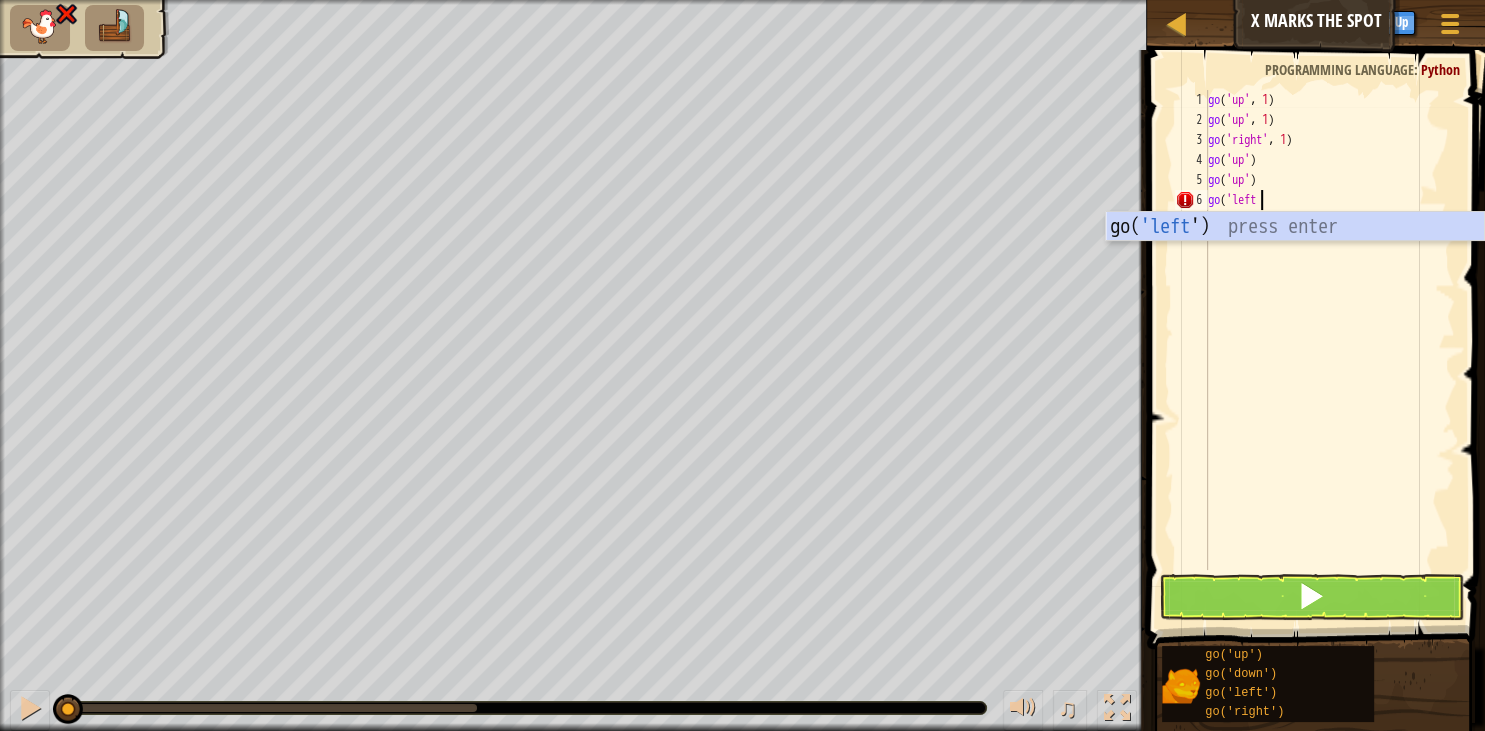 scroll, scrollTop: 9, scrollLeft: 3, axis: both 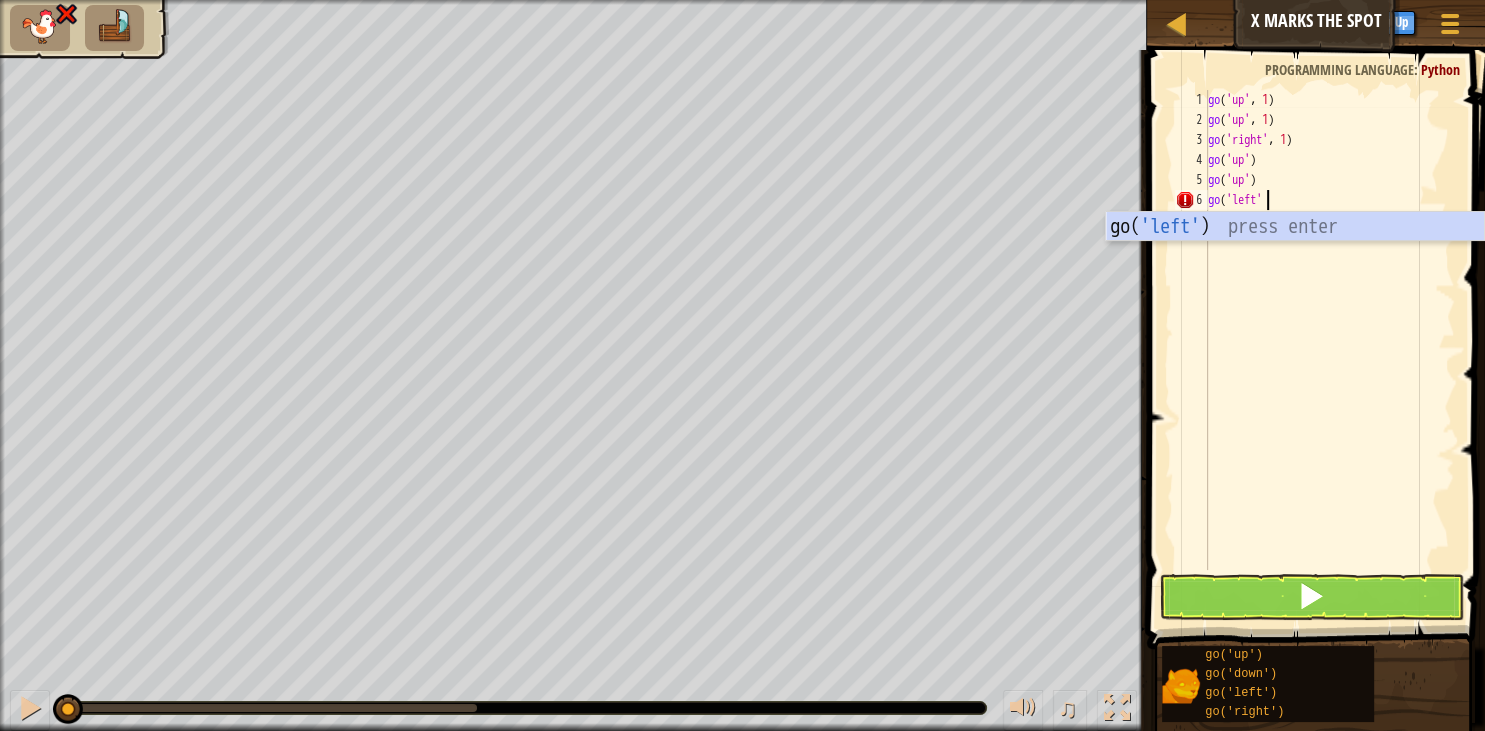 type on "go('left')" 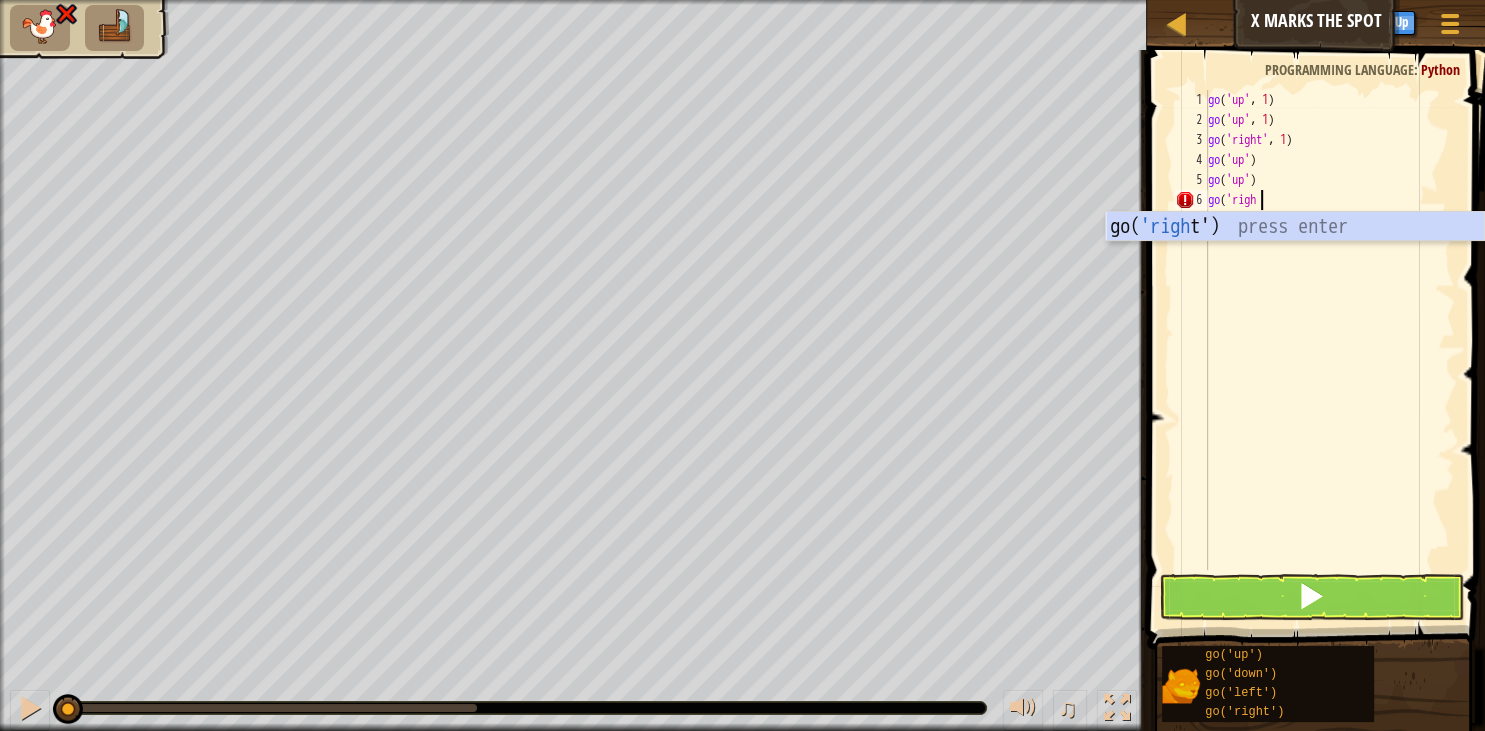 scroll, scrollTop: 9, scrollLeft: 4, axis: both 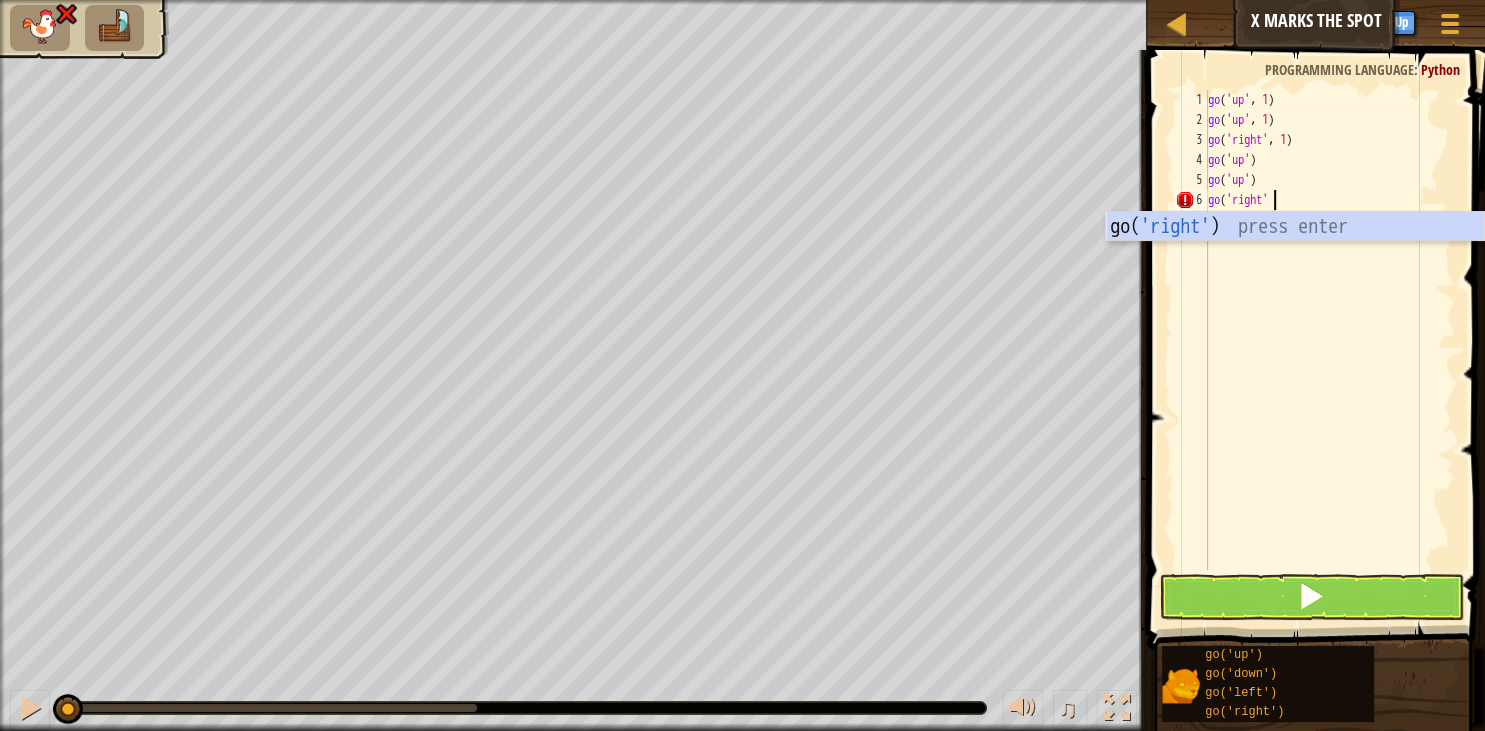 type on "go('right')" 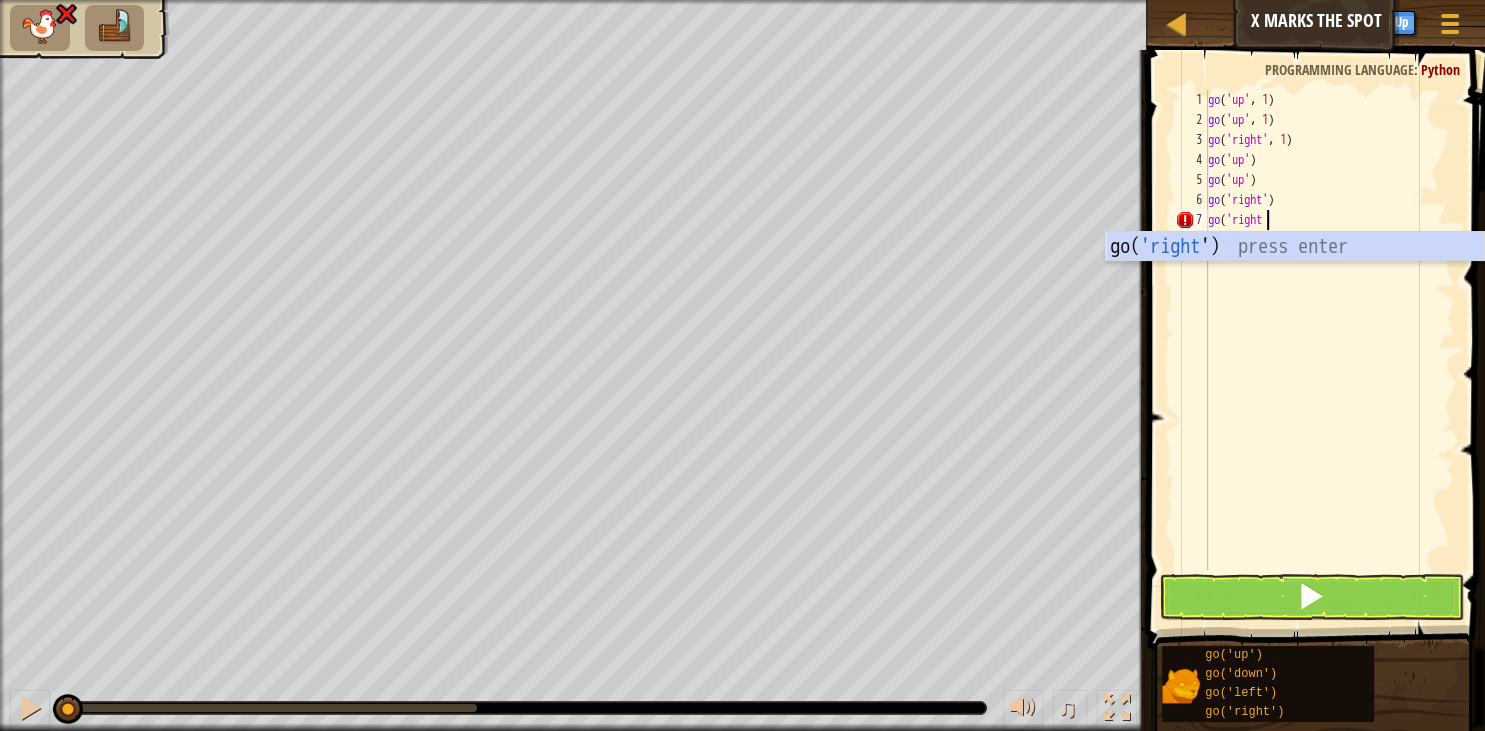 scroll, scrollTop: 9, scrollLeft: 4, axis: both 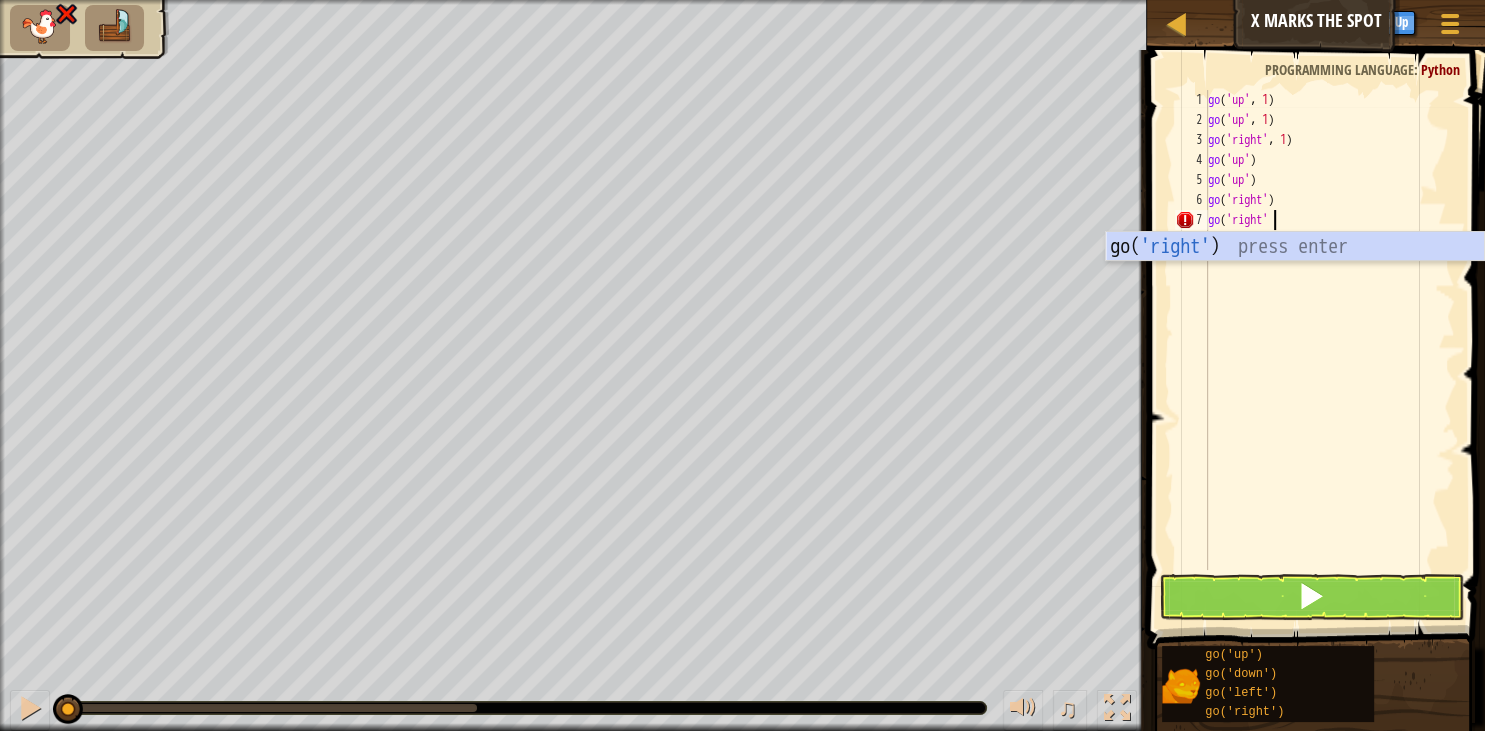 type on "go('right')" 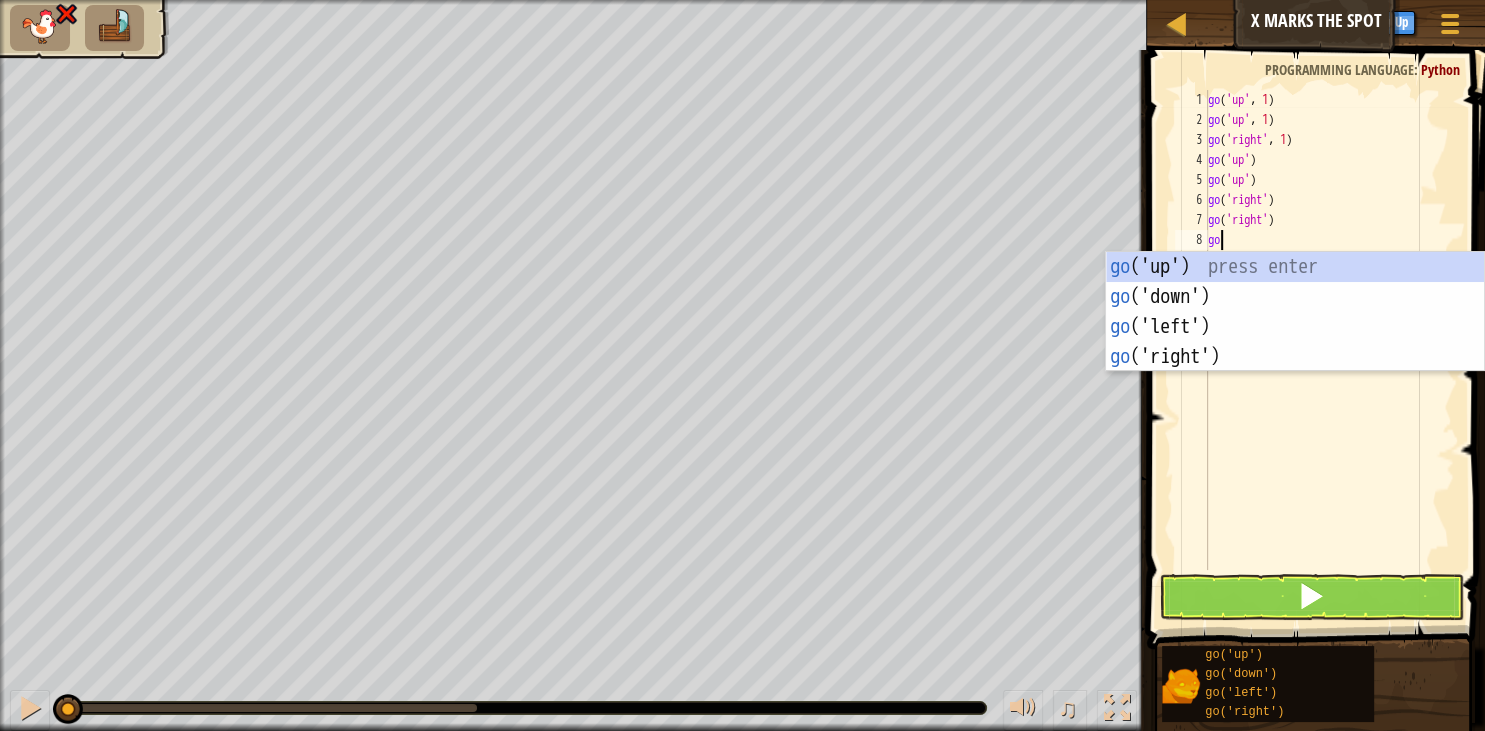 scroll, scrollTop: 9, scrollLeft: 0, axis: vertical 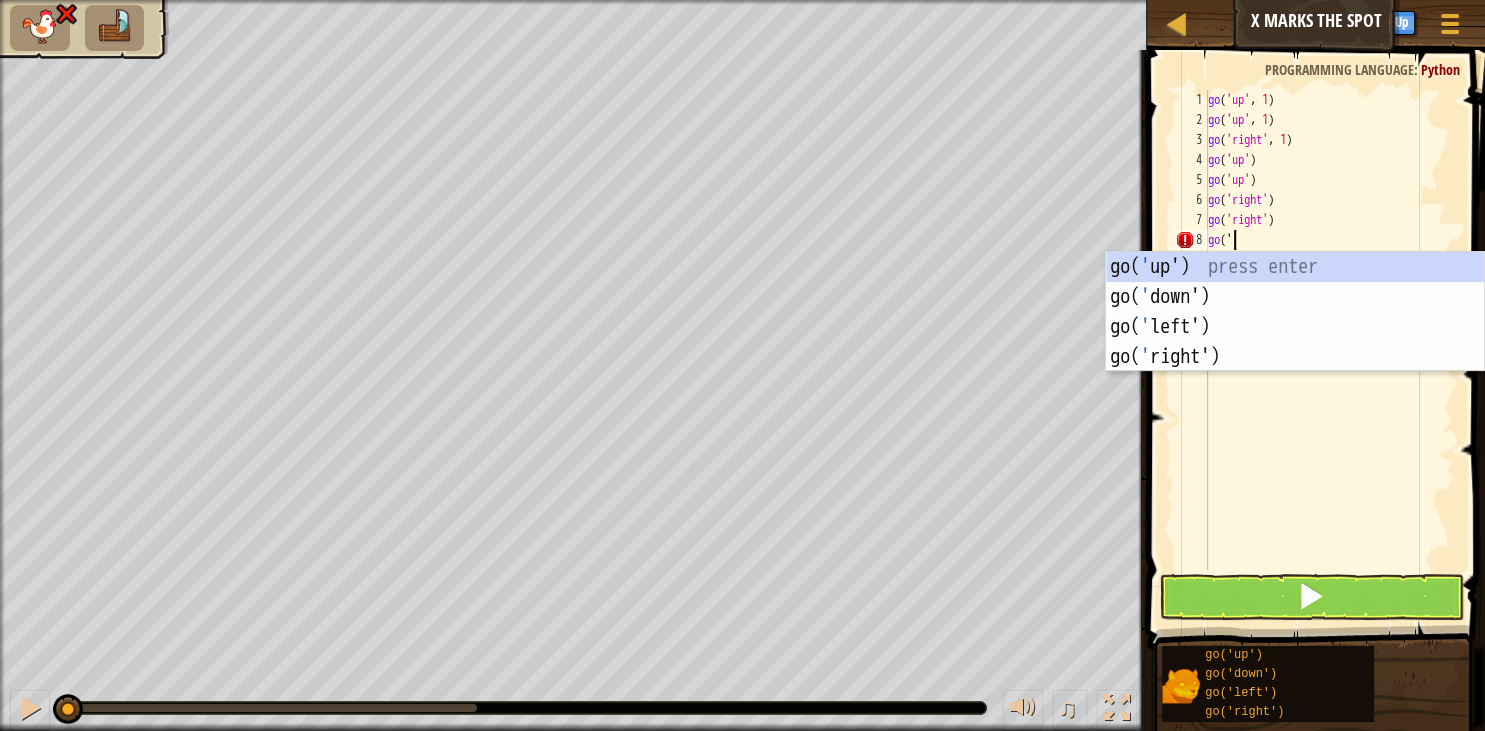 type on "go('r" 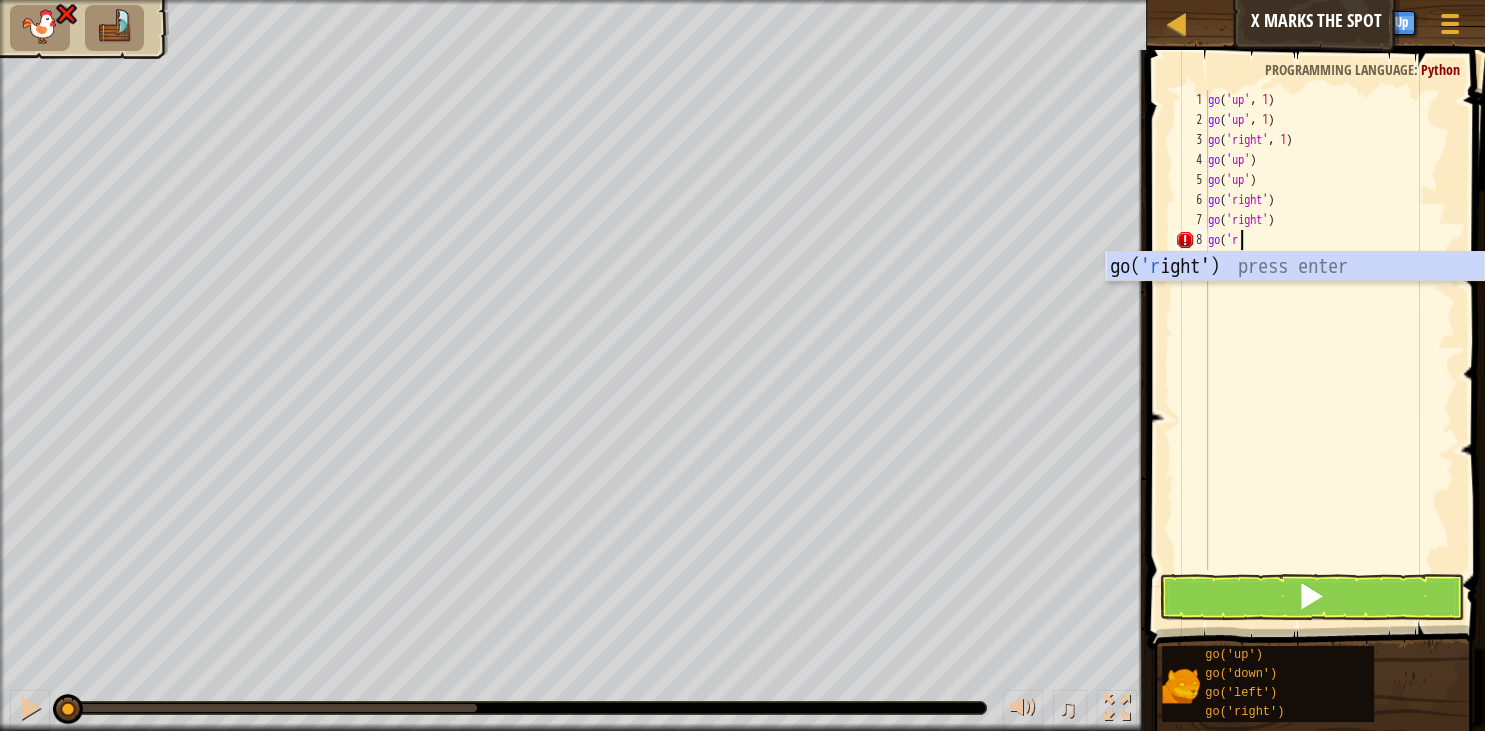 scroll, scrollTop: 9, scrollLeft: 1, axis: both 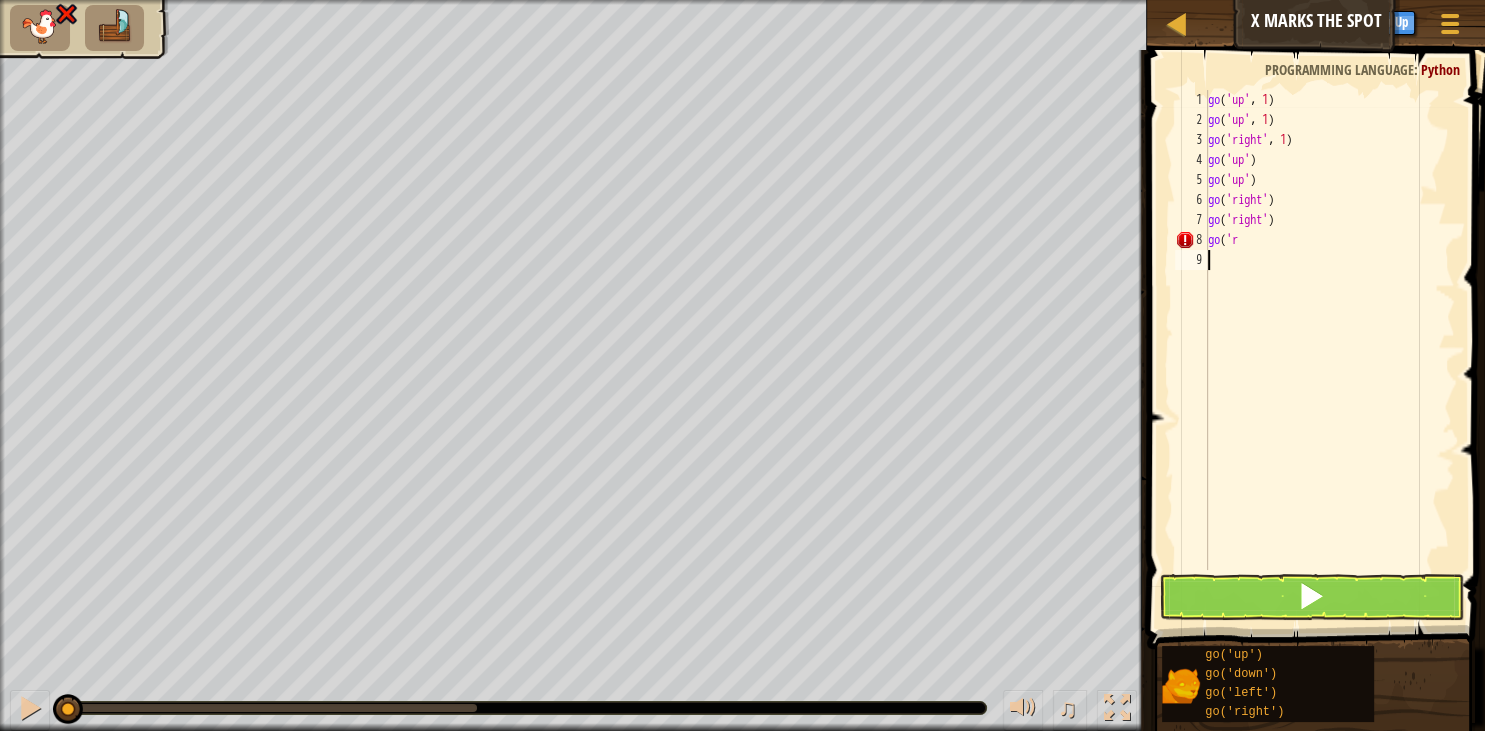 drag, startPoint x: 1238, startPoint y: 497, endPoint x: 1216, endPoint y: 498, distance: 22.022715 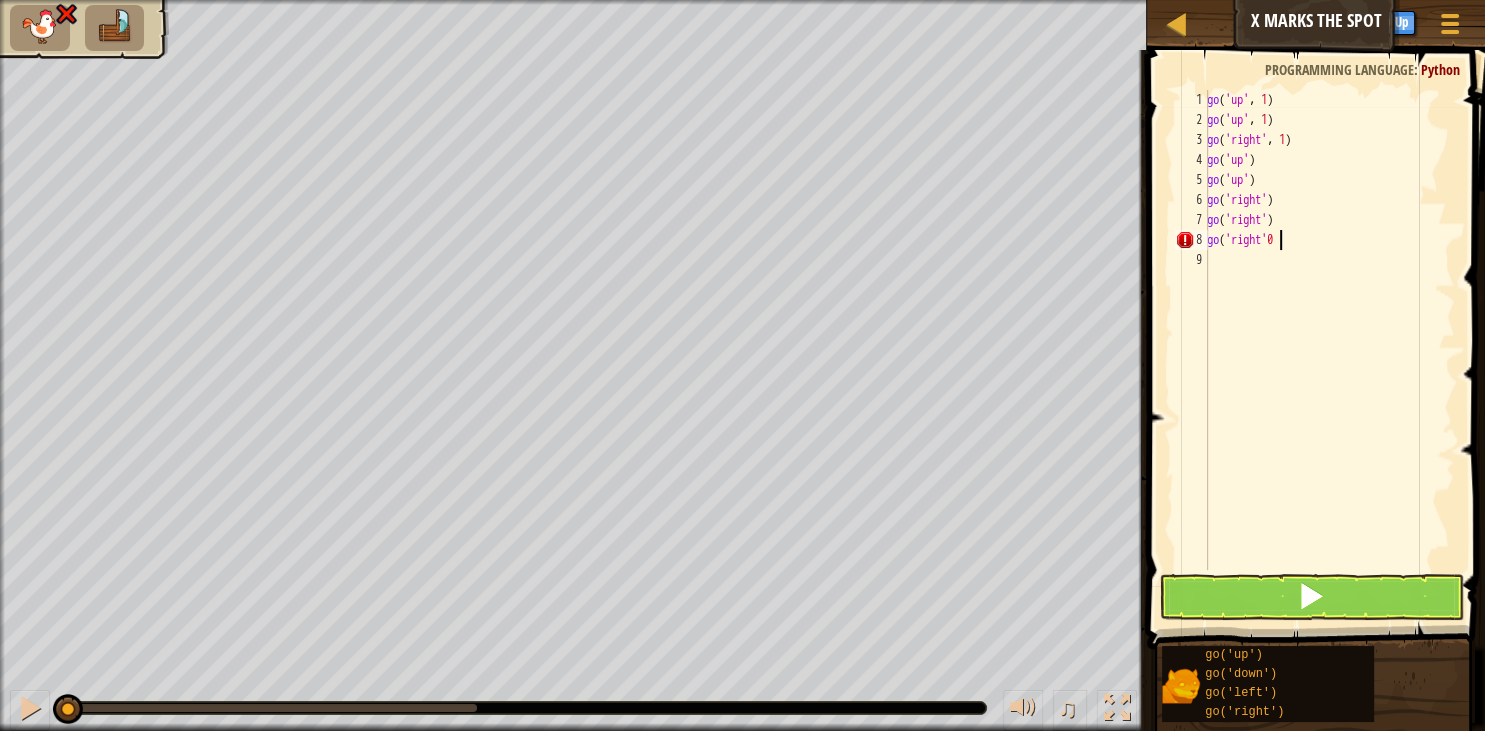 scroll, scrollTop: 9, scrollLeft: 4, axis: both 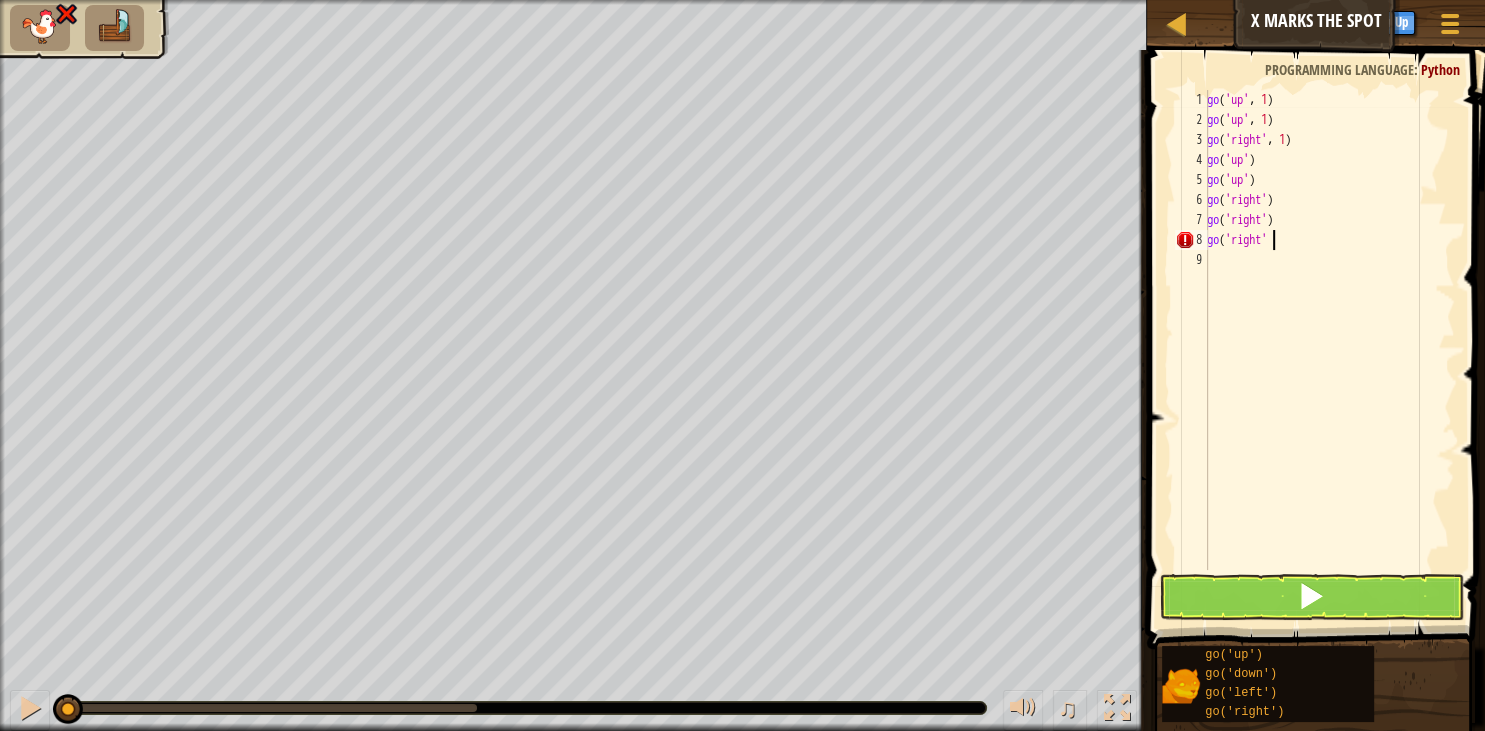 type on "go('right')" 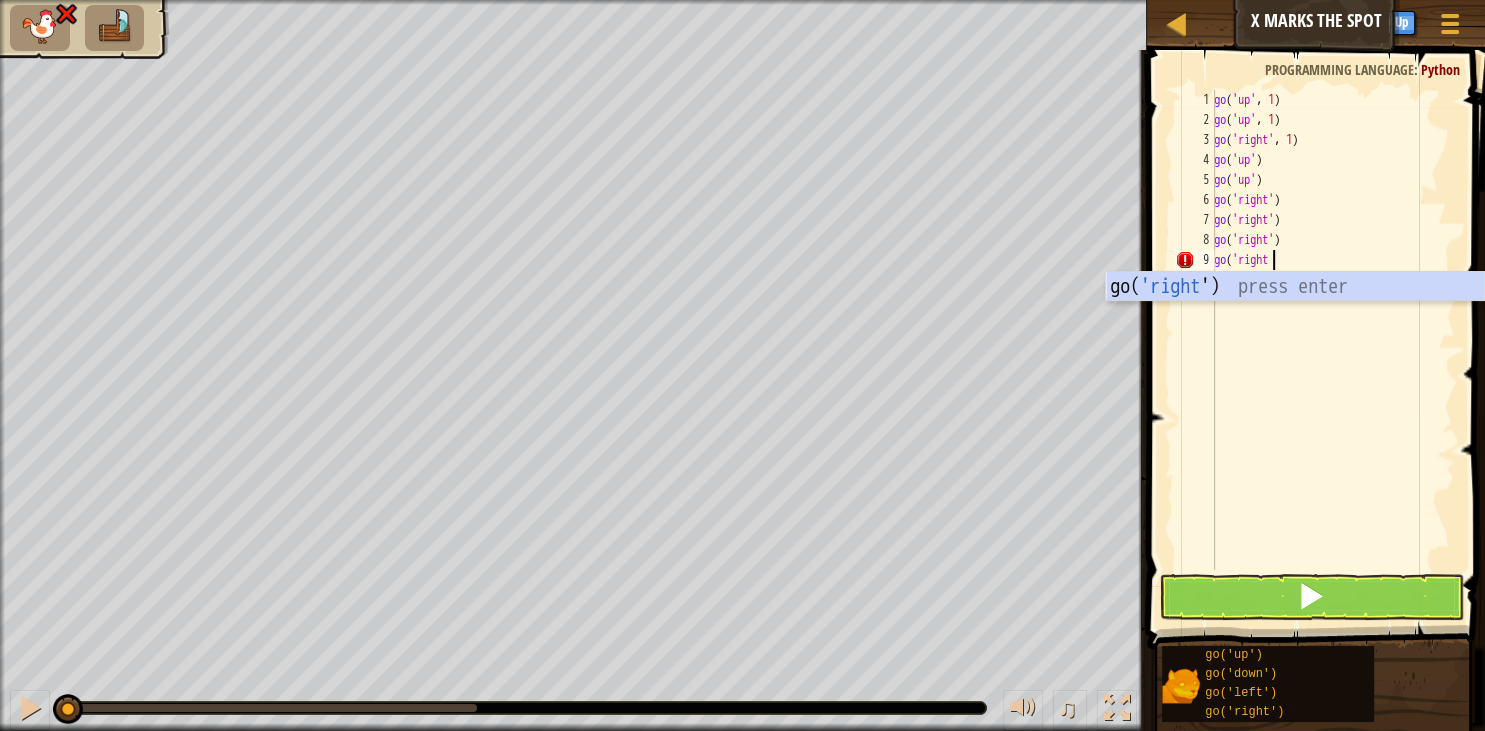 scroll, scrollTop: 9, scrollLeft: 4, axis: both 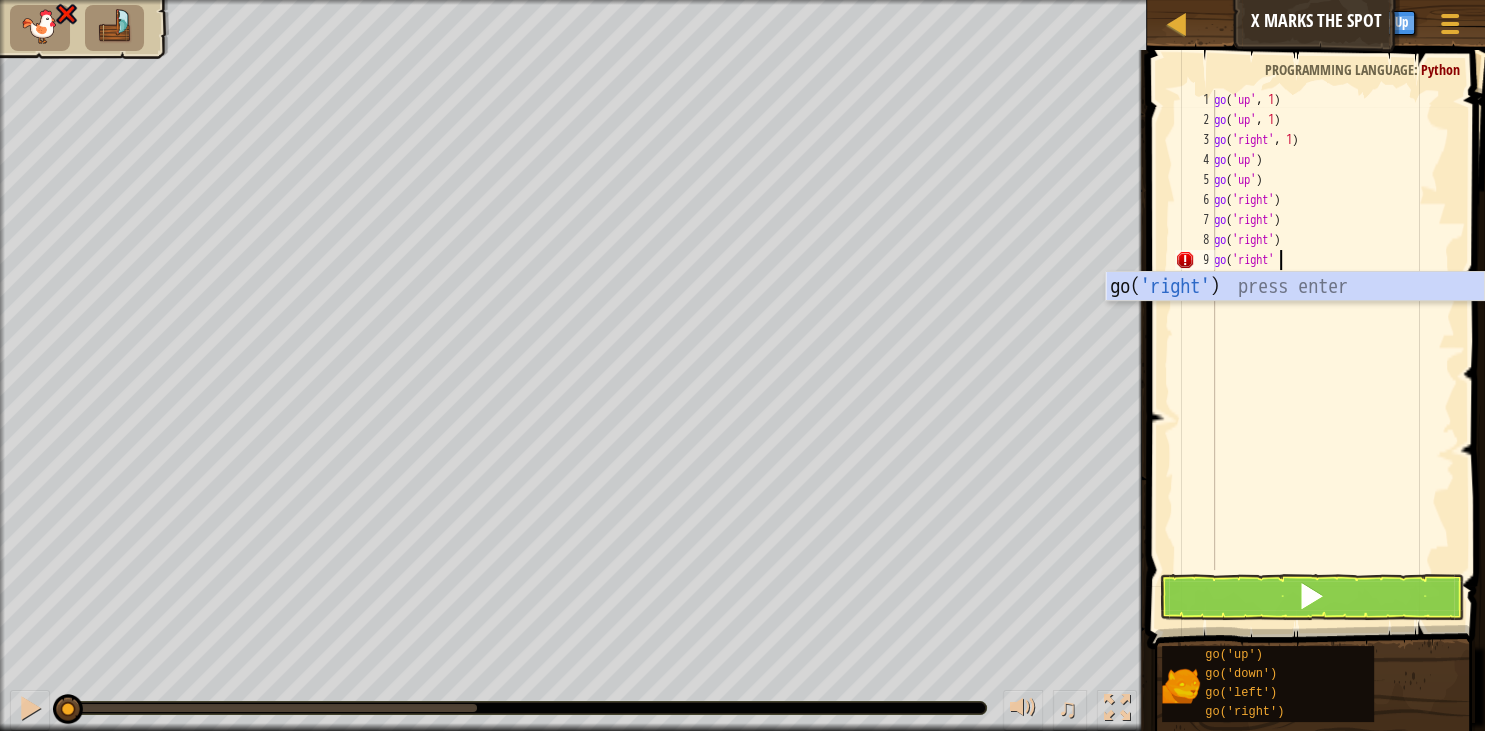 type on "go('right')" 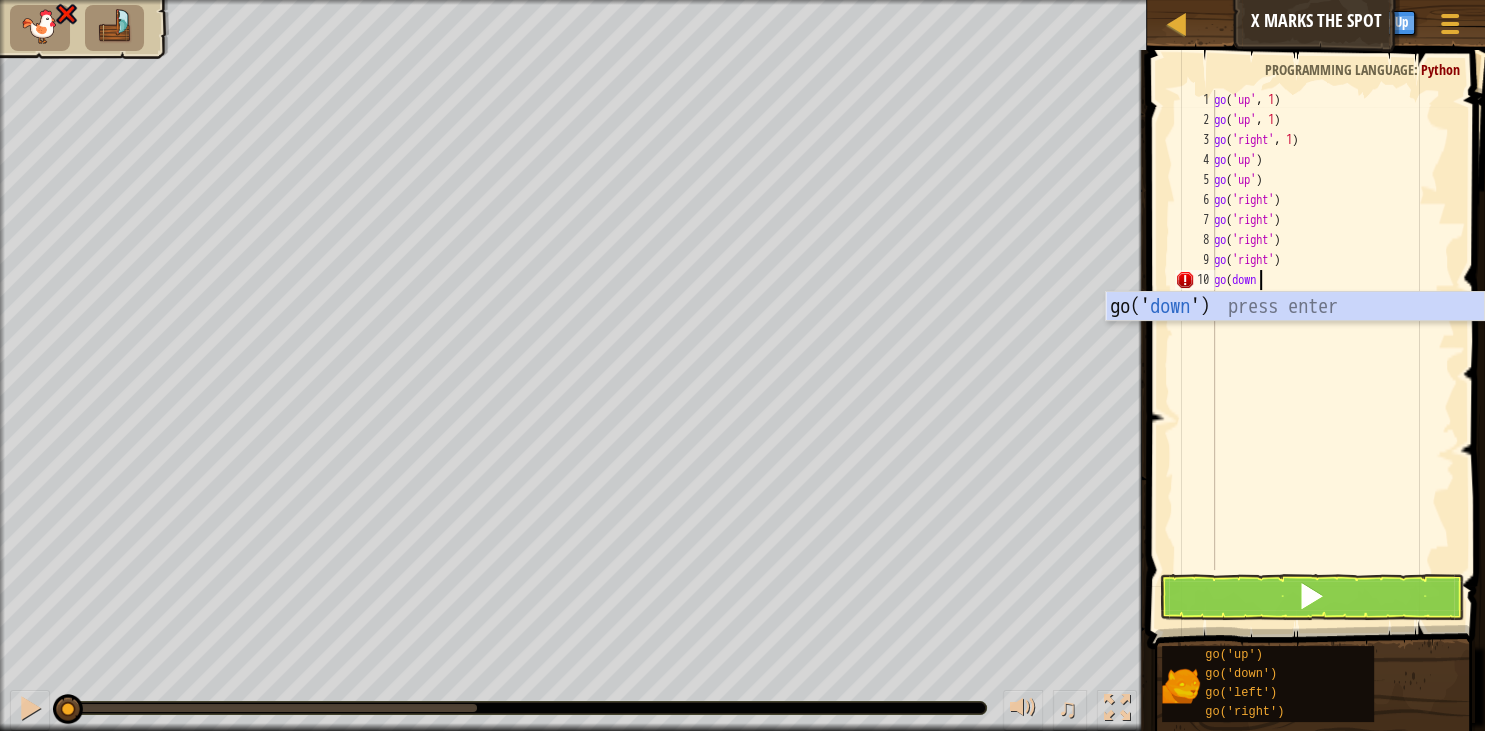 scroll, scrollTop: 9, scrollLeft: 3, axis: both 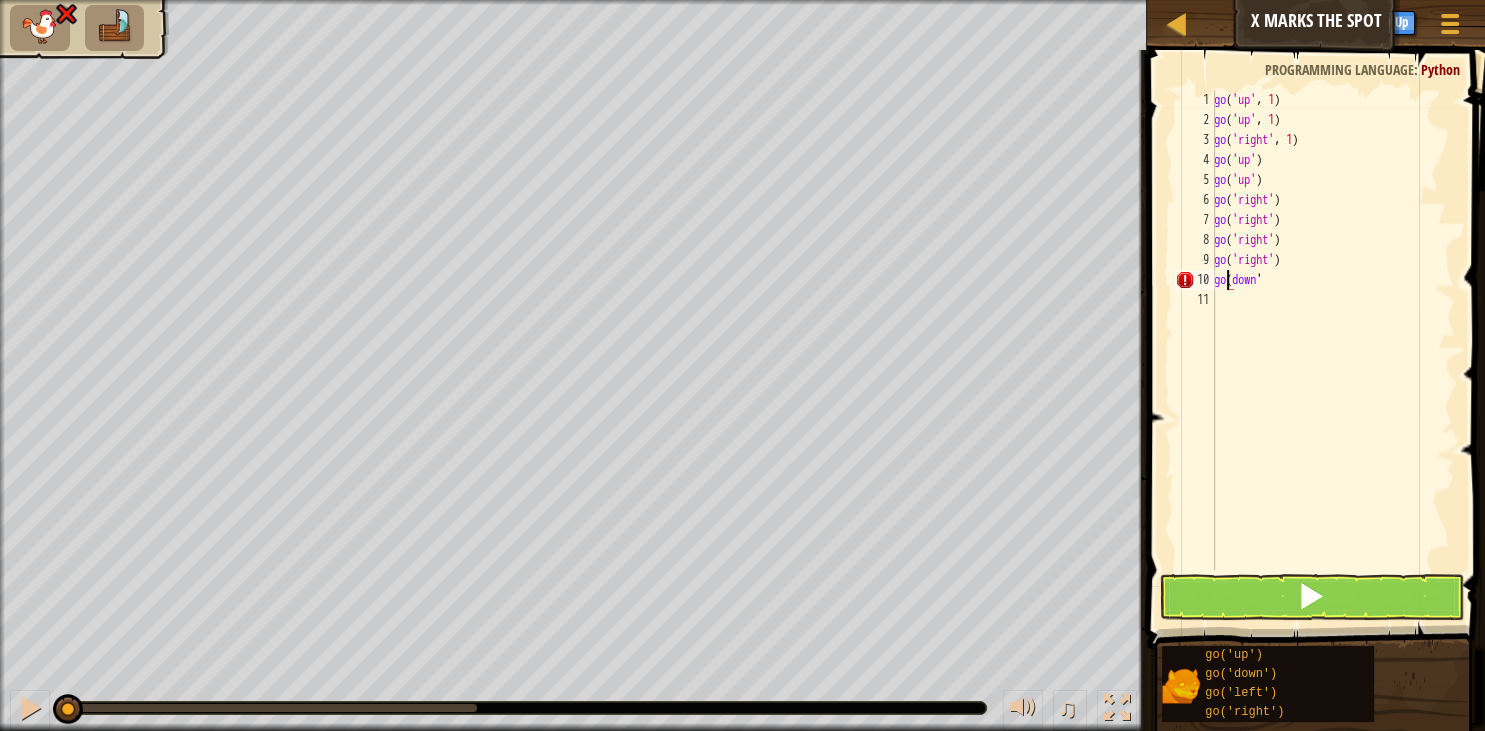 click on "go ( 'up' ,   1 ) go ( 'up' ,   1 ) go ( 'right' ,   1 ) go ( 'up' ) go ( 'up' ) go ( 'right' ) go ( 'right' ) go ( 'right' ) go ( 'right' ) go ( down '" at bounding box center [1332, 350] 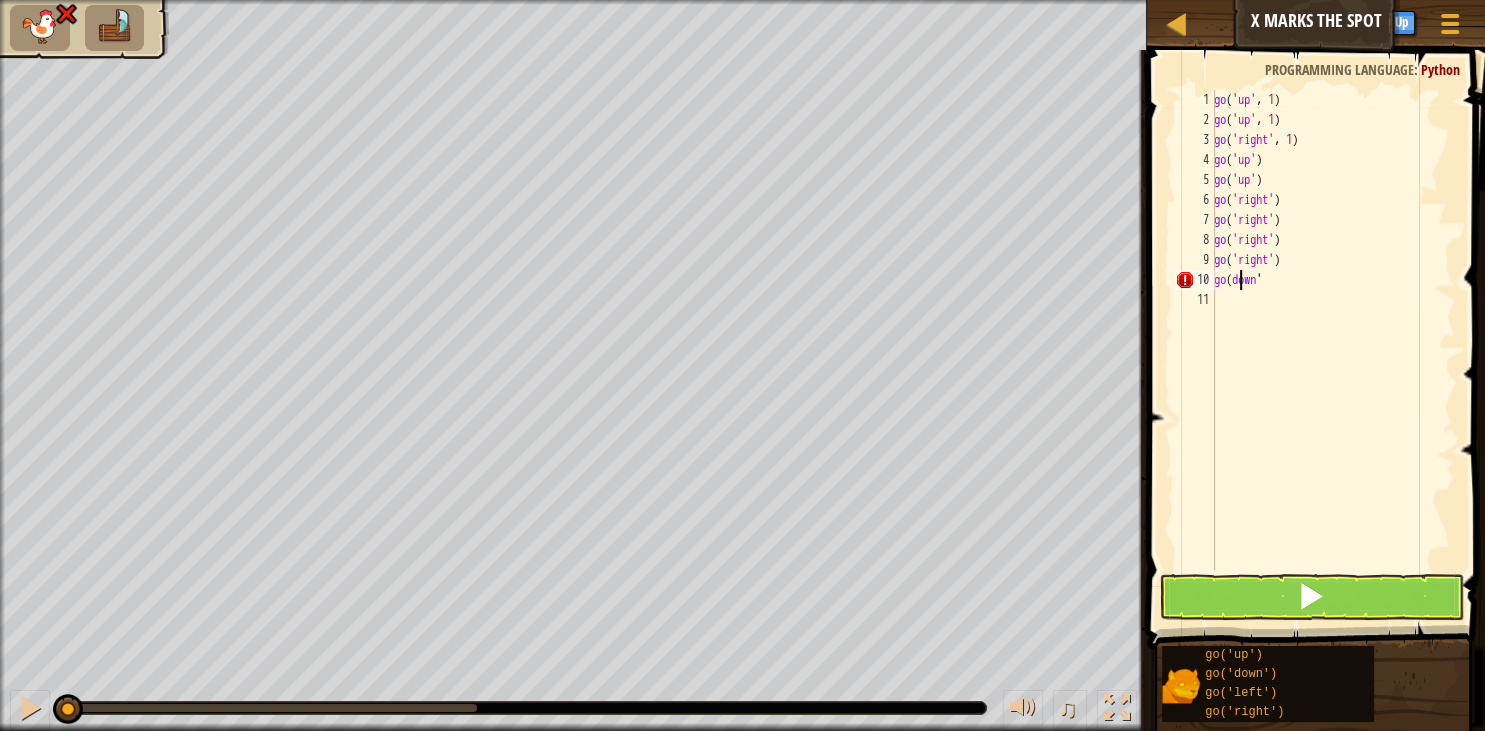 click on "go ( 'up' ,   1 ) go ( 'up' ,   1 ) go ( 'right' ,   1 ) go ( 'up' ) go ( 'up' ) go ( 'right' ) go ( 'right' ) go ( 'right' ) go ( 'right' ) go ( down '" at bounding box center [1332, 350] 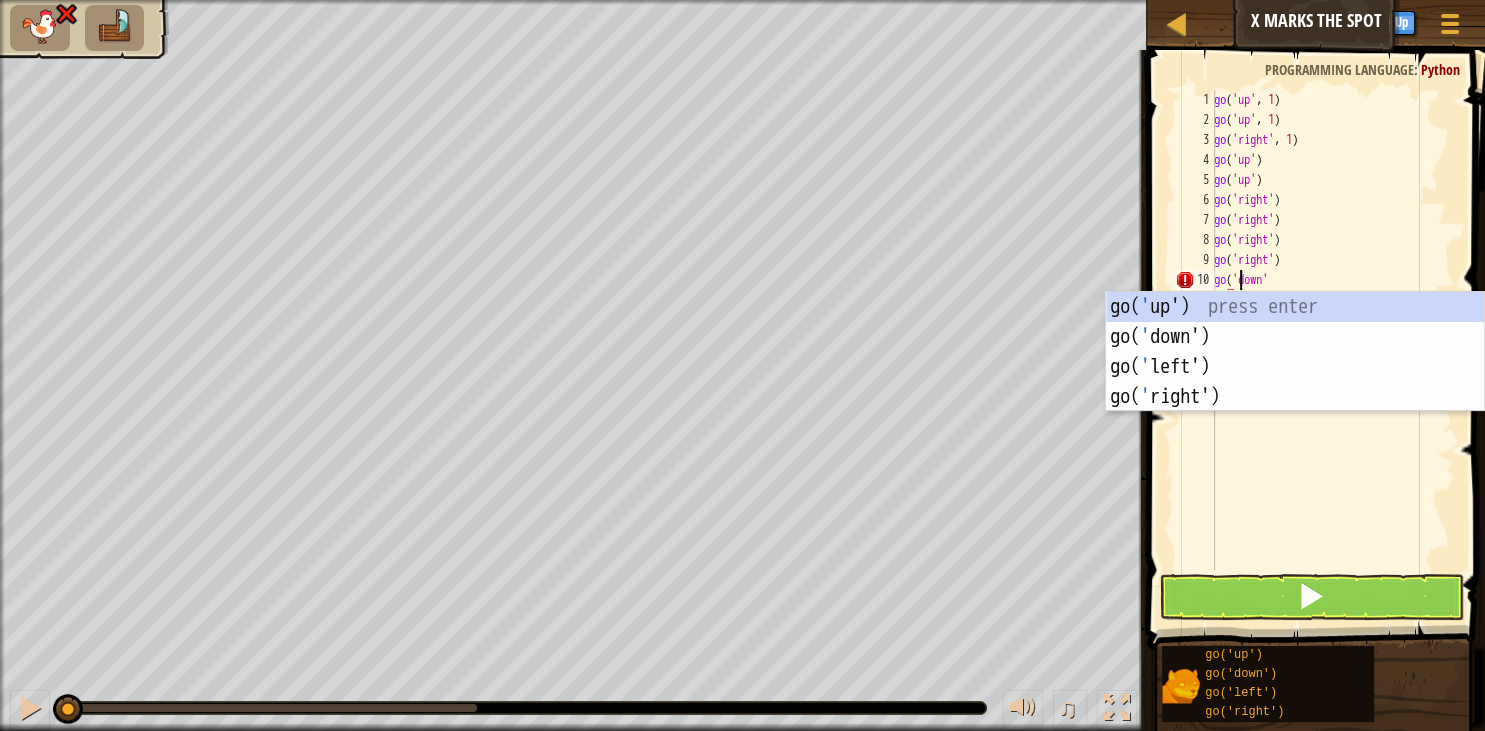 scroll, scrollTop: 9, scrollLeft: 1, axis: both 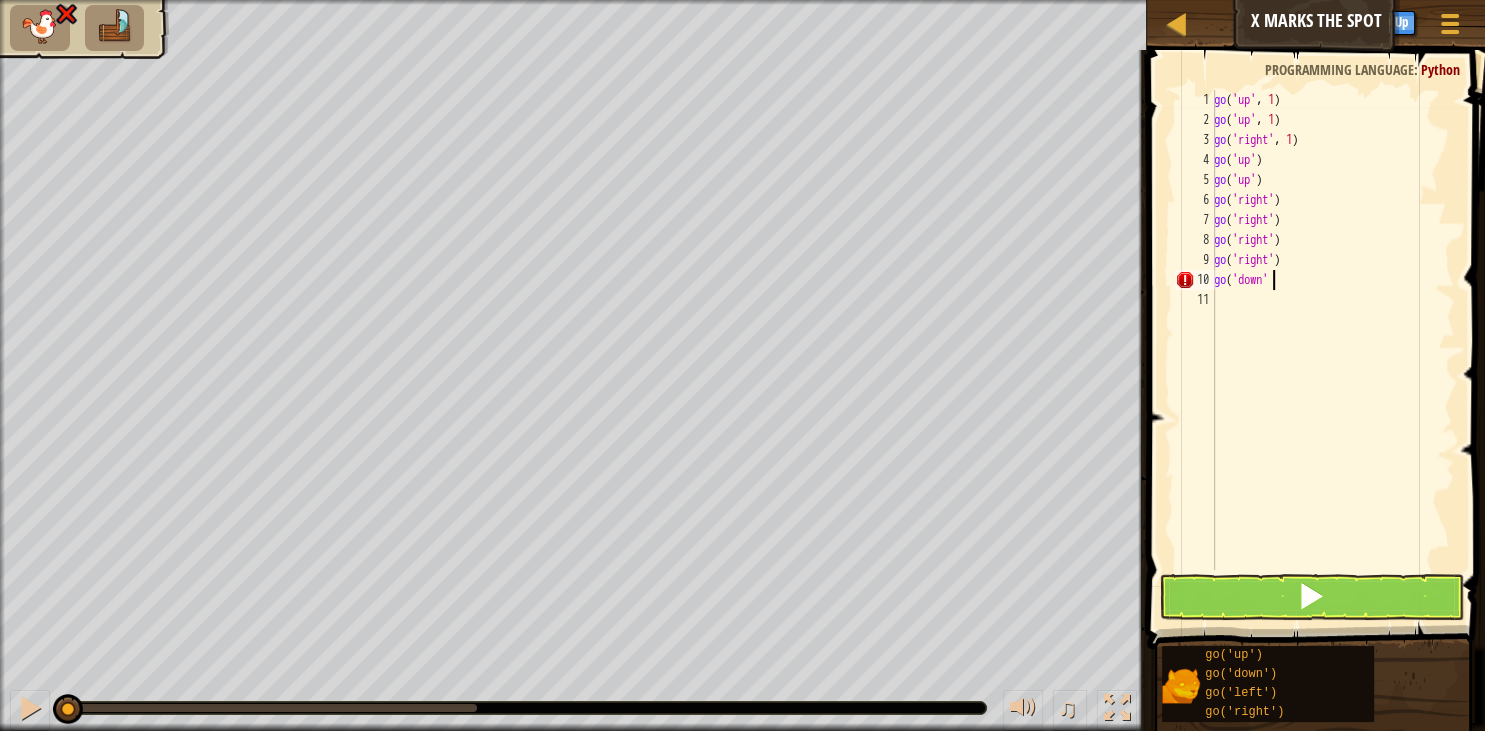 click on "go ( 'up' ,   1 ) go ( 'up' ,   1 ) go ( 'right' ,   1 ) go ( 'up' ) go ( 'up' ) go ( 'right' ) go ( 'right' ) go ( 'right' ) go ( 'right' ) go ( 'down'" at bounding box center (1332, 350) 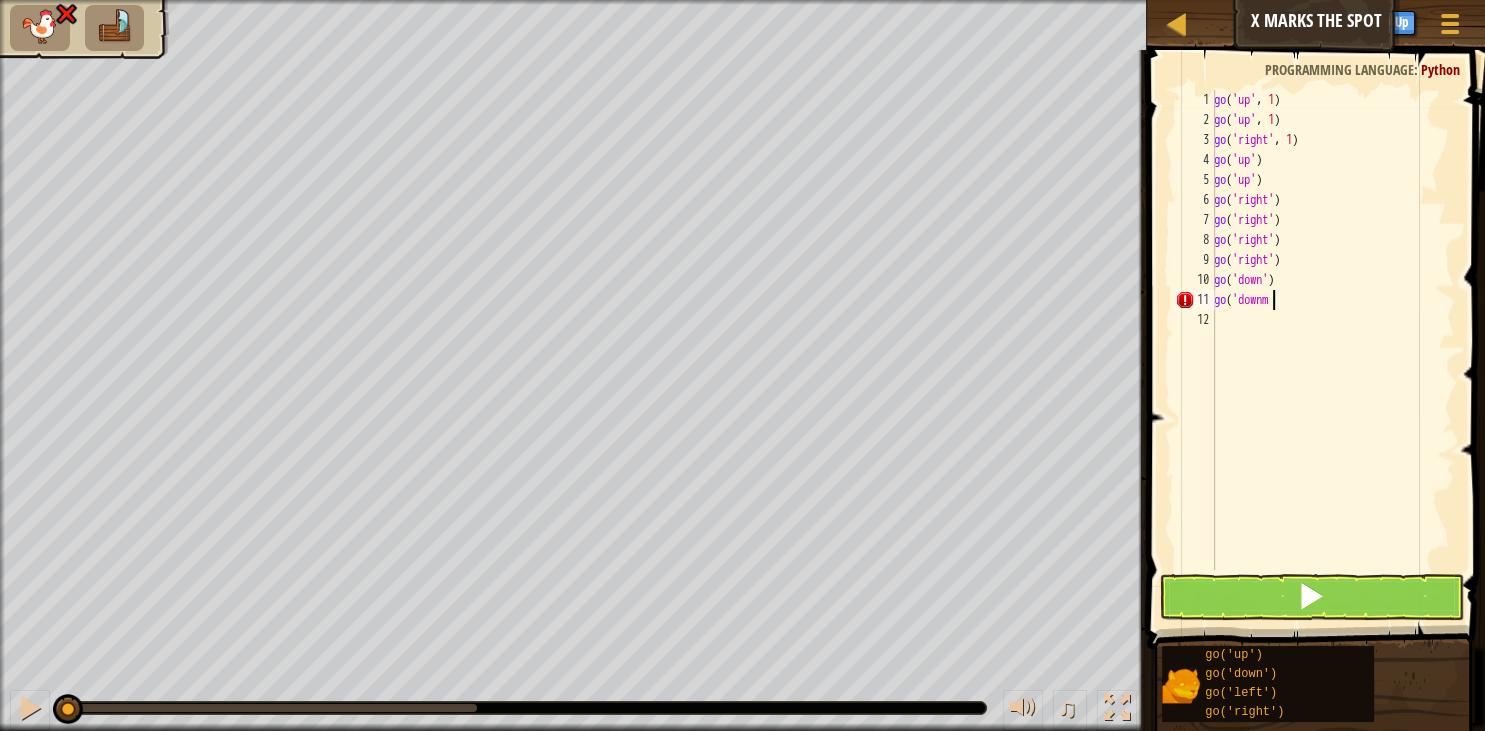 scroll, scrollTop: 9, scrollLeft: 3, axis: both 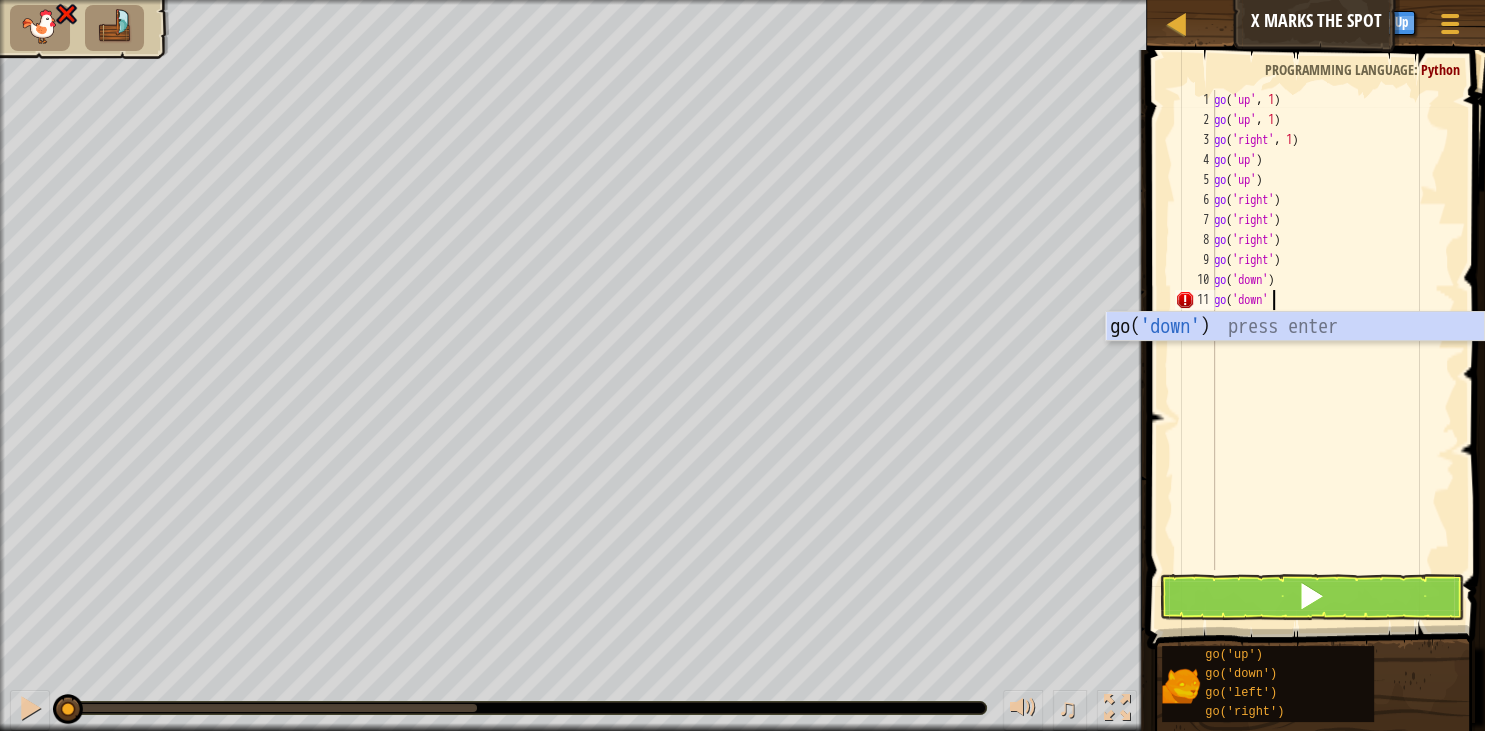 type on "go('down')" 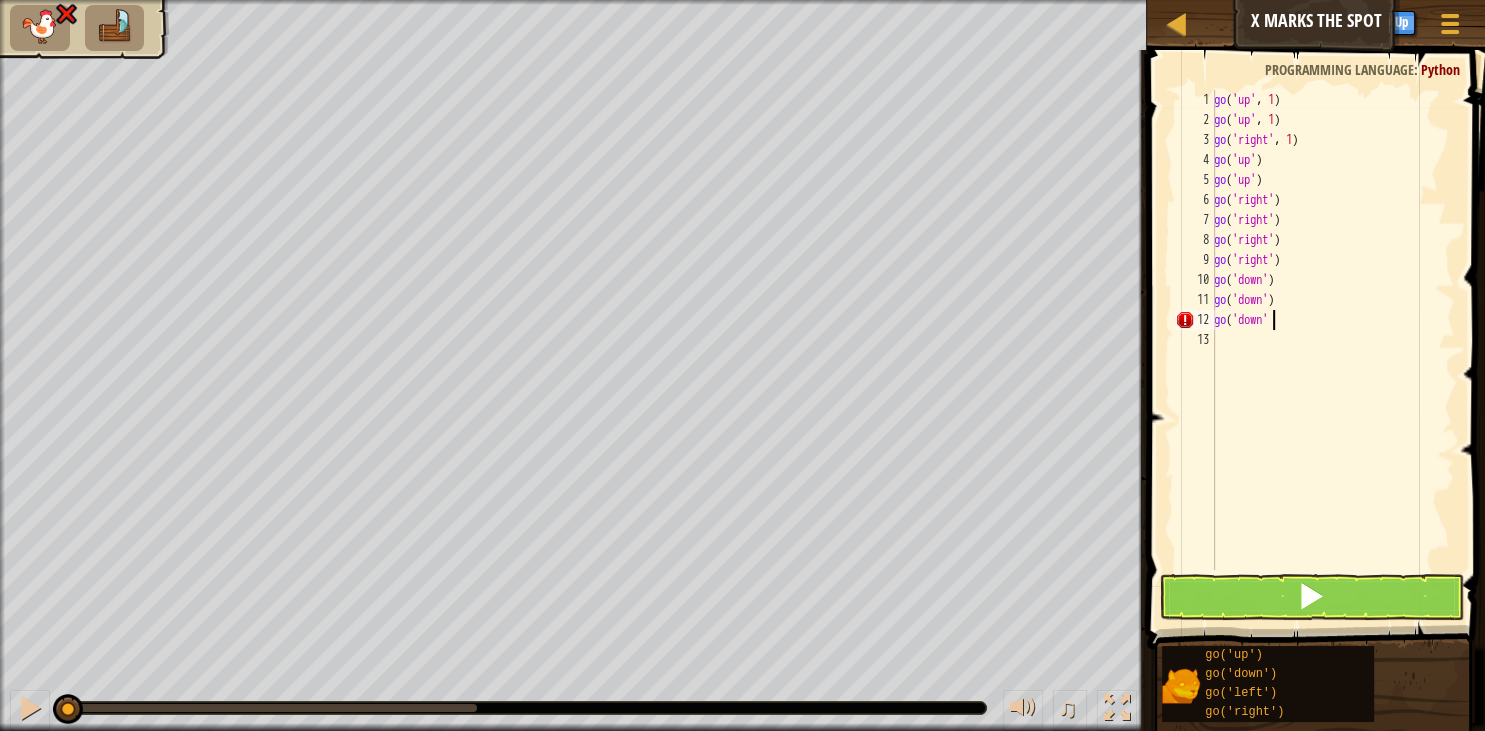 scroll, scrollTop: 9, scrollLeft: 4, axis: both 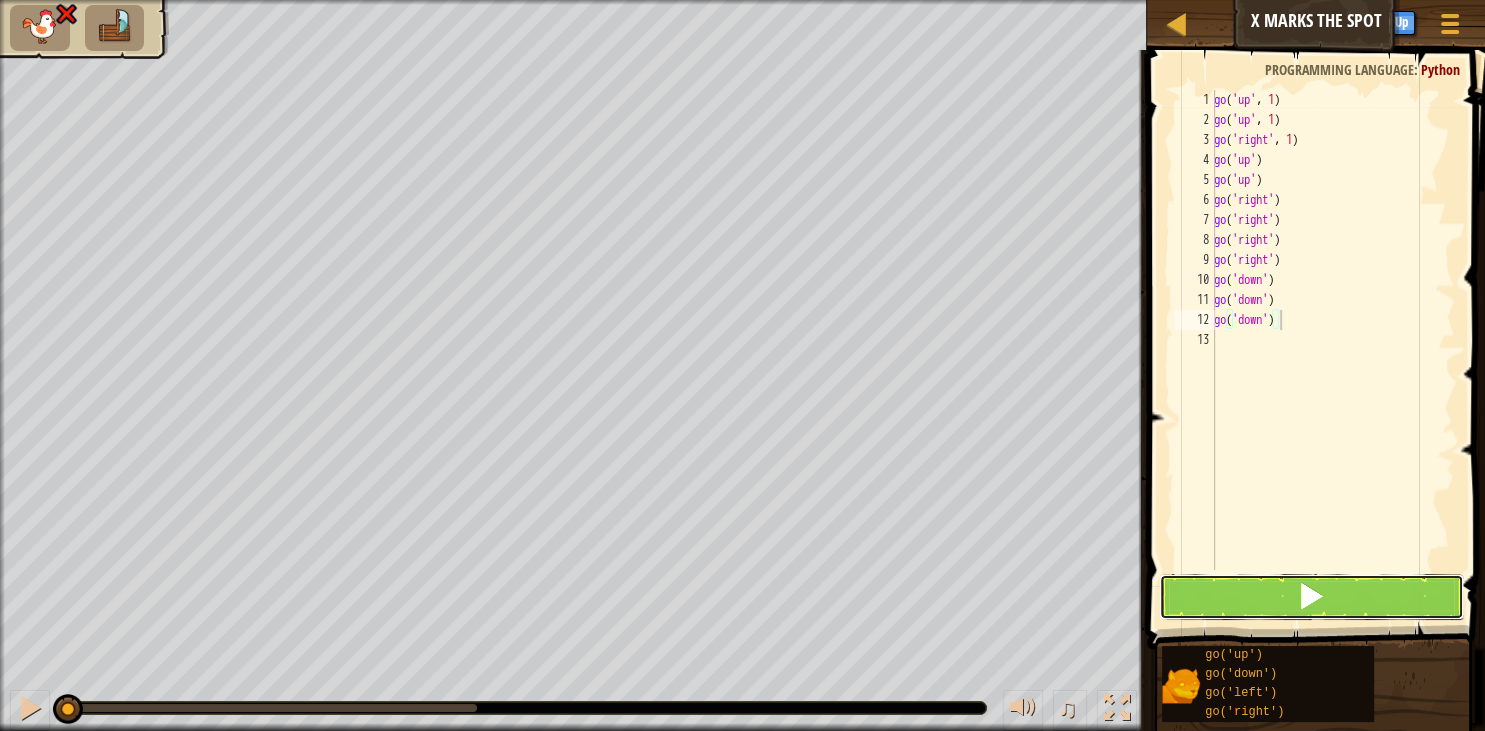 click at bounding box center [1311, 597] 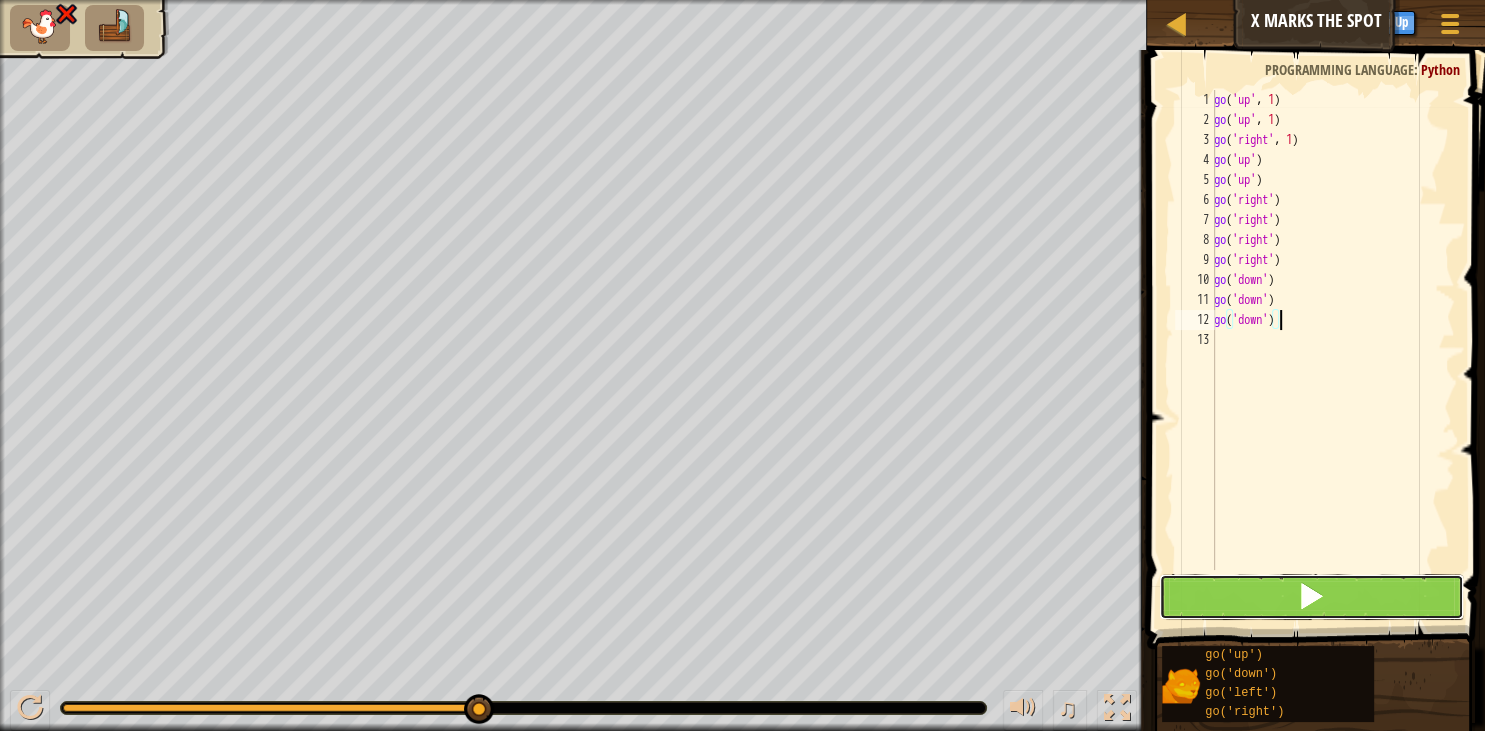 click at bounding box center [1311, 597] 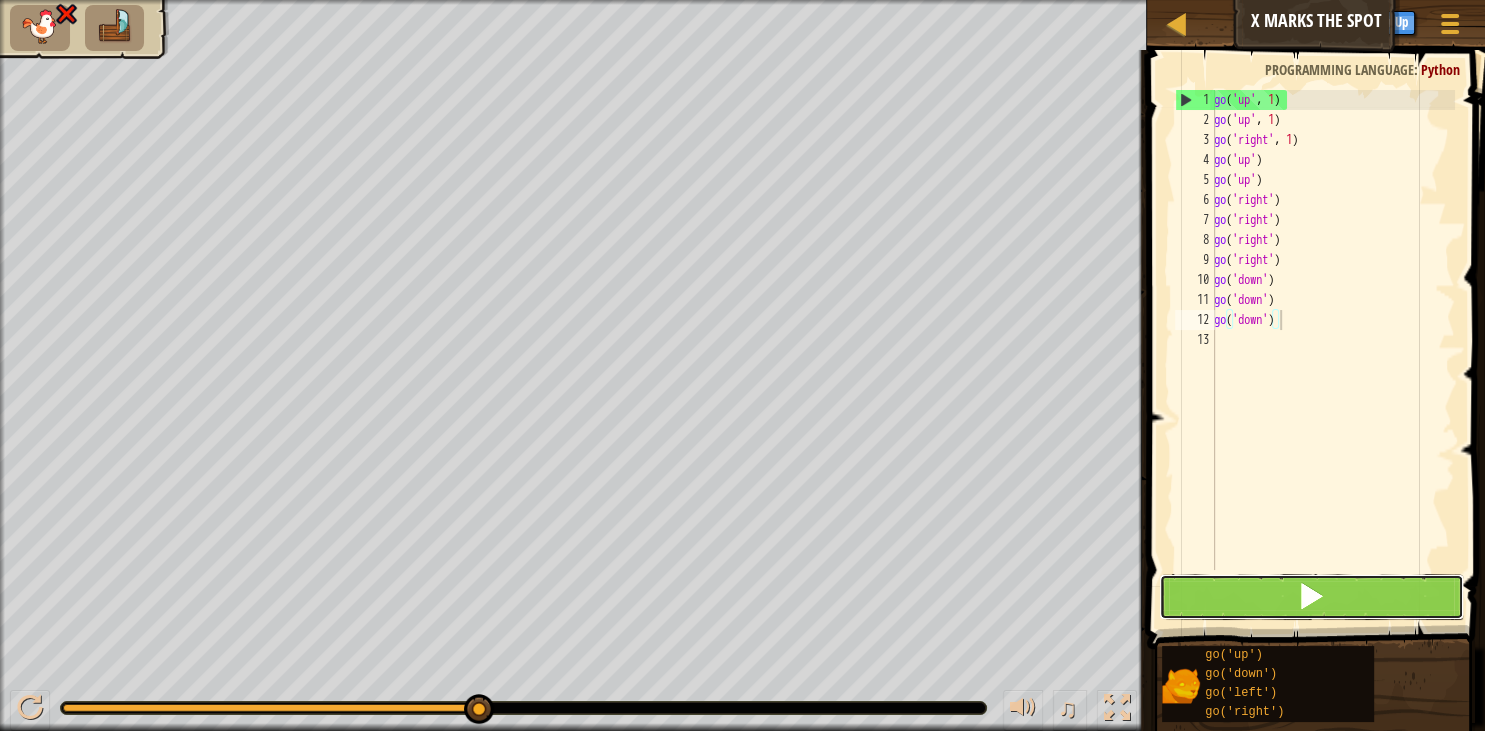 click at bounding box center [1311, 597] 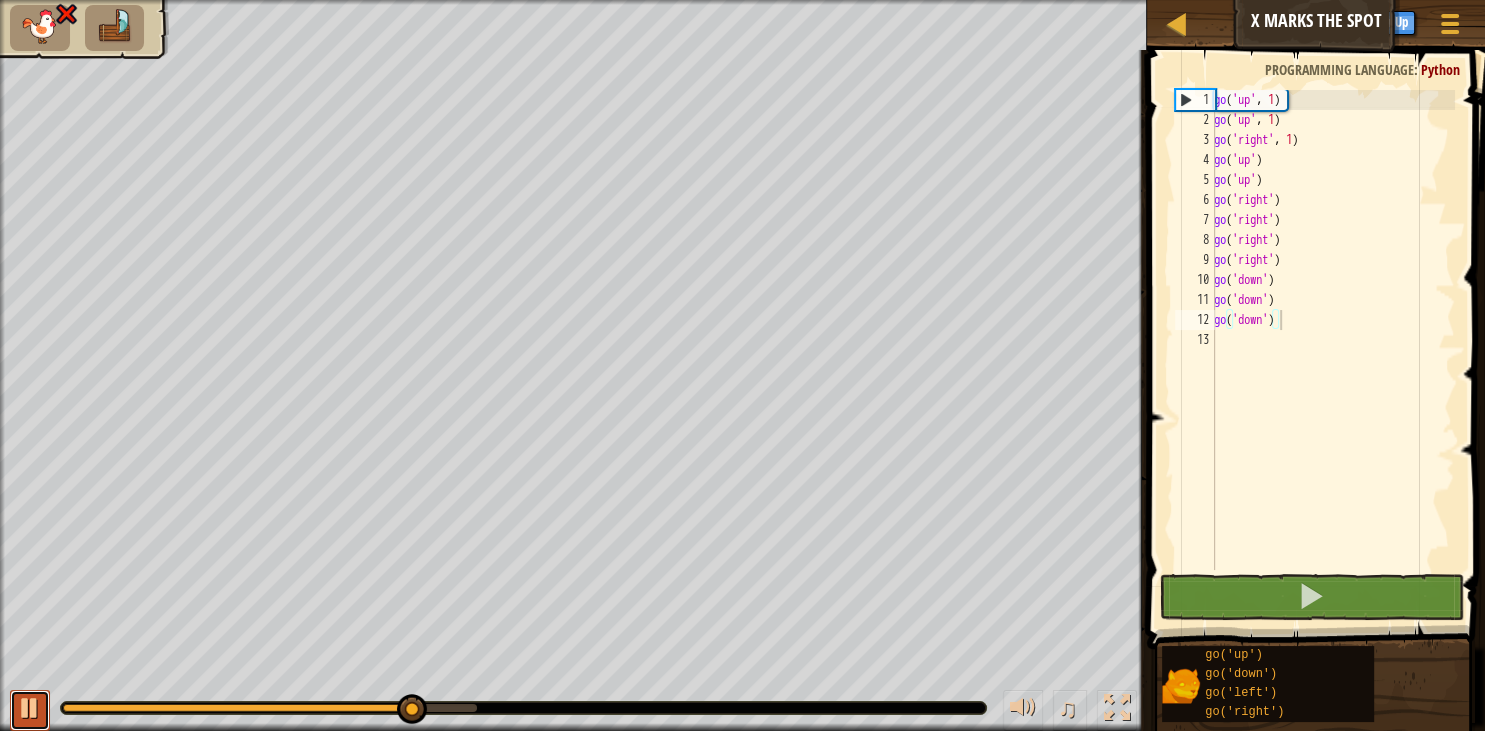 click at bounding box center (30, 708) 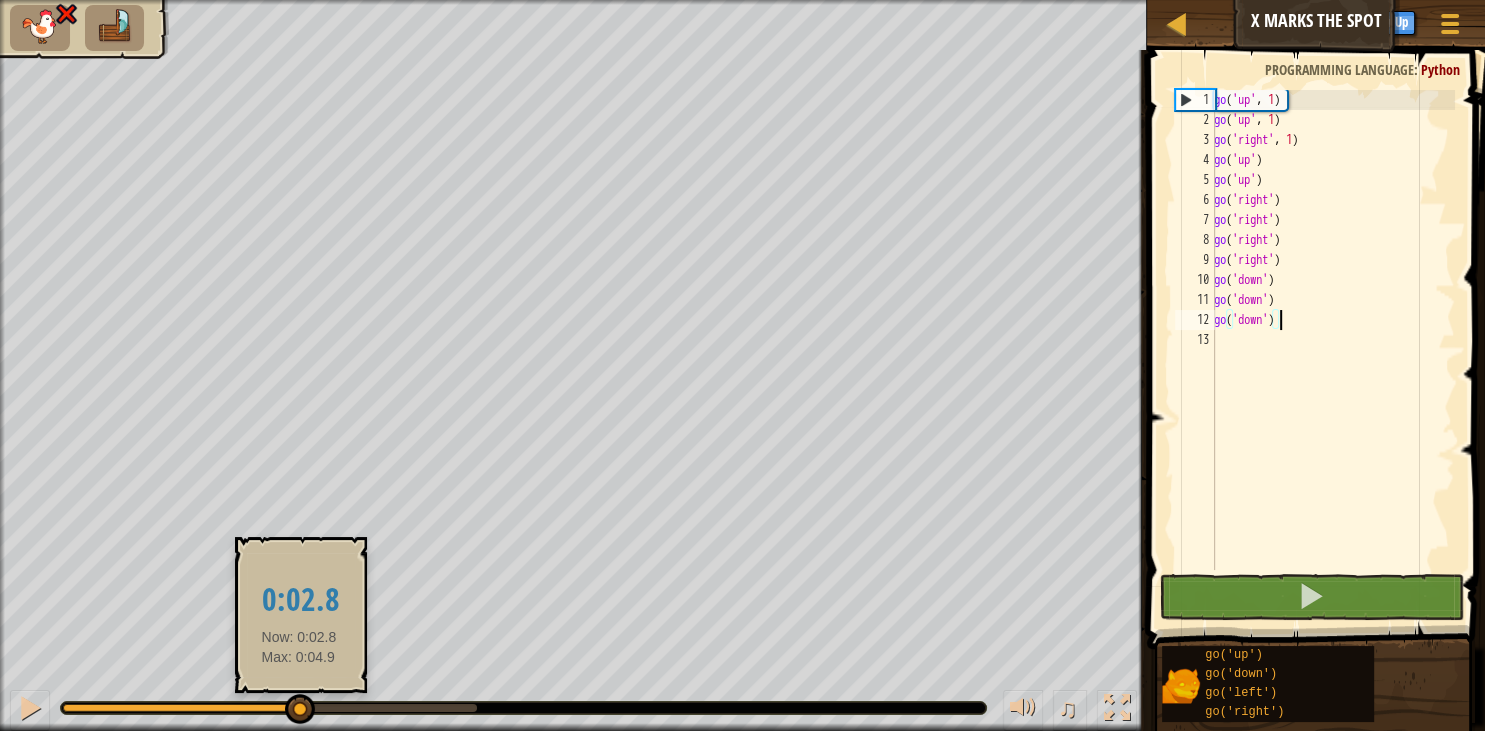 drag, startPoint x: 406, startPoint y: 712, endPoint x: 299, endPoint y: 706, distance: 107.16809 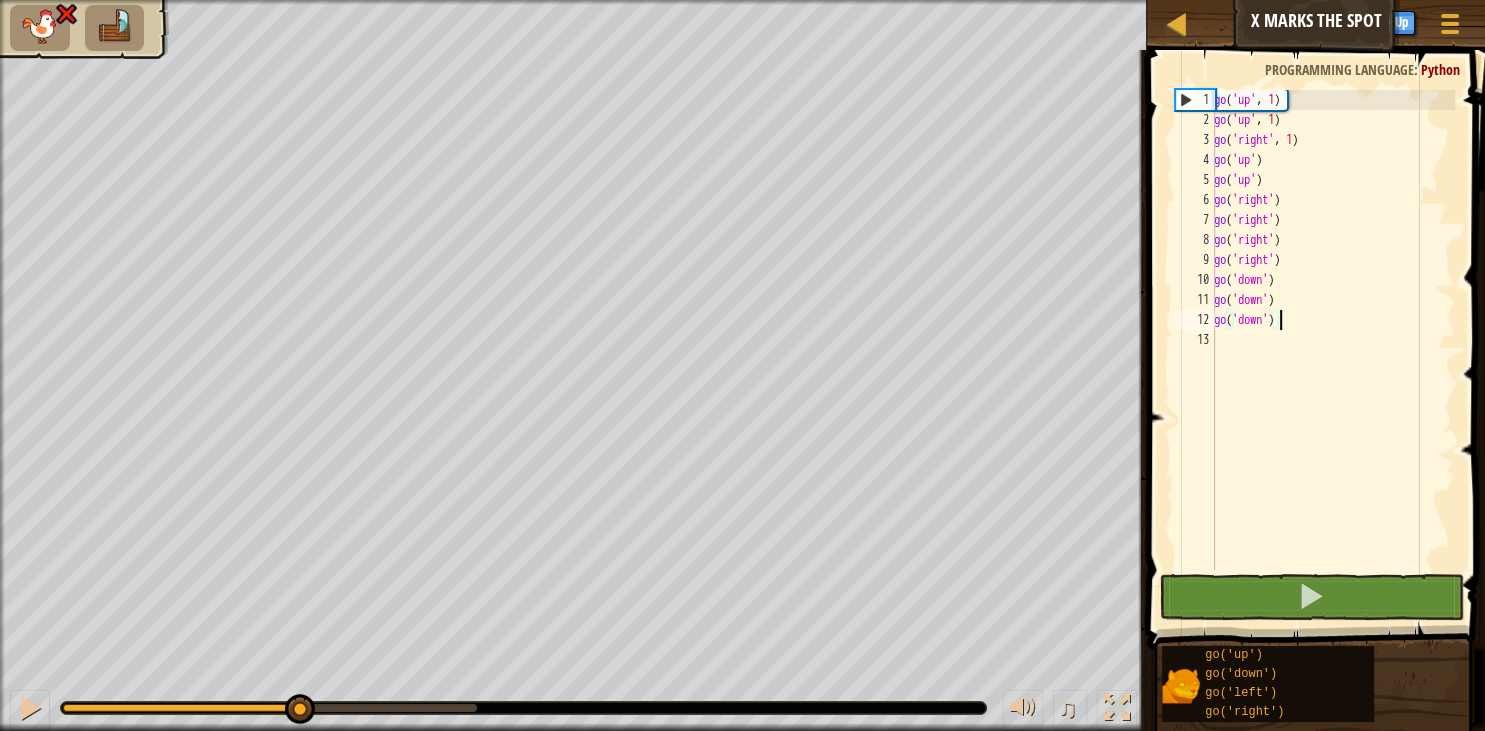 click on "go ( 'up' ,   1 ) go ( 'up' ,   1 ) go ( 'right' ,   1 ) go ( 'up' ) go ( 'up' ) go ( 'right' ) go ( 'right' ) go ( 'right' ) go ( 'right' ) go ( 'down' ) go ( 'down' ) go ( 'down' )" at bounding box center (1332, 350) 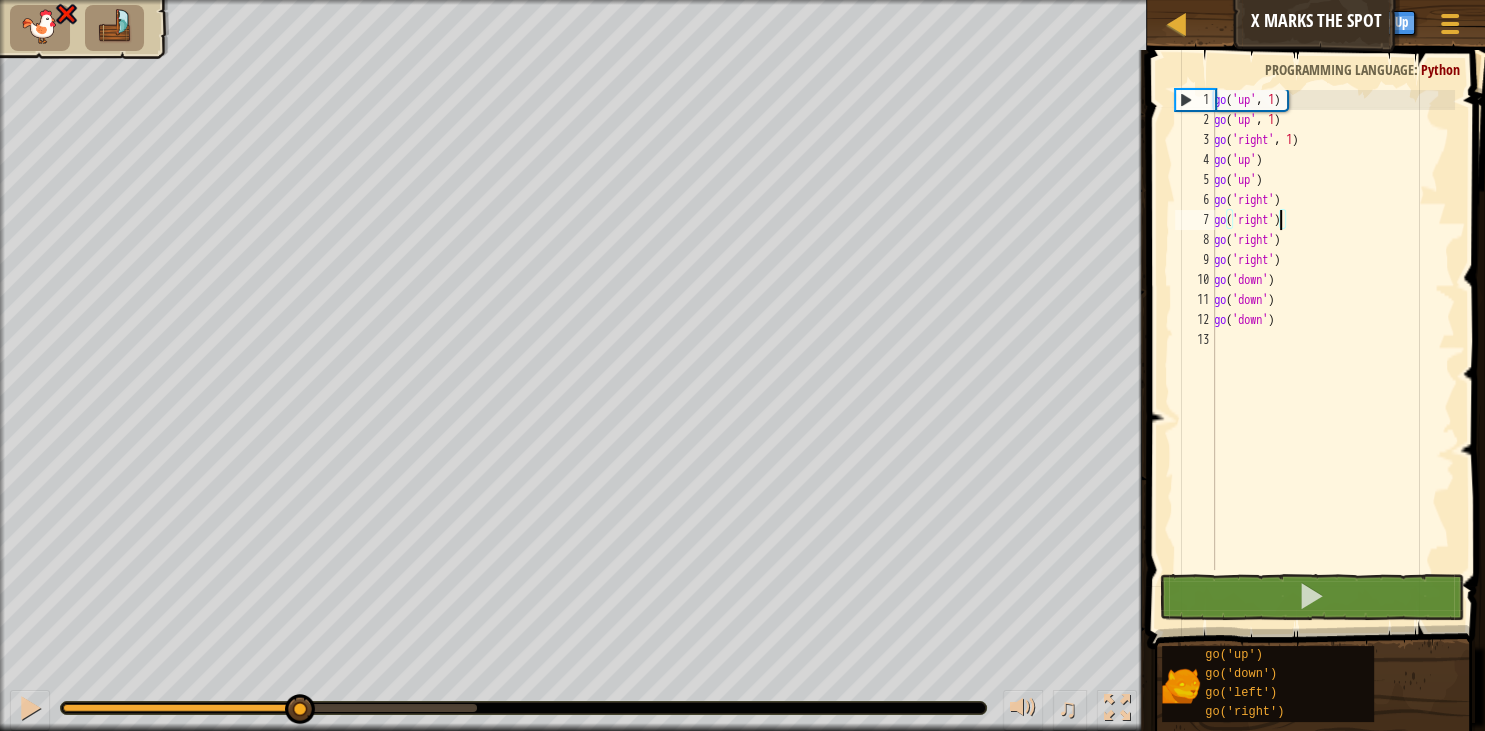 click on "go ( 'up' ,   1 ) go ( 'up' ,   1 ) go ( 'right' ,   1 ) go ( 'up' ) go ( 'up' ) go ( 'right' ) go ( 'right' ) go ( 'right' ) go ( 'right' ) go ( 'down' ) go ( 'down' ) go ( 'down' )" at bounding box center (1332, 350) 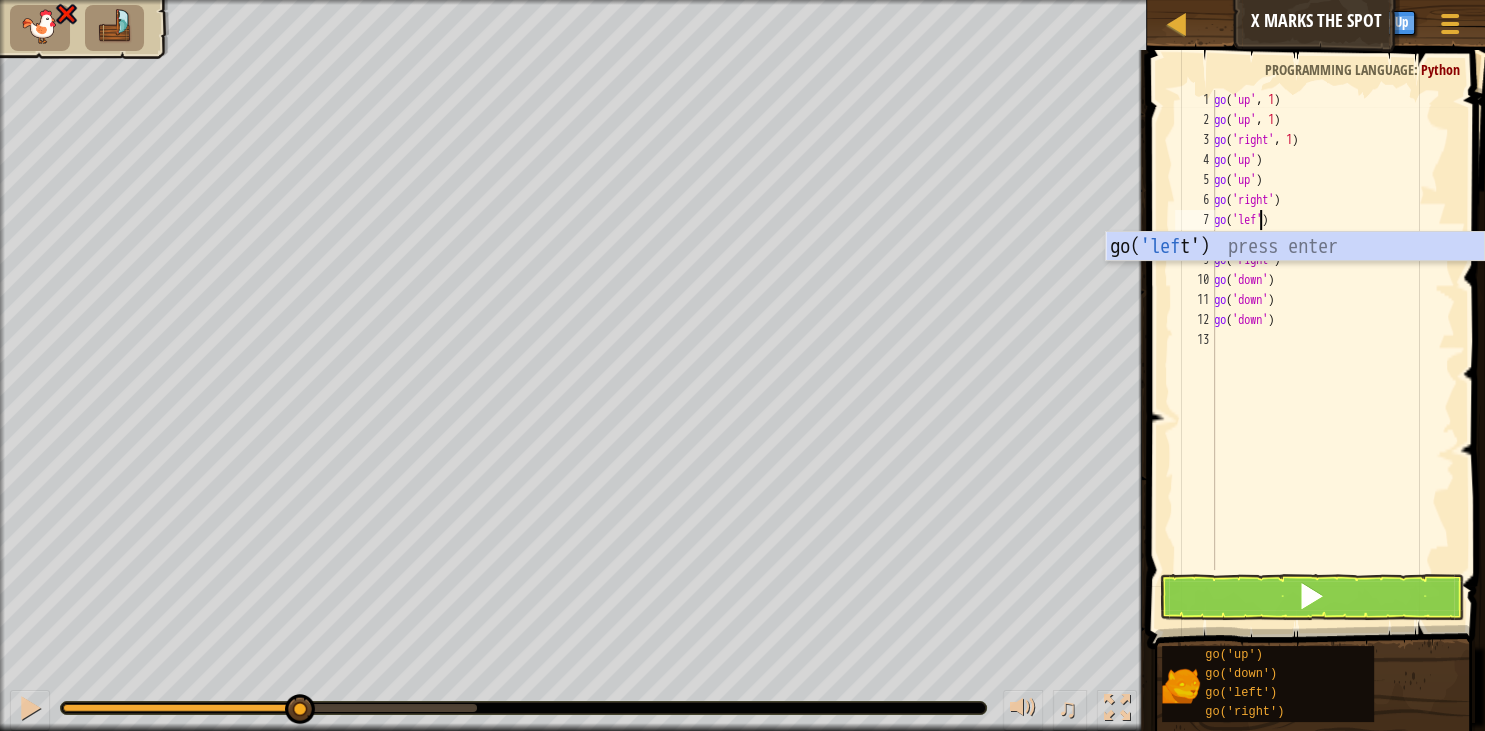 scroll, scrollTop: 9, scrollLeft: 4, axis: both 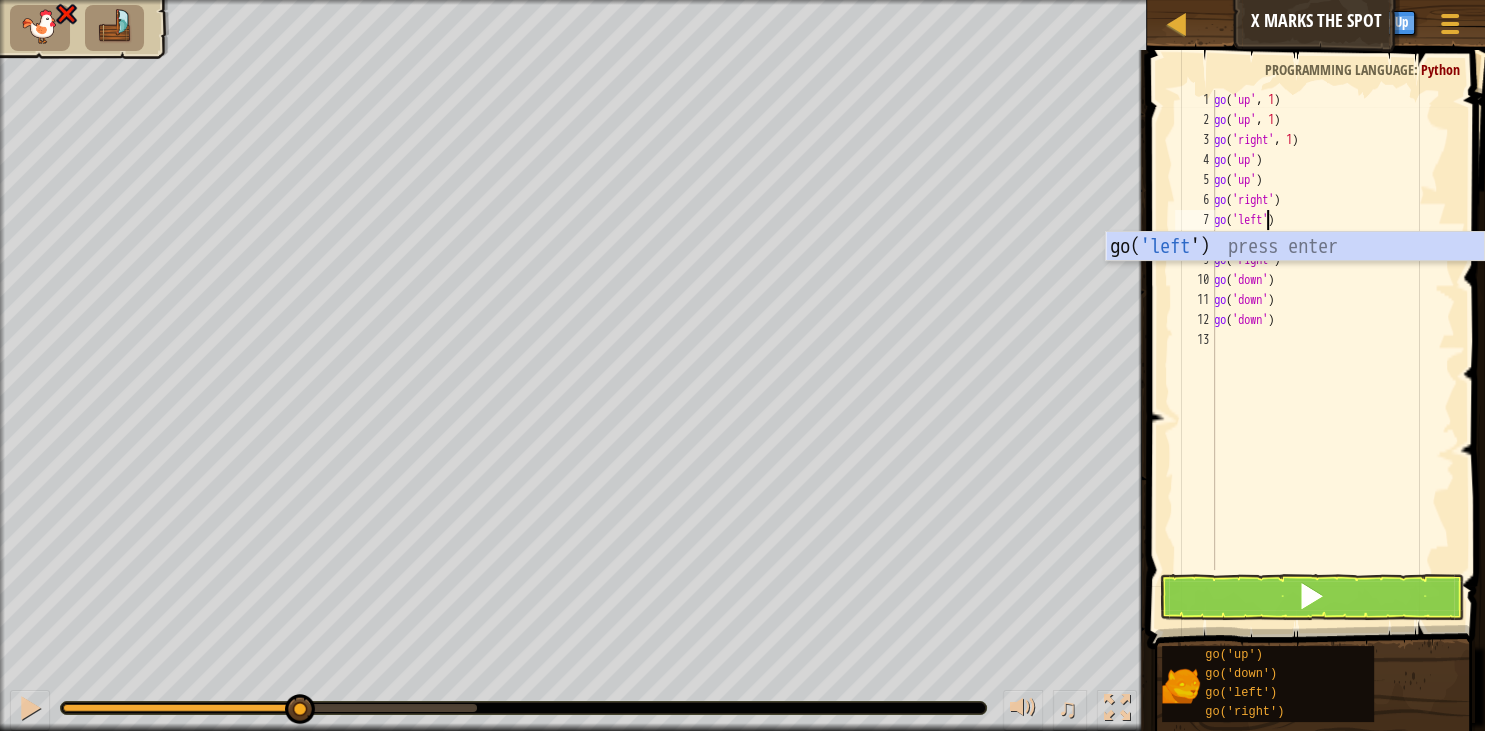 click at bounding box center (1318, 321) 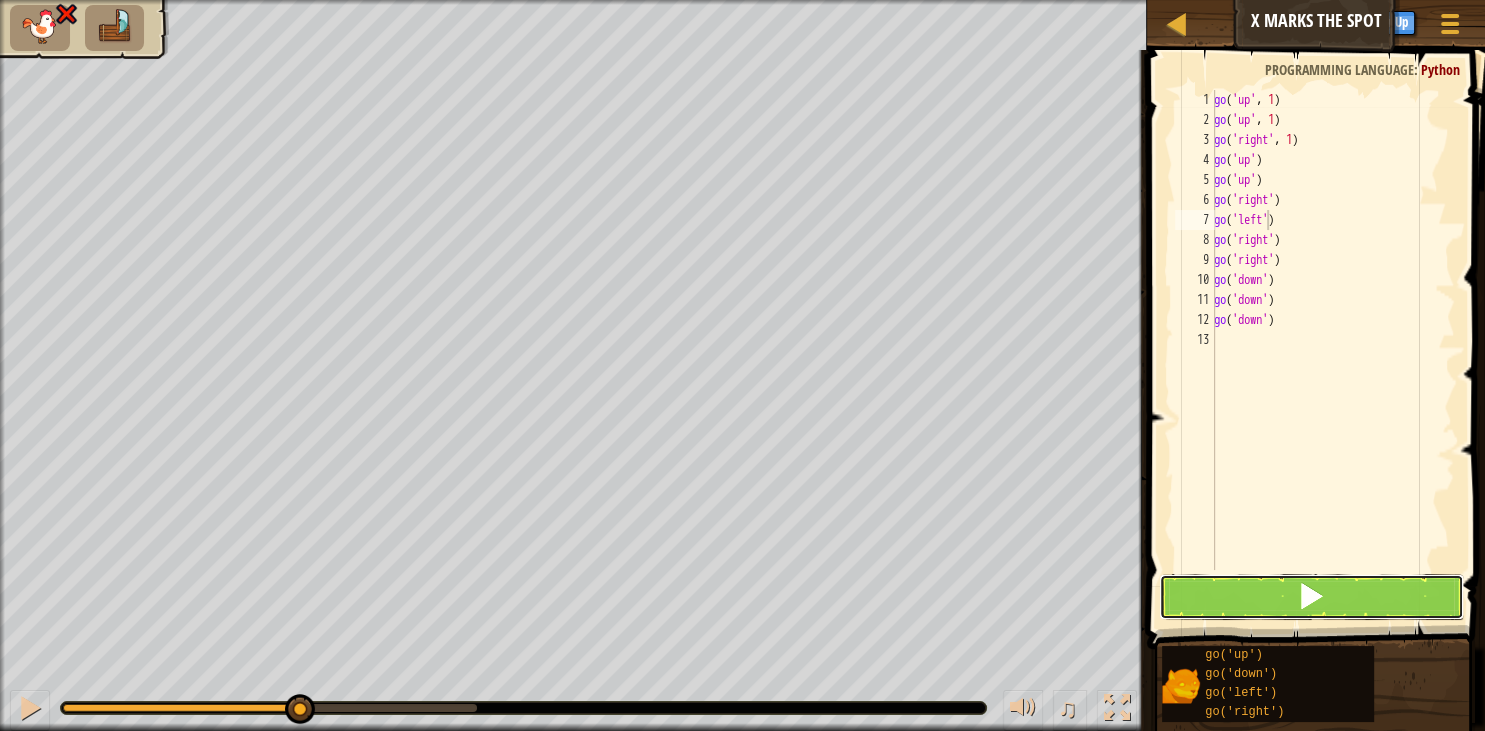 click at bounding box center (1311, 597) 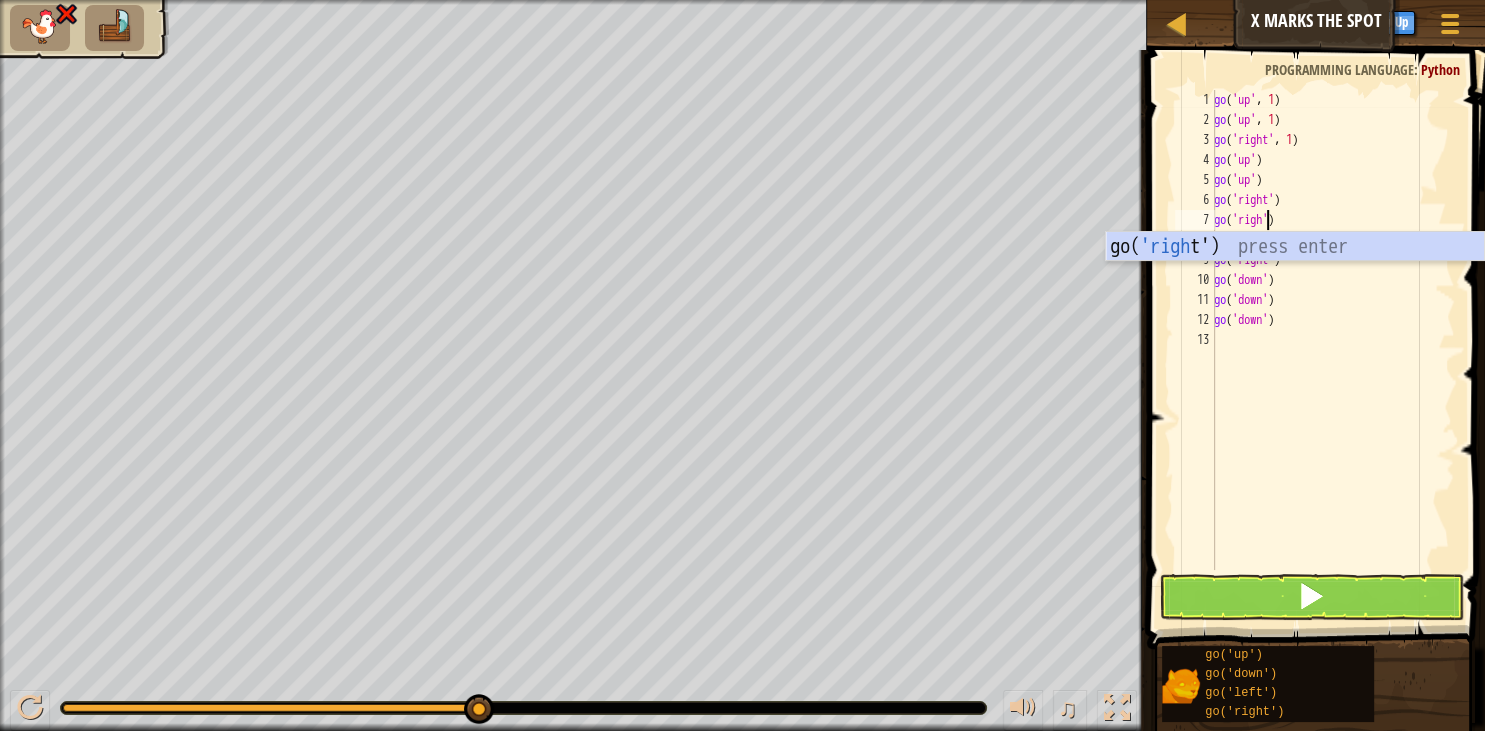 scroll, scrollTop: 9, scrollLeft: 4, axis: both 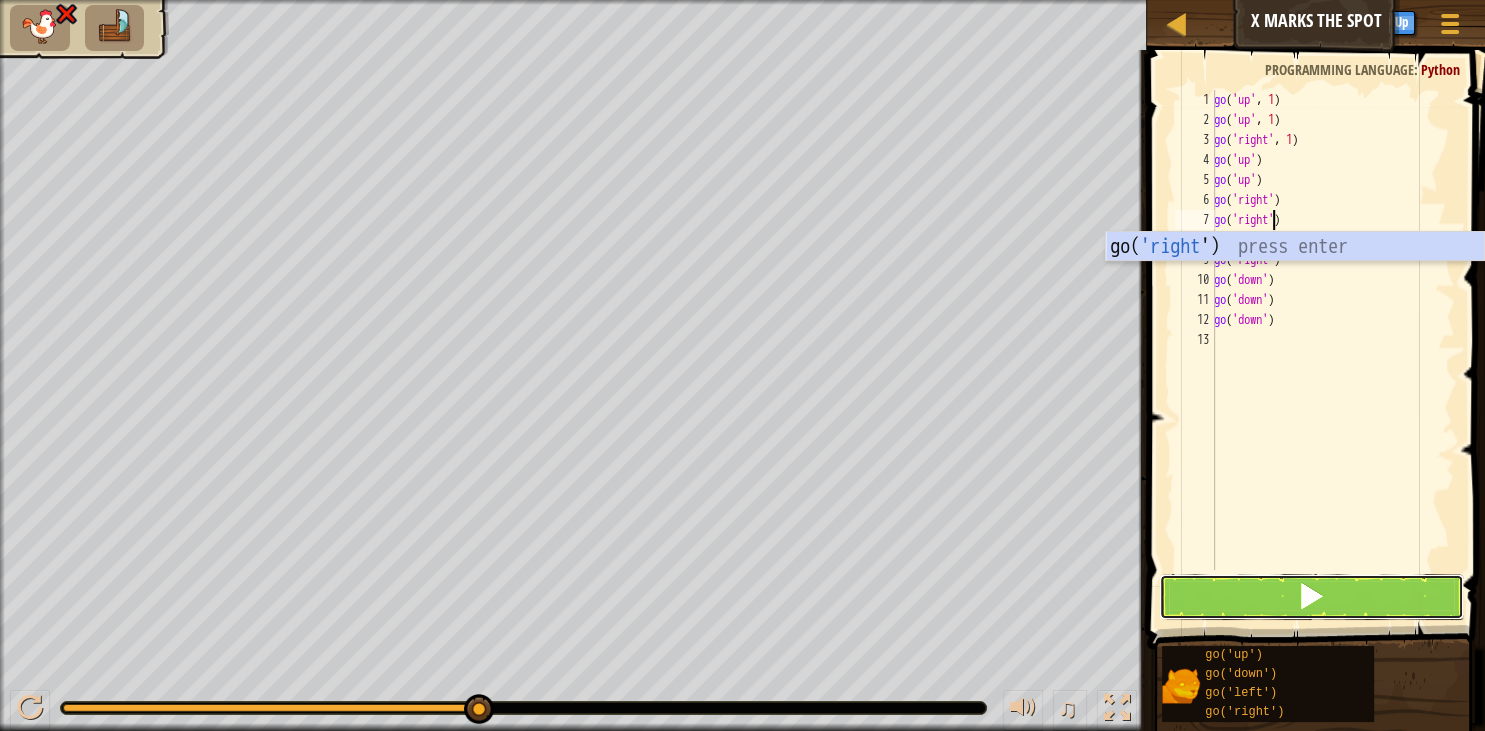 click at bounding box center [1311, 597] 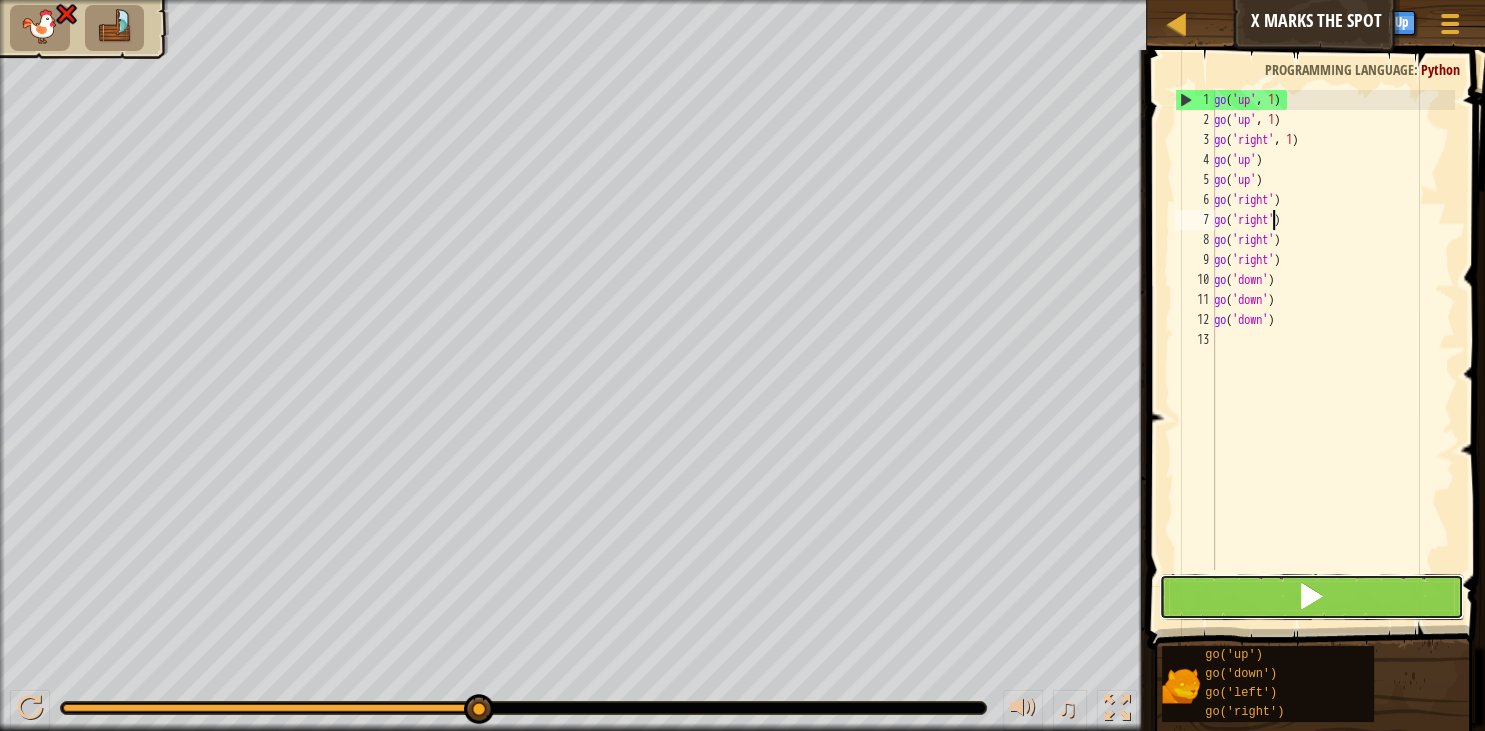 click at bounding box center [1311, 597] 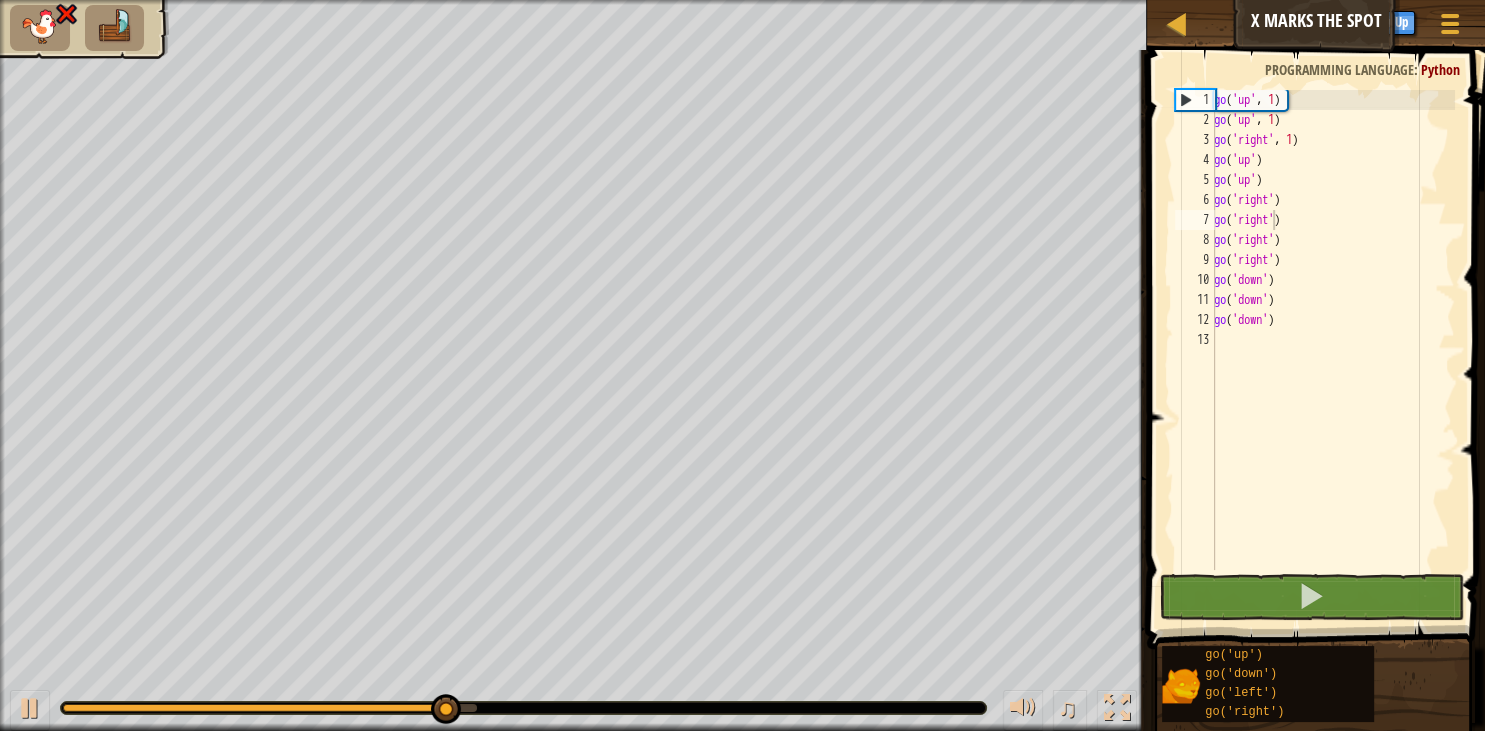 click at bounding box center (40, 26) 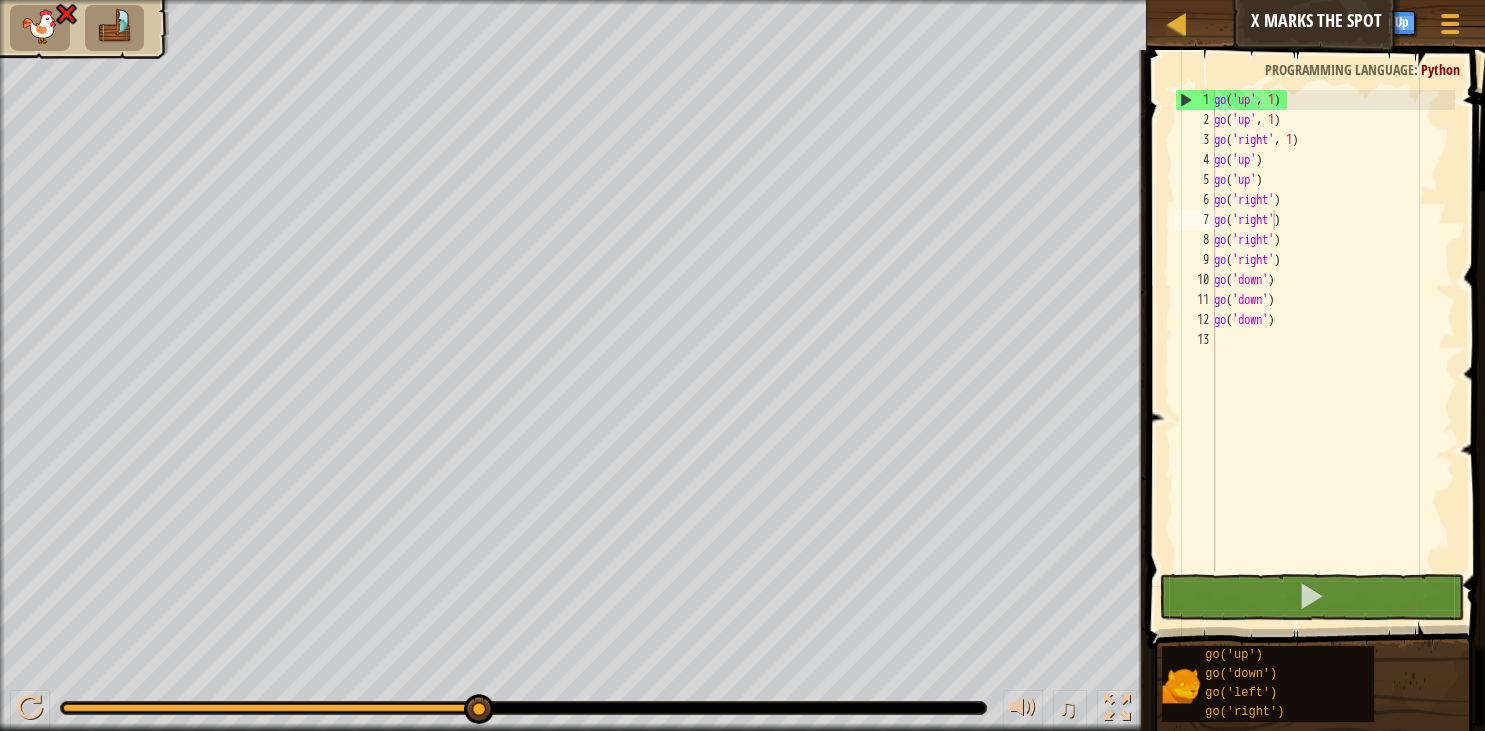 click at bounding box center [40, 26] 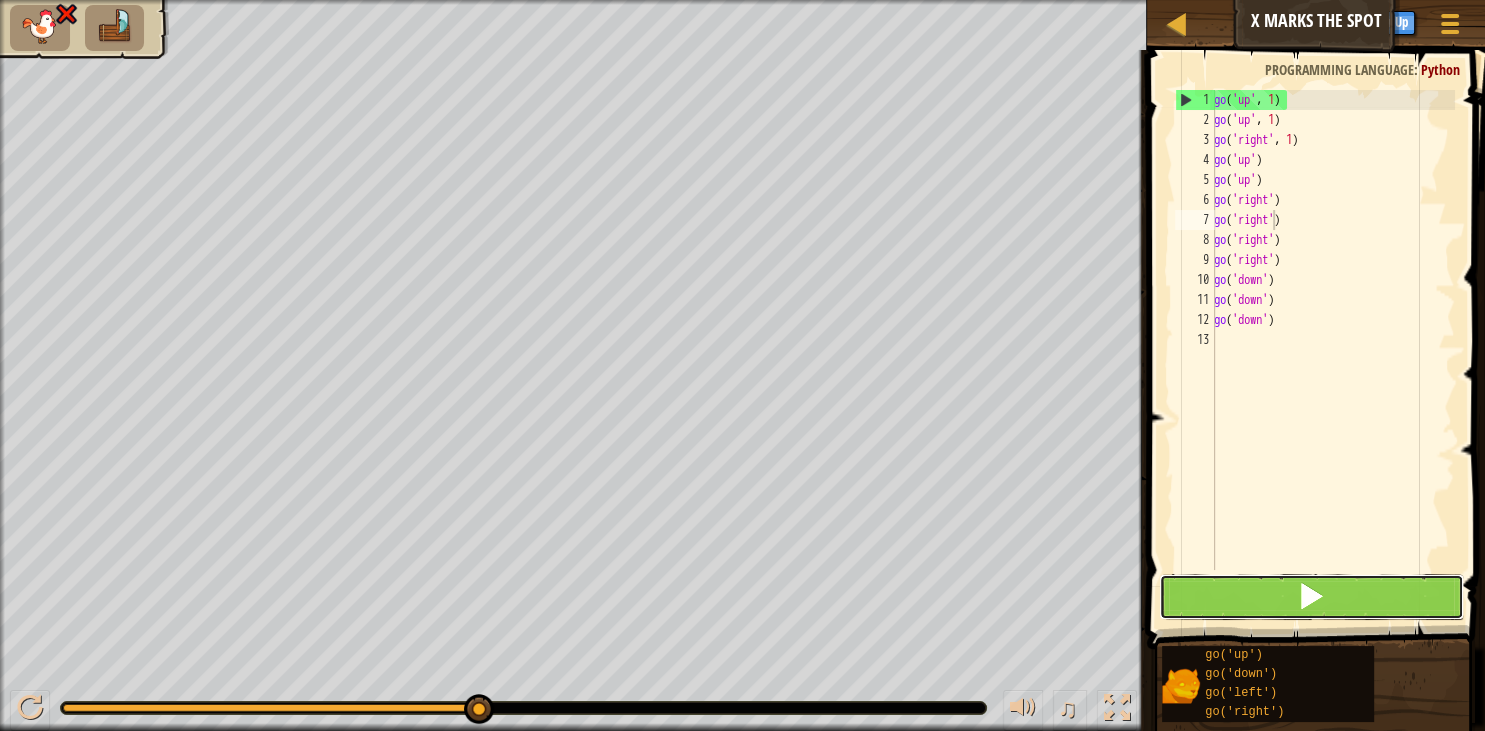 click at bounding box center [1311, 597] 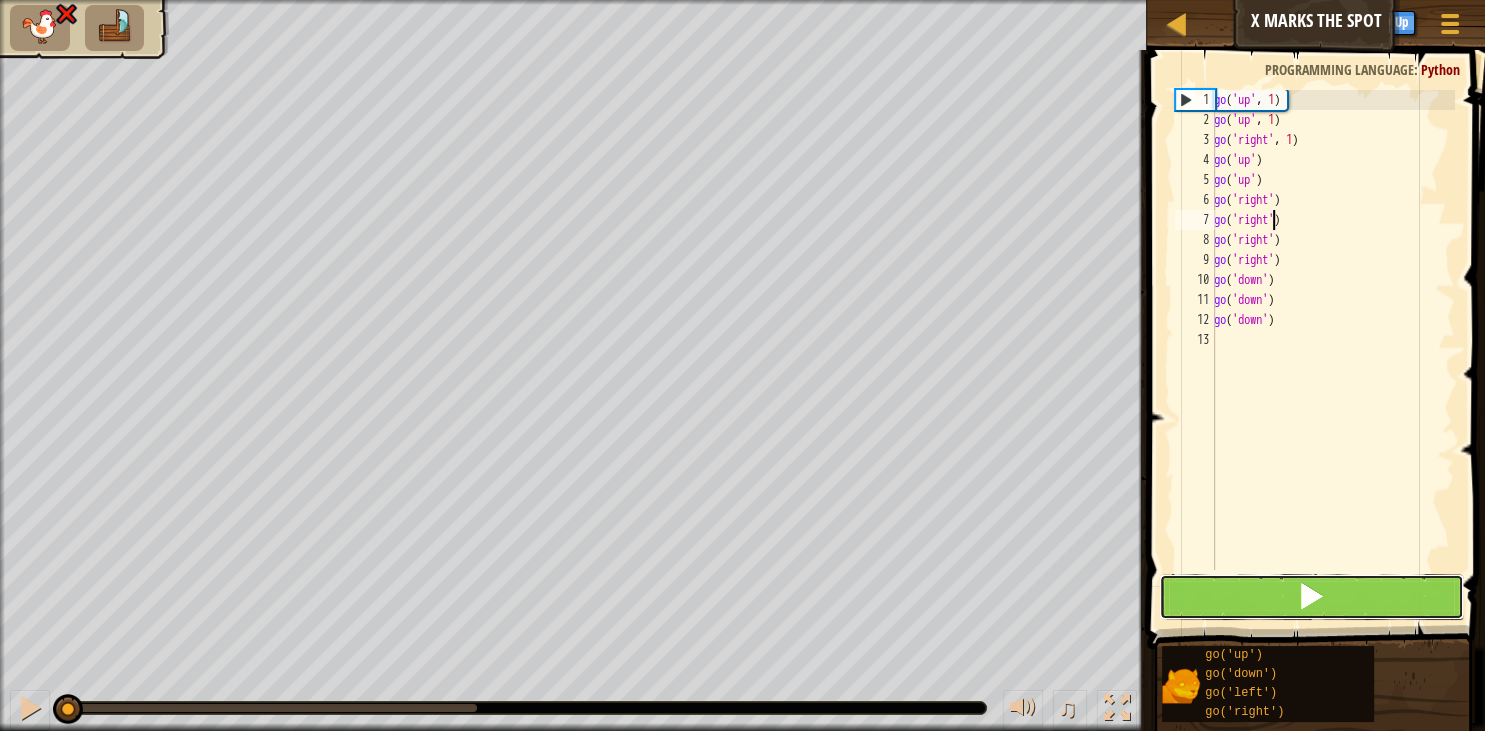 click at bounding box center (1311, 597) 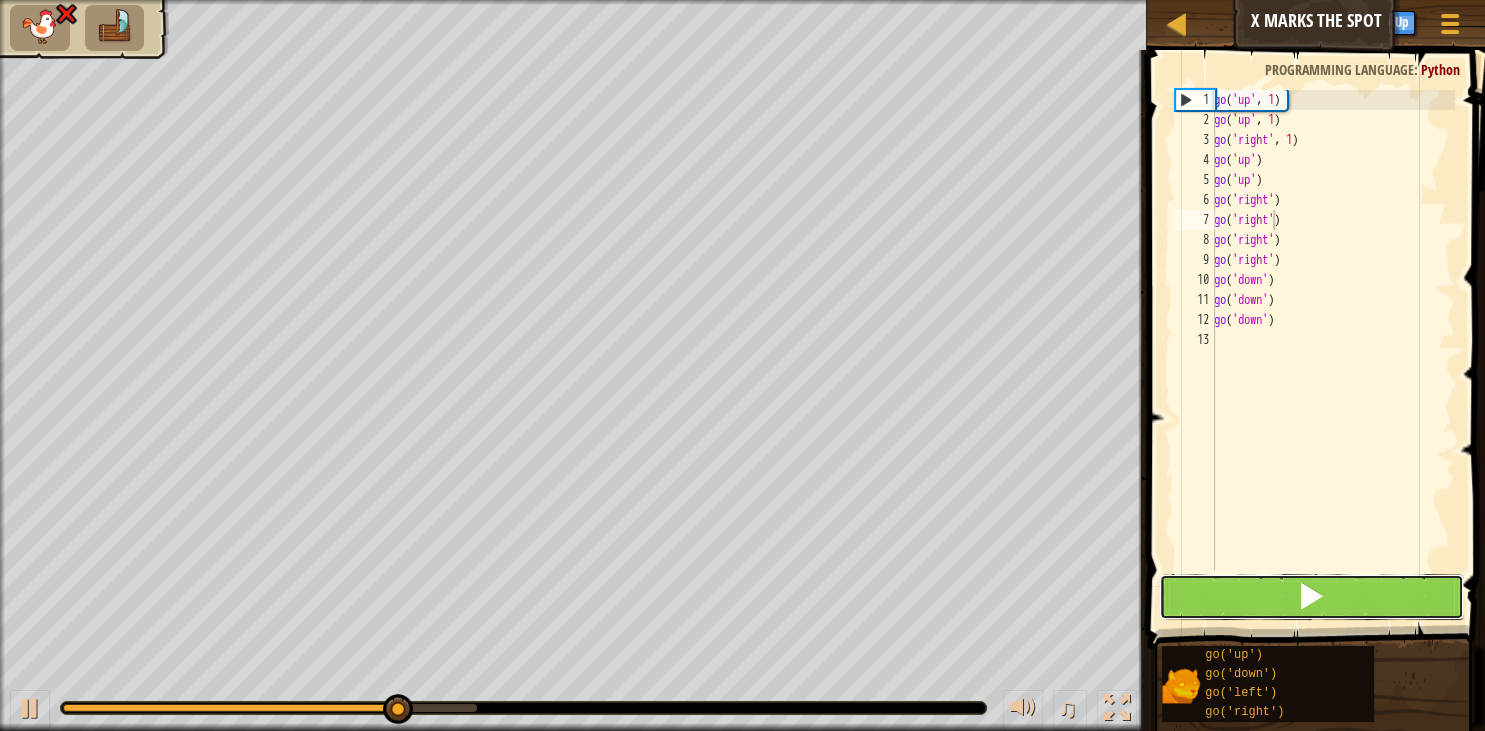 click at bounding box center [1311, 597] 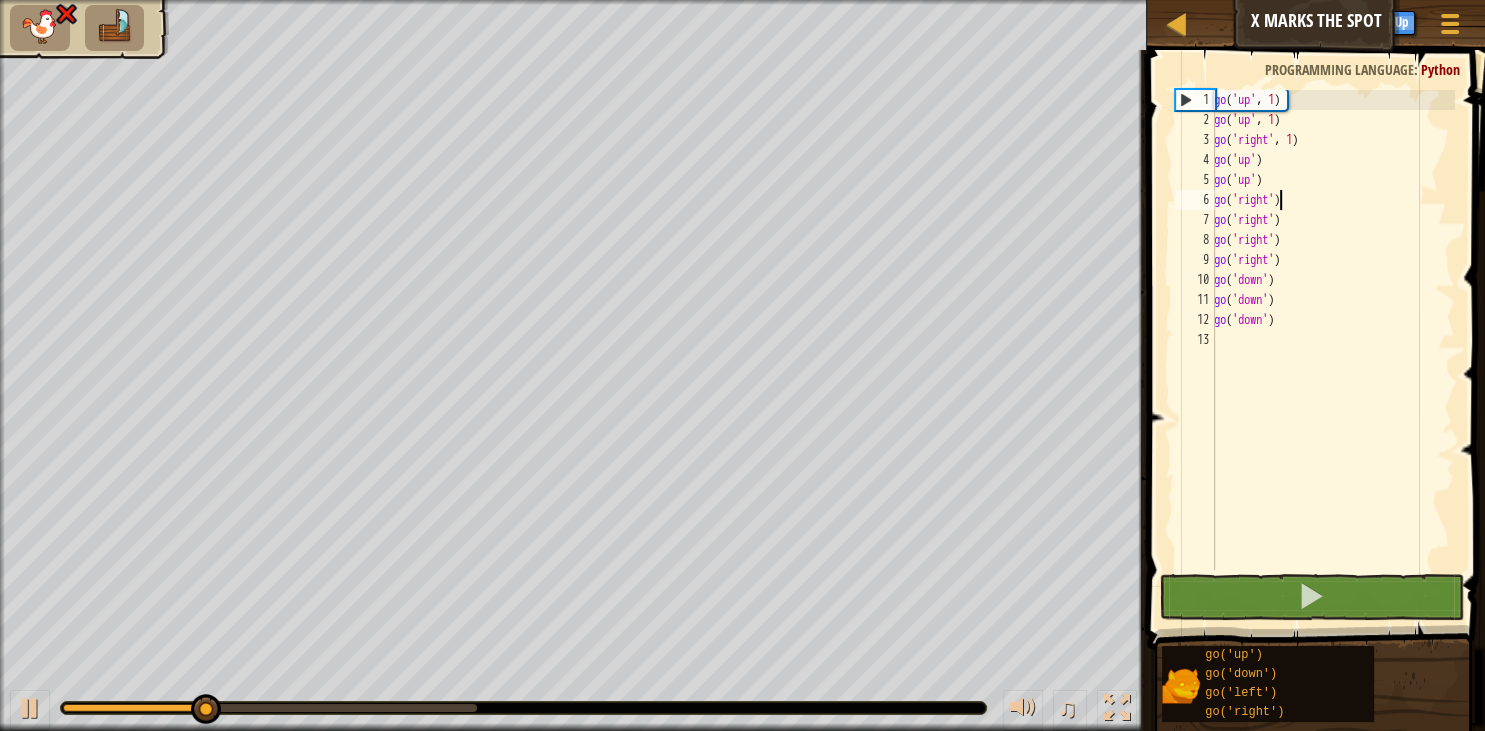 click on "go ( 'up' ,   1 ) go ( 'up' ,   1 ) go ( 'right' ,   1 ) go ( 'up' ) go ( 'up' ) go ( 'right' ) go ( 'right' ) go ( 'right' ) go ( 'right' ) go ( 'down' ) go ( 'down' ) go ( 'down' )" at bounding box center [1332, 350] 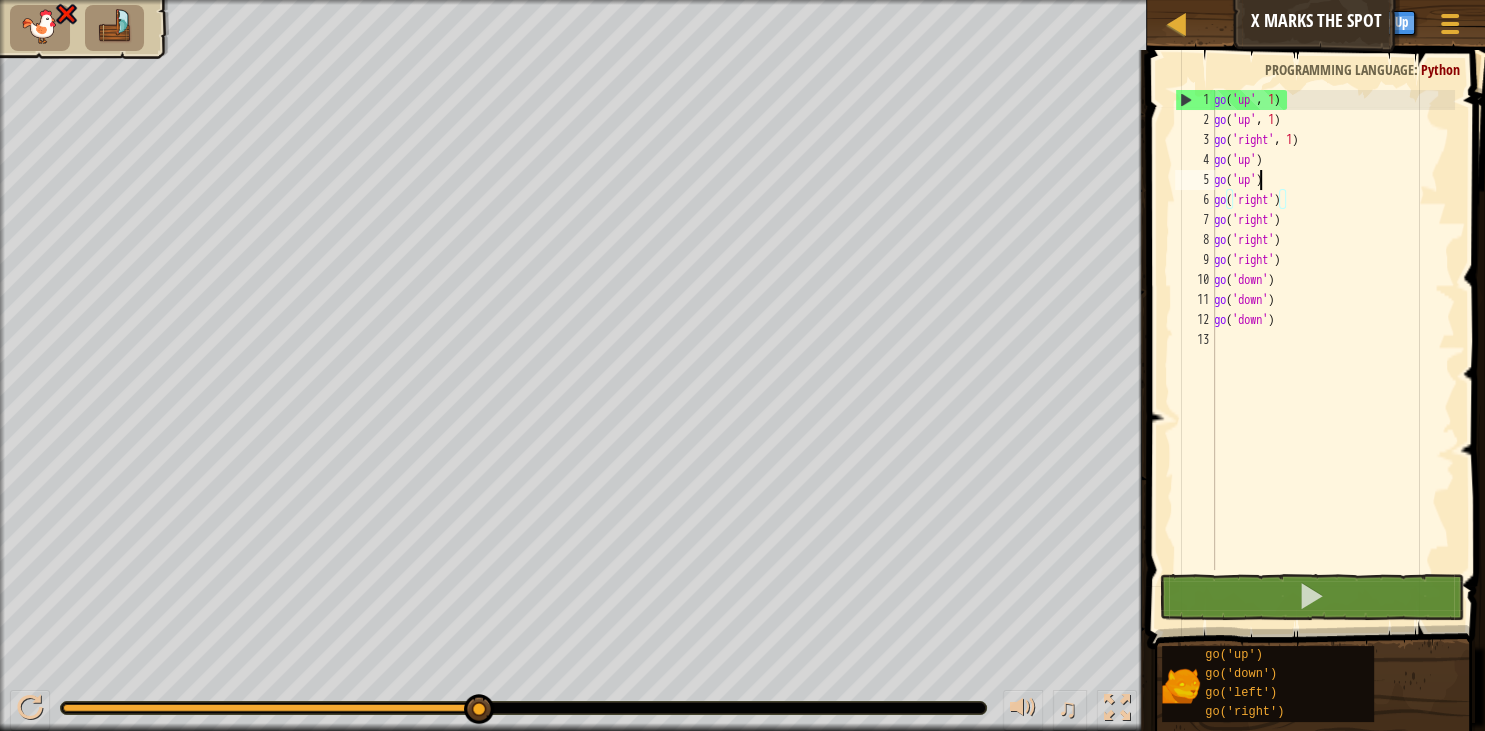 click on "go ( 'up' ,   1 ) go ( 'up' ,   1 ) go ( 'right' ,   1 ) go ( 'up' ) go ( 'up' ) go ( 'right' ) go ( 'right' ) go ( 'right' ) go ( 'right' ) go ( 'down' ) go ( 'down' ) go ( 'down' )" at bounding box center (1332, 350) 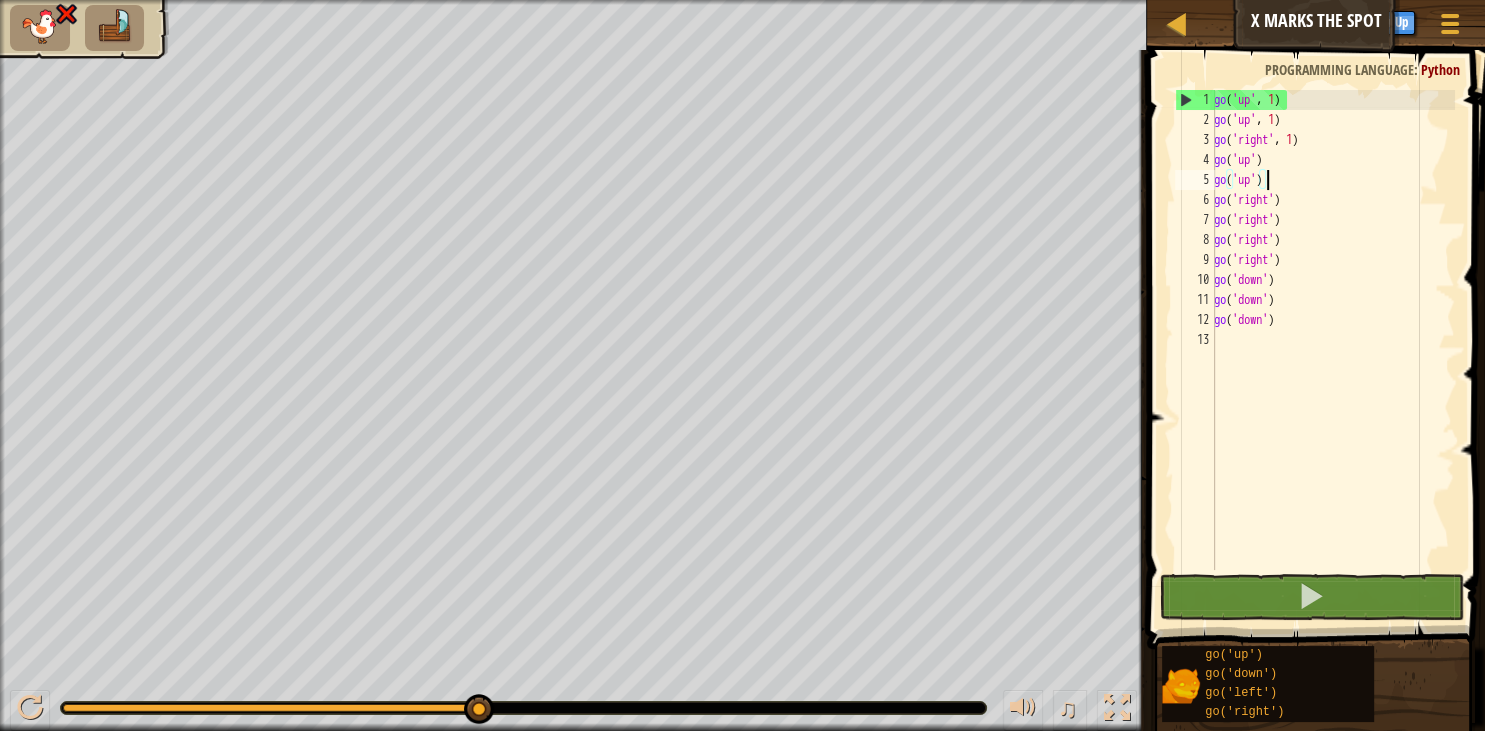 click on "go ( 'up' ,   1 ) go ( 'up' ,   1 ) go ( 'right' ,   1 ) go ( 'up' ) go ( 'up' ) go ( 'right' ) go ( 'right' ) go ( 'right' ) go ( 'right' ) go ( 'down' ) go ( 'down' ) go ( 'down' )" at bounding box center (1332, 350) 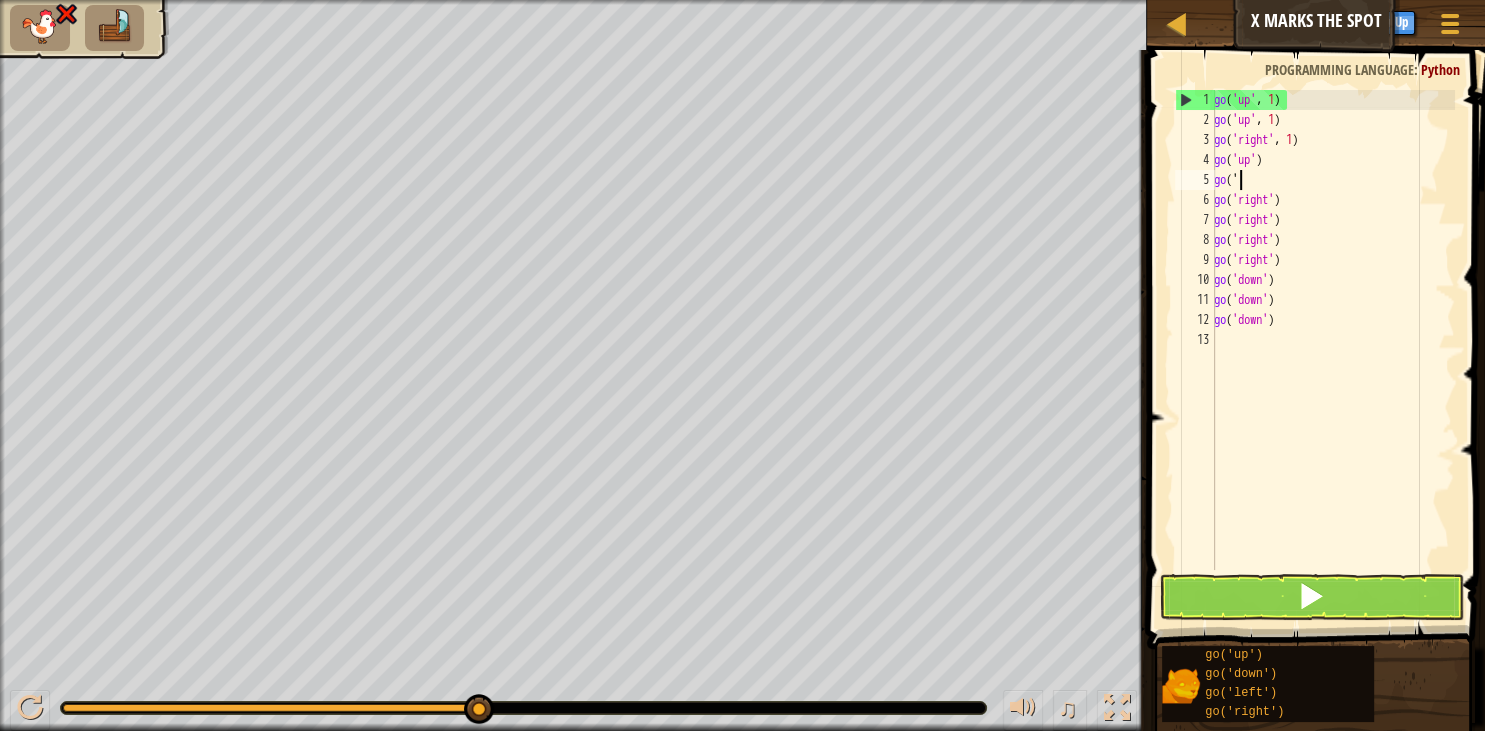 type on "g" 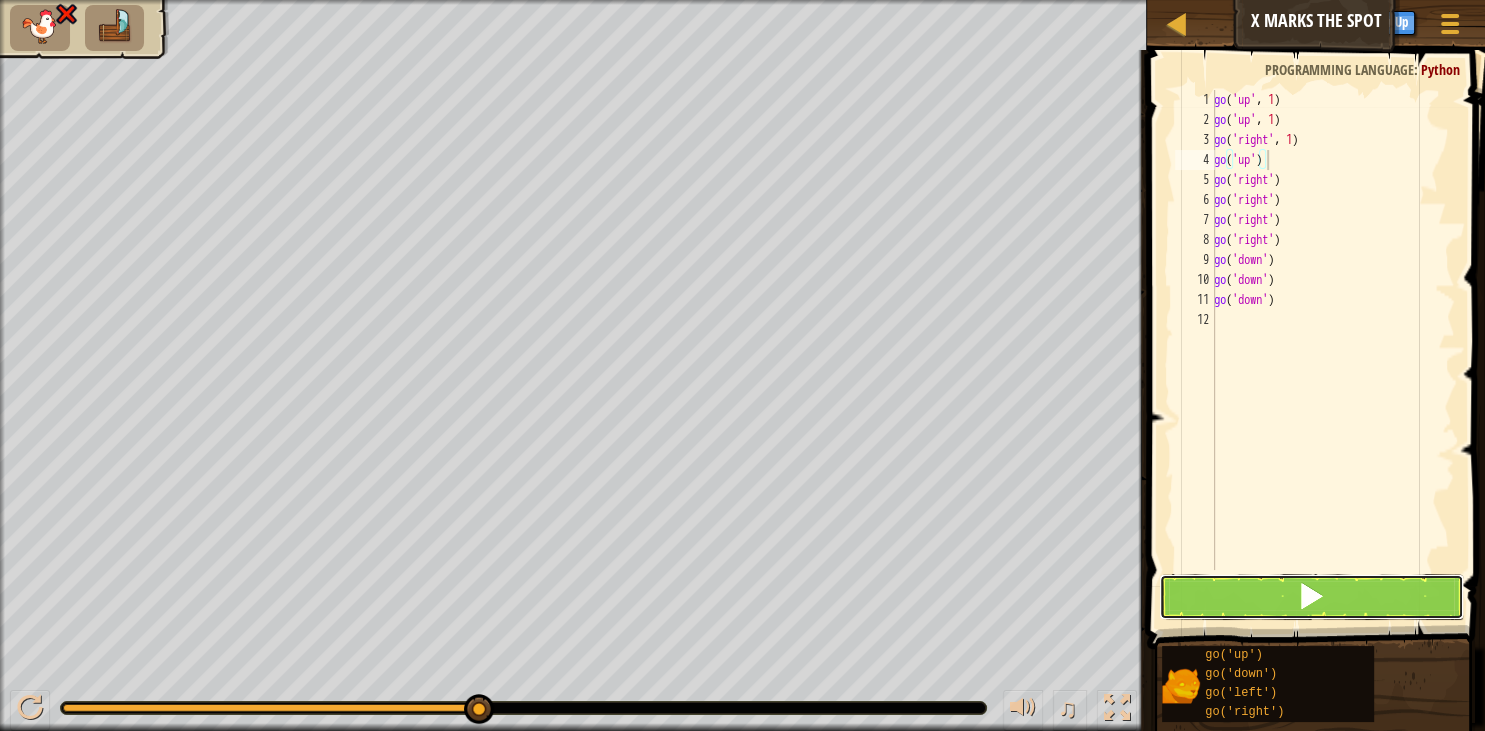 click at bounding box center [1311, 596] 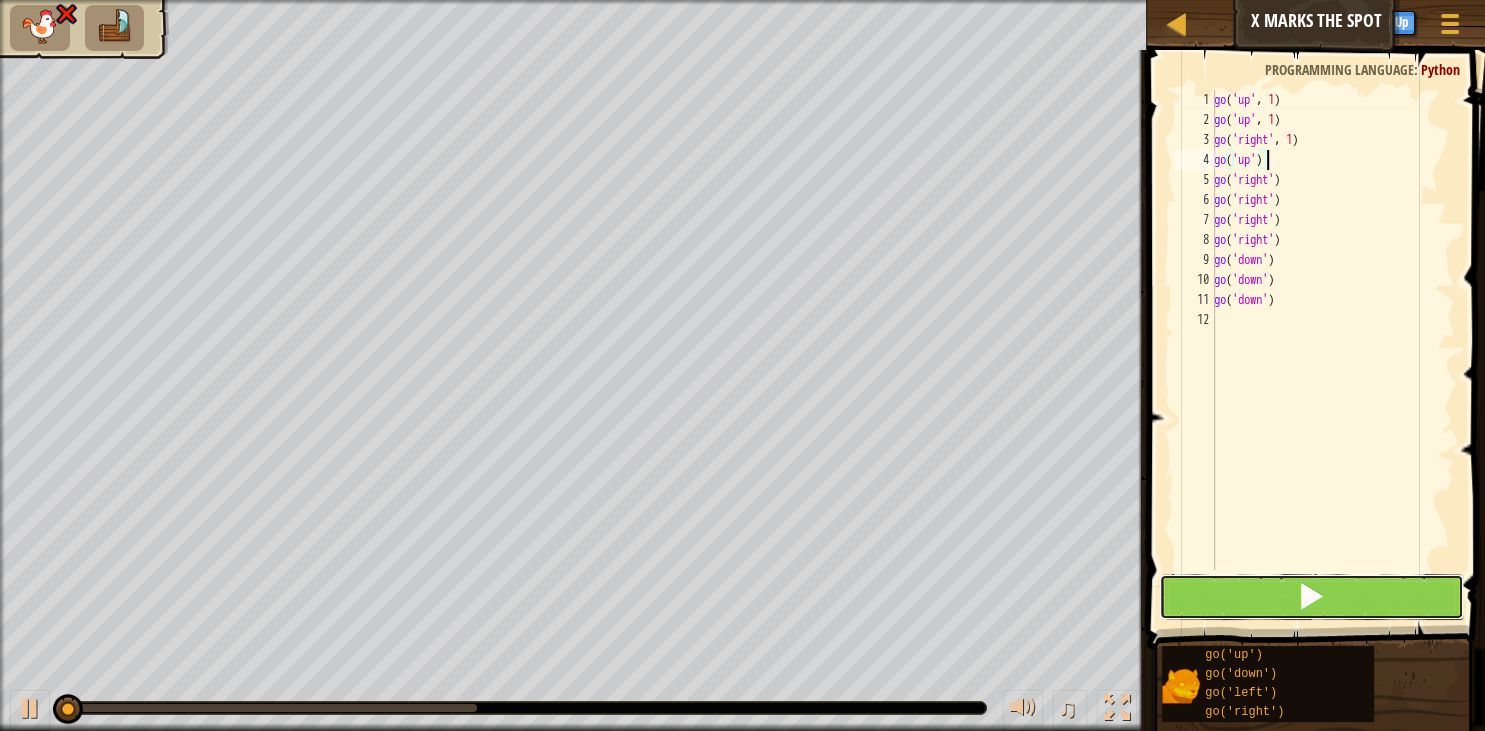 click at bounding box center (1311, 596) 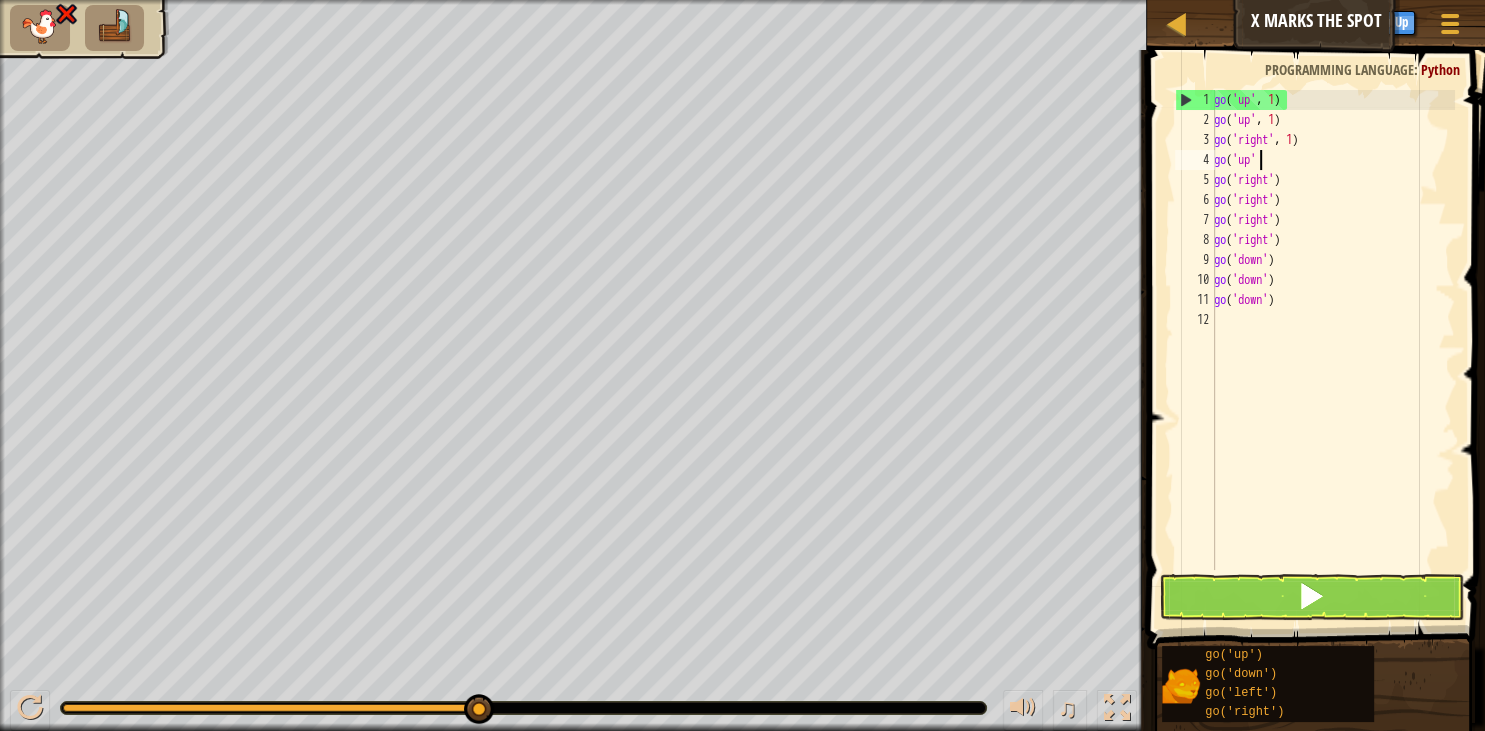 type on "g" 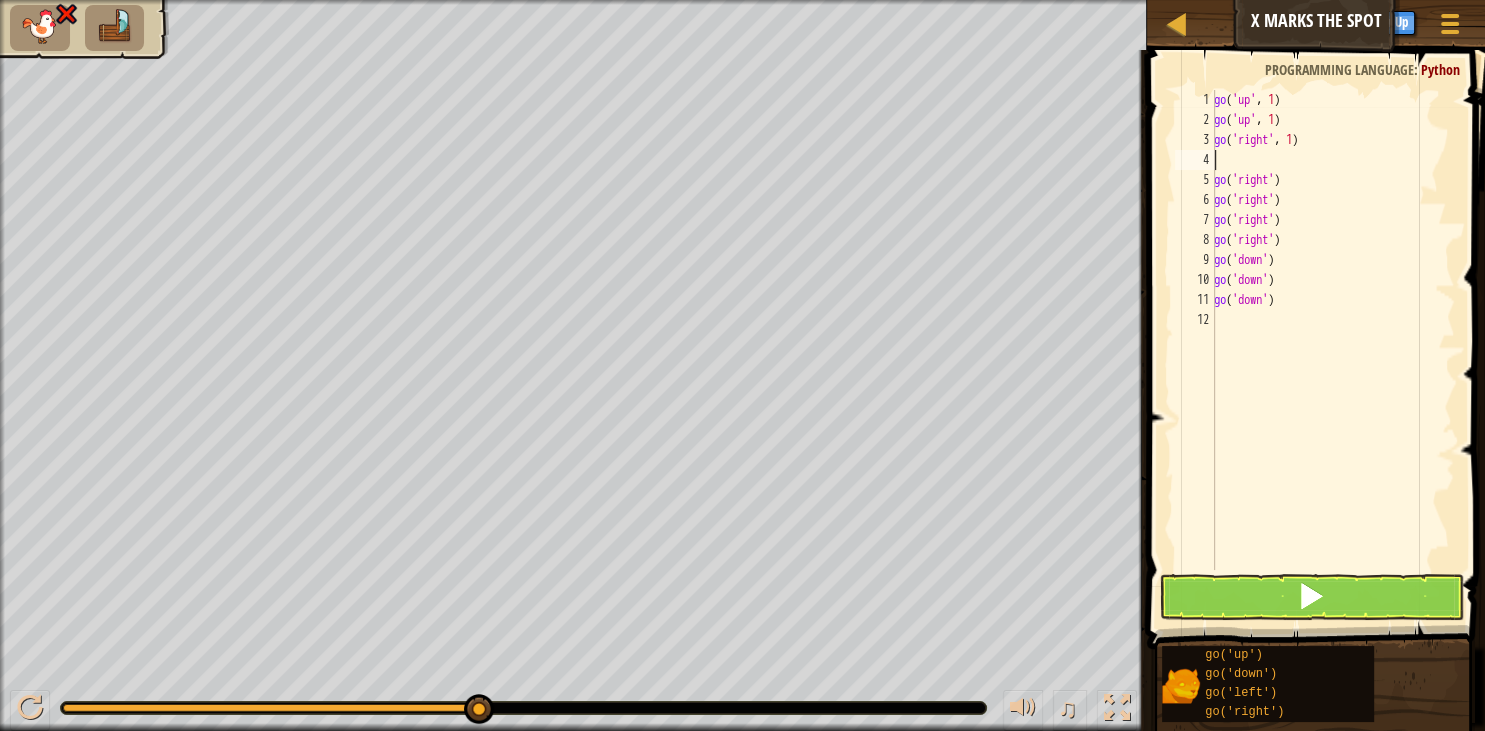 type on "go('right', 1)" 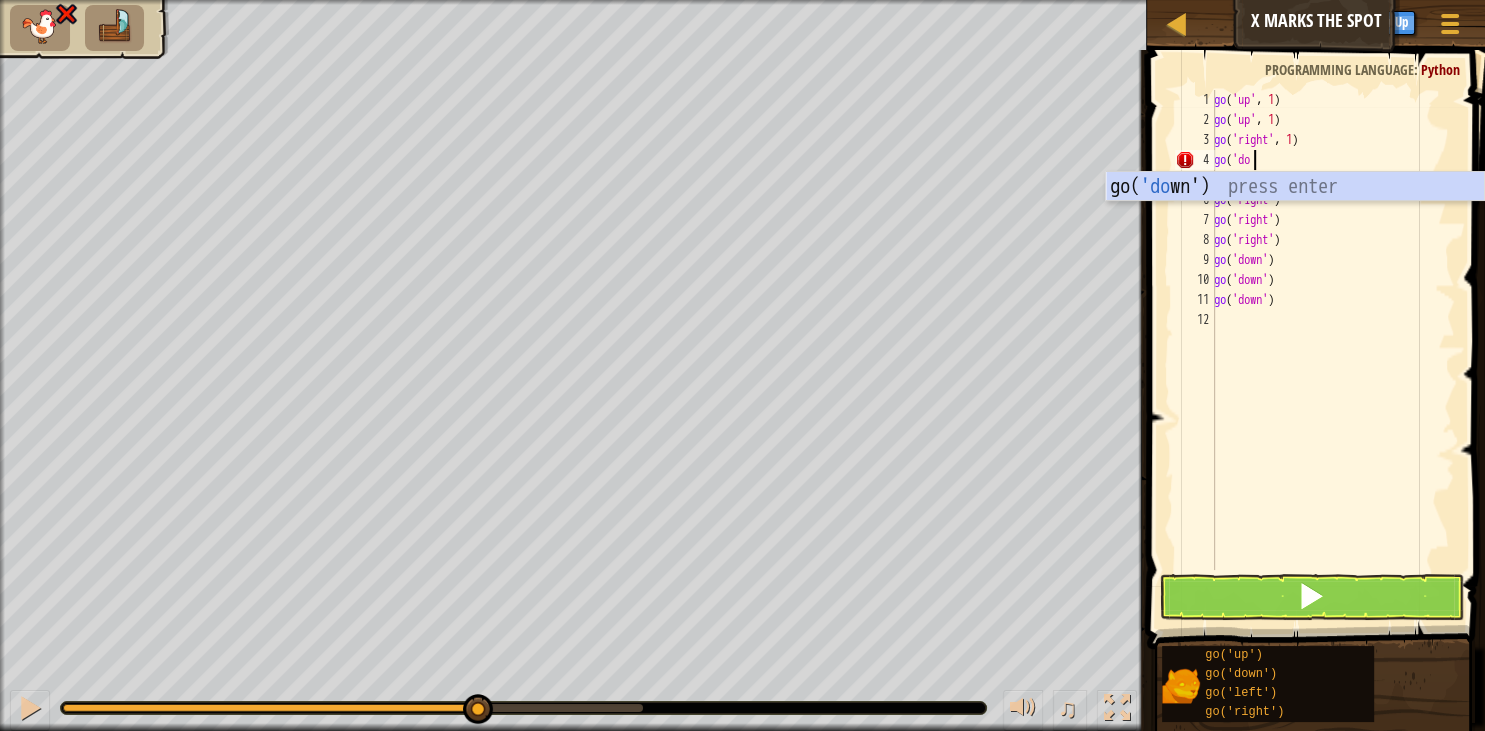 scroll, scrollTop: 9, scrollLeft: 3, axis: both 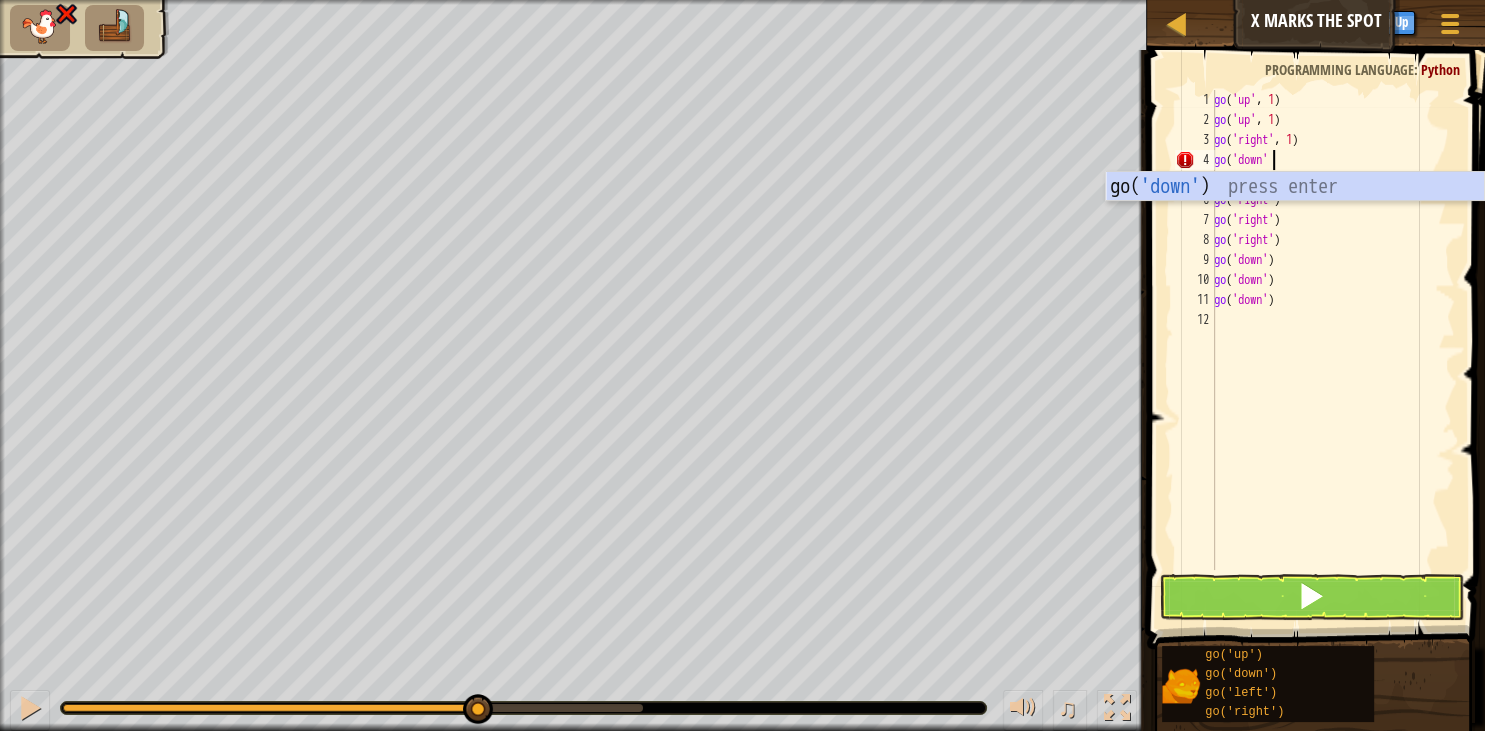 type on "go('down')" 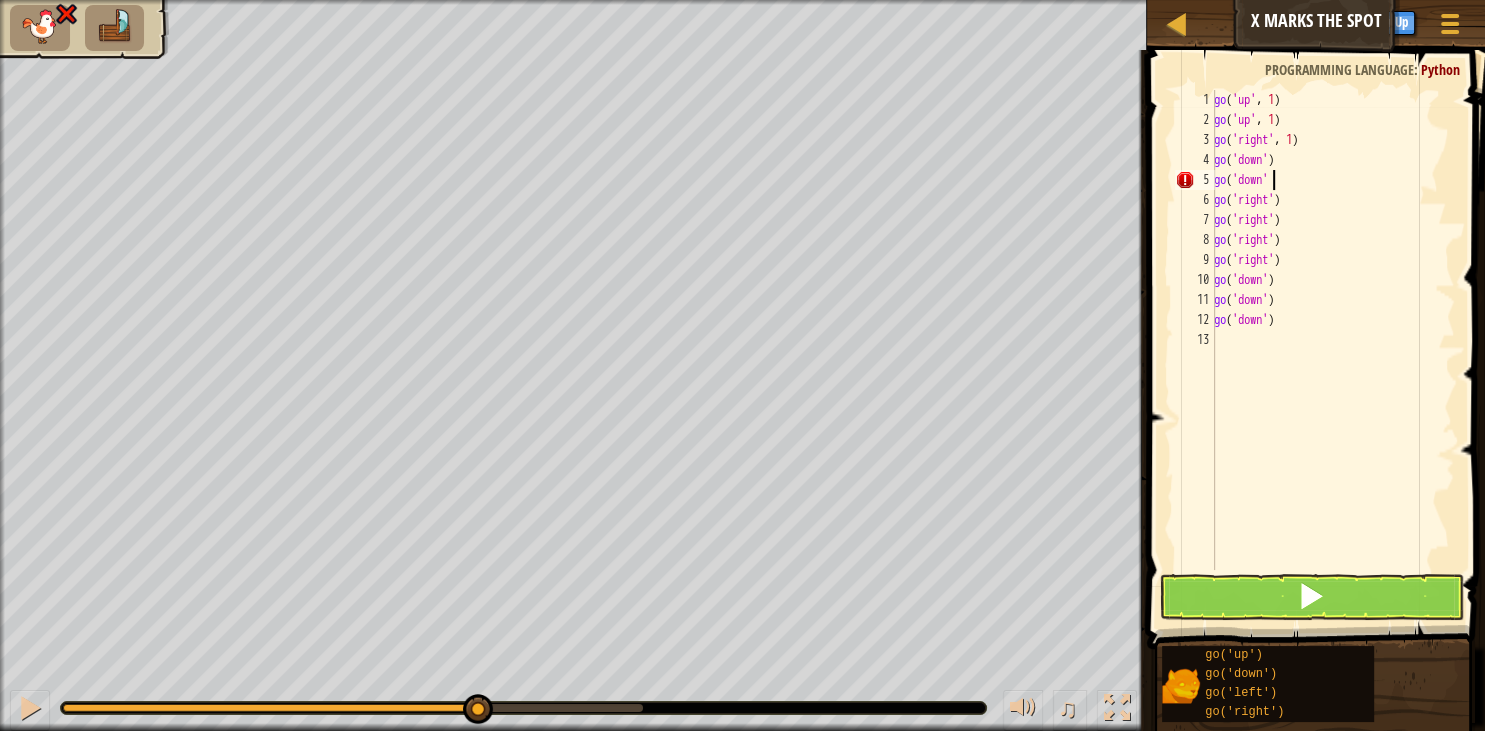 scroll, scrollTop: 9, scrollLeft: 4, axis: both 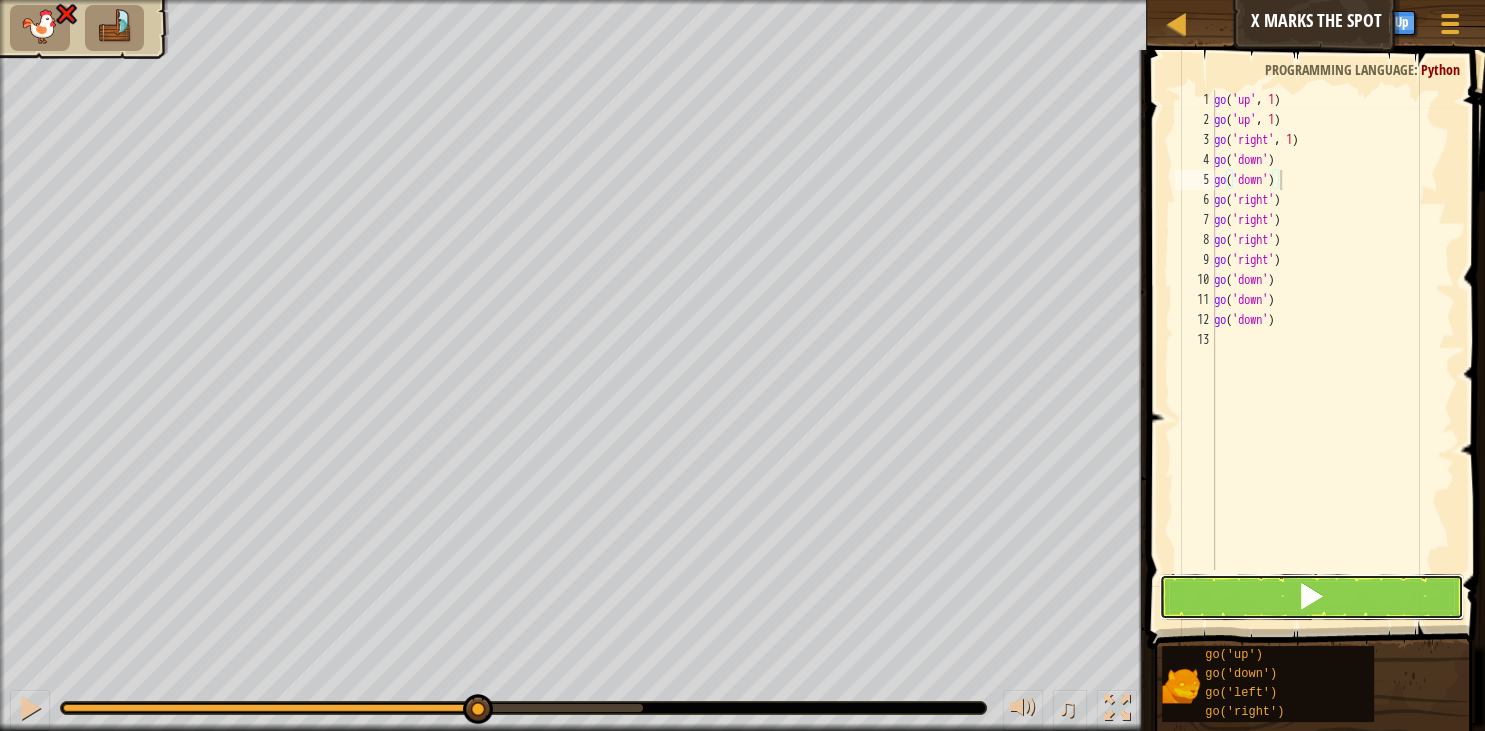 click at bounding box center [1311, 596] 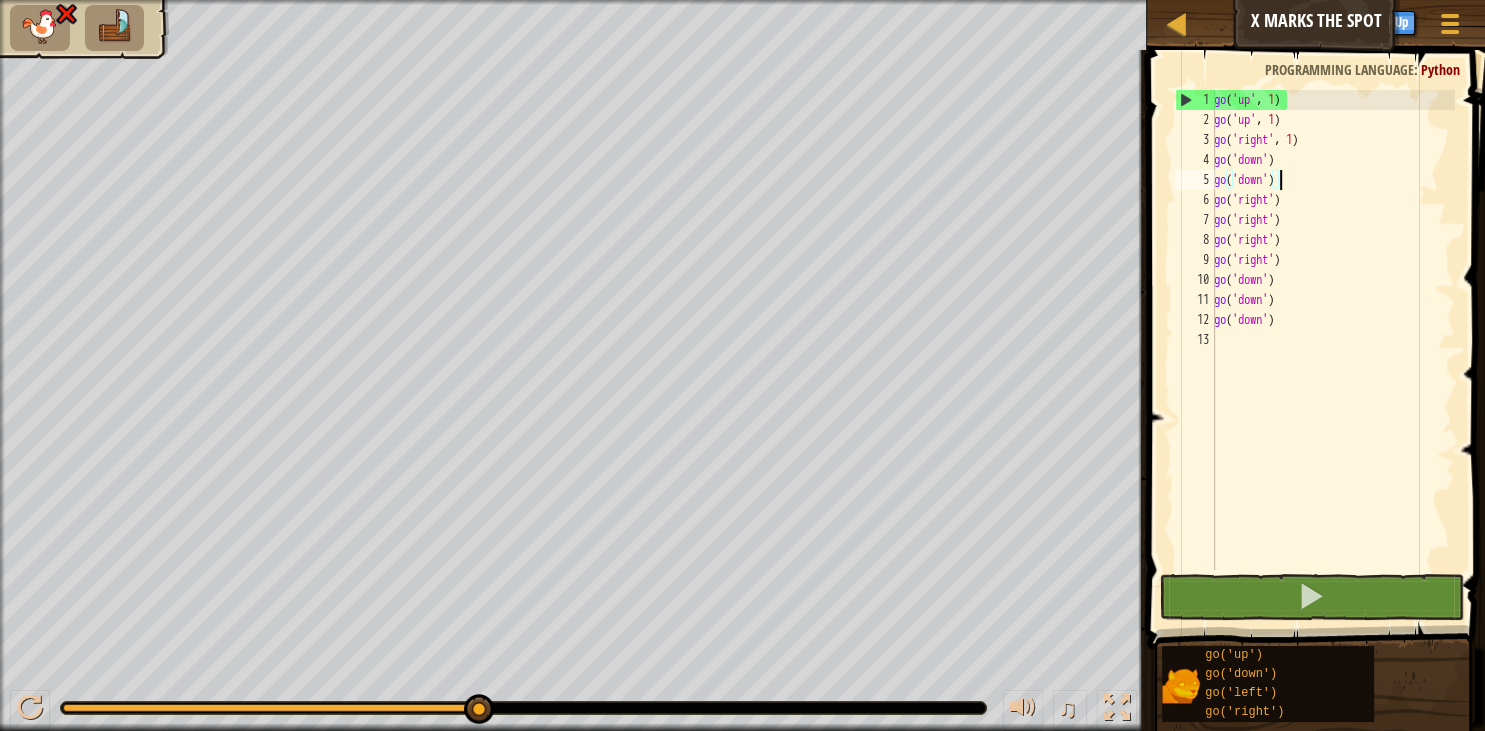 click on "go ( 'up' ,   1 ) go ( 'up' ,   1 ) go ( 'right' ,   1 ) go ( 'down' ) go ( 'down' ) go ( 'right' ) go ( 'right' ) go ( 'right' ) go ( 'right' ) go ( 'down' ) go ( 'down' ) go ( 'down' )" at bounding box center (1332, 350) 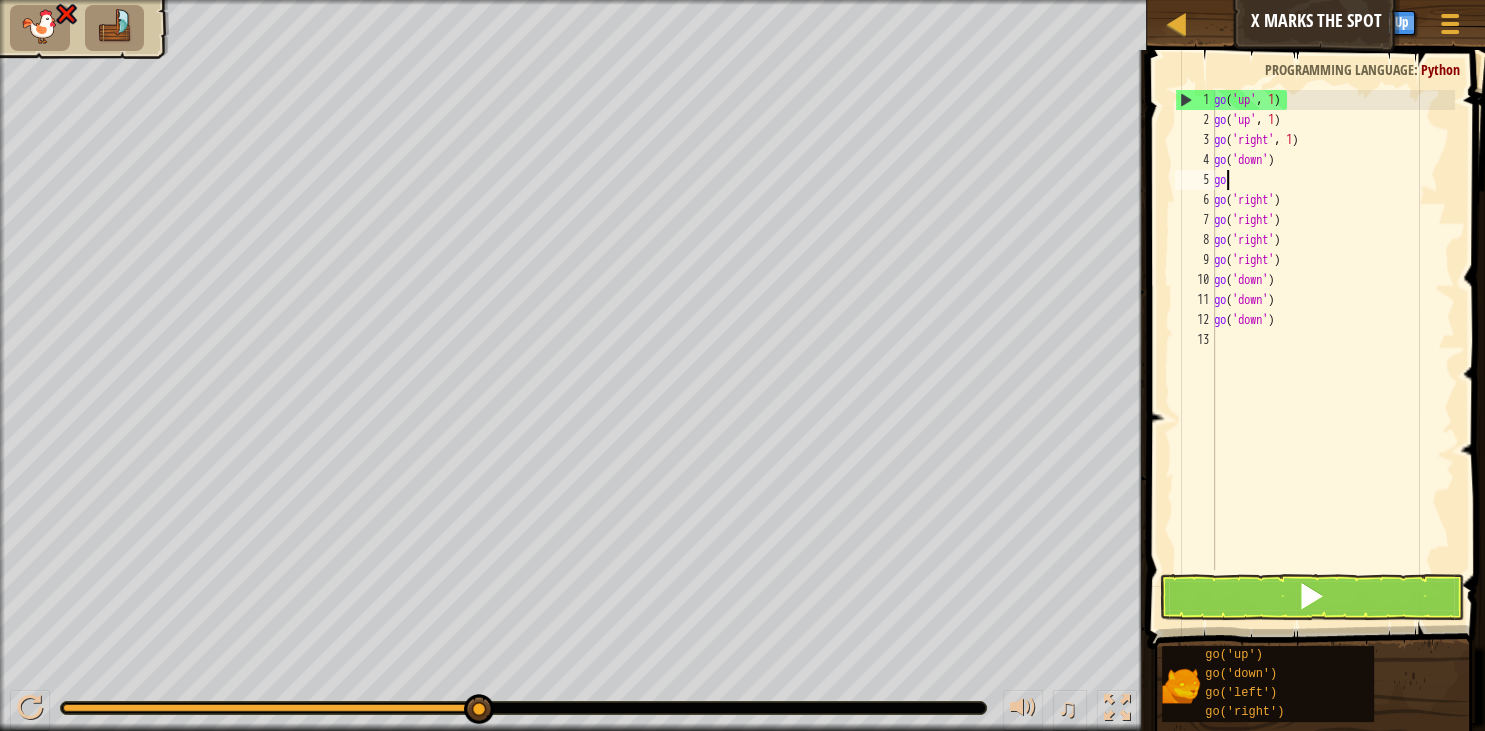 type on "g" 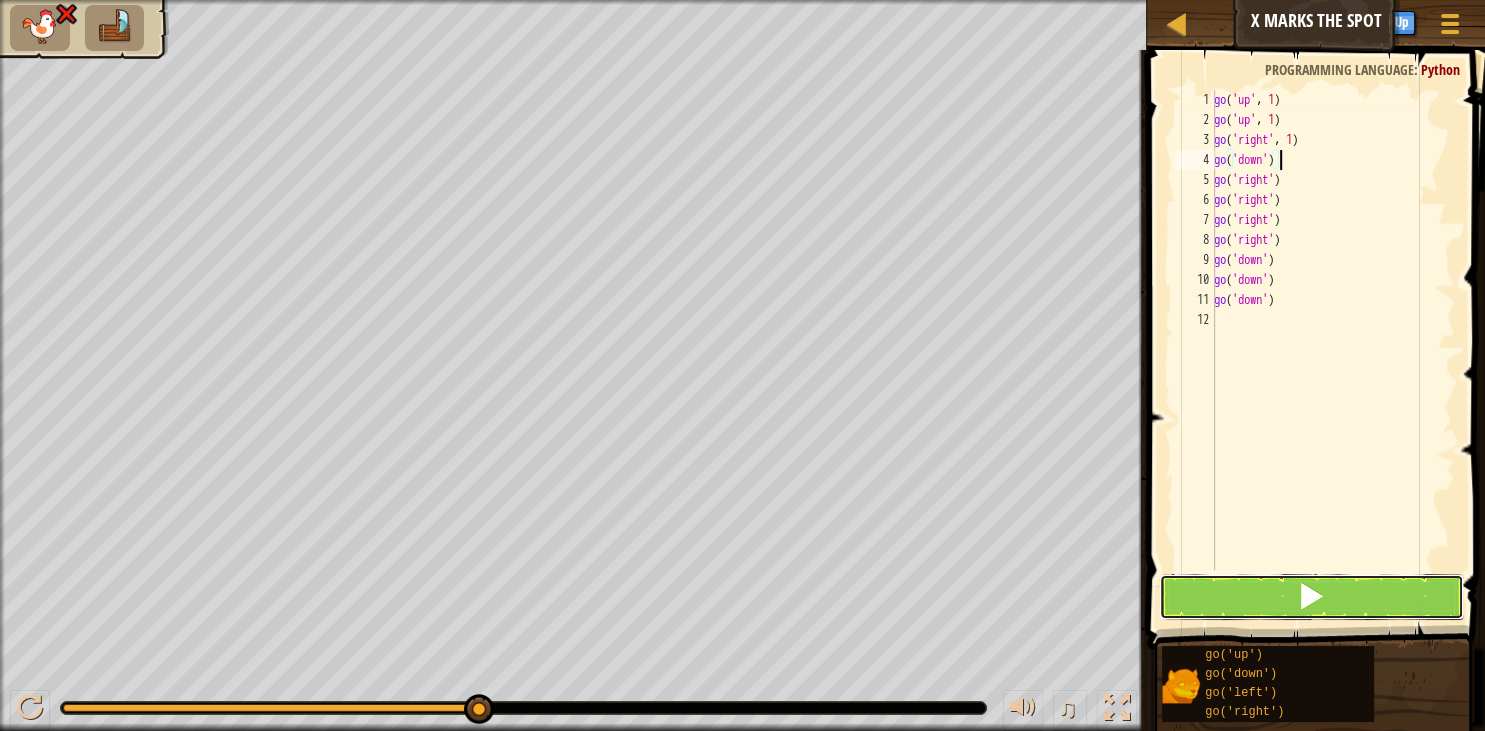 click at bounding box center [1311, 596] 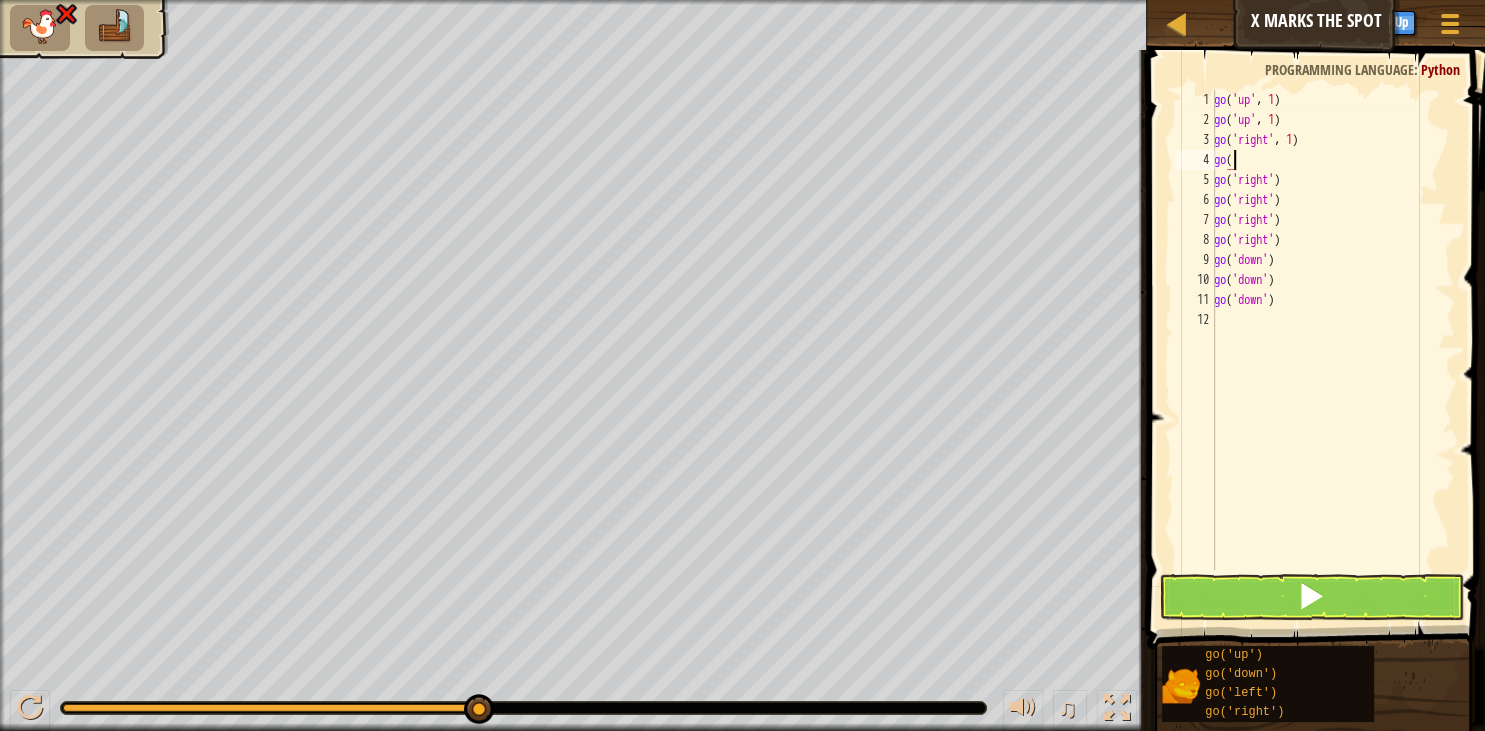 type on "g" 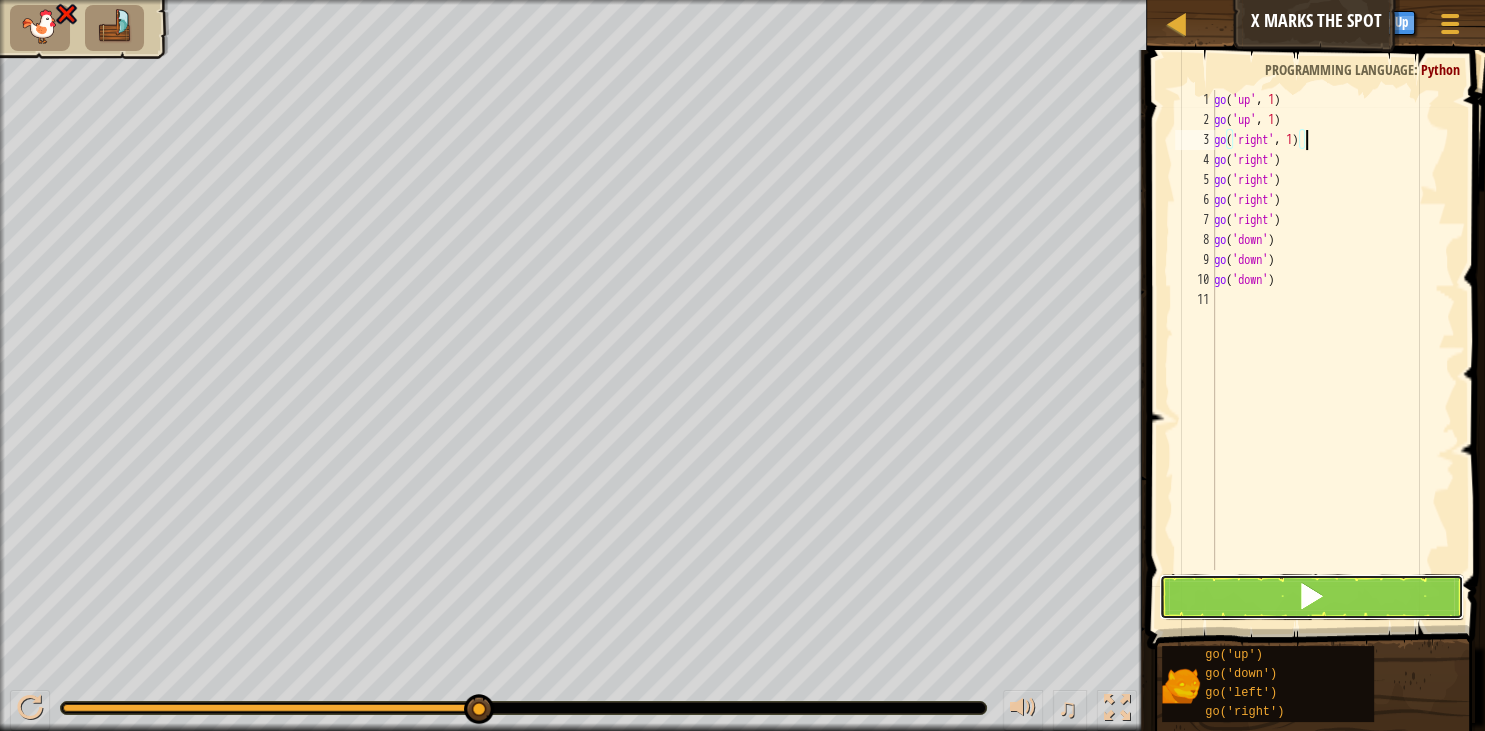 click at bounding box center [1311, 597] 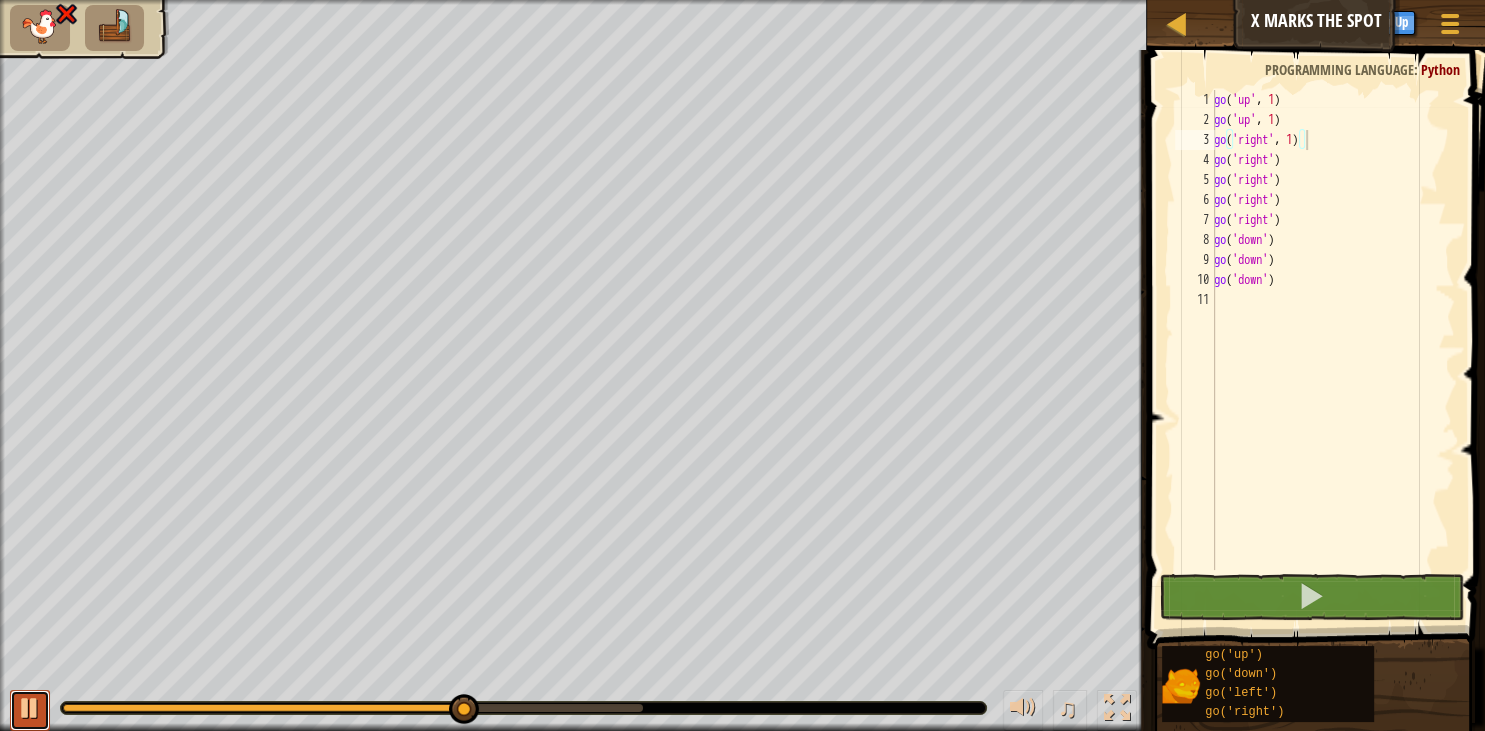 click at bounding box center [30, 708] 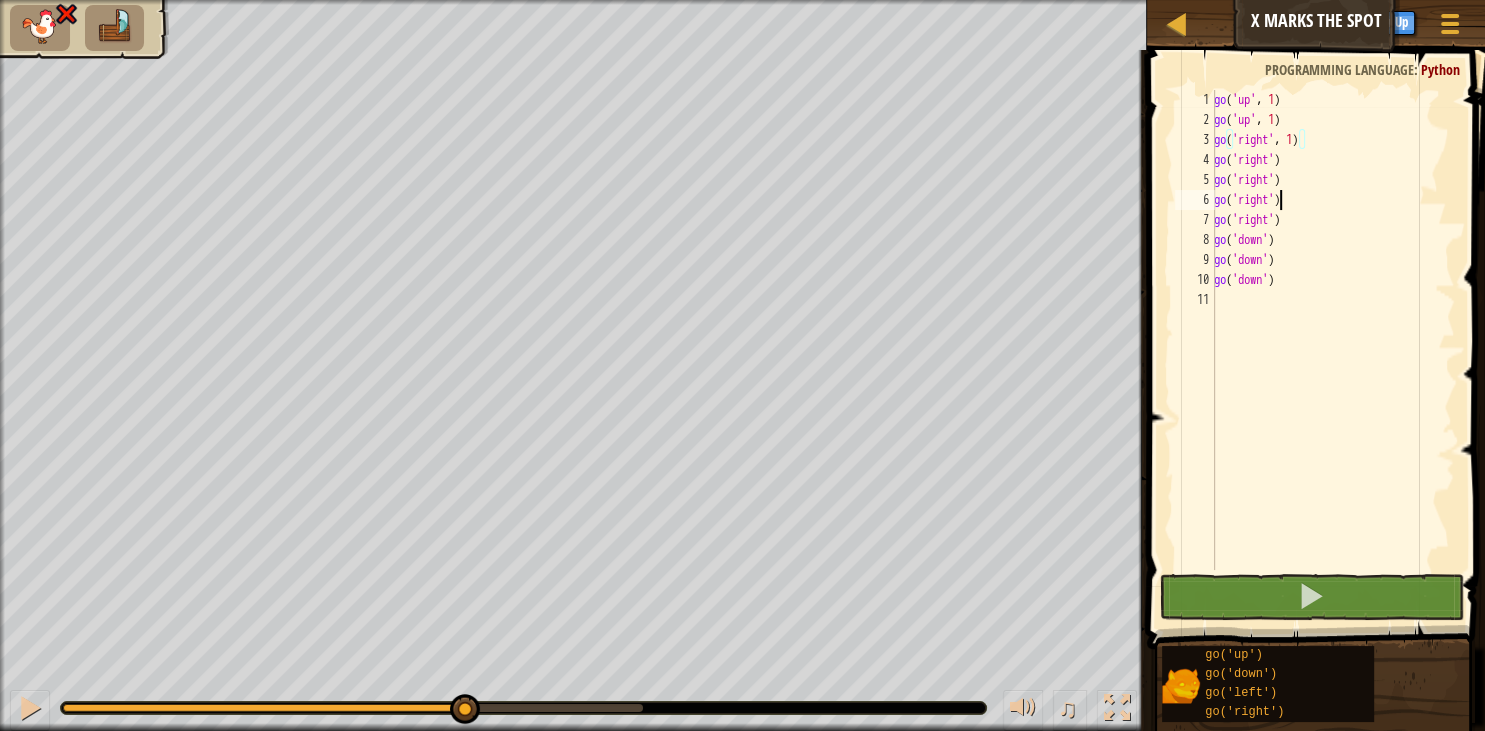 click on "go ( 'up' ,   1 ) go ( 'up' ,   1 ) go ( 'right' ,   1 ) go ( 'right' ) go ( 'right' ) go ( 'right' ) go ( 'right' ) go ( 'down' ) go ( 'down' ) go ( 'down' )" at bounding box center (1332, 350) 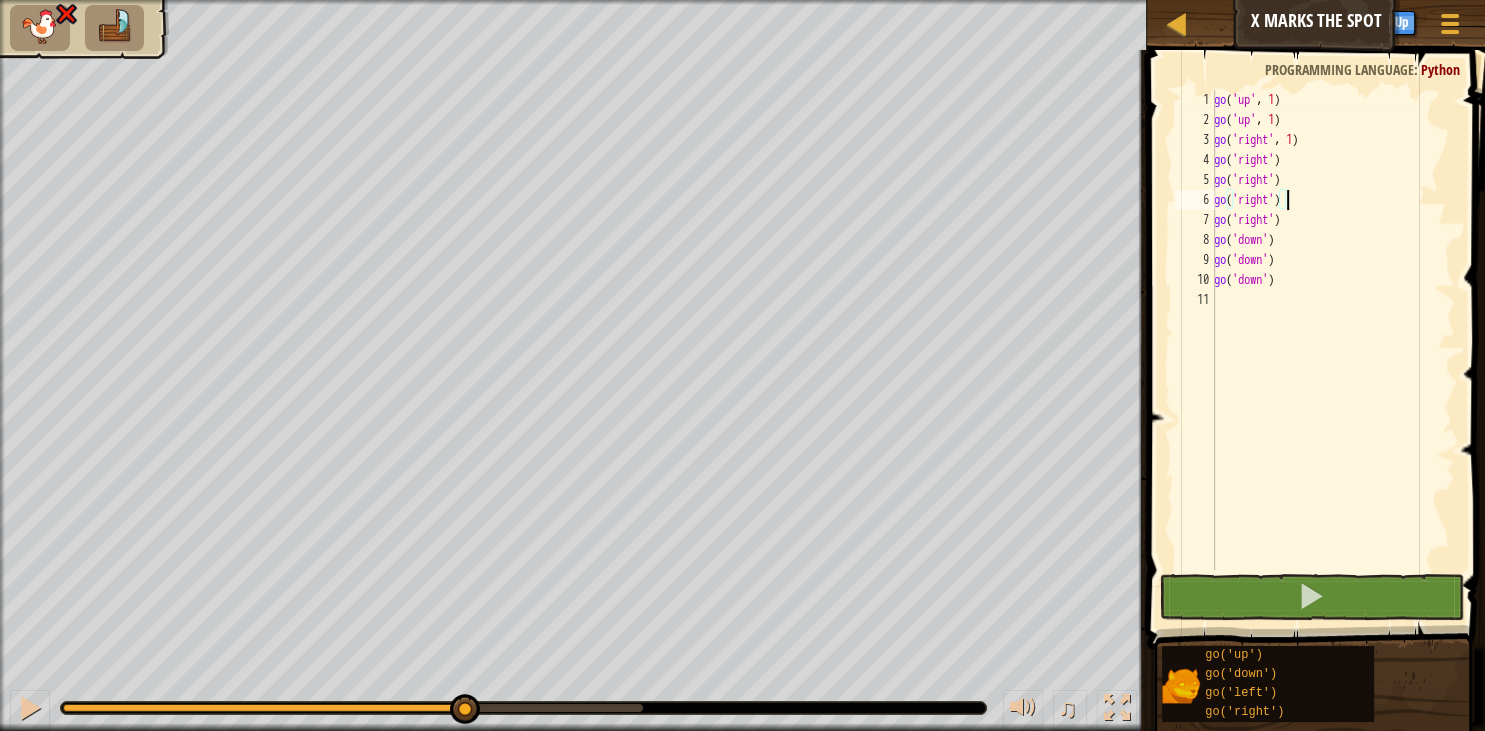 click on "go ( 'up' ,   1 ) go ( 'up' ,   1 ) go ( 'right' ,   1 ) go ( 'right' ) go ( 'right' ) go ( 'right' ) go ( 'right' ) go ( 'down' ) go ( 'down' ) go ( 'down' )" at bounding box center [1332, 350] 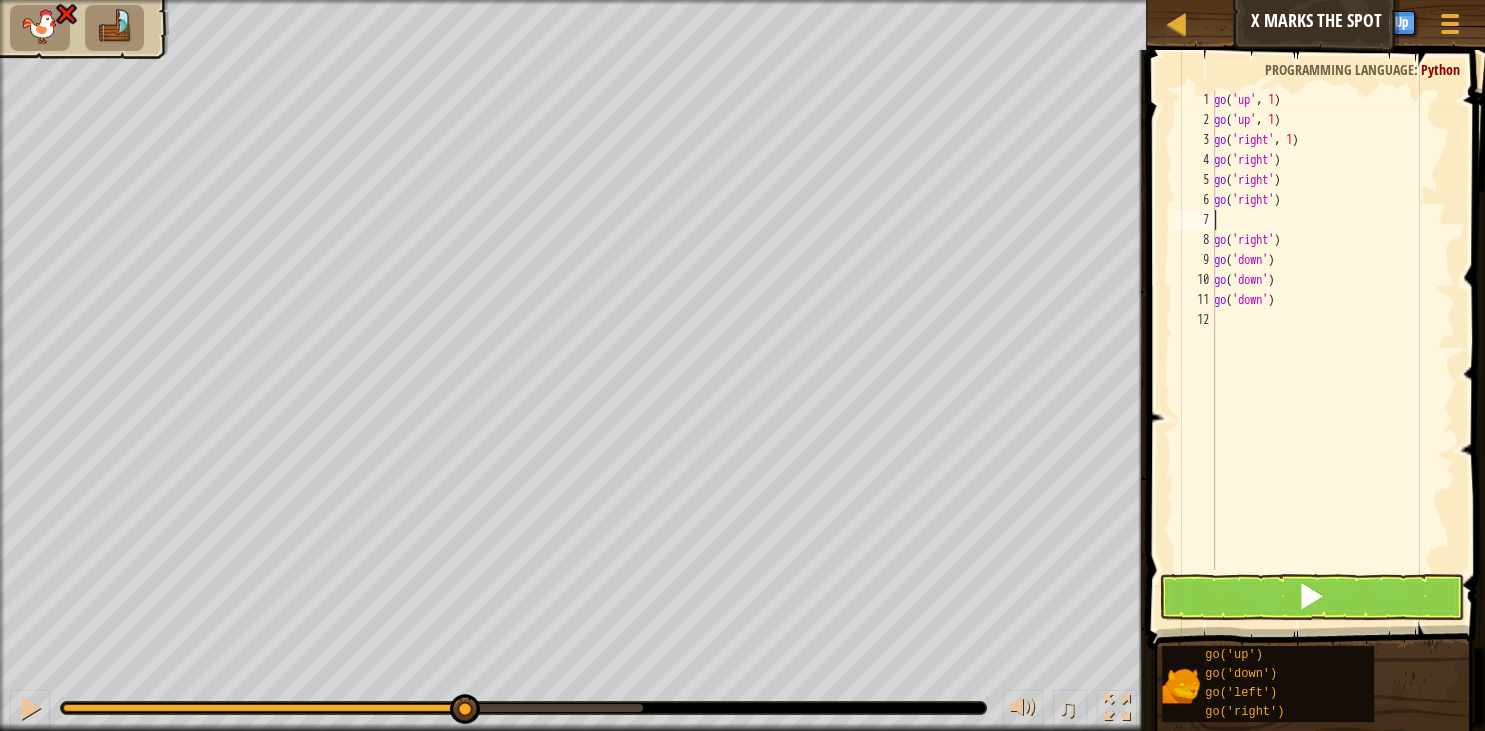 type on "d" 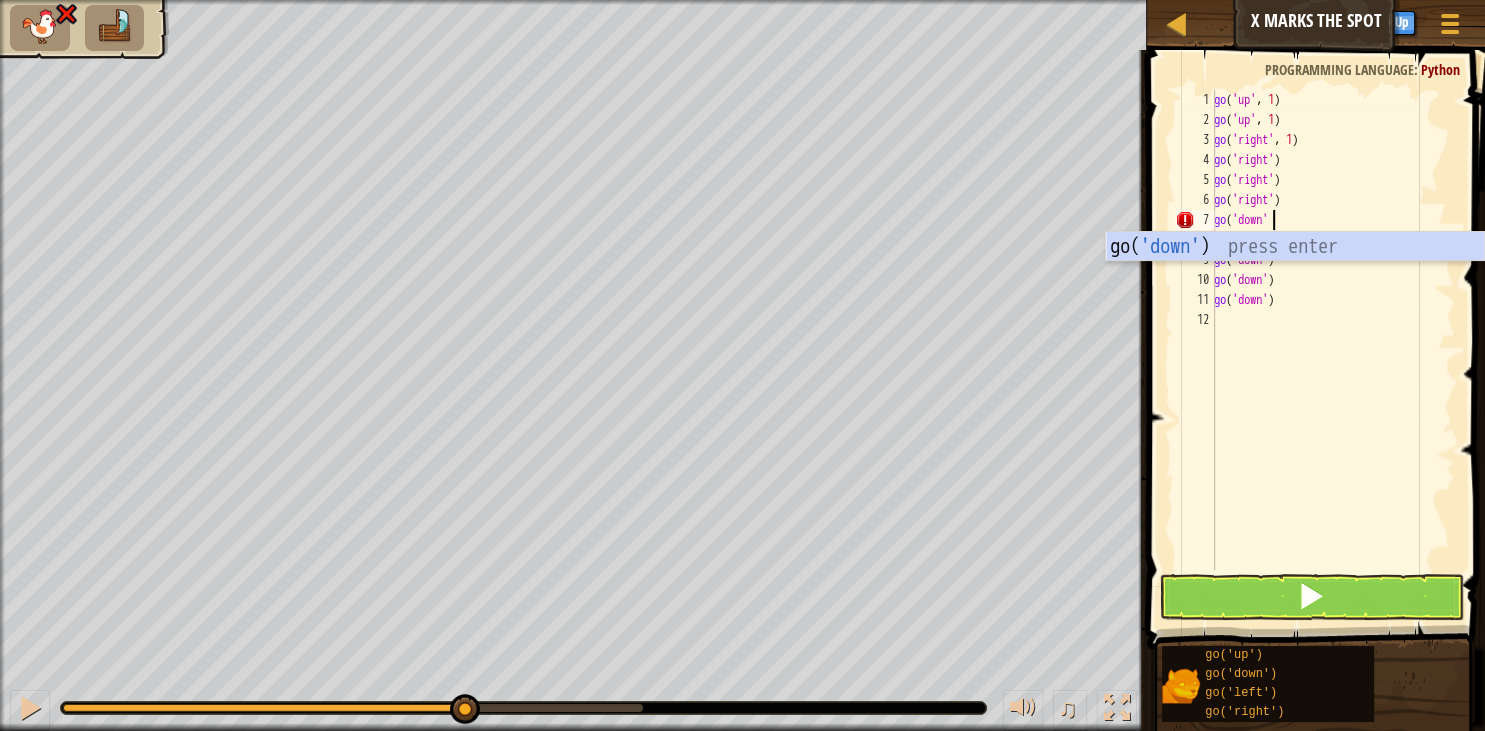 scroll, scrollTop: 9, scrollLeft: 4, axis: both 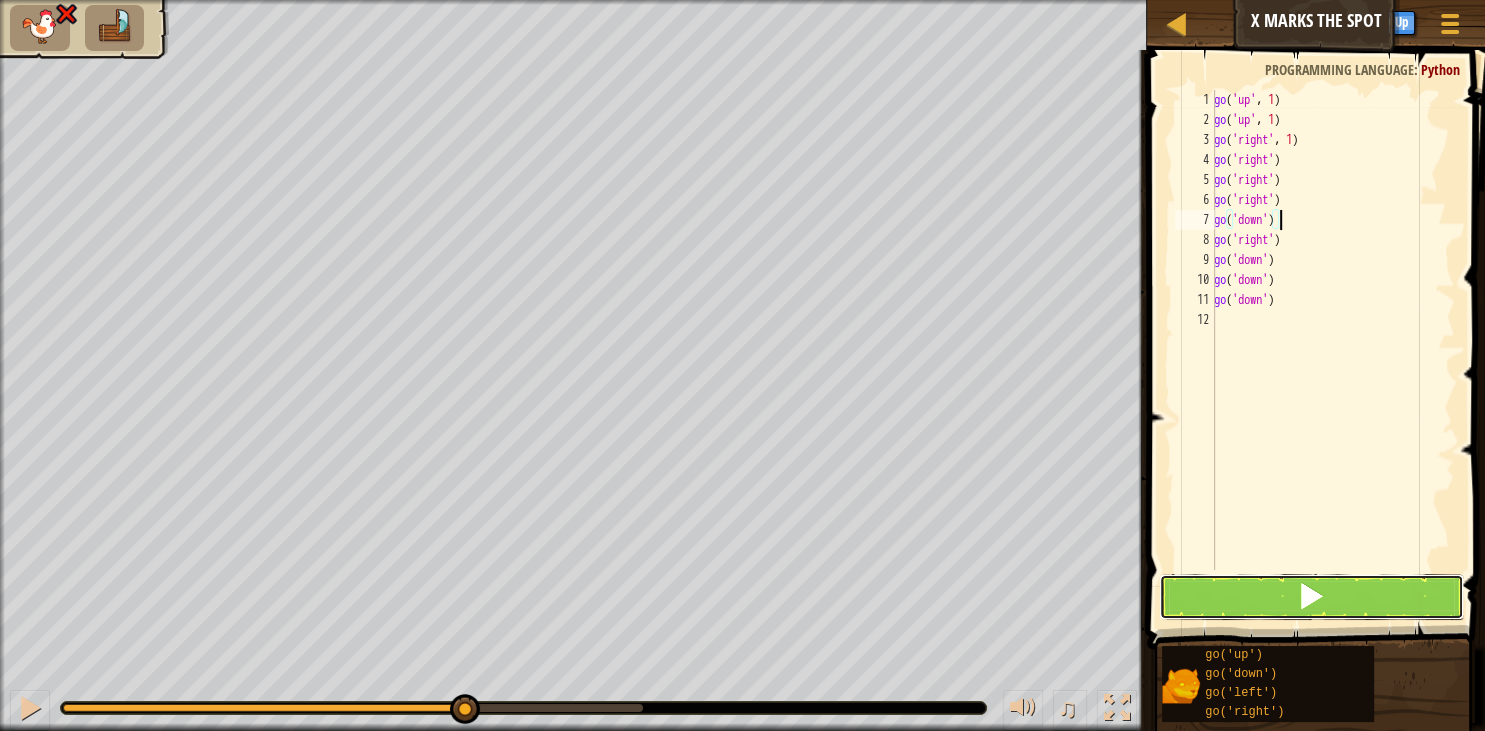 click at bounding box center [1311, 596] 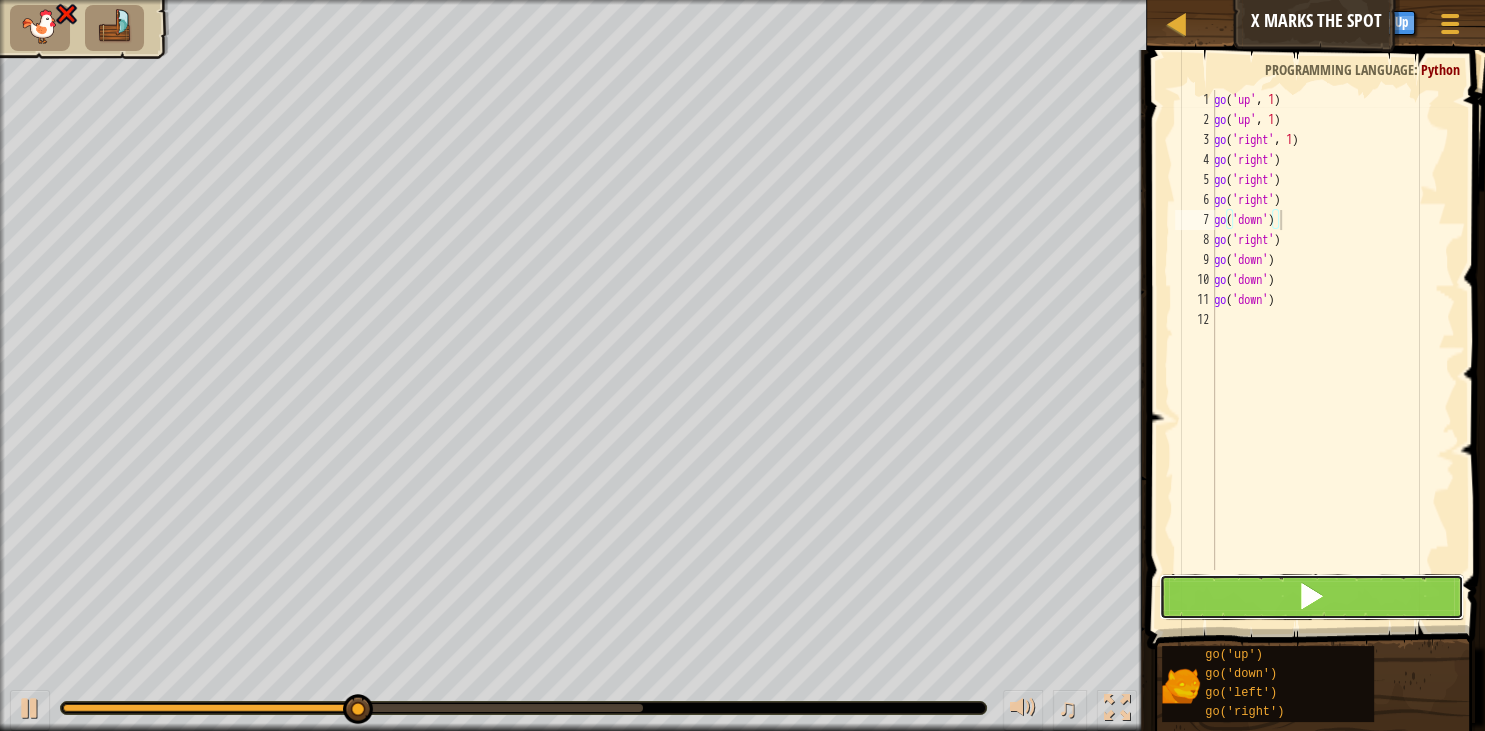 click at bounding box center (1311, 597) 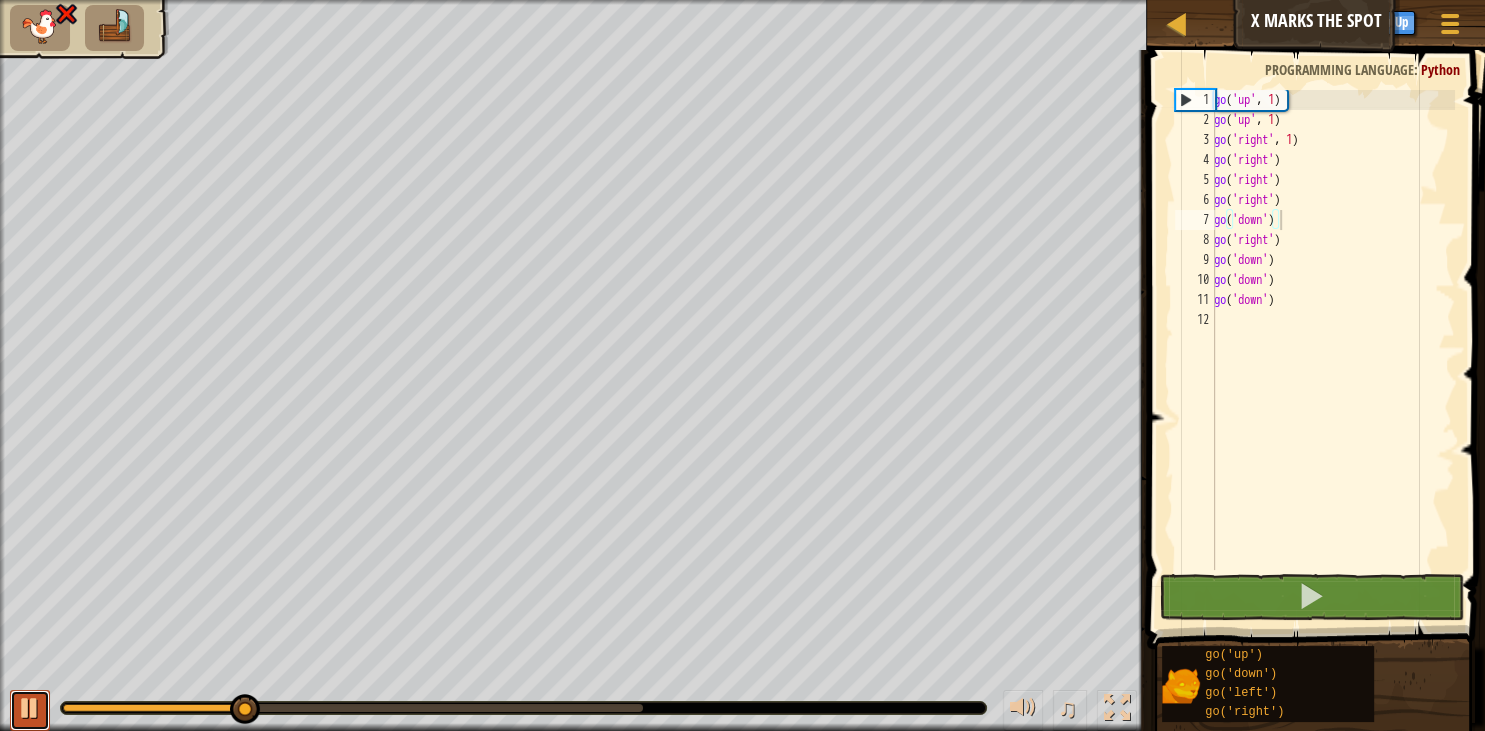 click at bounding box center [30, 710] 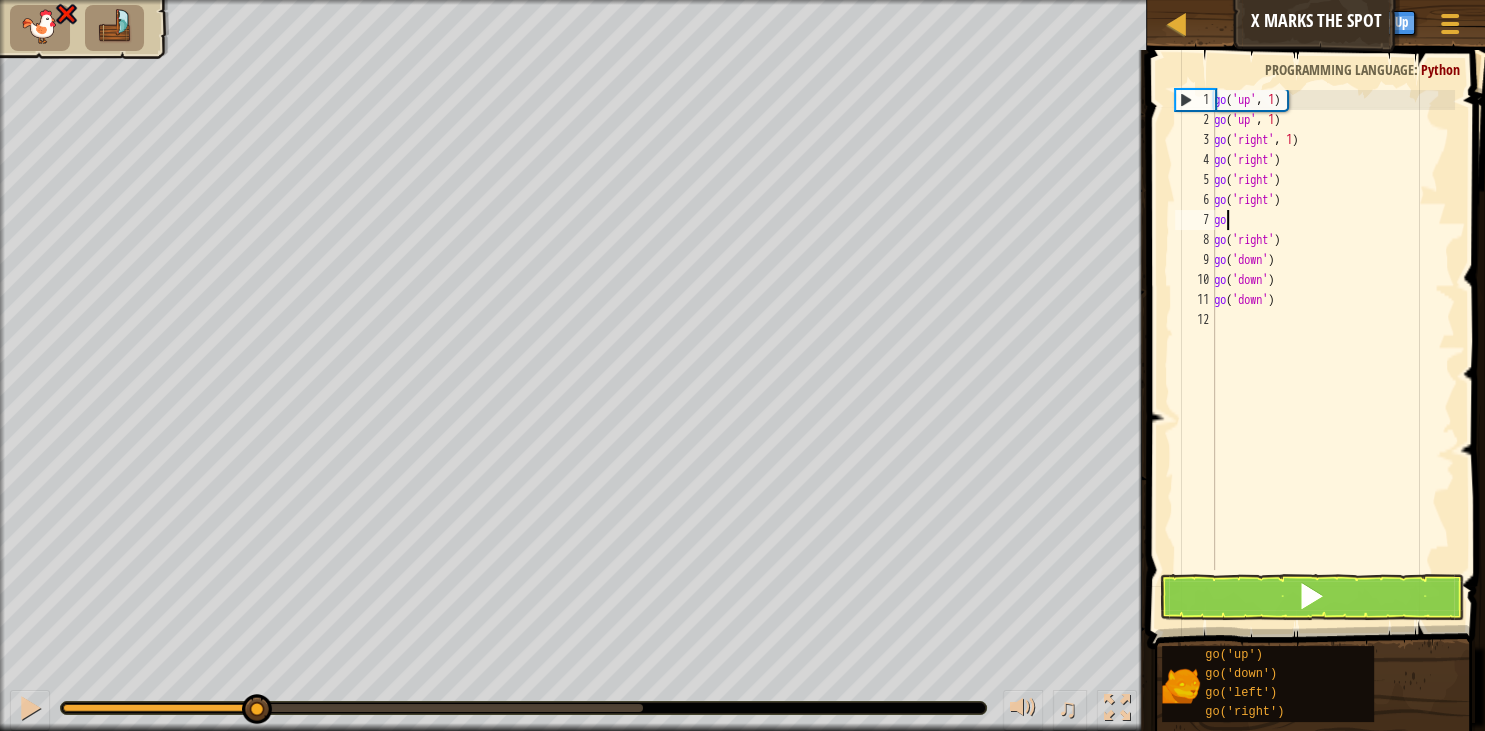type on "g" 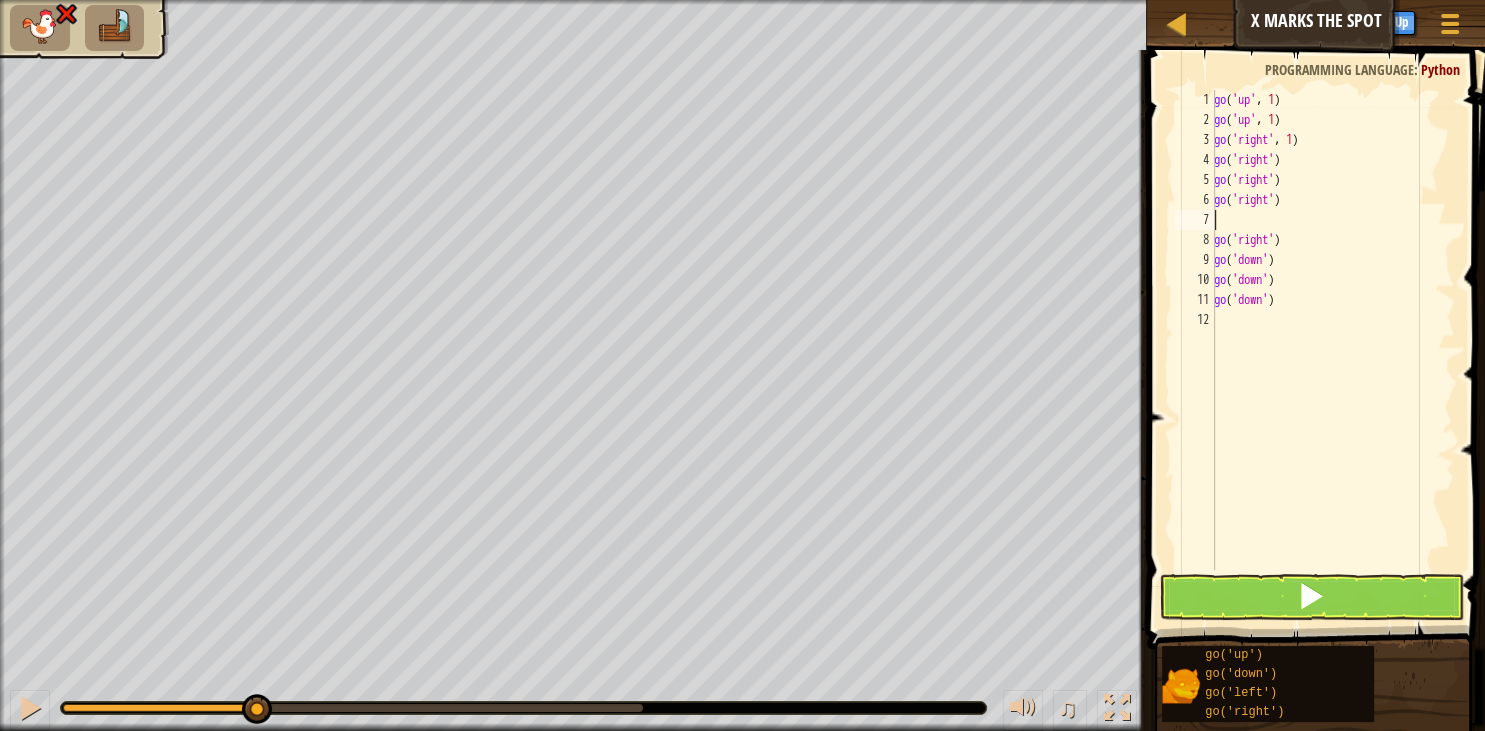 type on "go('right')" 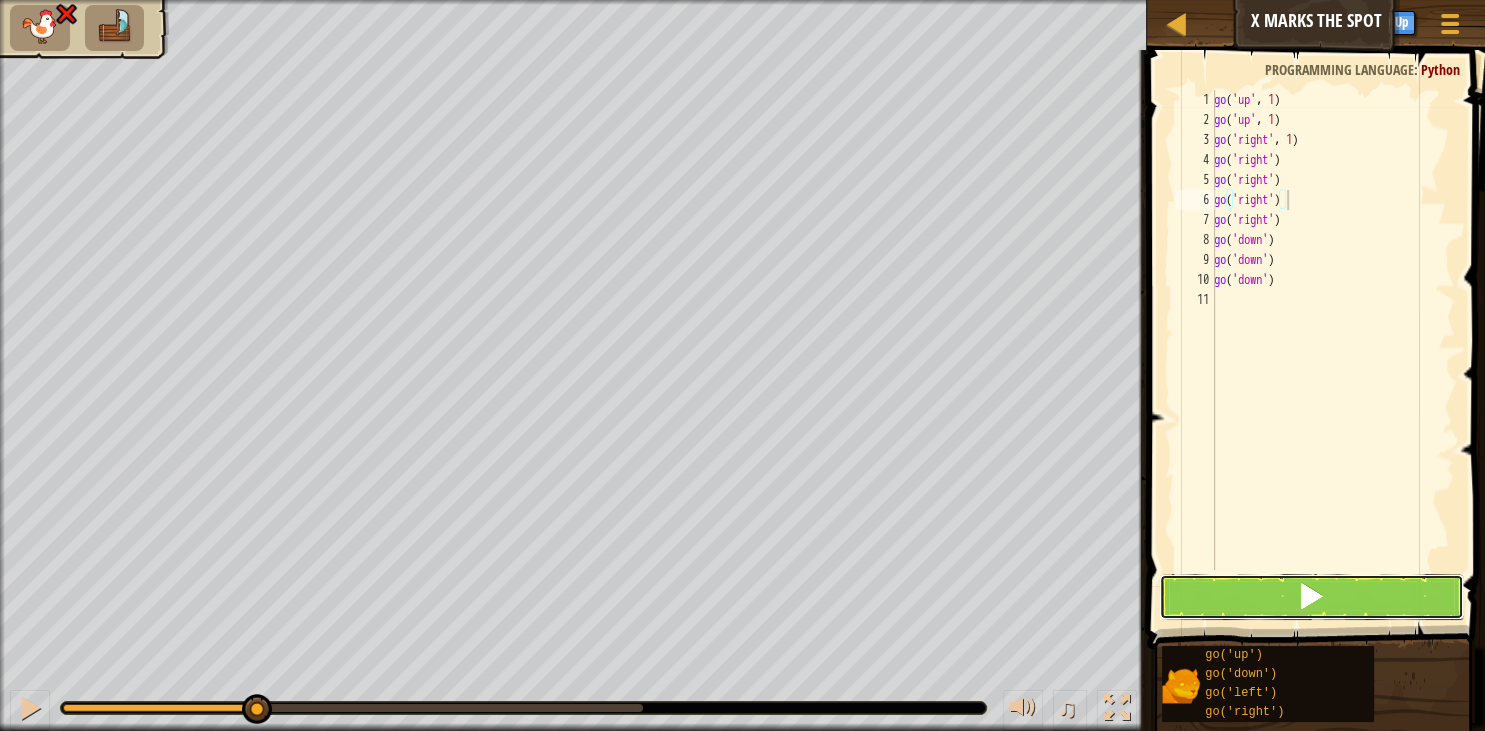 click at bounding box center [1311, 597] 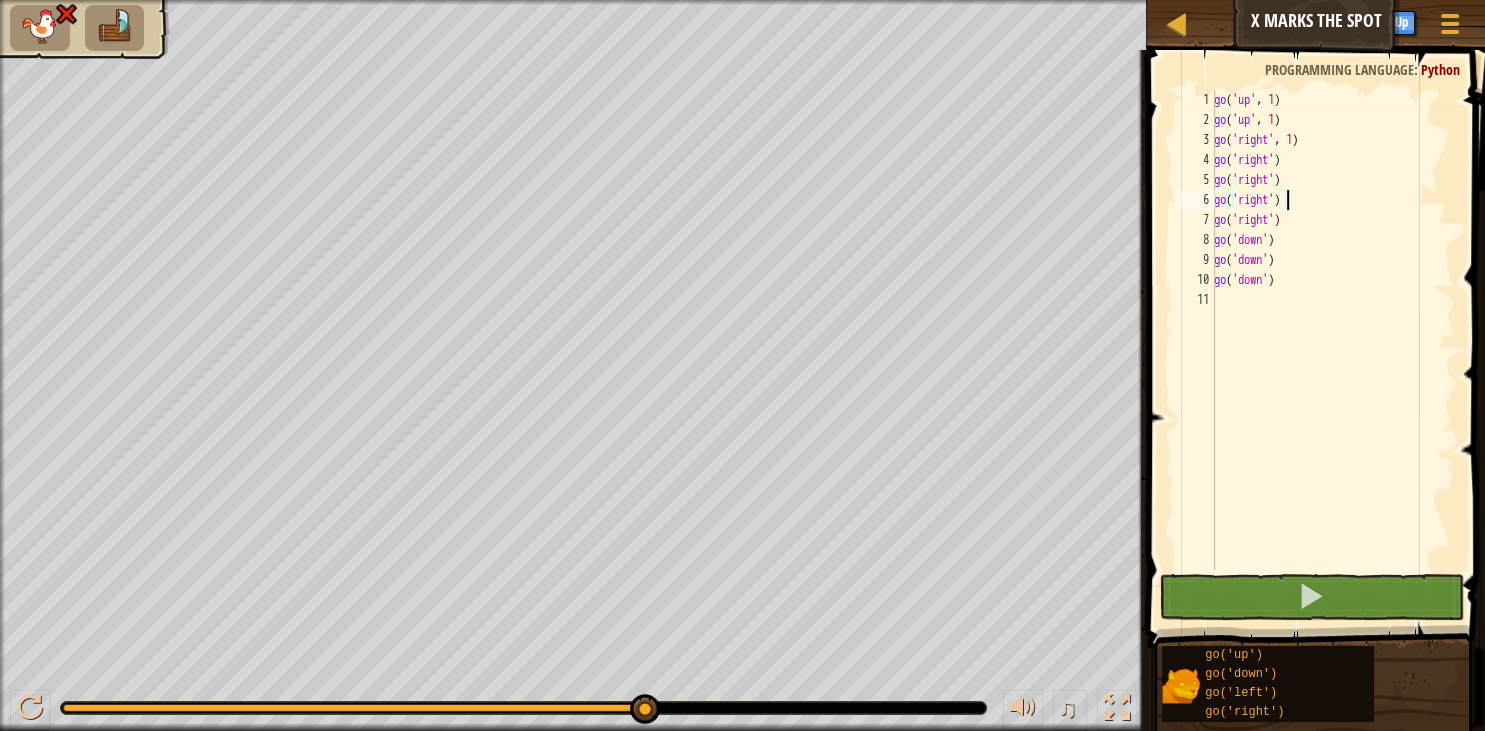 click on "go ( 'up' ,   1 ) go ( 'up' ,   1 ) go ( 'right' ,   1 ) go ( 'right' ) go ( 'right' ) go ( 'right' ) go ( 'right' ) go ( 'down' ) go ( 'down' ) go ( 'down' )" at bounding box center (1332, 350) 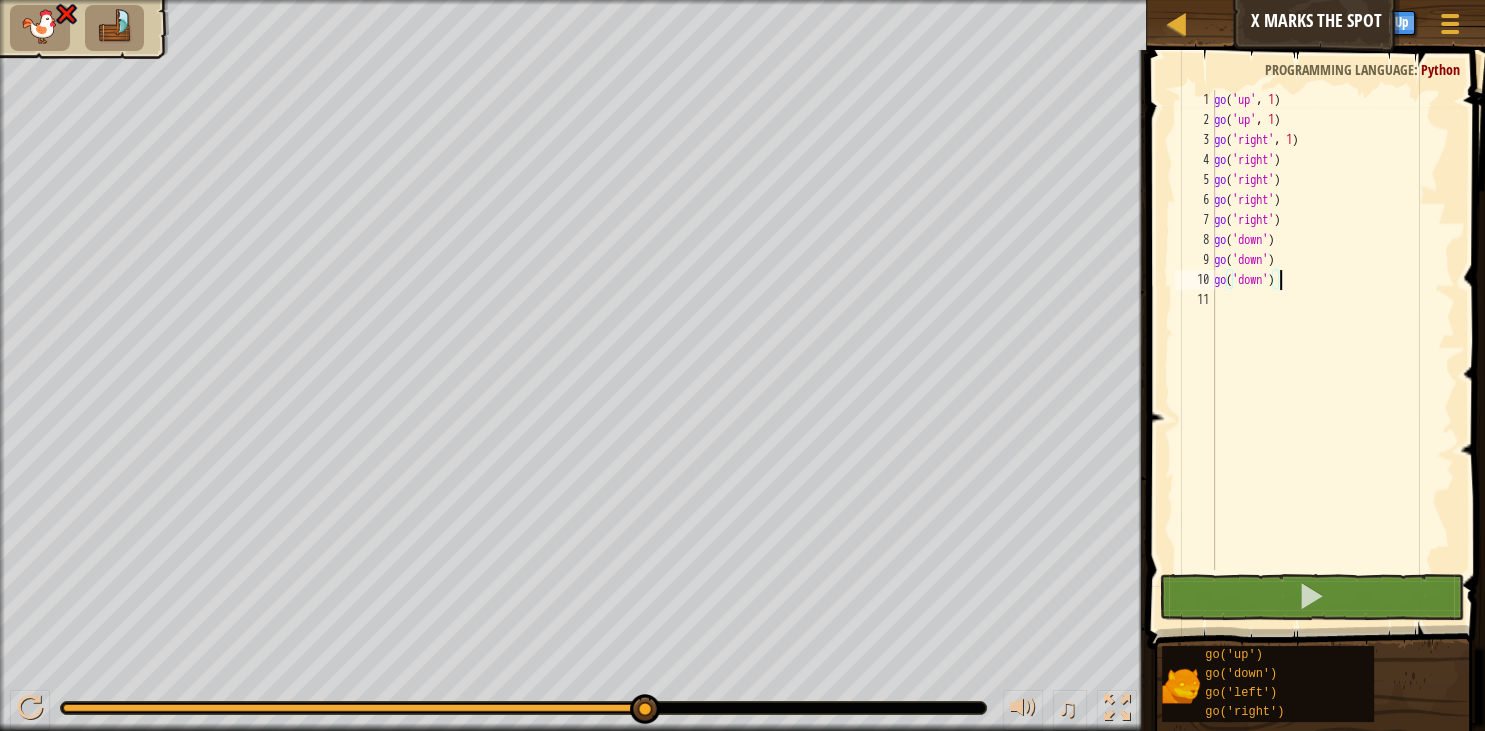 click on "go ( 'up' ,   1 ) go ( 'up' ,   1 ) go ( 'right' ,   1 ) go ( 'right' ) go ( 'right' ) go ( 'right' ) go ( 'right' ) go ( 'down' ) go ( 'down' ) go ( 'down' )" at bounding box center [1332, 350] 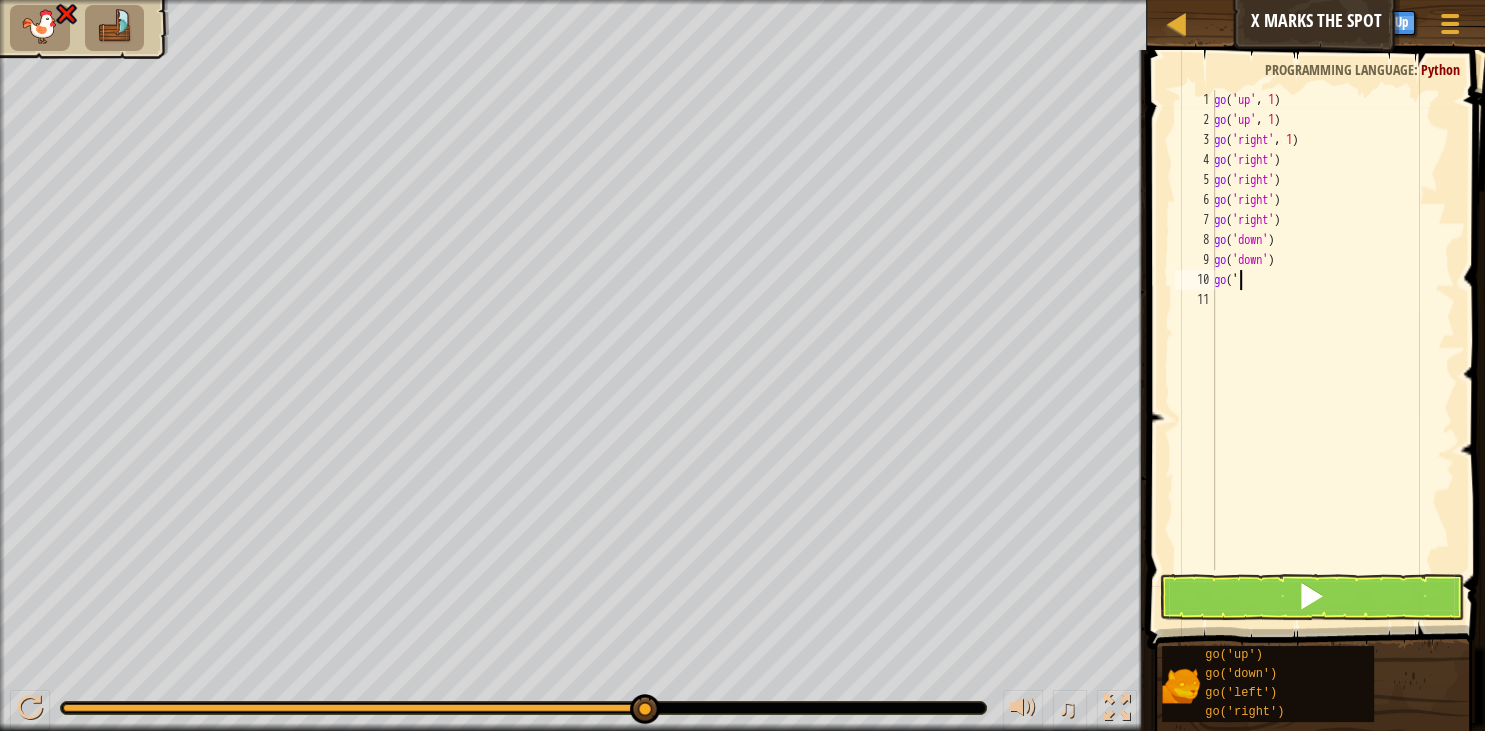 type on "g" 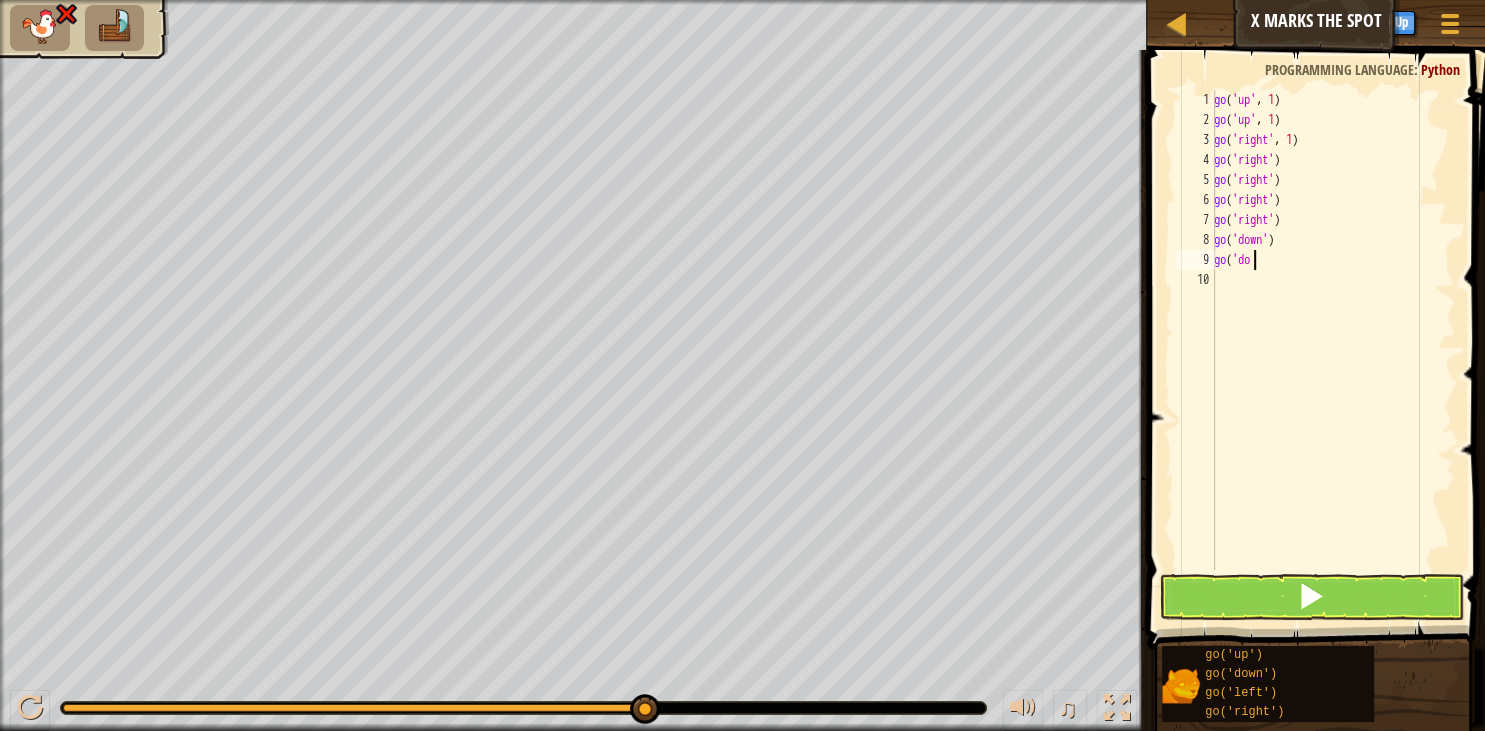 type on "g" 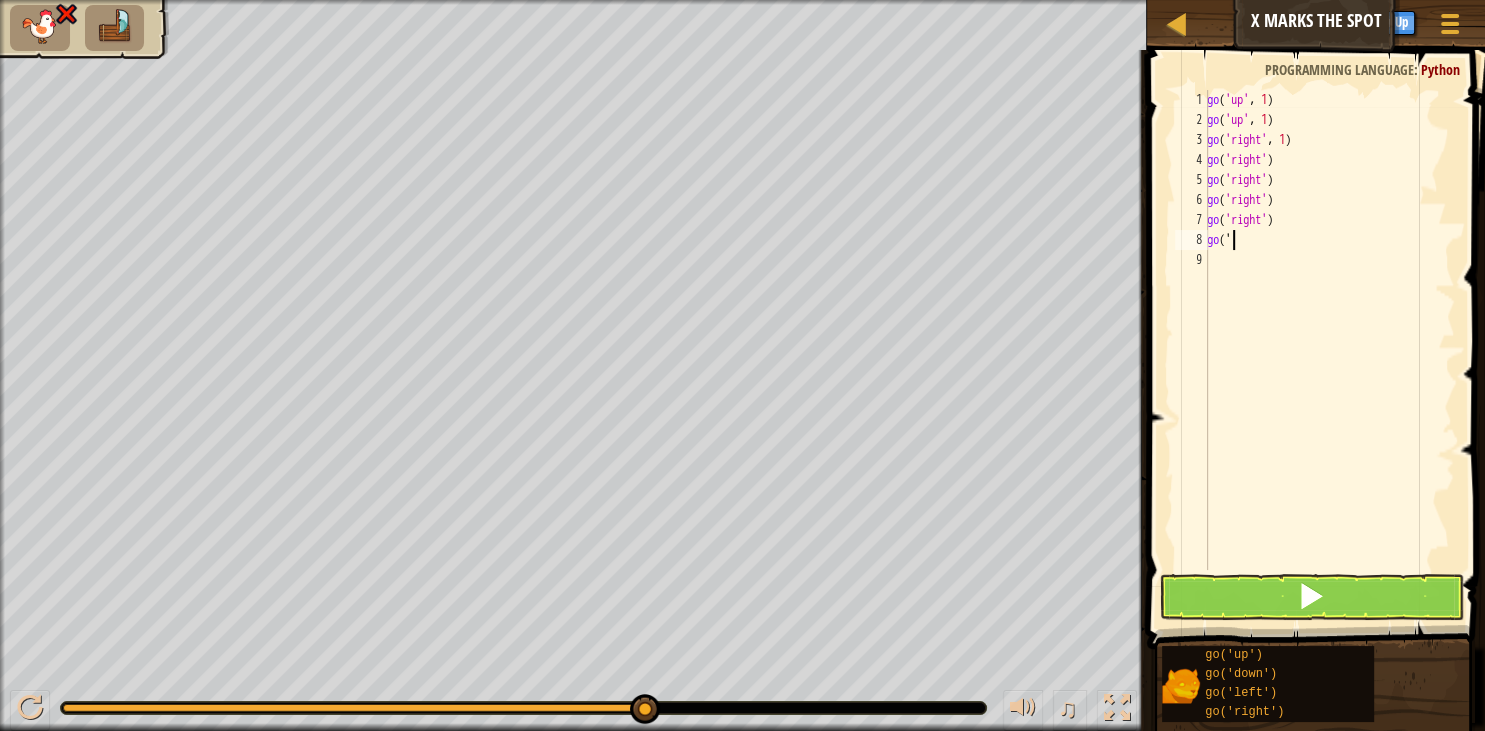 type on "g" 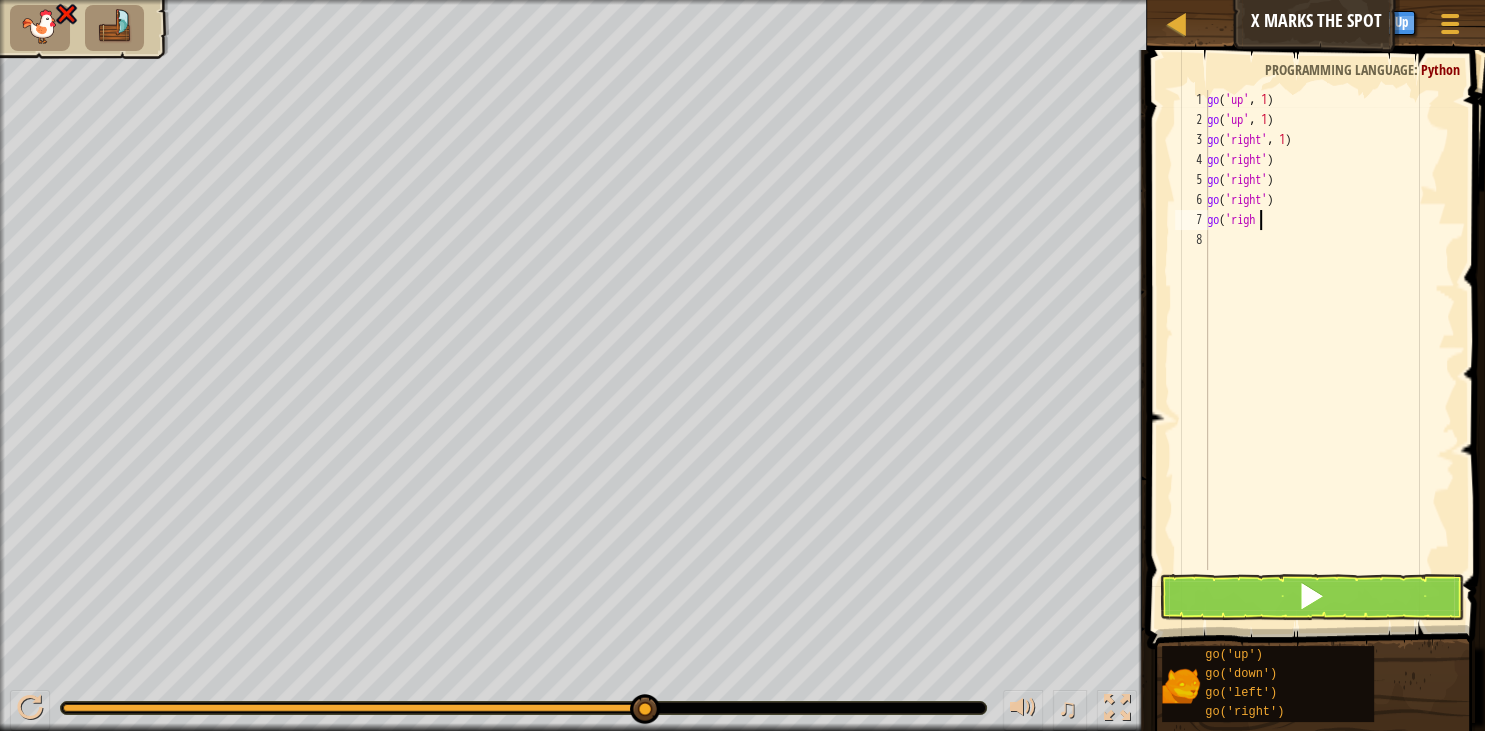 type on "g" 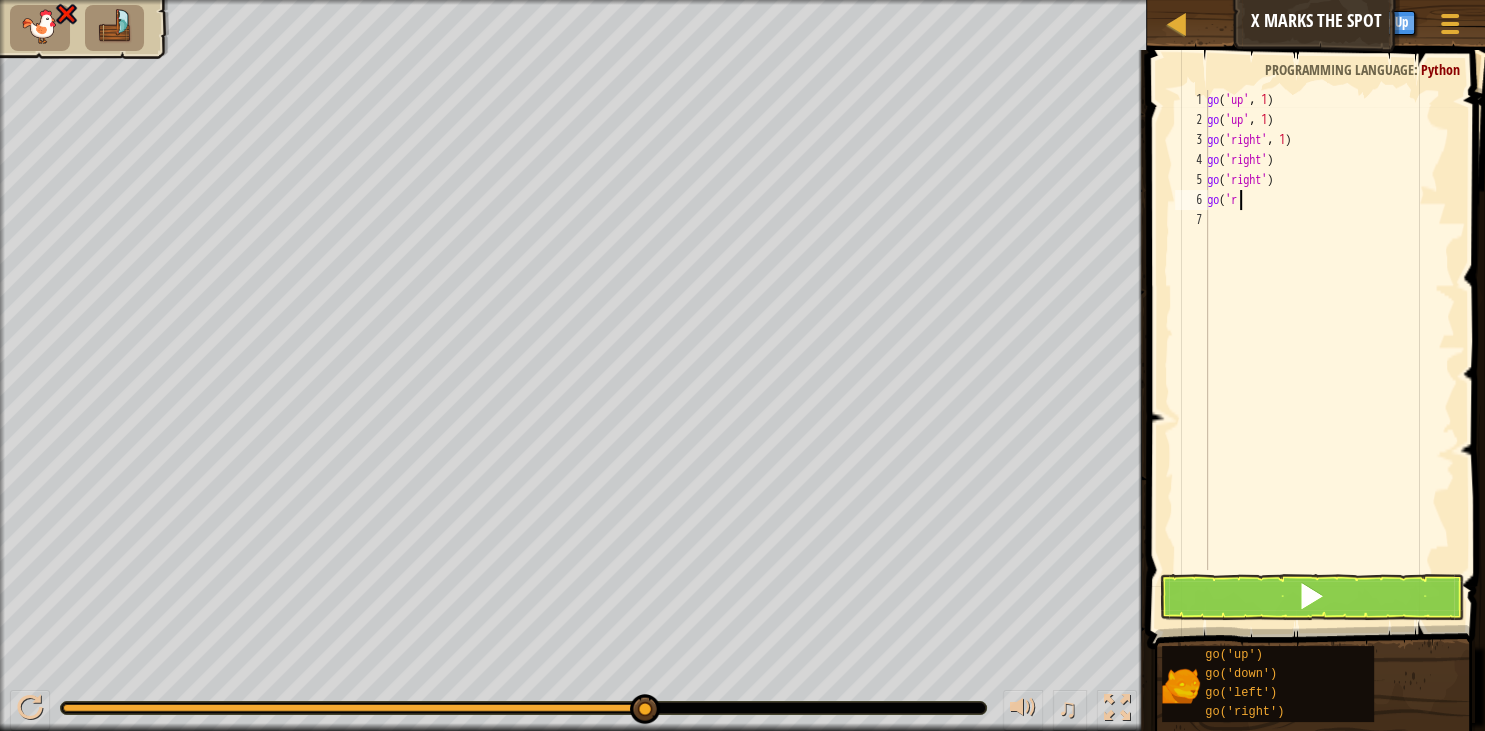 type on "g" 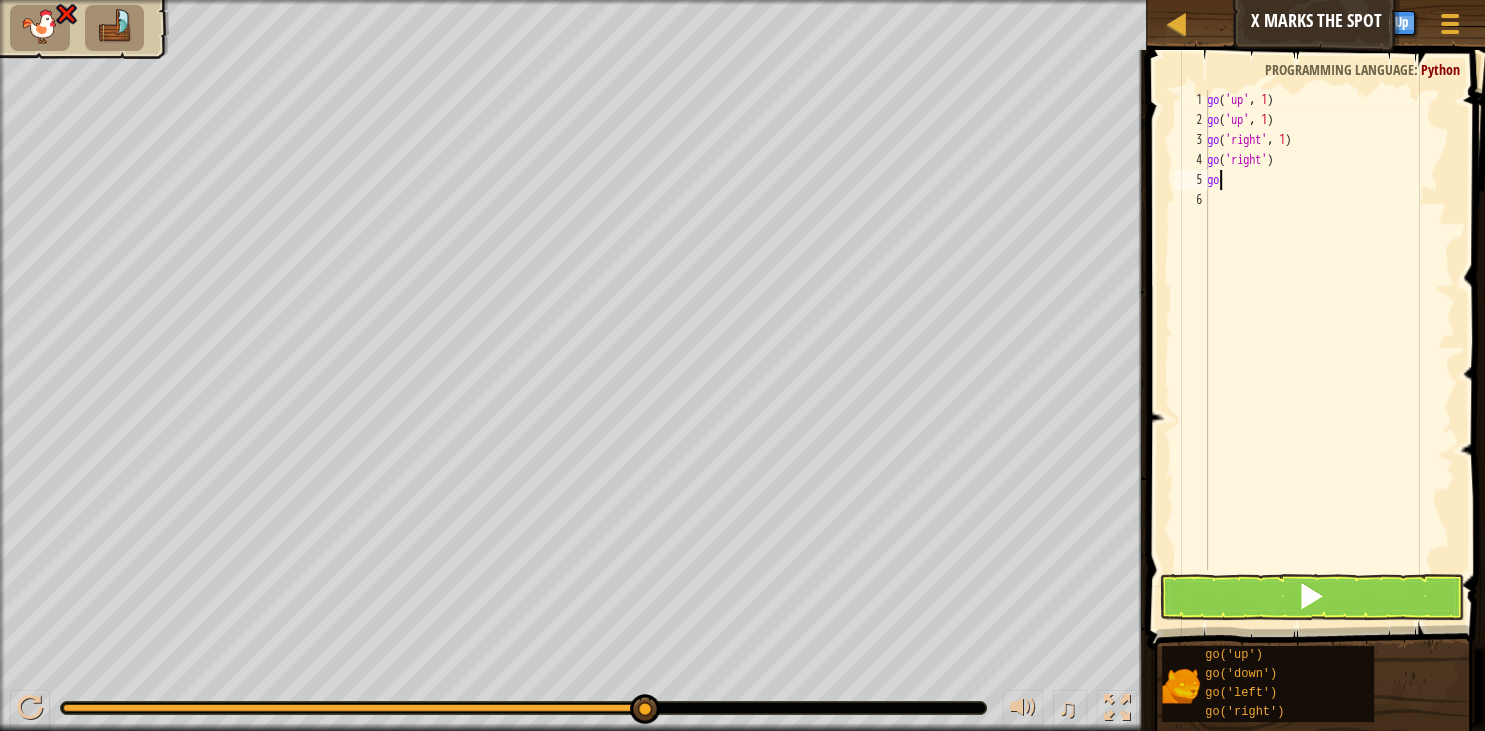 type on "g" 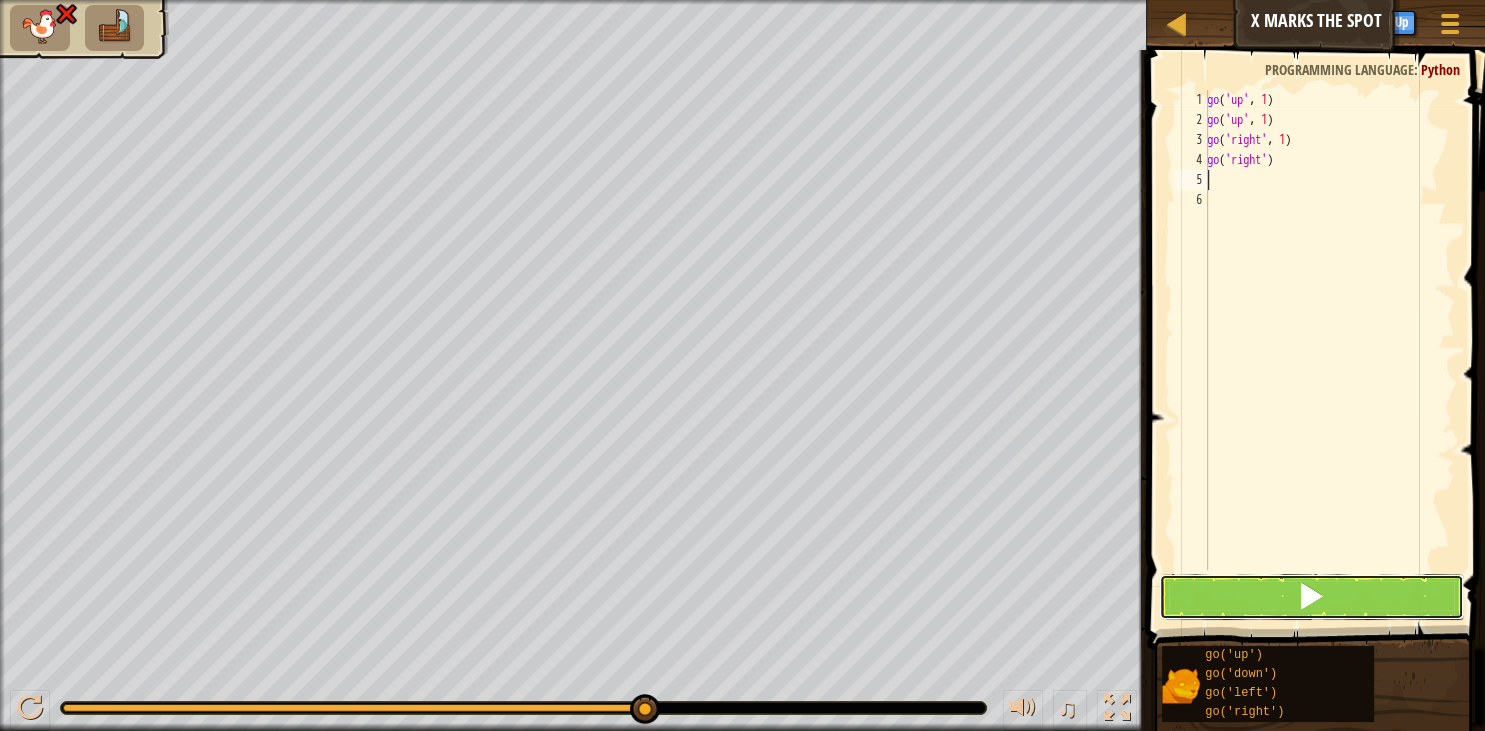 click at bounding box center [1311, 596] 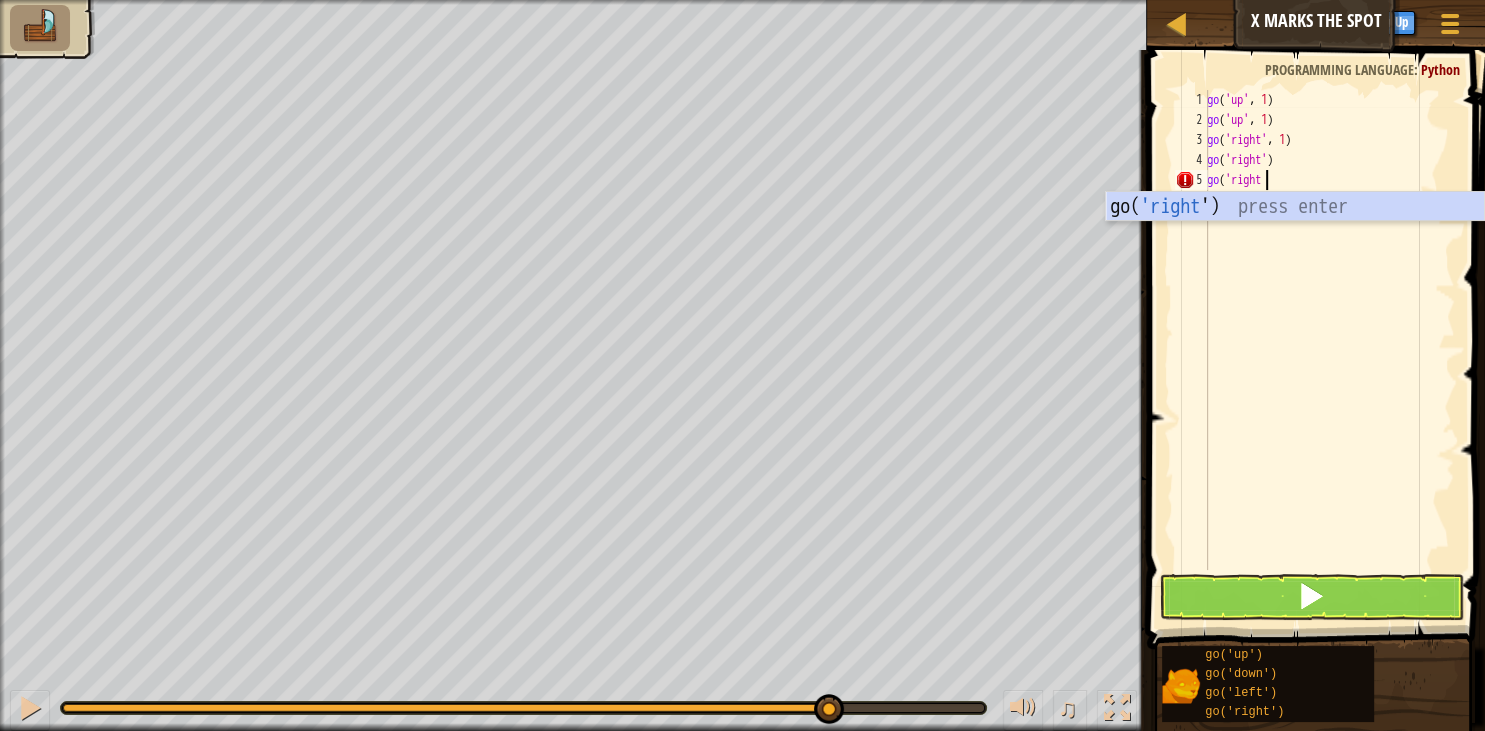 scroll, scrollTop: 9, scrollLeft: 4, axis: both 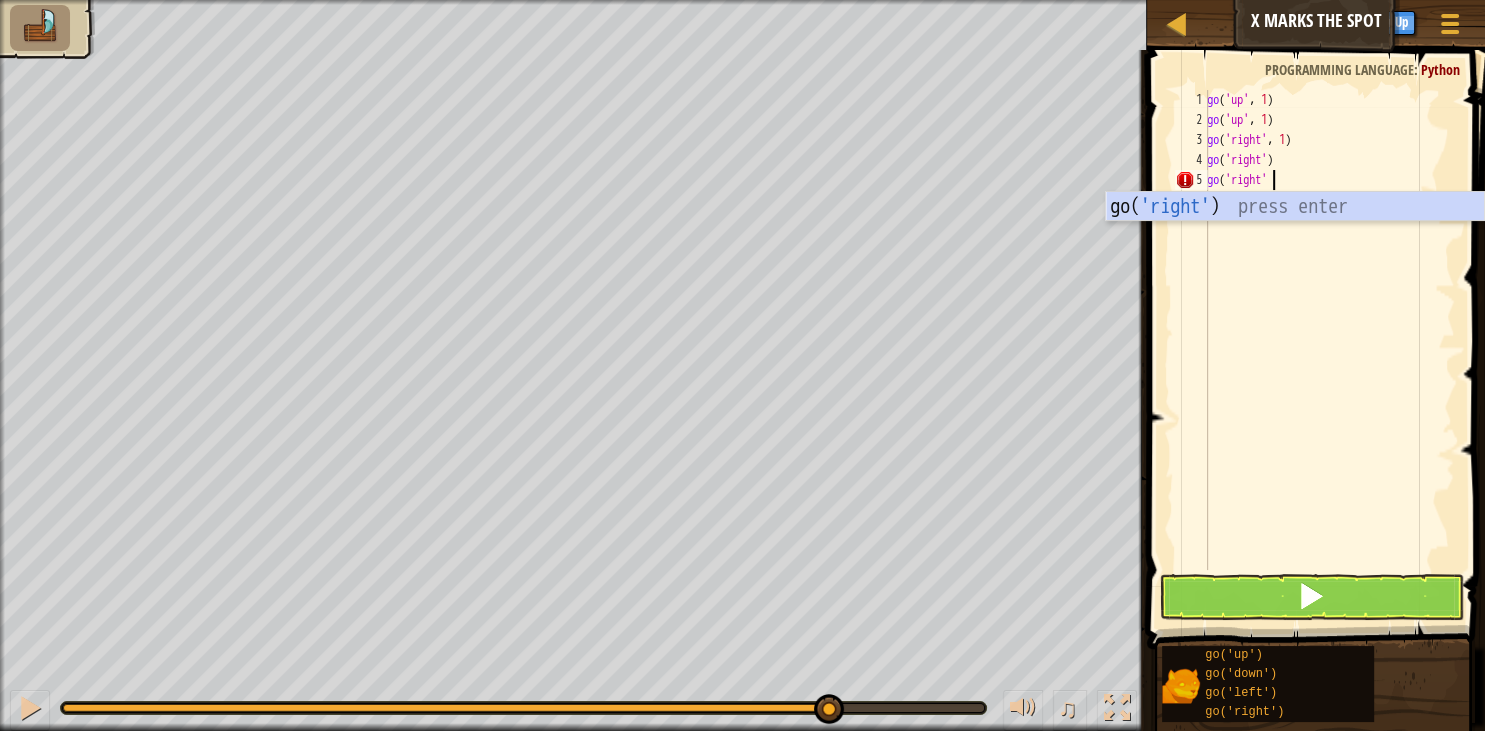 type on "go('right')" 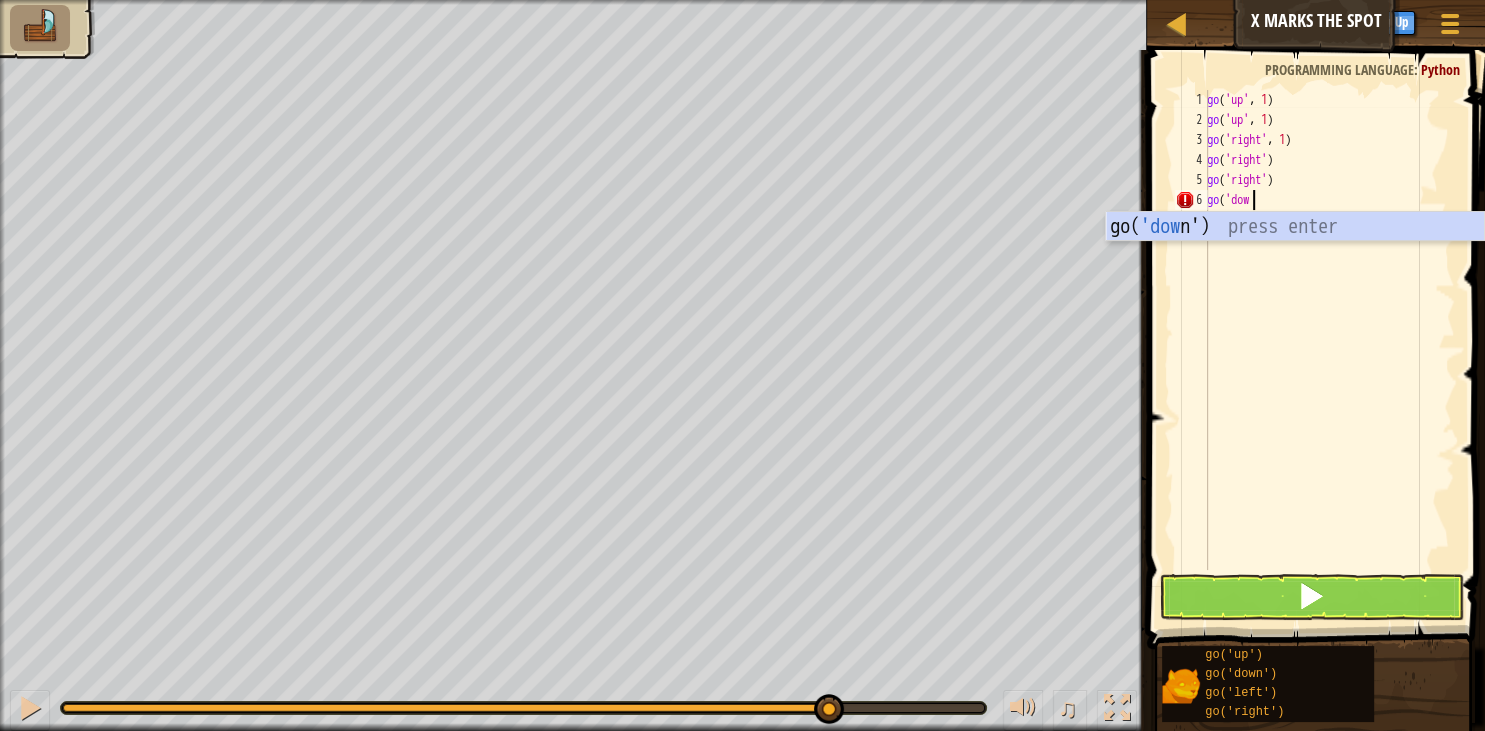 scroll, scrollTop: 9, scrollLeft: 3, axis: both 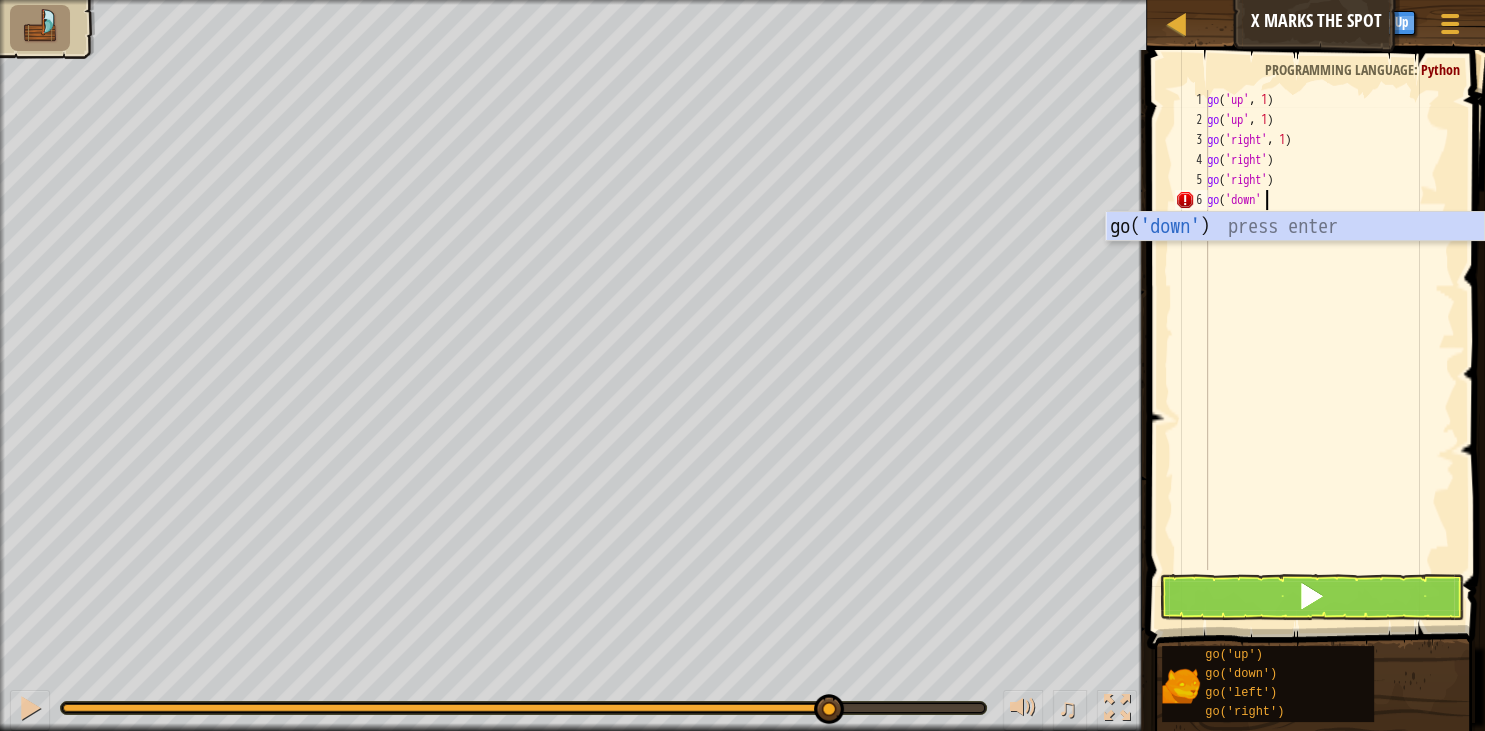 type on "go('down')" 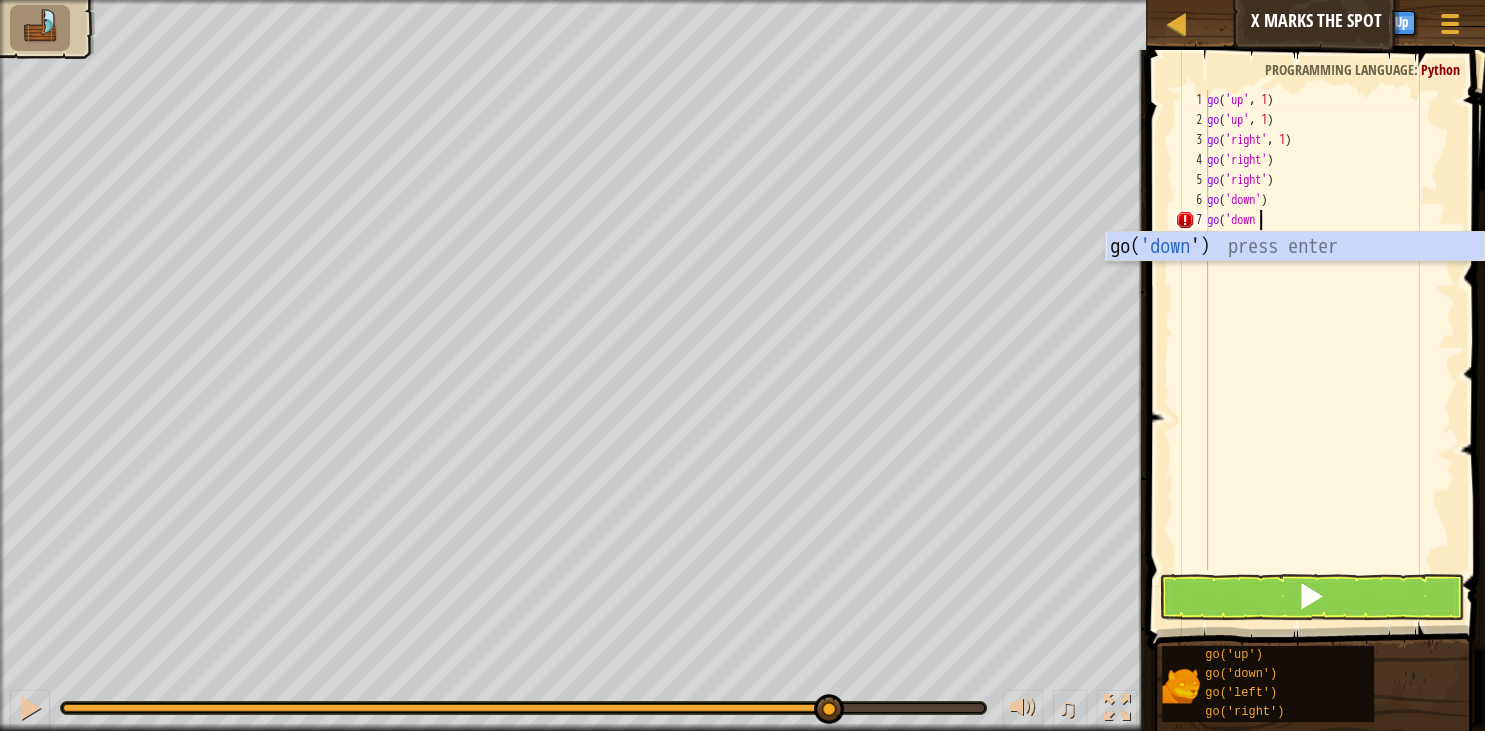 scroll, scrollTop: 9, scrollLeft: 4, axis: both 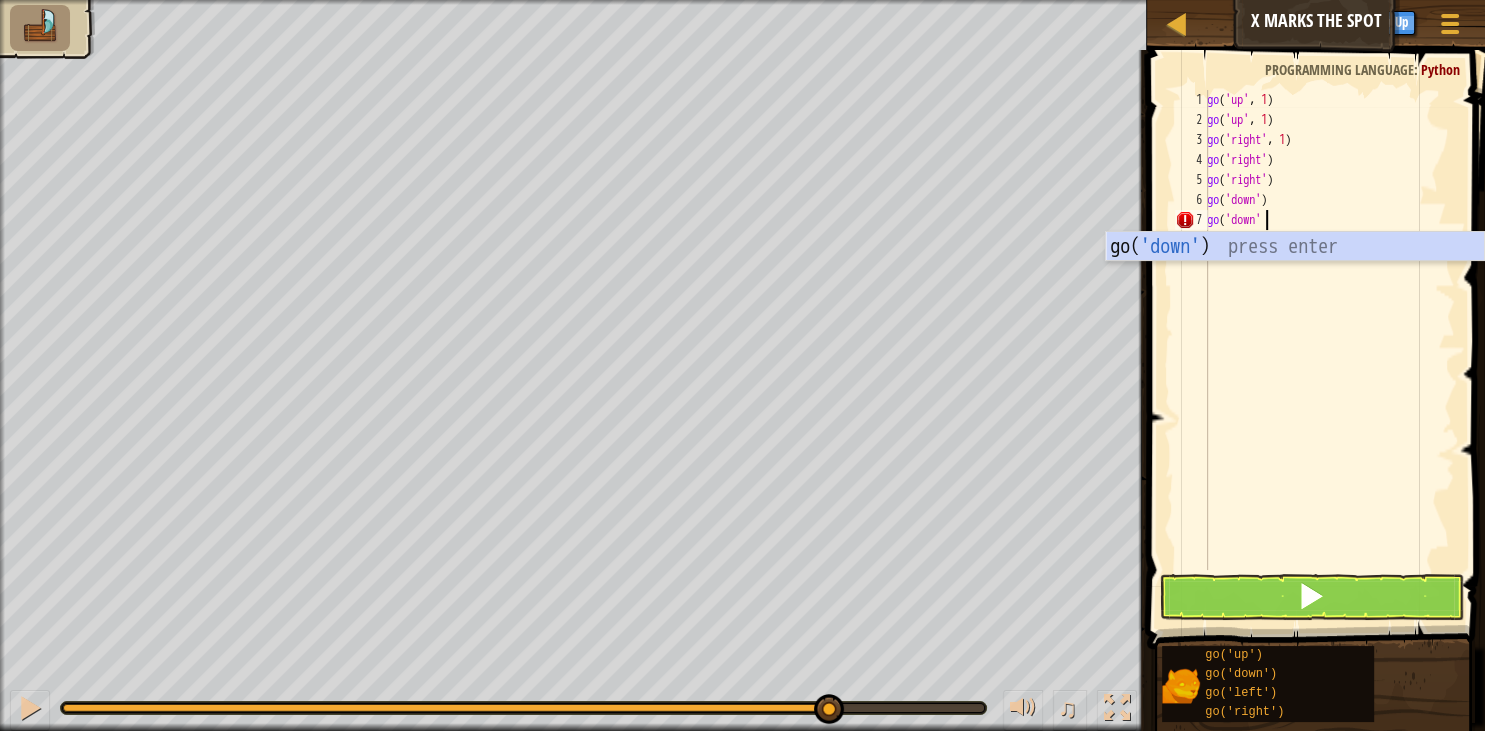 type on "go('down')" 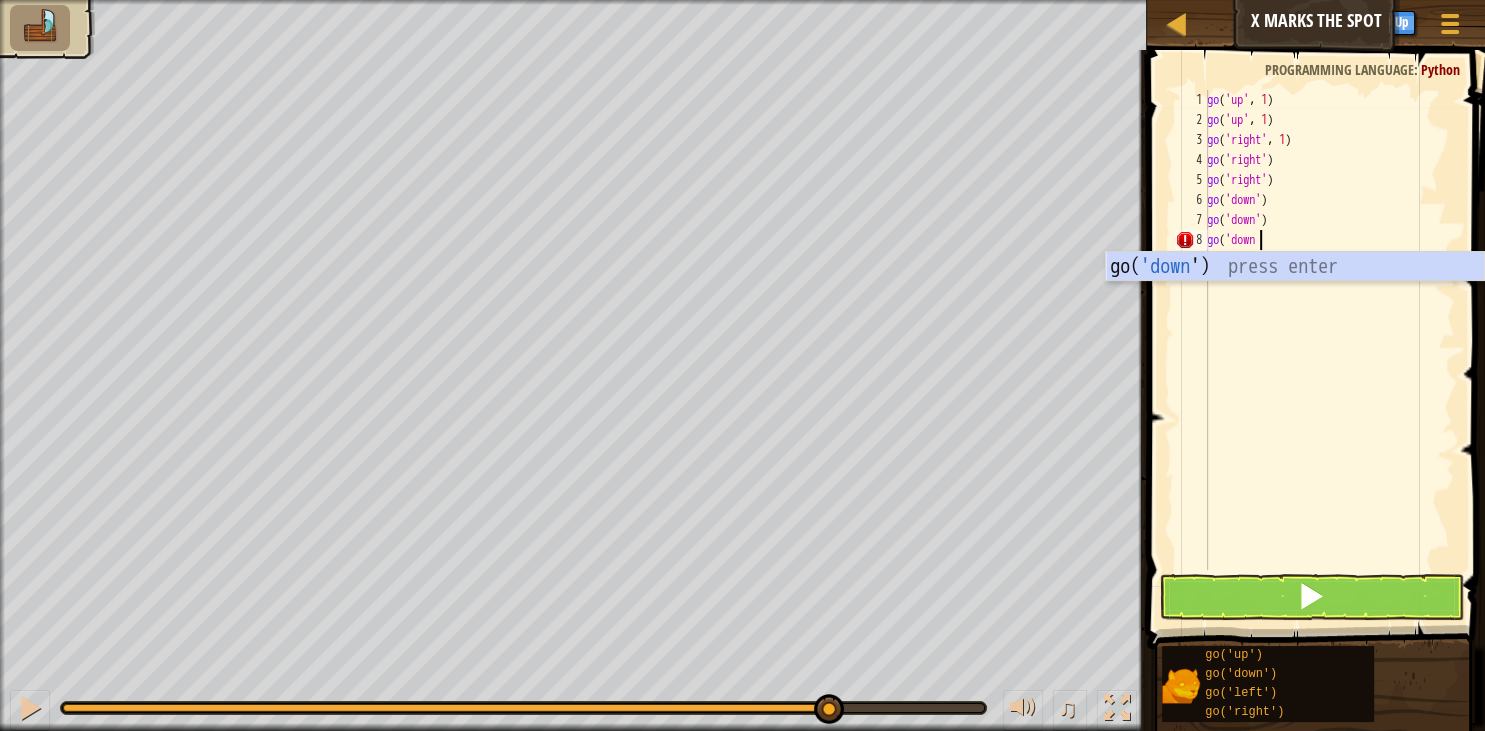 scroll, scrollTop: 9, scrollLeft: 4, axis: both 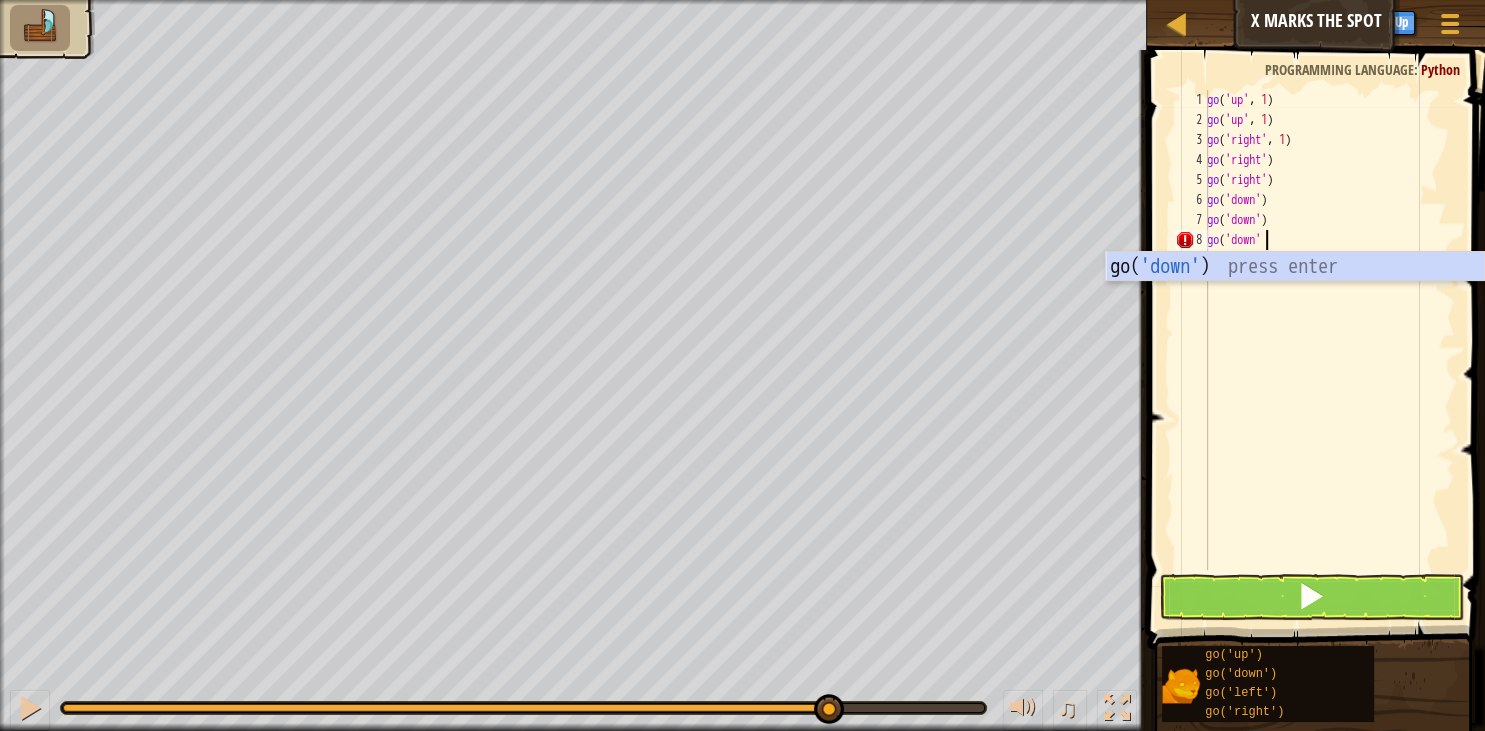 type on "go('down')" 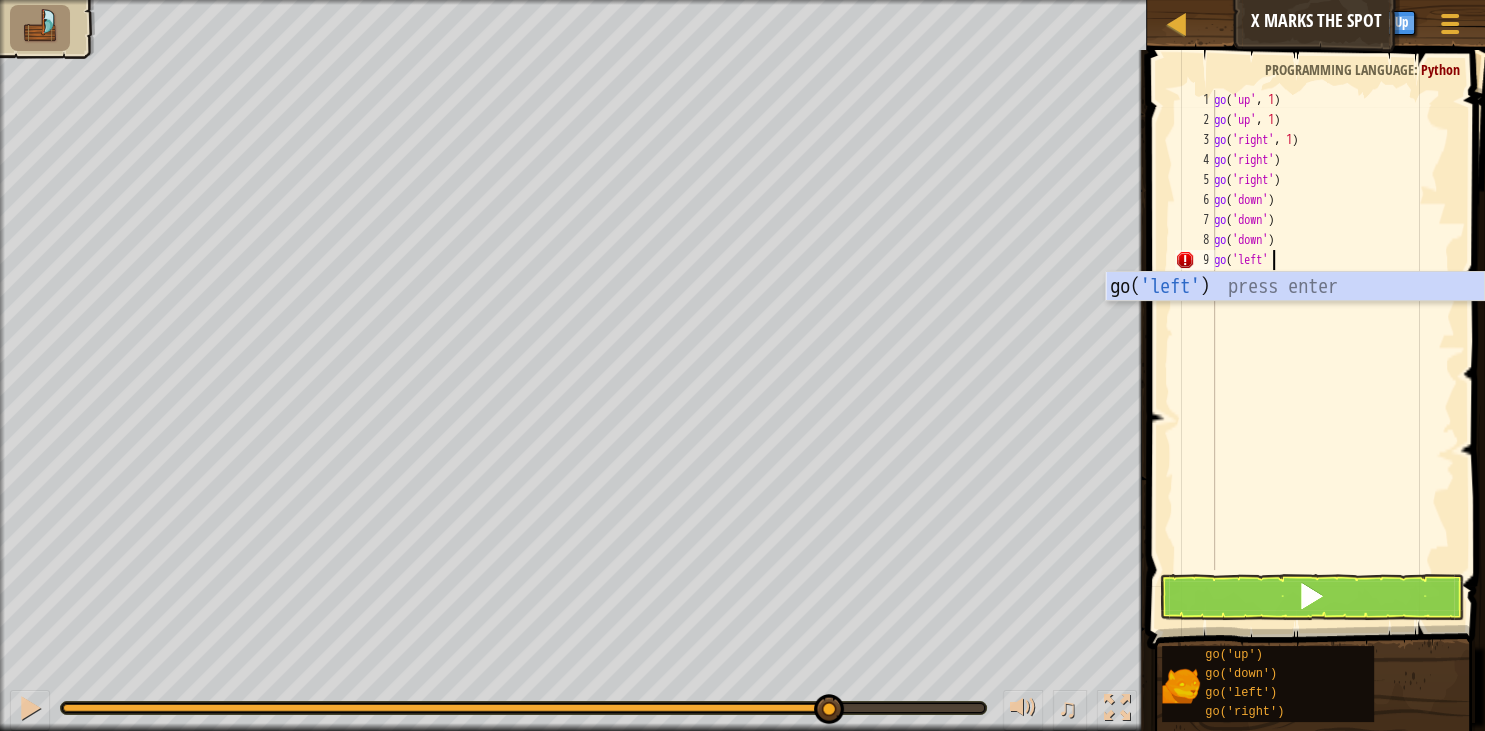 scroll, scrollTop: 9, scrollLeft: 4, axis: both 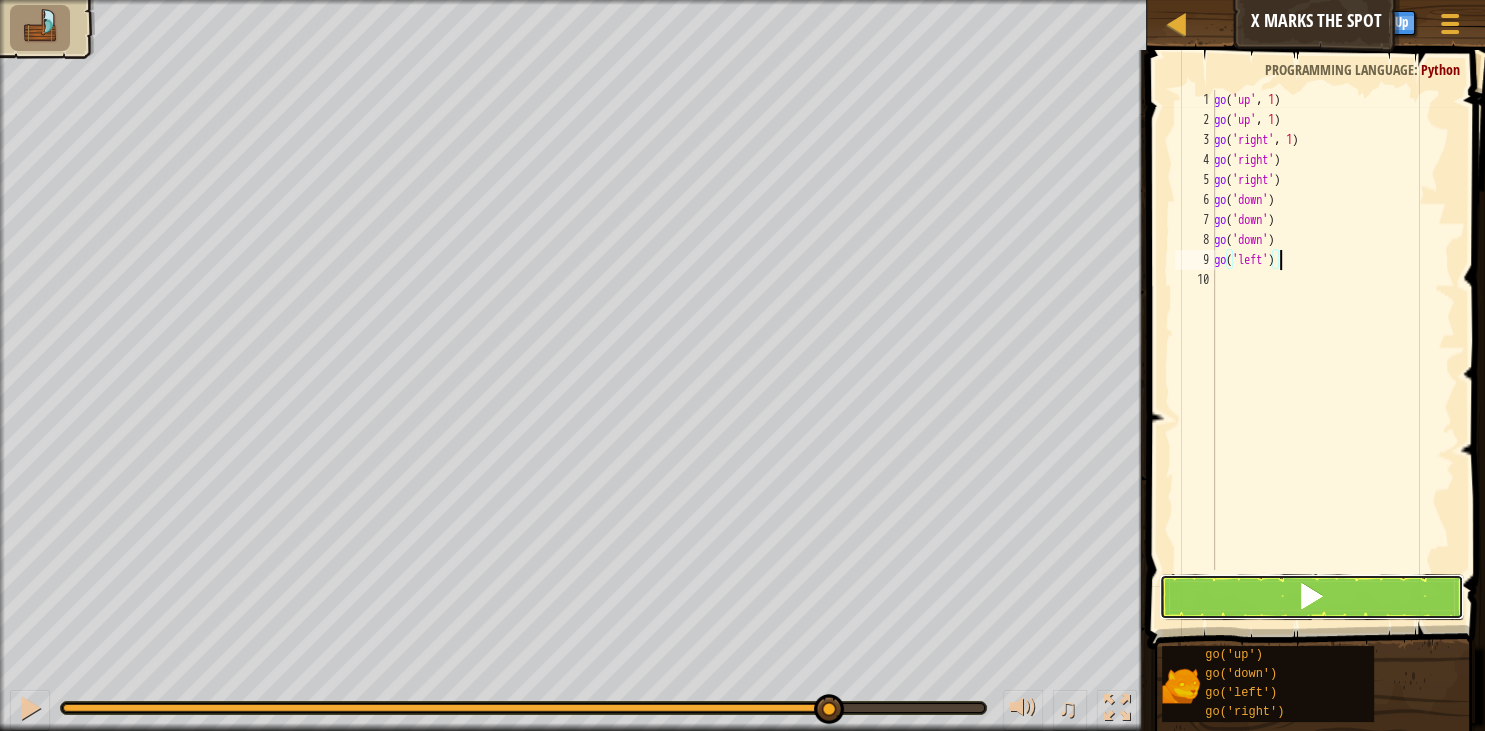 click at bounding box center (1311, 597) 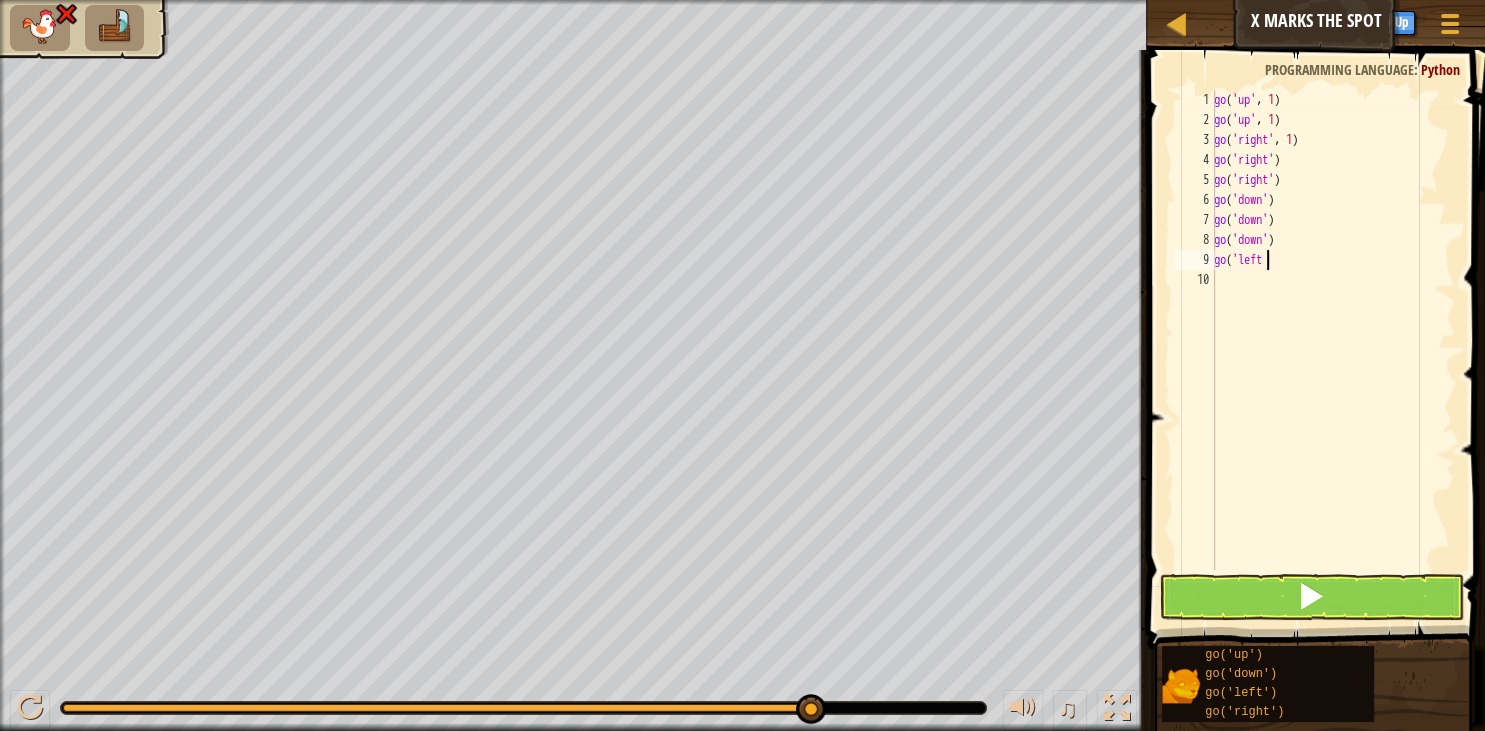 type on "g" 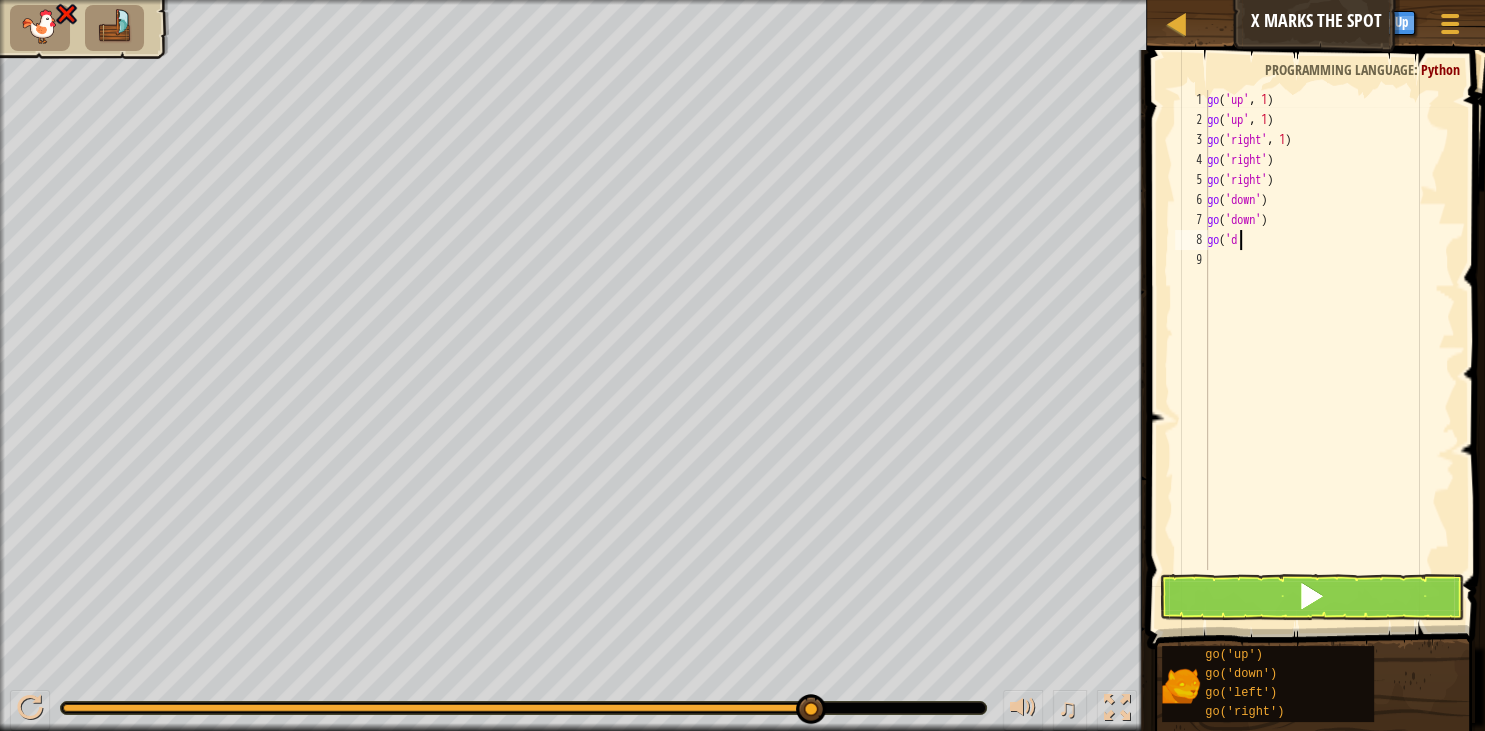 type on "g" 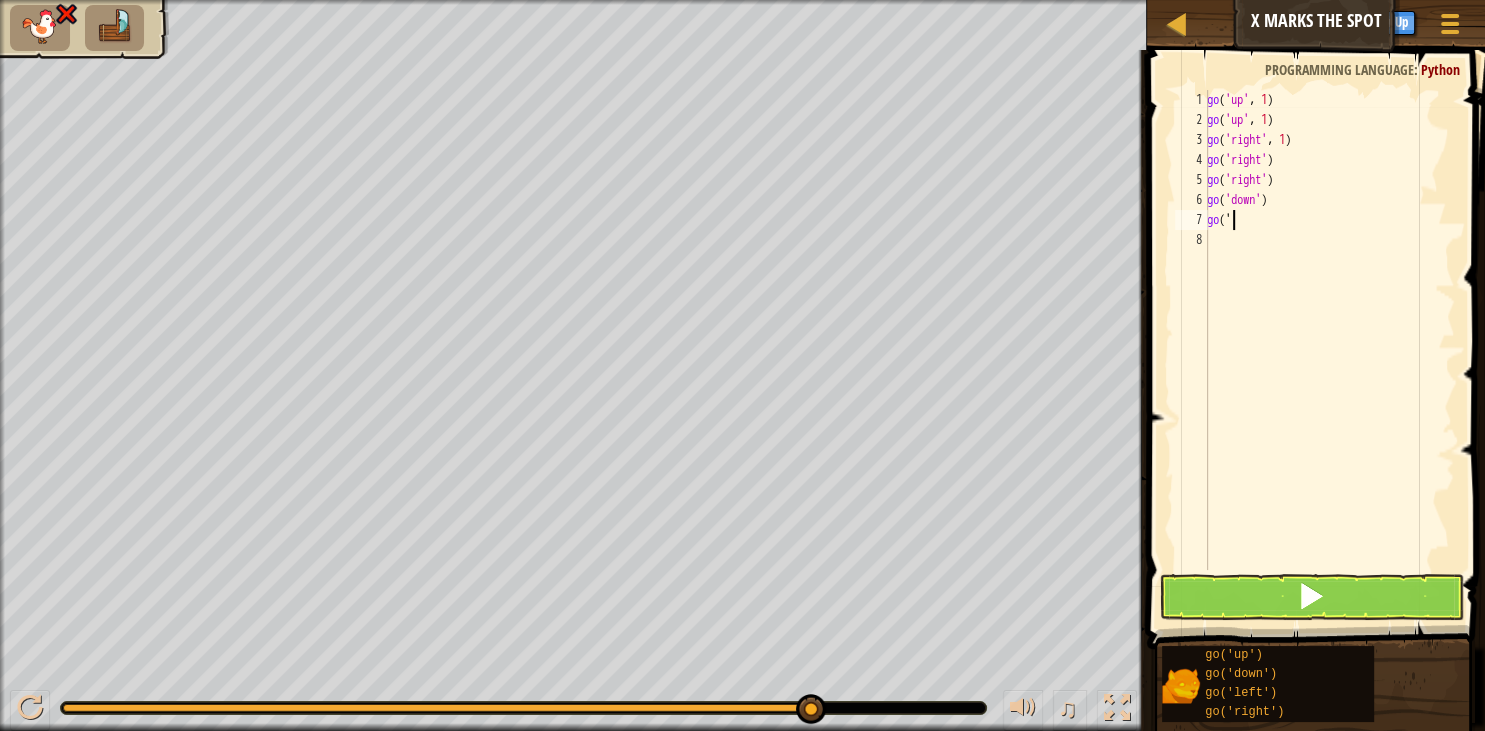 type on "g" 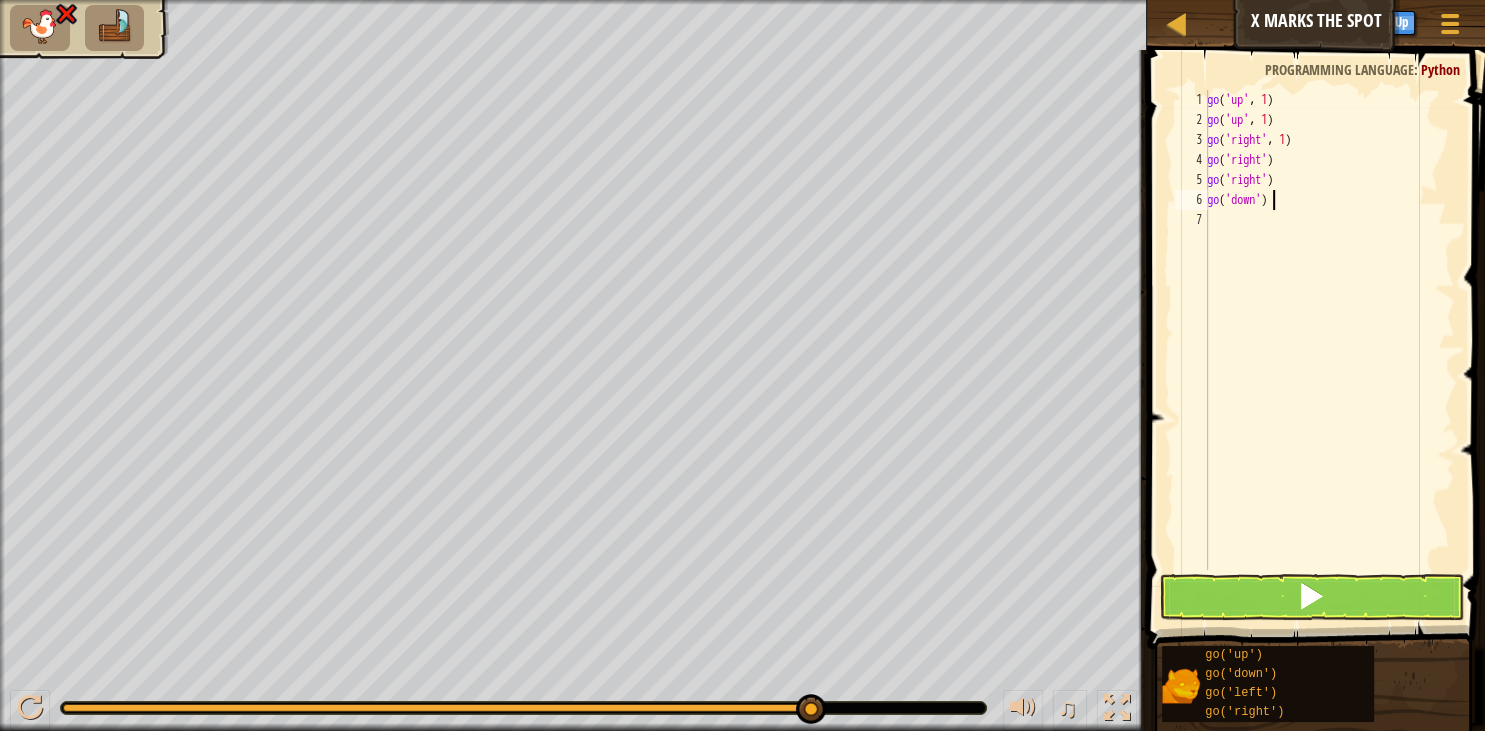 type on "go('down')" 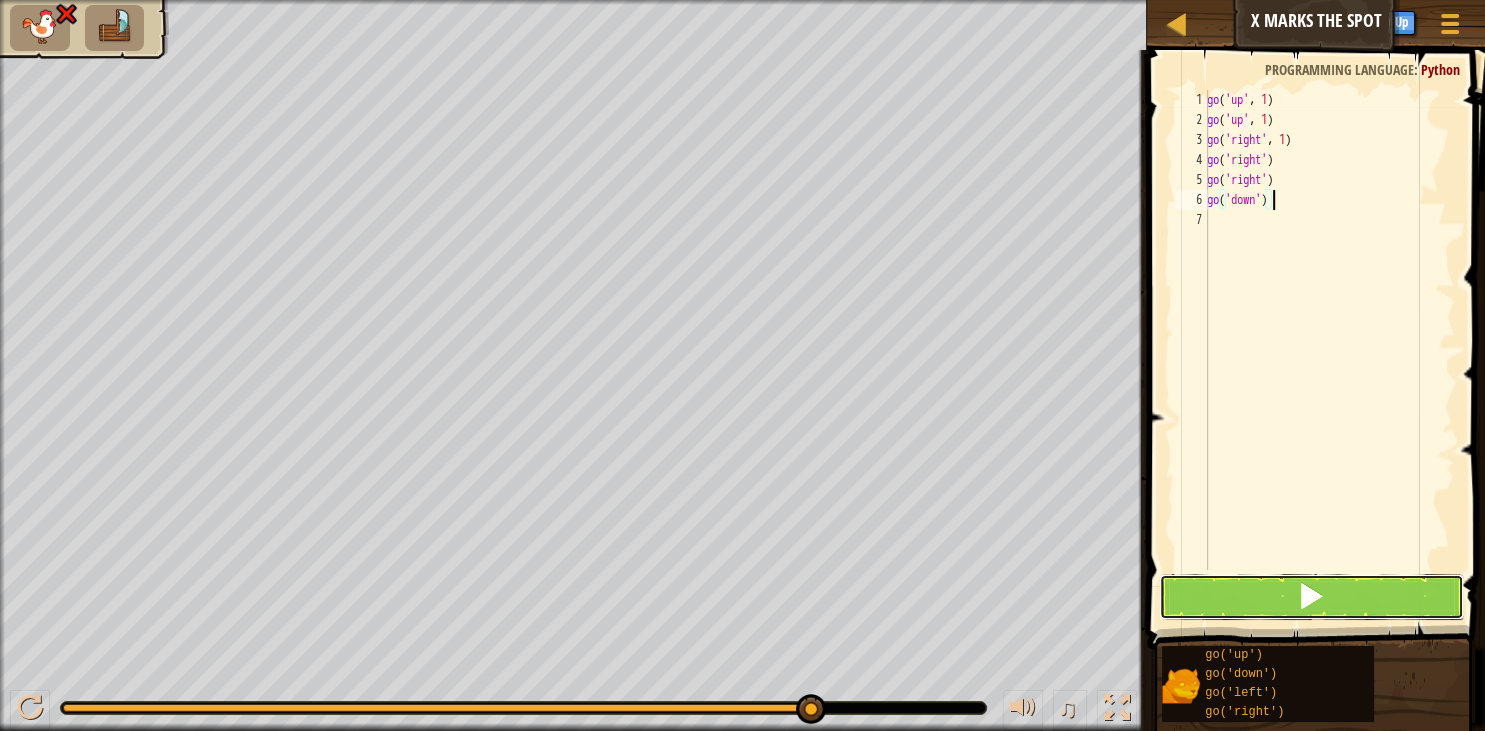 click at bounding box center [1311, 597] 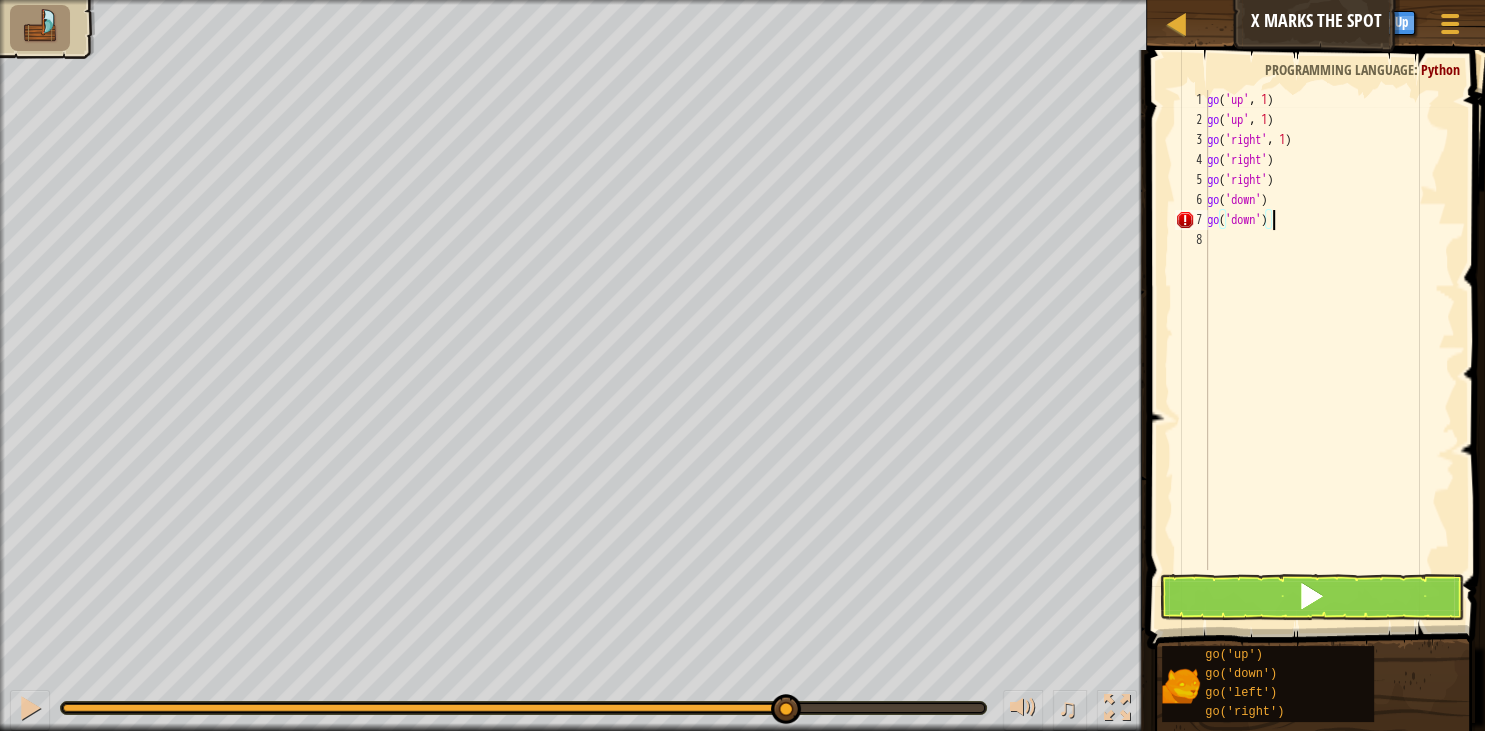scroll, scrollTop: 9, scrollLeft: 4, axis: both 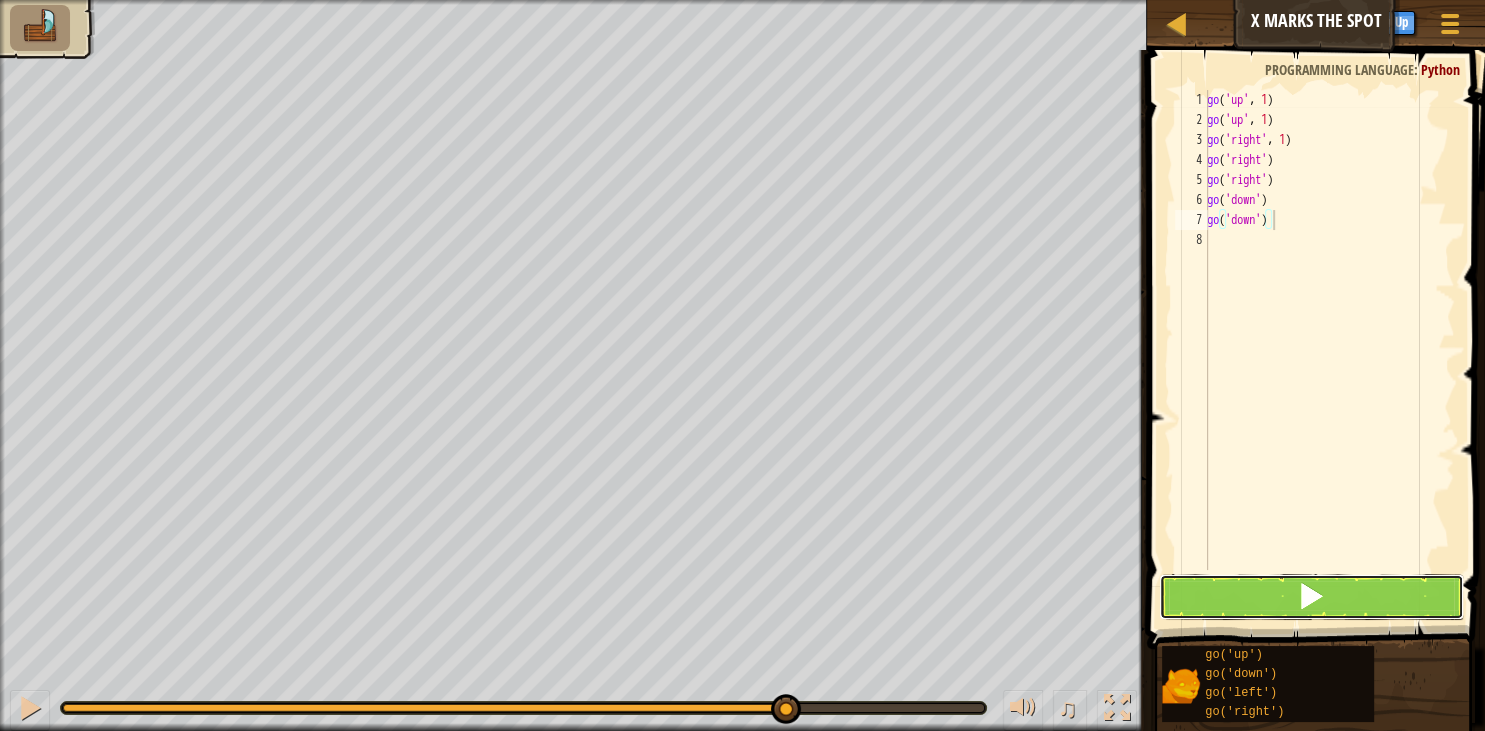click at bounding box center (1311, 596) 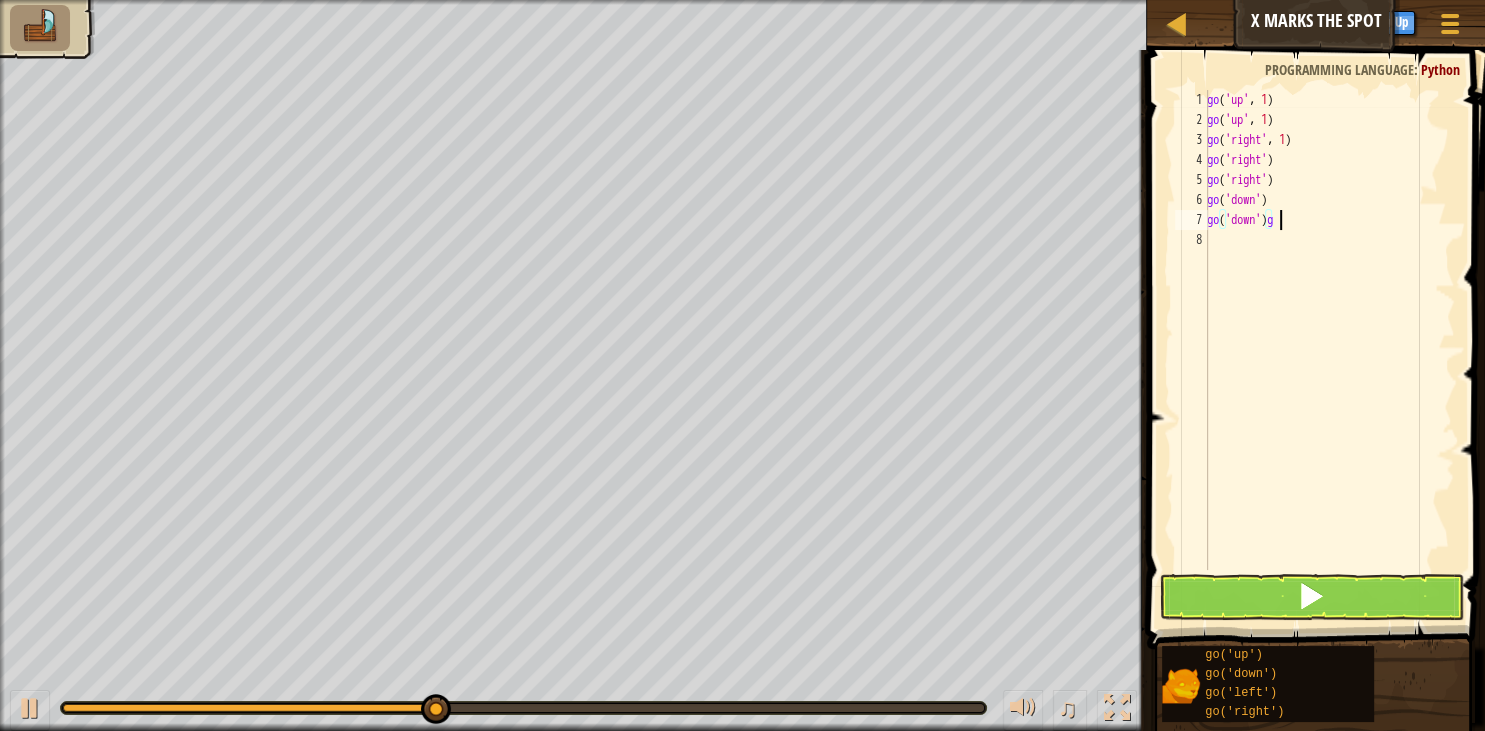 scroll, scrollTop: 9, scrollLeft: 5, axis: both 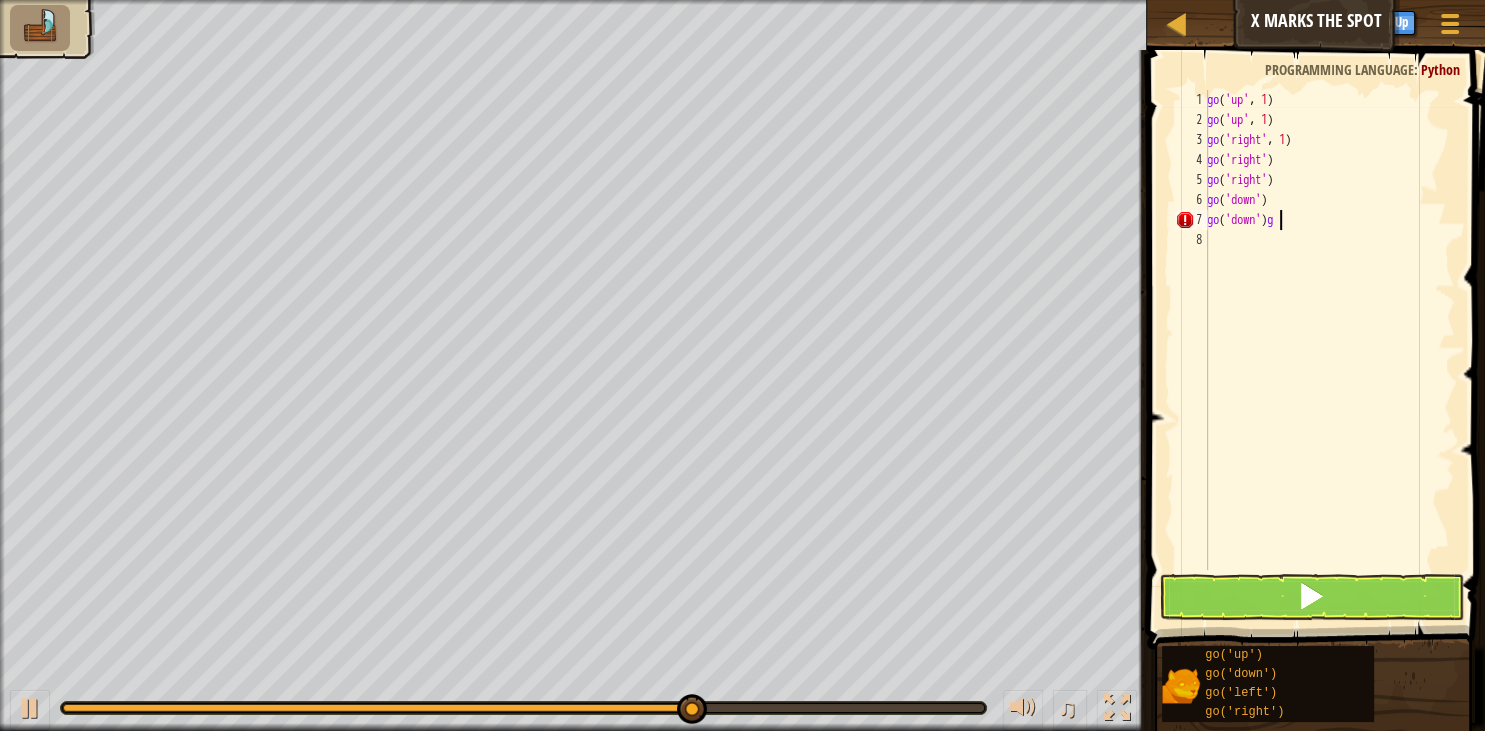 type on "go('down')" 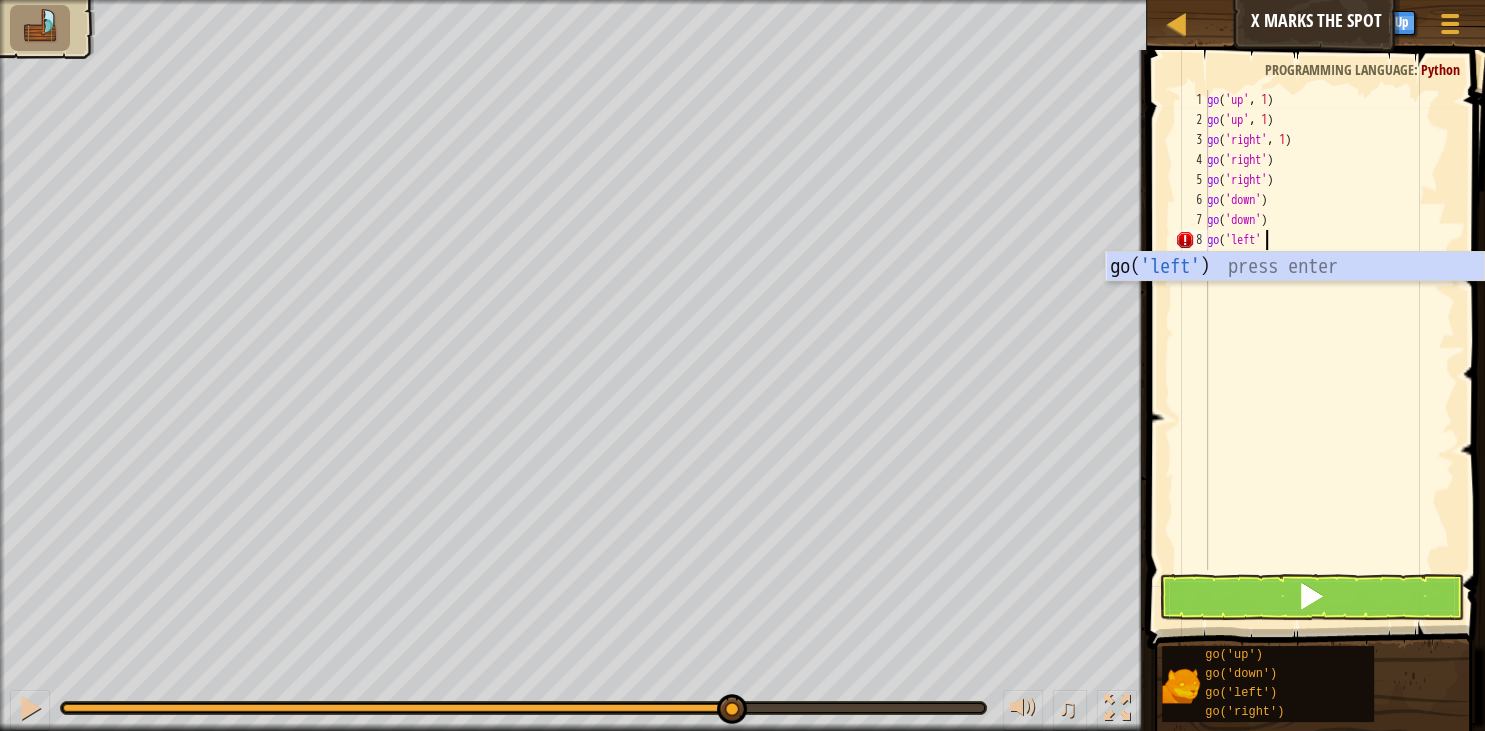 scroll, scrollTop: 9, scrollLeft: 4, axis: both 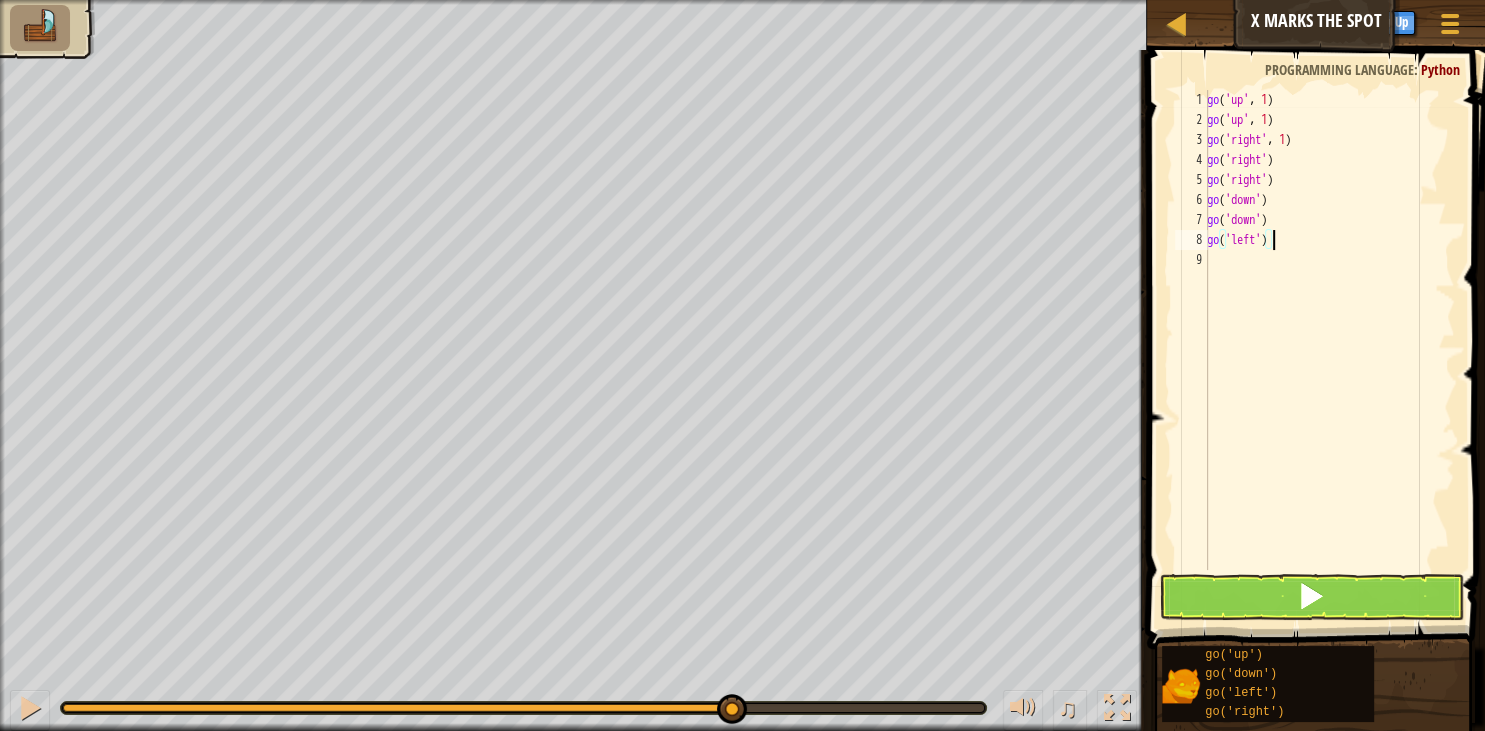 type on "go('left')" 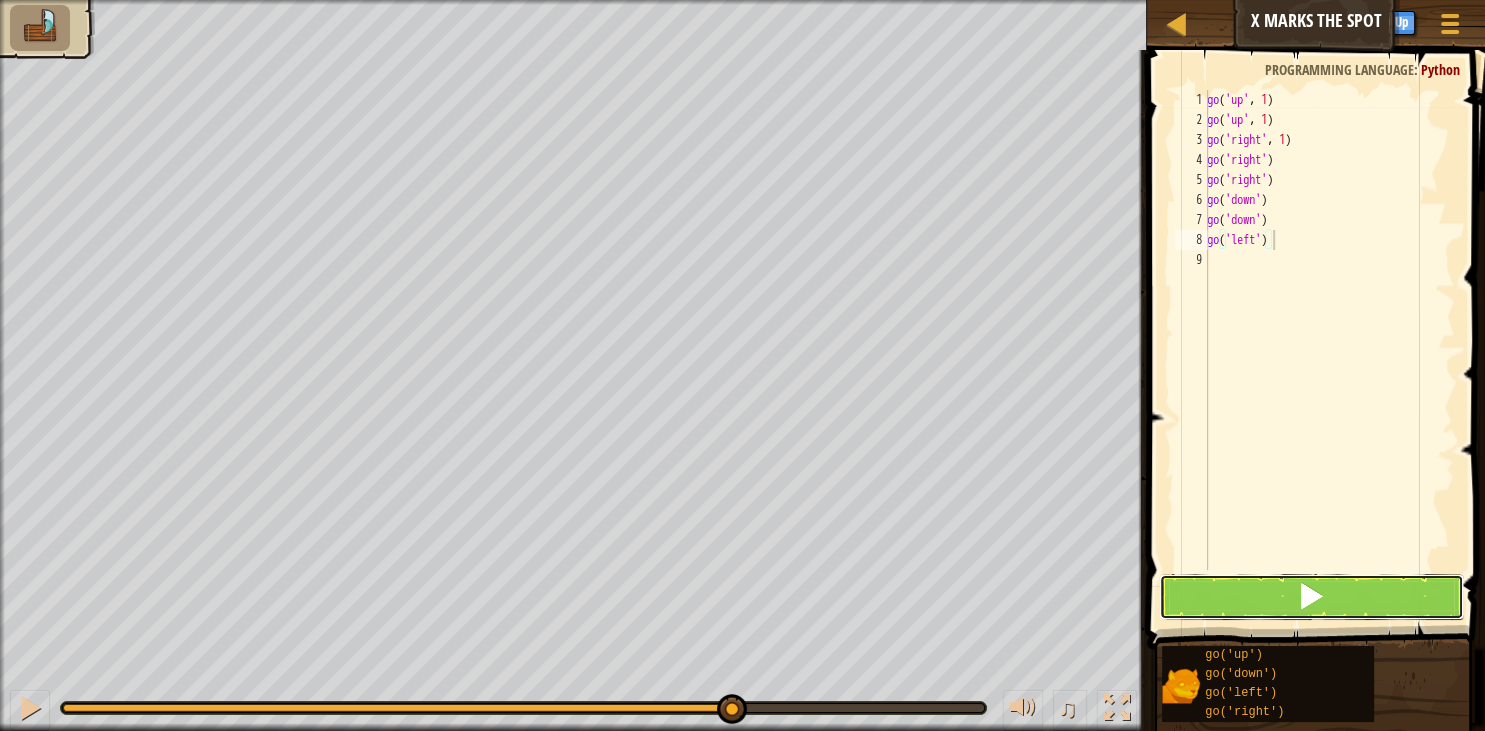 click at bounding box center [1311, 596] 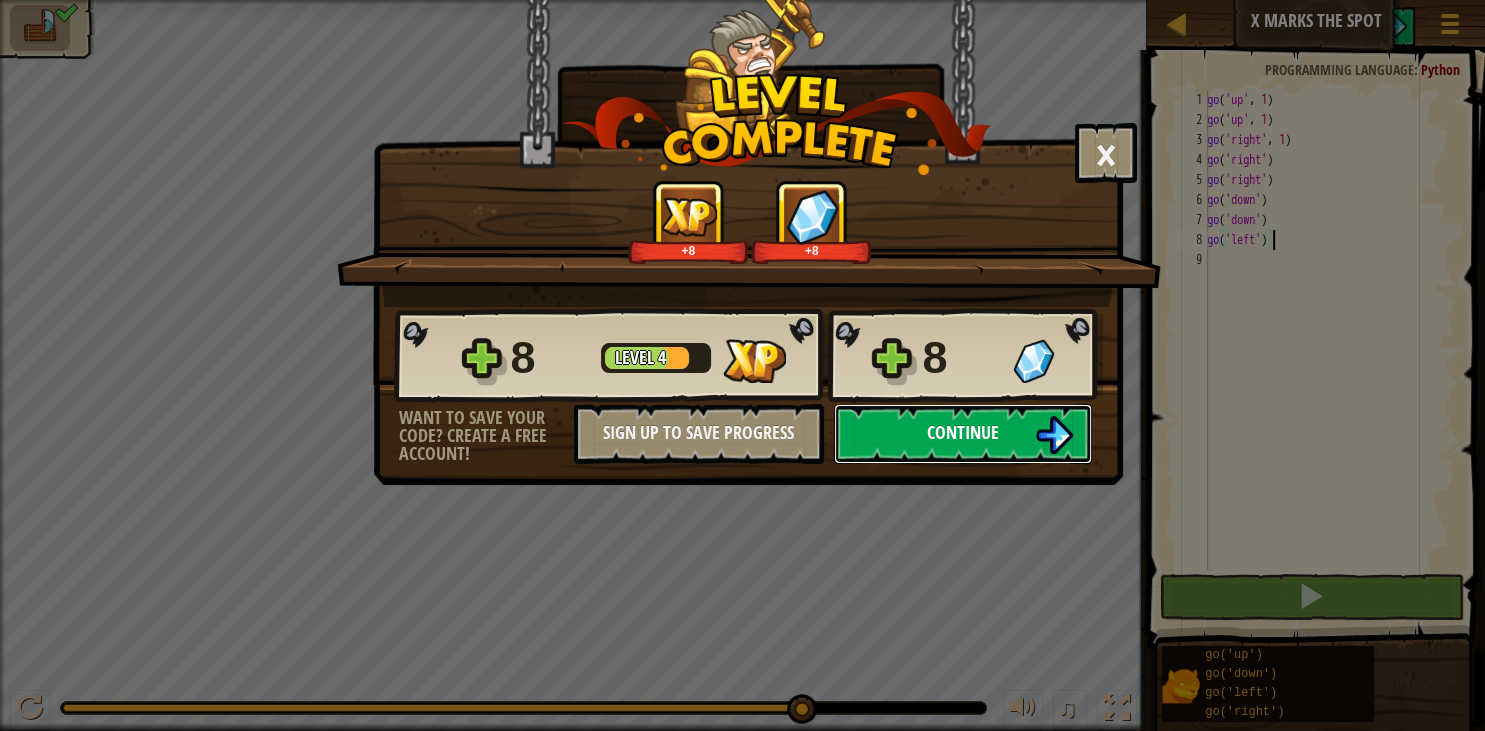click on "Continue" at bounding box center (963, 434) 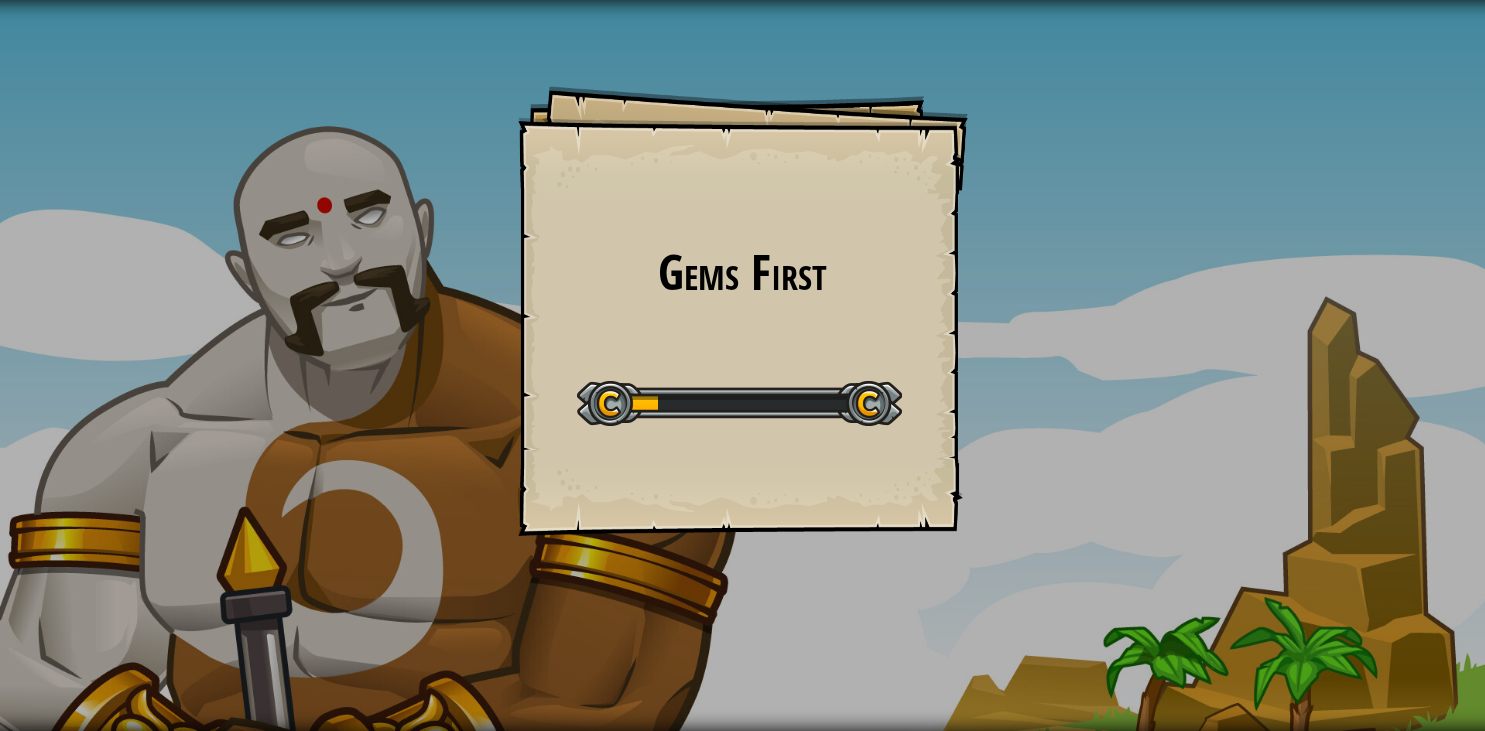 scroll, scrollTop: 0, scrollLeft: 0, axis: both 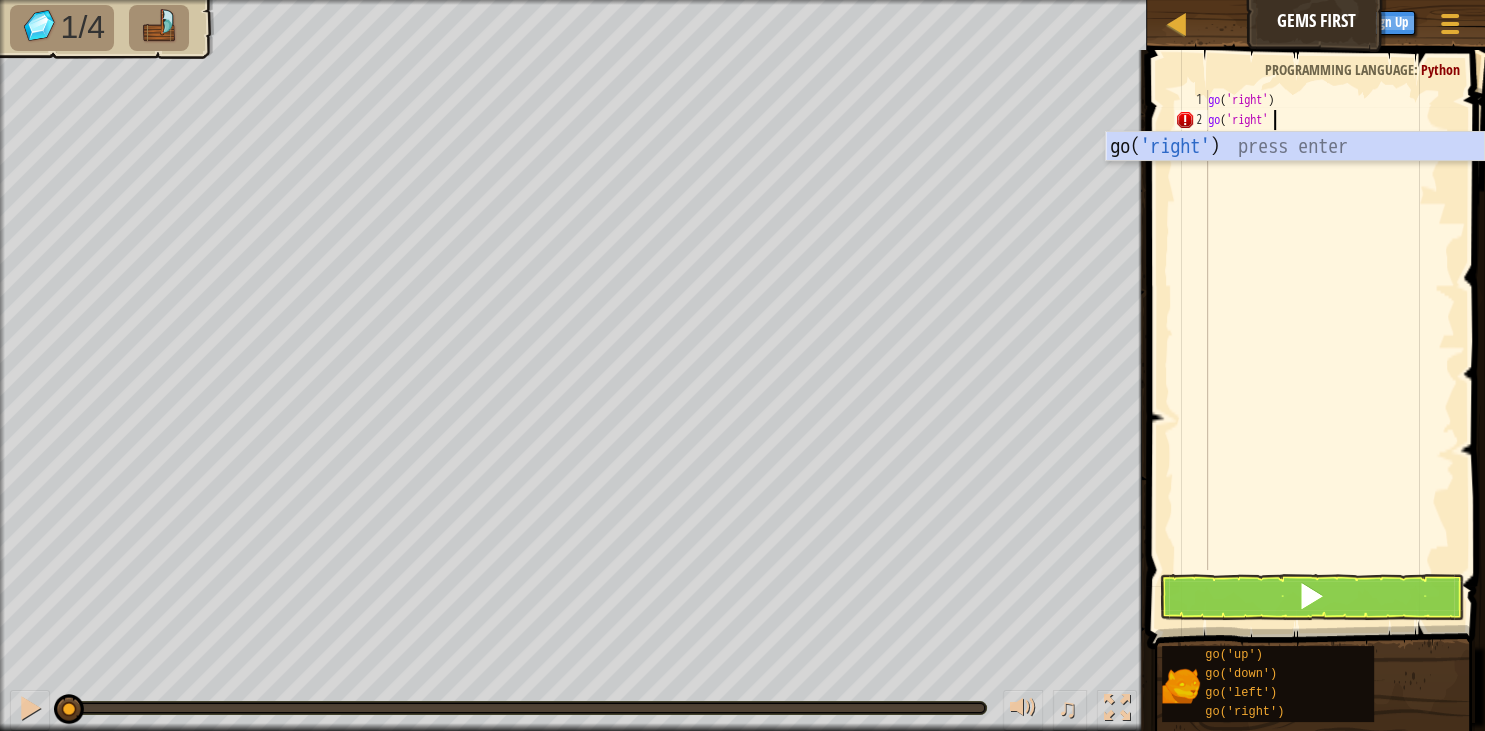 type on "go('right')" 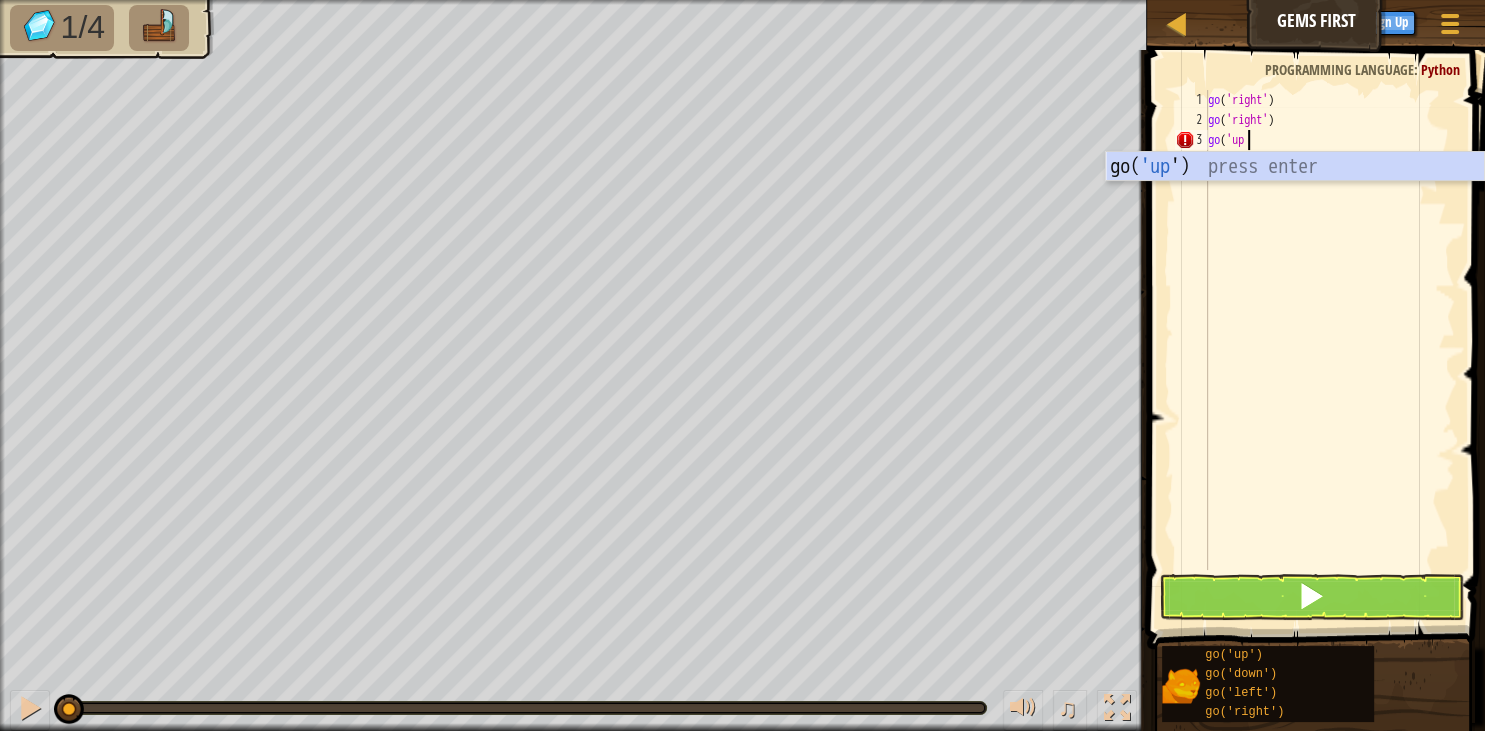 scroll, scrollTop: 9, scrollLeft: 2, axis: both 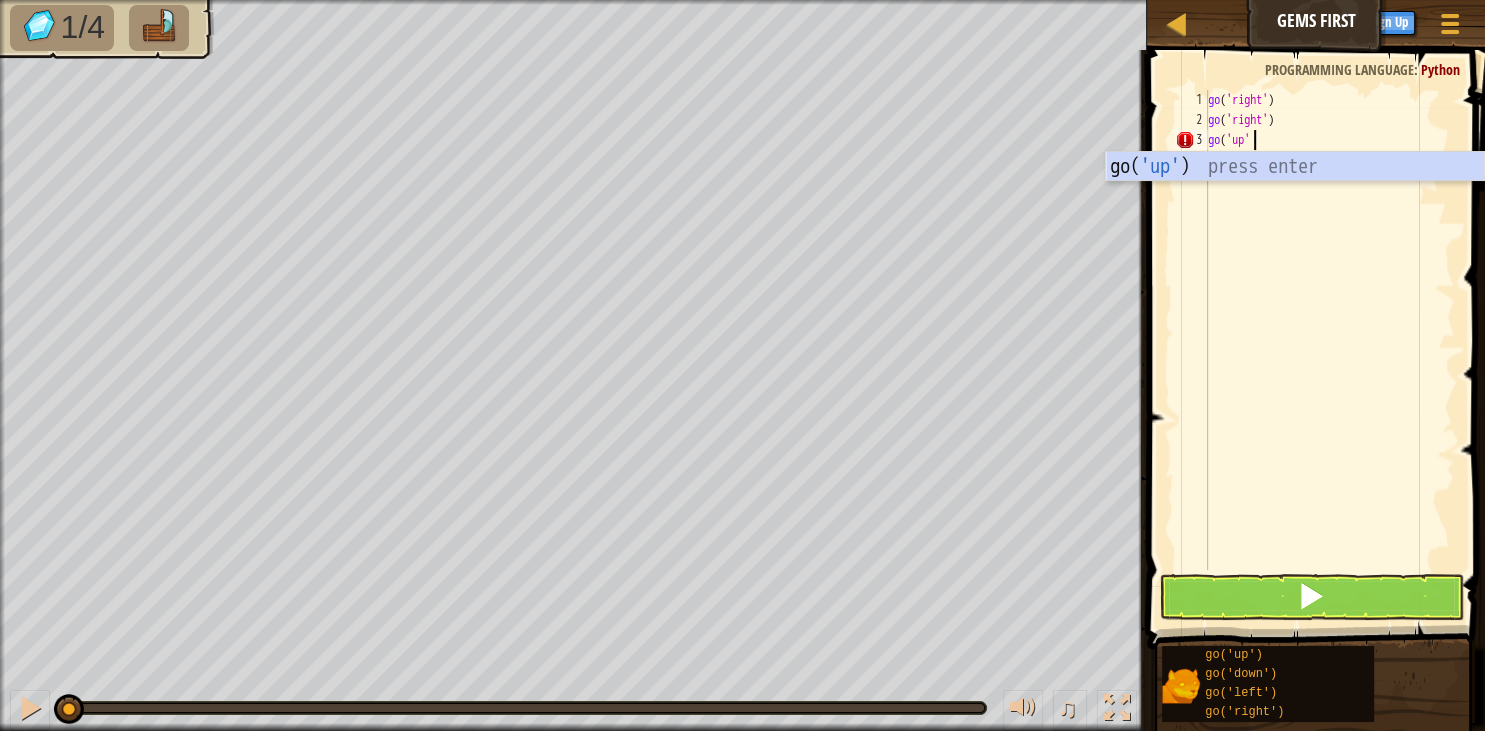 type on "go('up')" 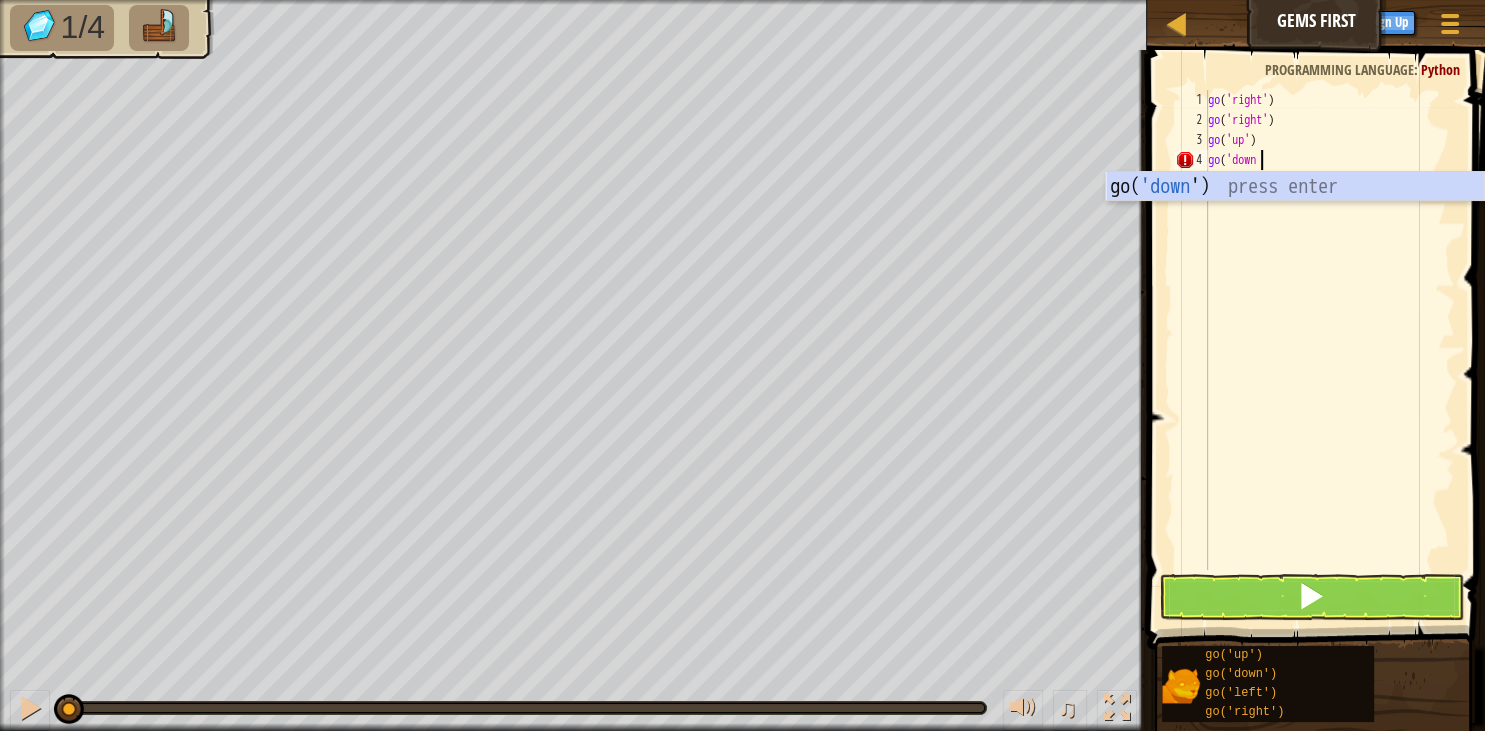scroll, scrollTop: 9, scrollLeft: 4, axis: both 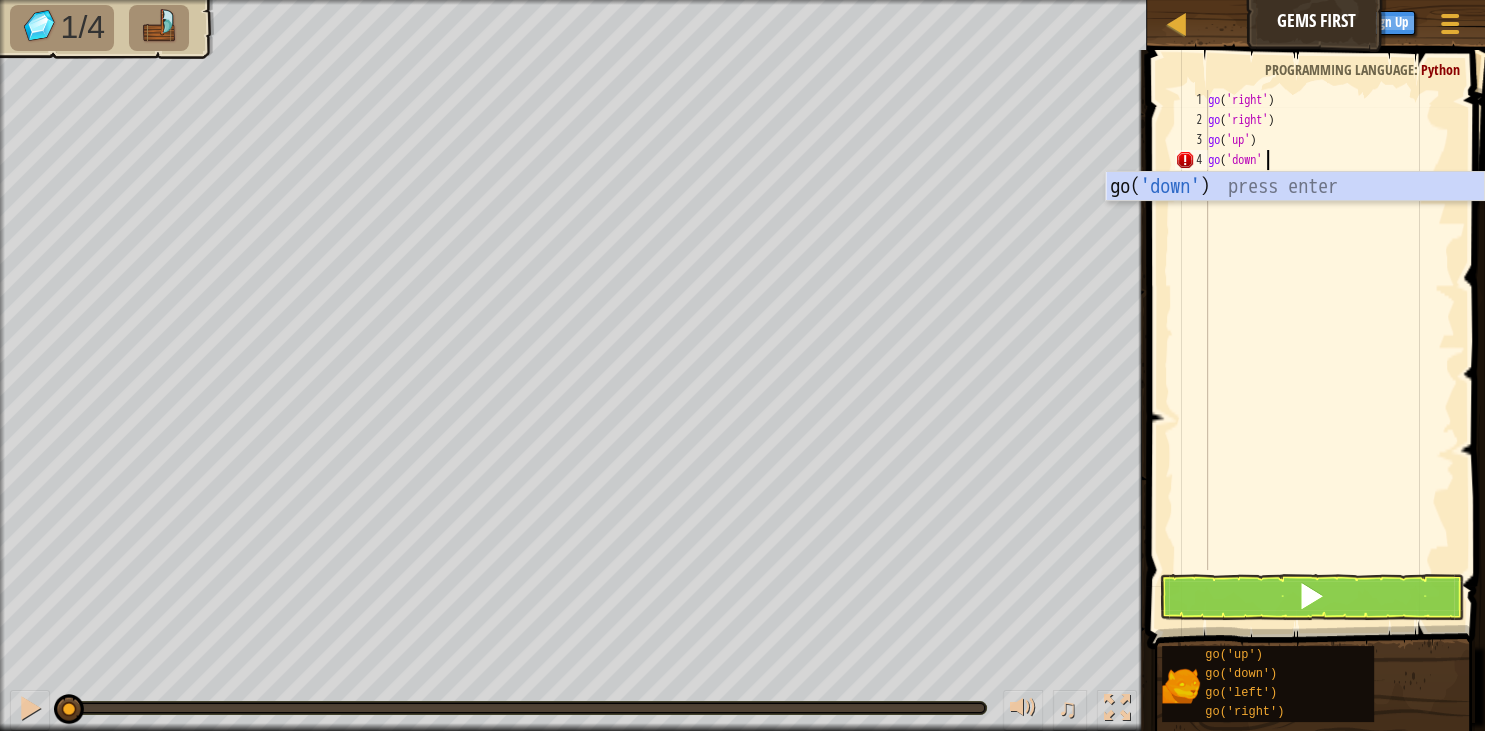 type on "go('down')" 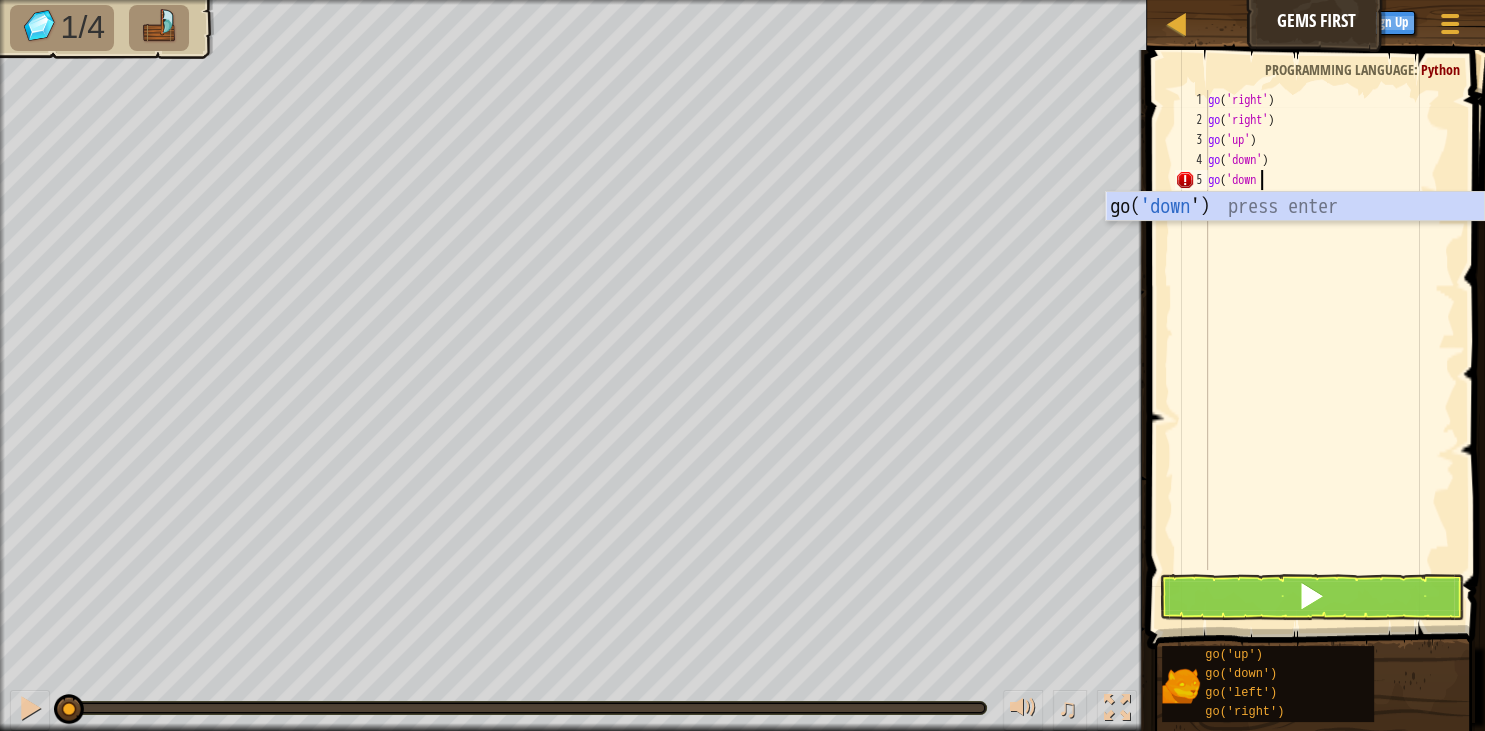 scroll, scrollTop: 9, scrollLeft: 4, axis: both 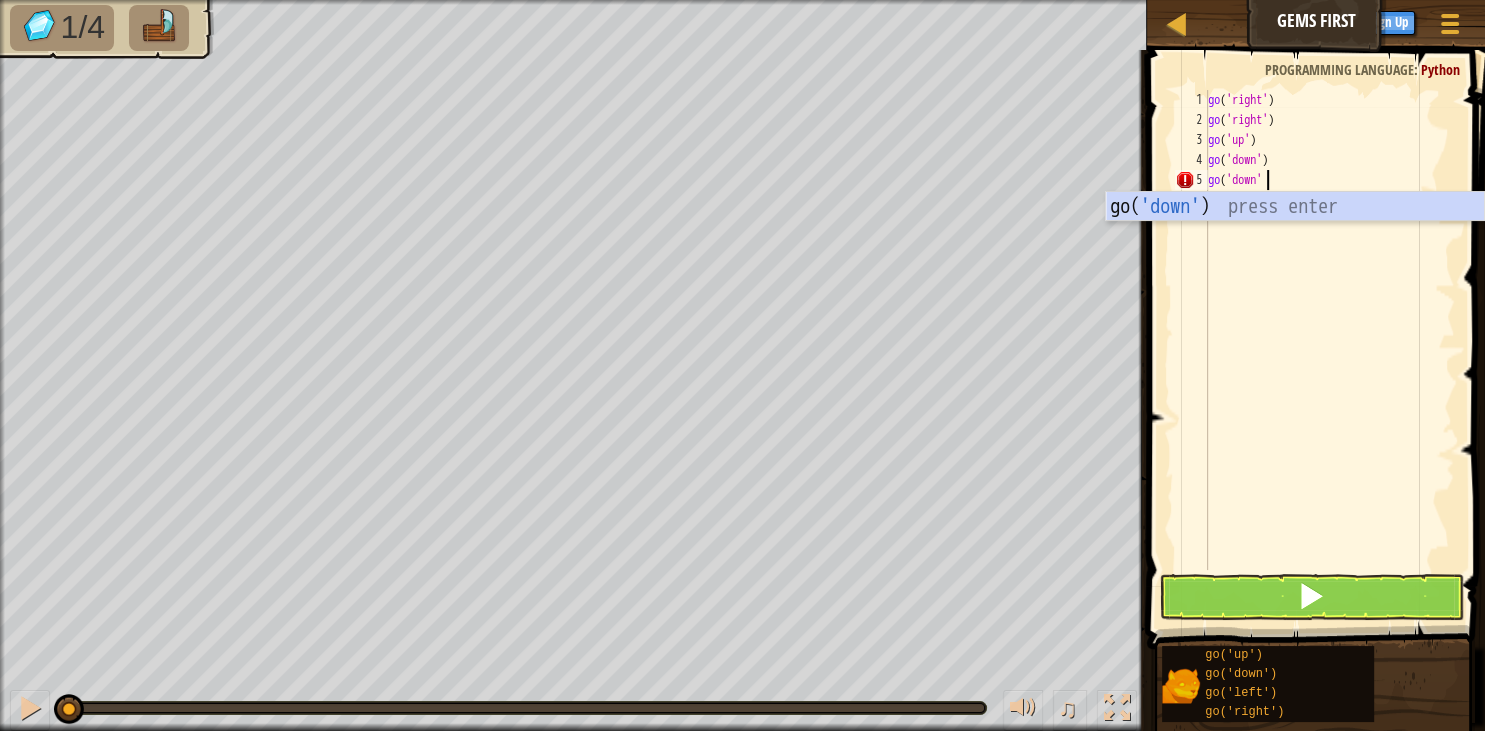 type on "go('down')" 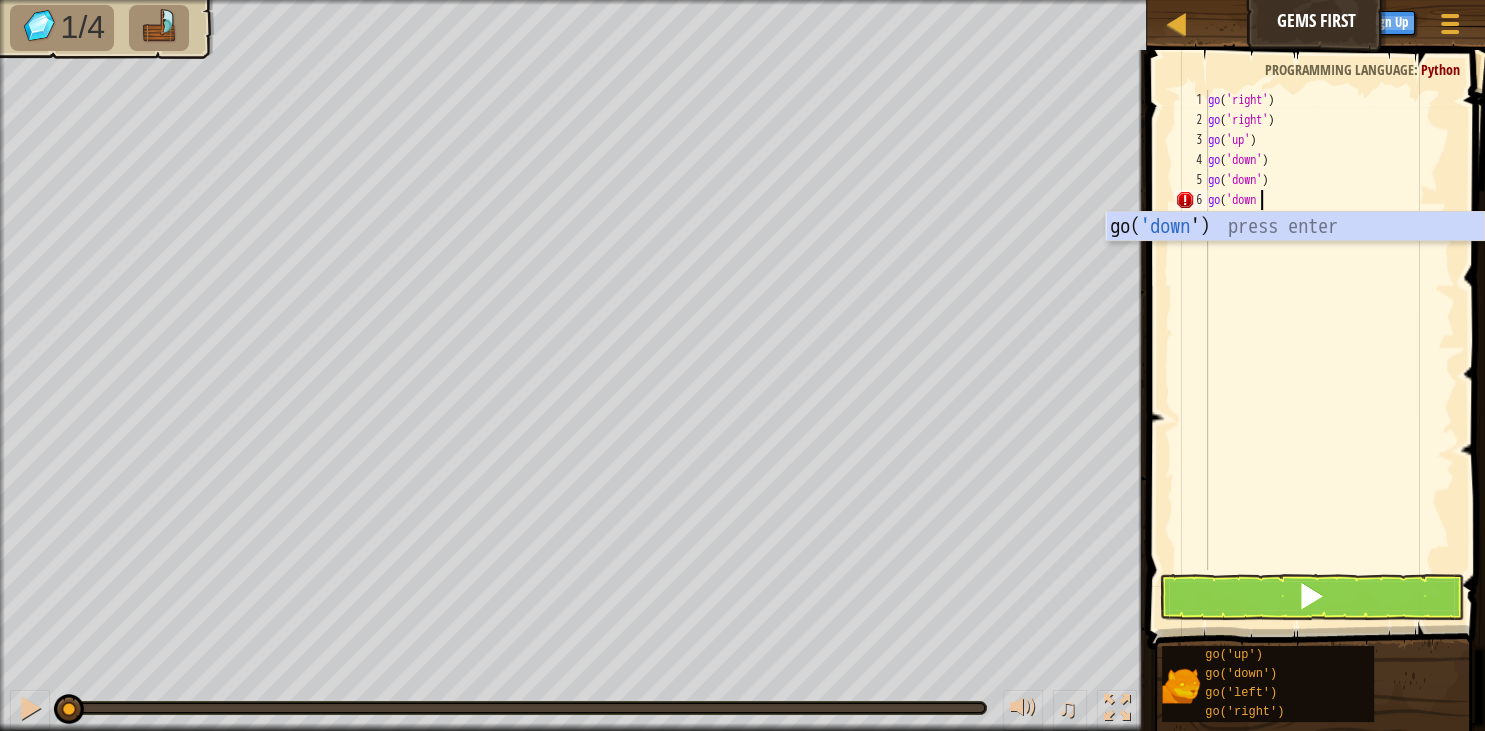 scroll, scrollTop: 9, scrollLeft: 4, axis: both 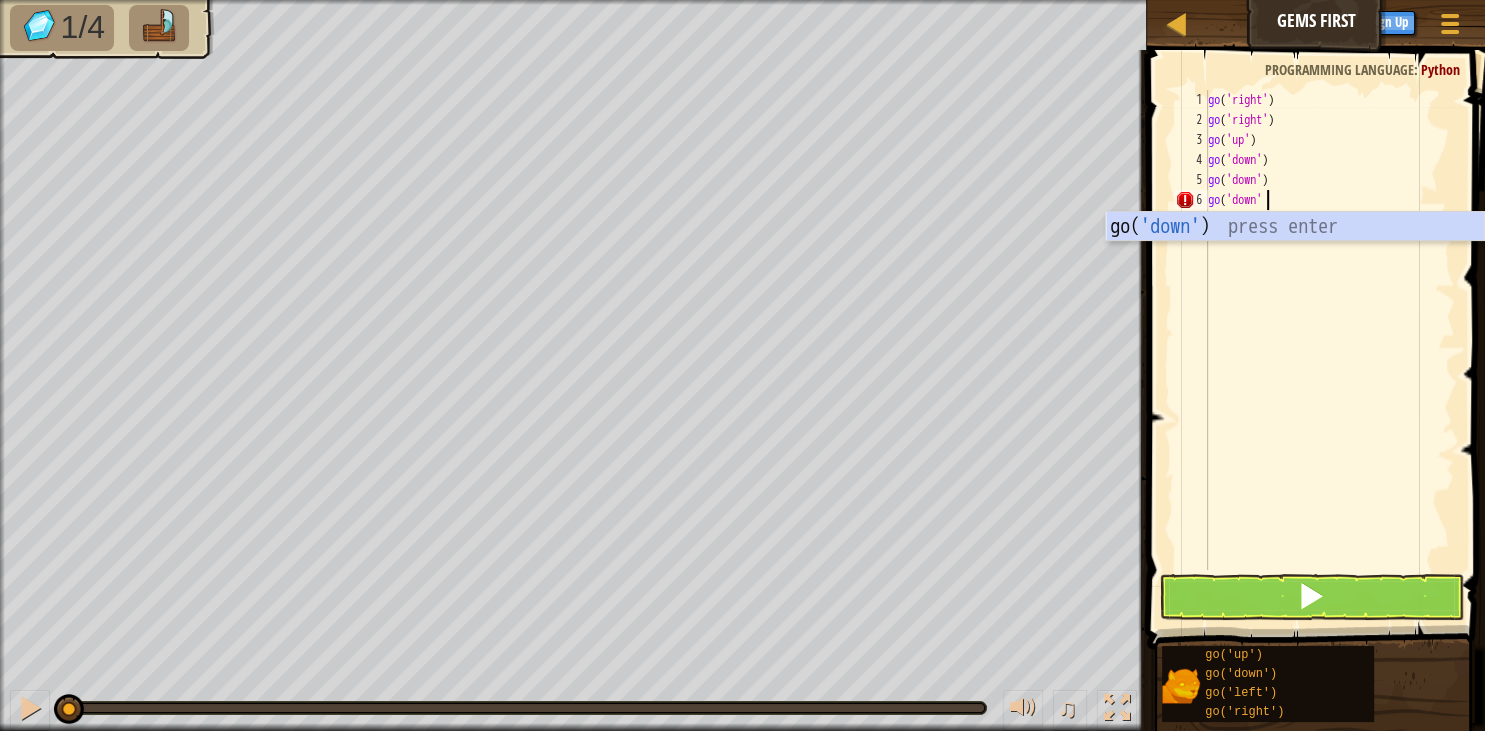 type on "go('down')" 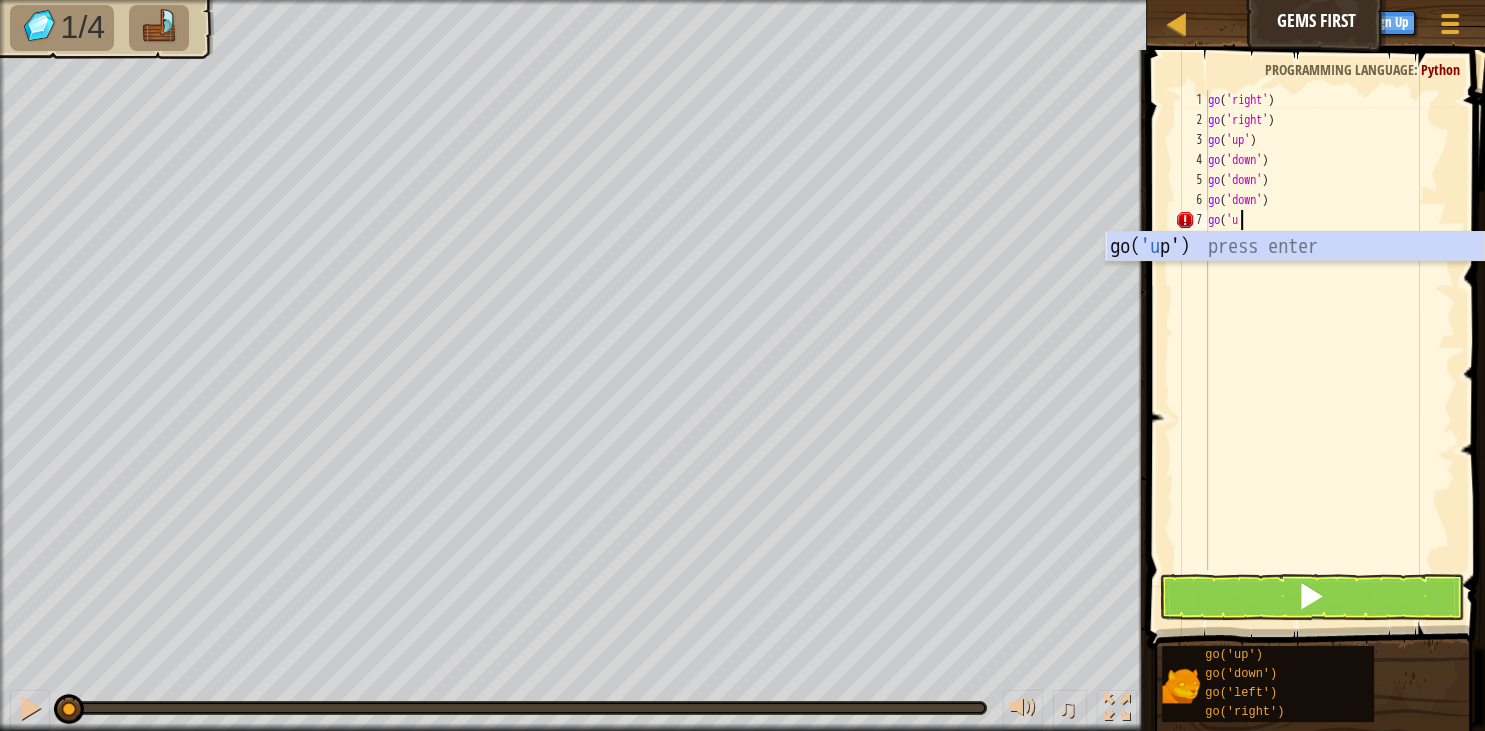 scroll, scrollTop: 9, scrollLeft: 2, axis: both 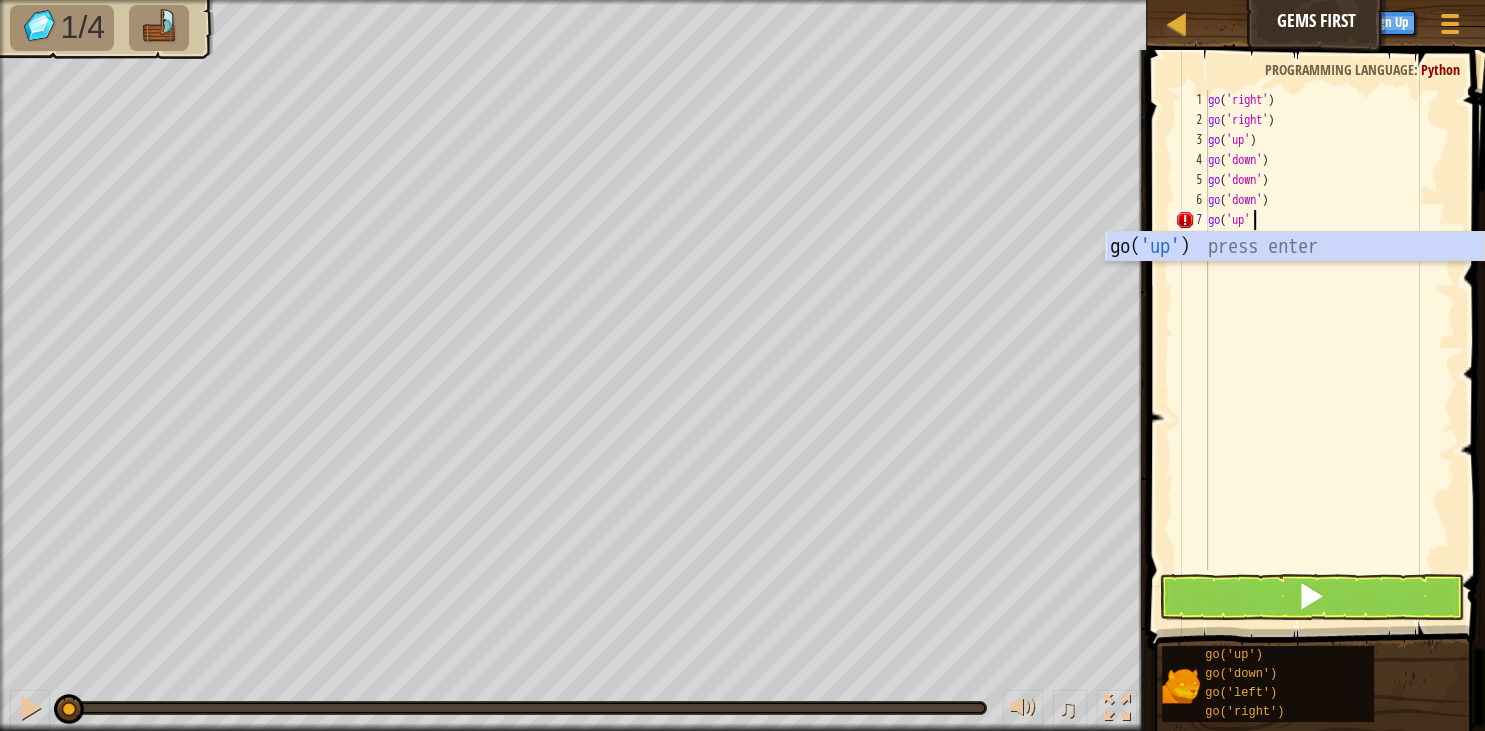 type on "go('up')" 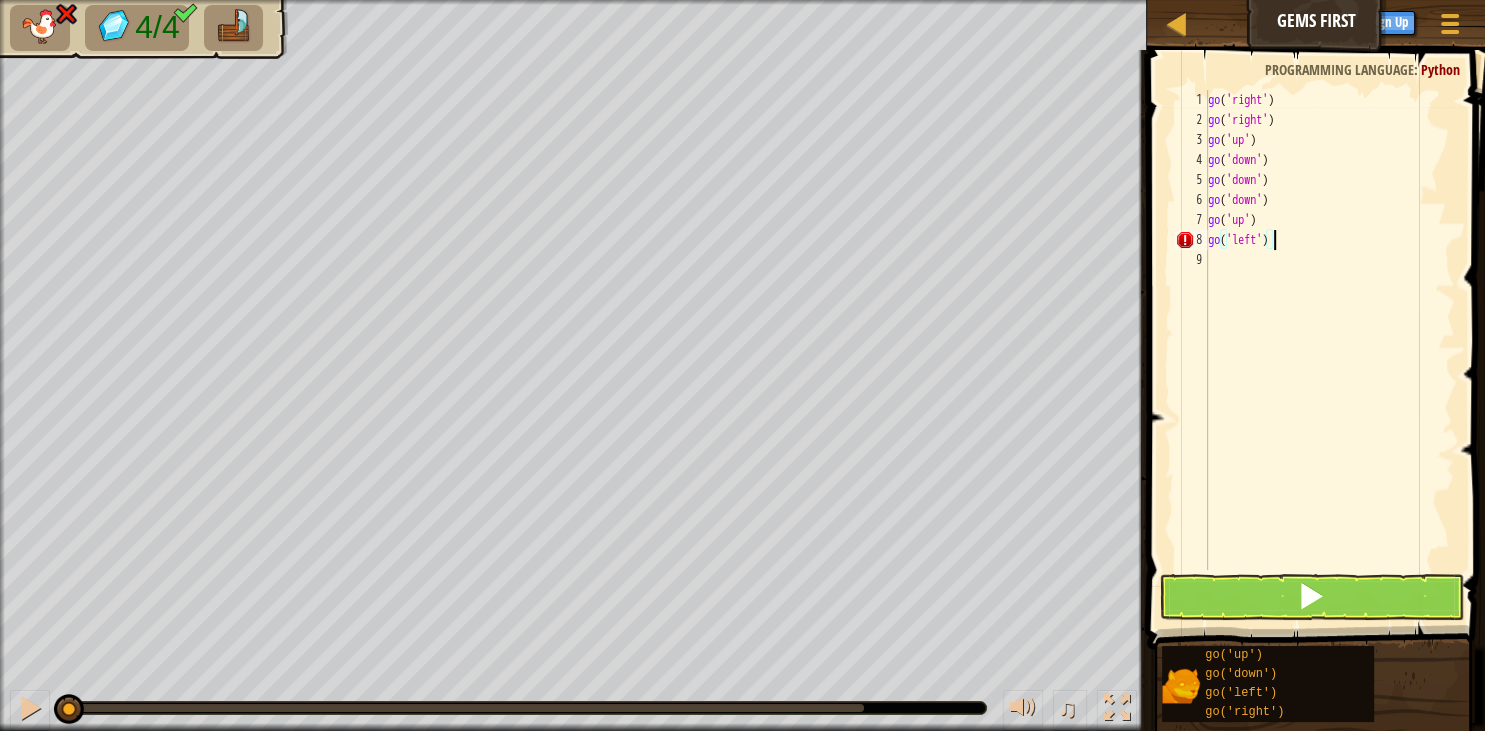 scroll, scrollTop: 9, scrollLeft: 4, axis: both 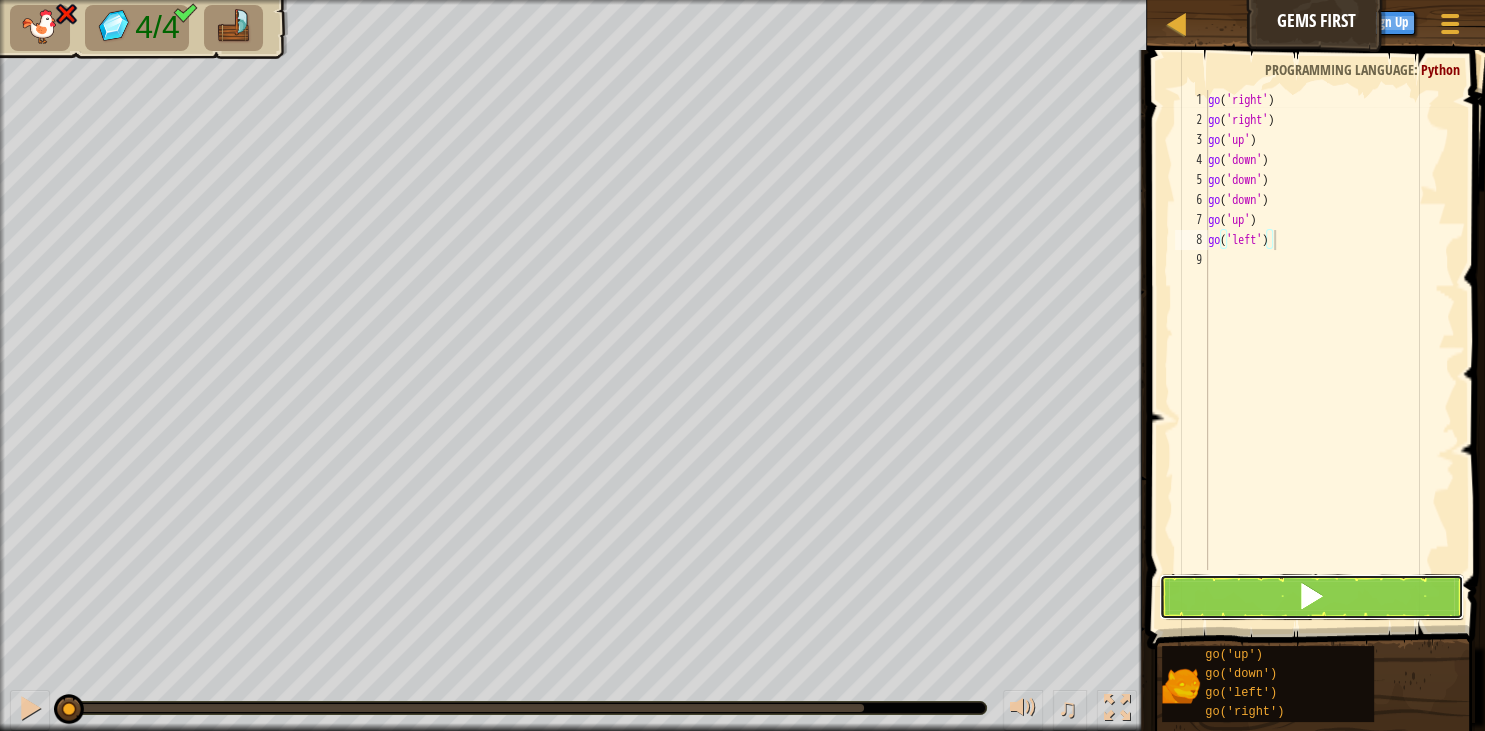 click at bounding box center [1311, 596] 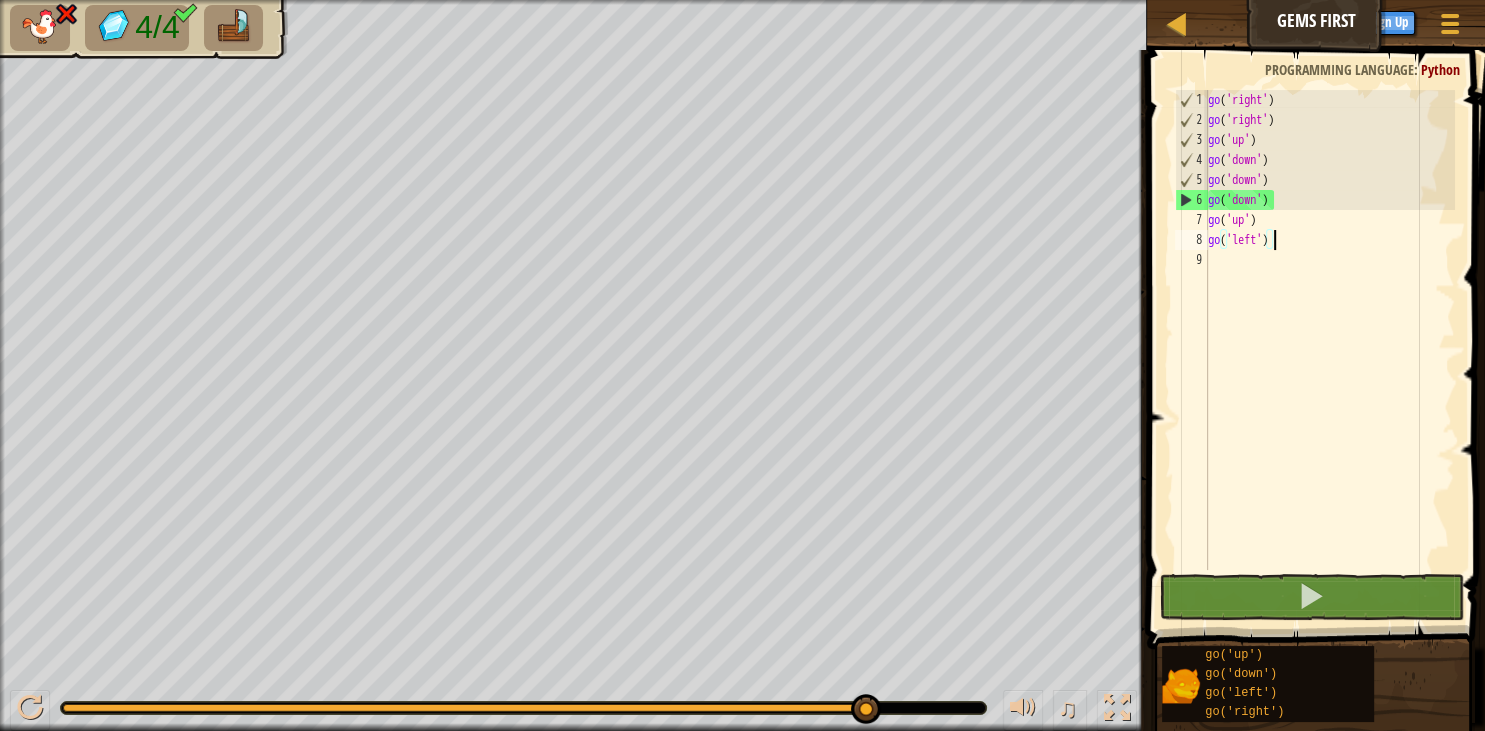click on "go ( 'right' ) go ( 'right' ) go ( 'up' ) go ( 'down' ) go ( 'down' ) go ( 'down' ) go ( 'up' ) go ( 'left' )" at bounding box center (1329, 350) 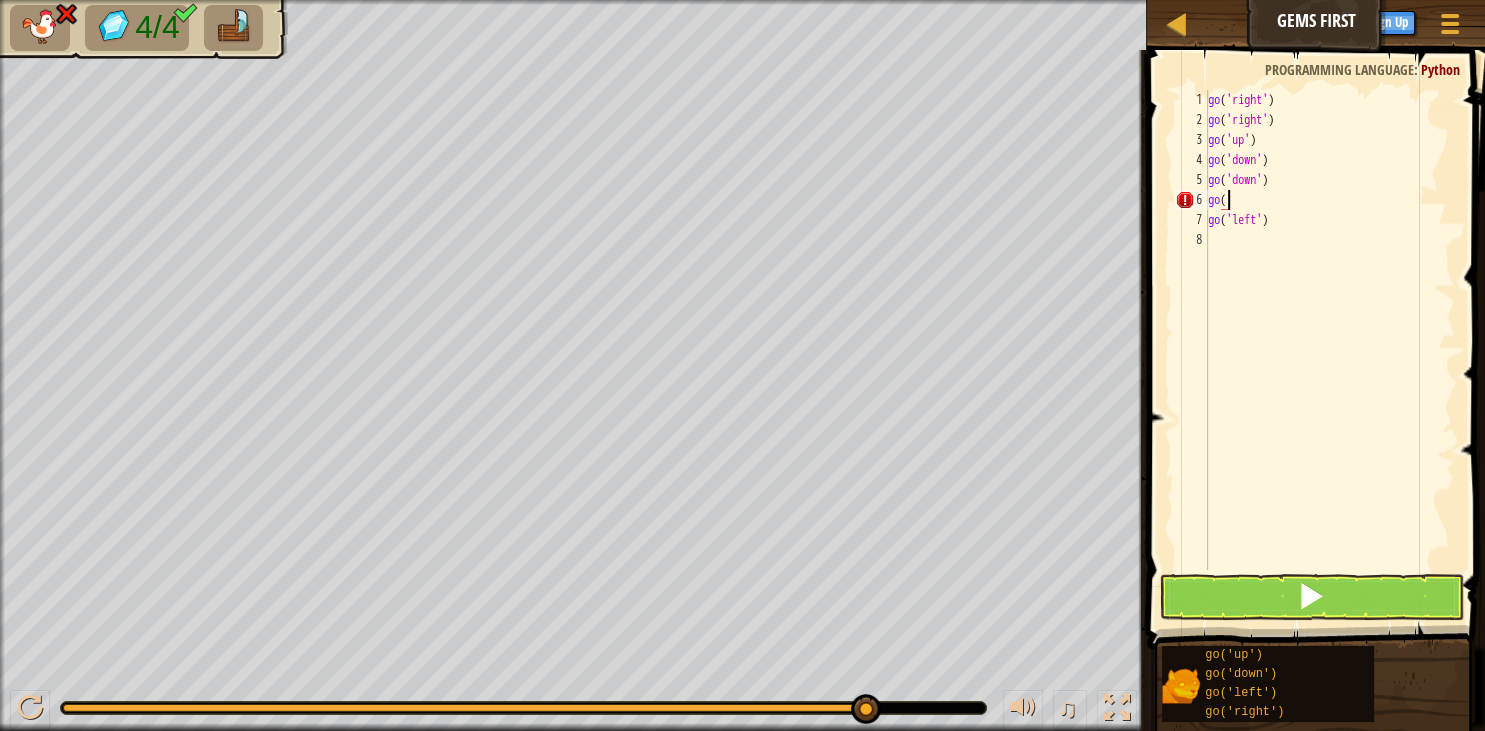type on "g" 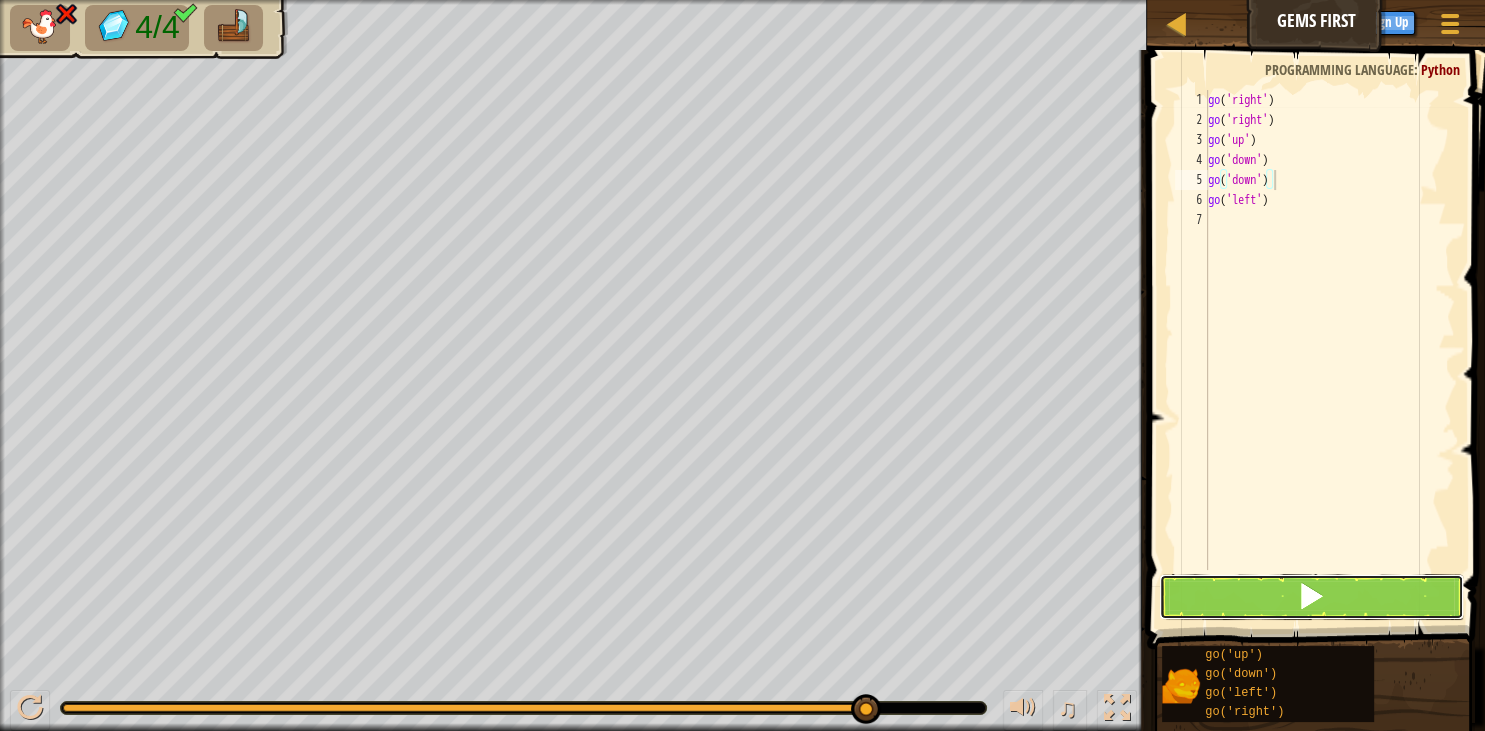 click at bounding box center (1311, 597) 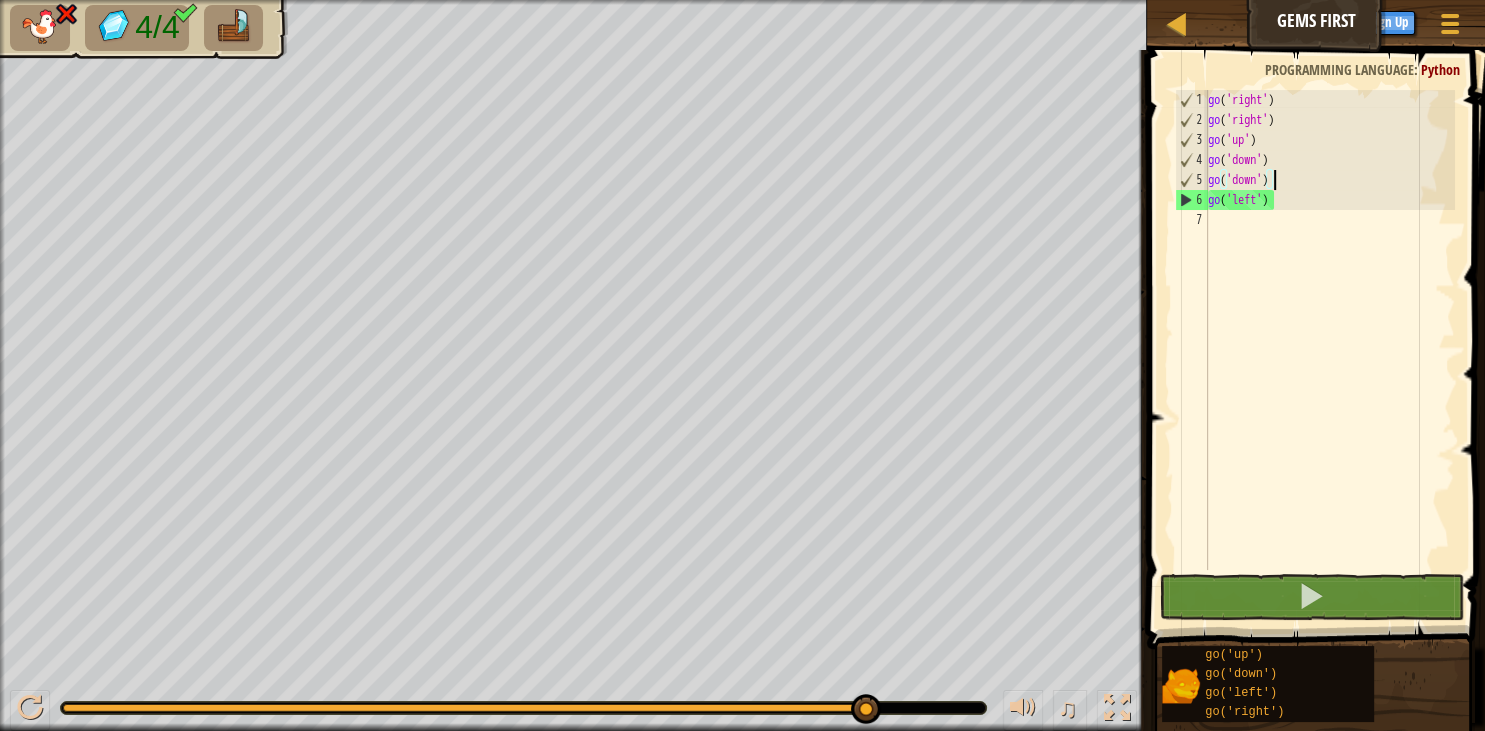 click on "go ( 'right' ) go ( 'right' ) go ( 'up' ) go ( 'down' ) go ( 'down' ) go ( 'left' )" at bounding box center [1329, 350] 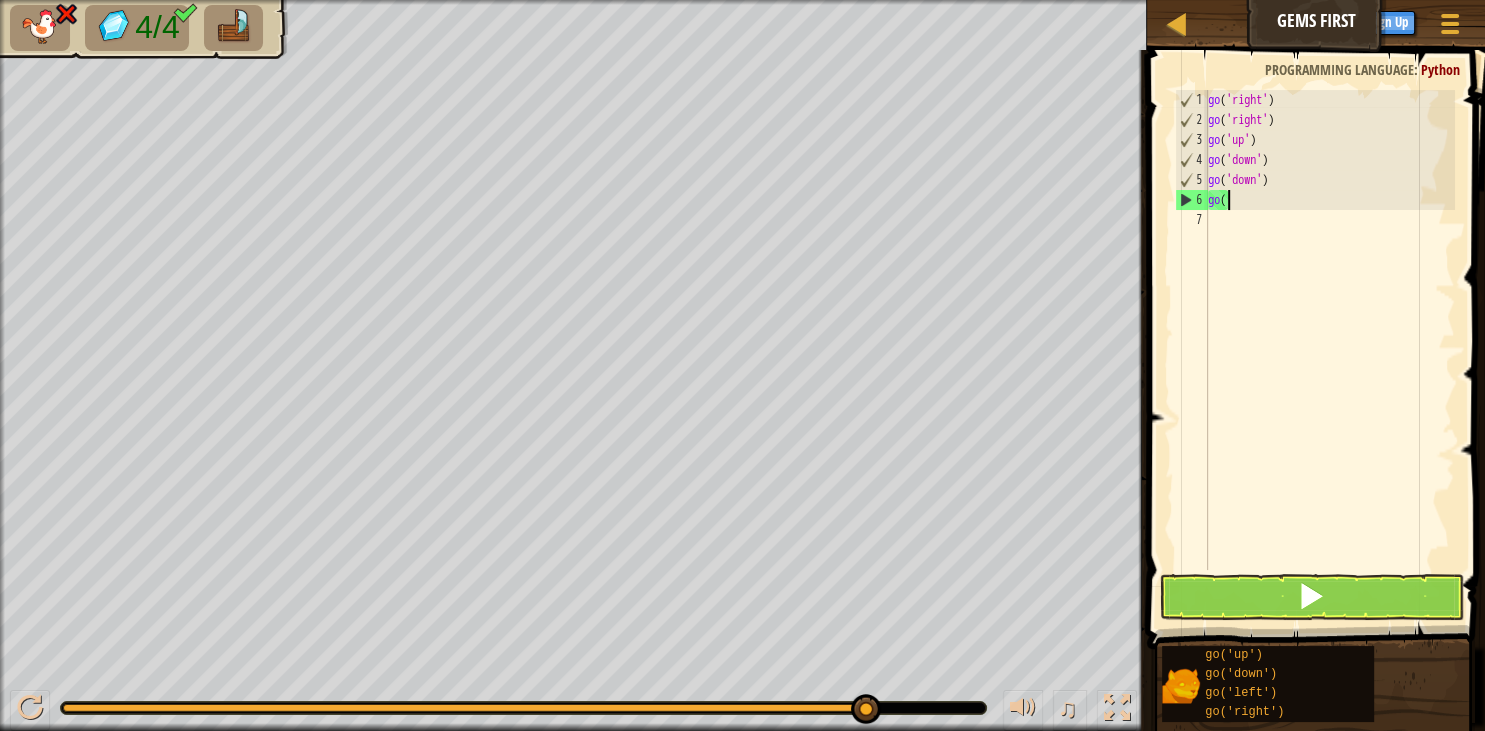 type on "g" 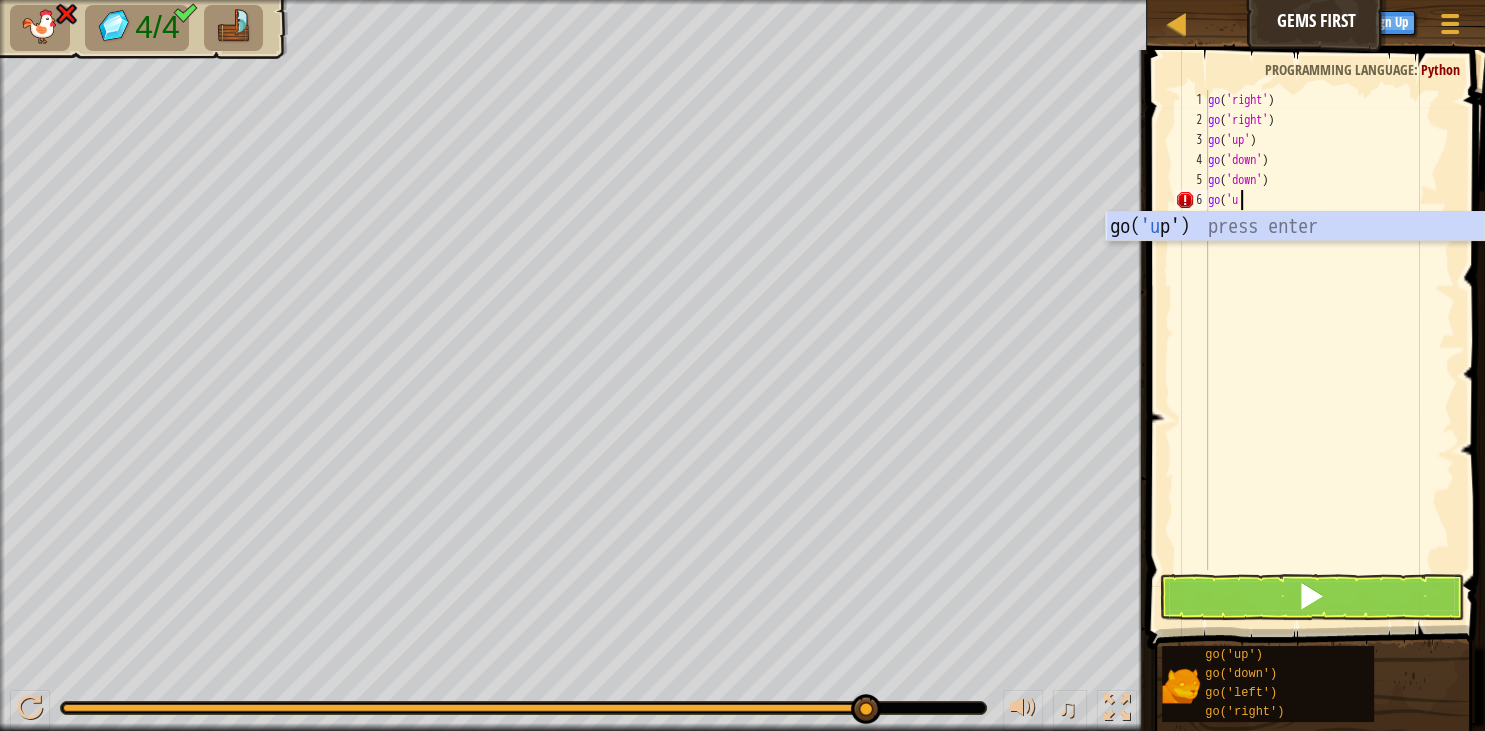 scroll, scrollTop: 9, scrollLeft: 2, axis: both 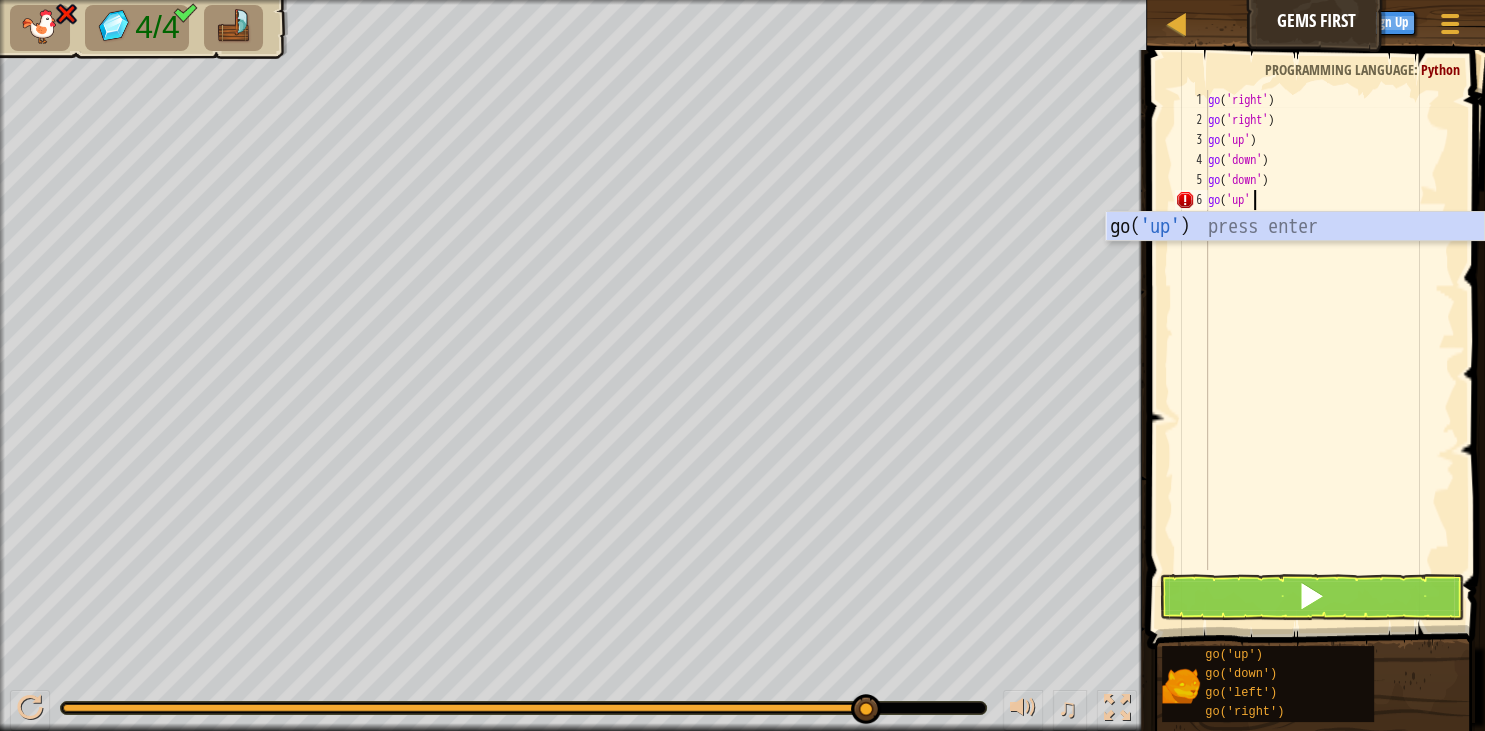 type on "go('up')" 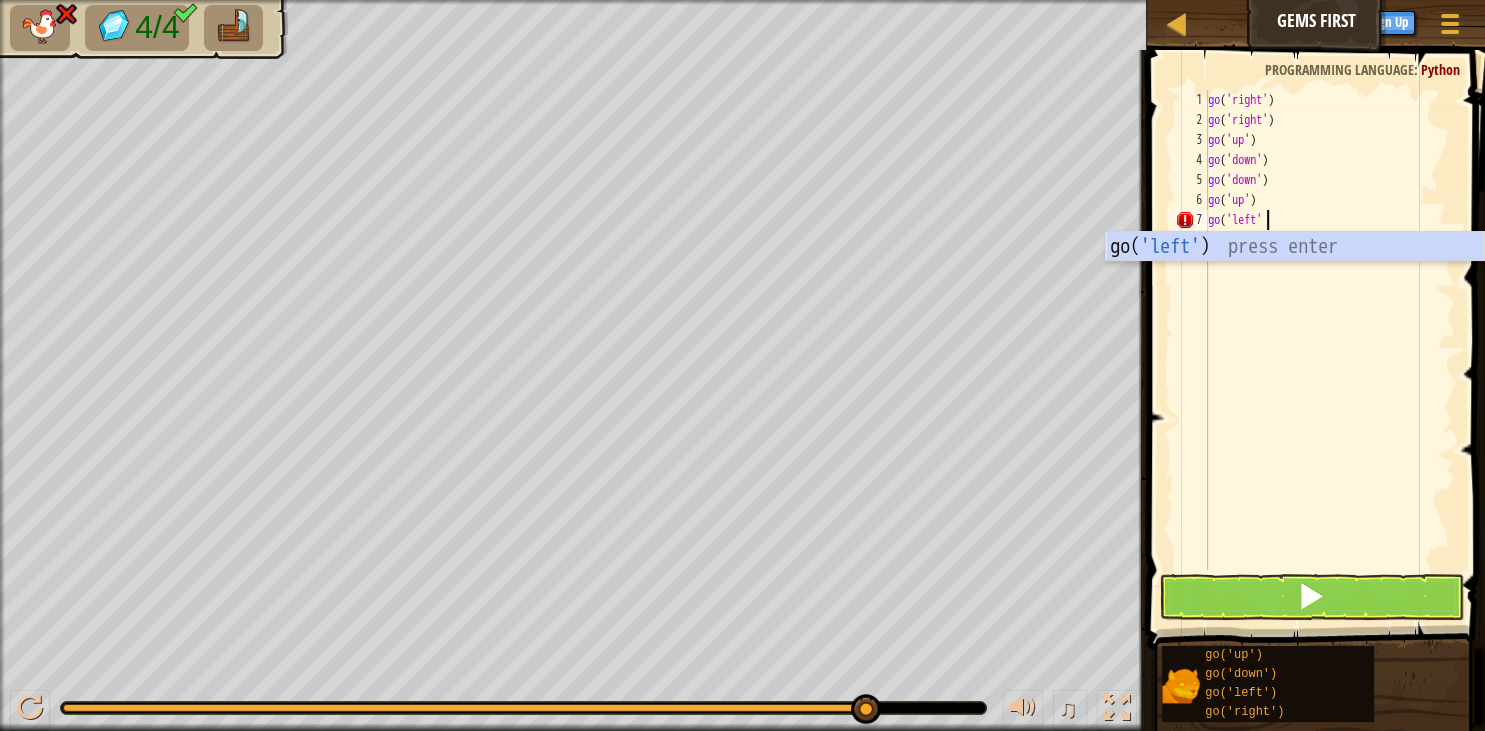 scroll, scrollTop: 9, scrollLeft: 4, axis: both 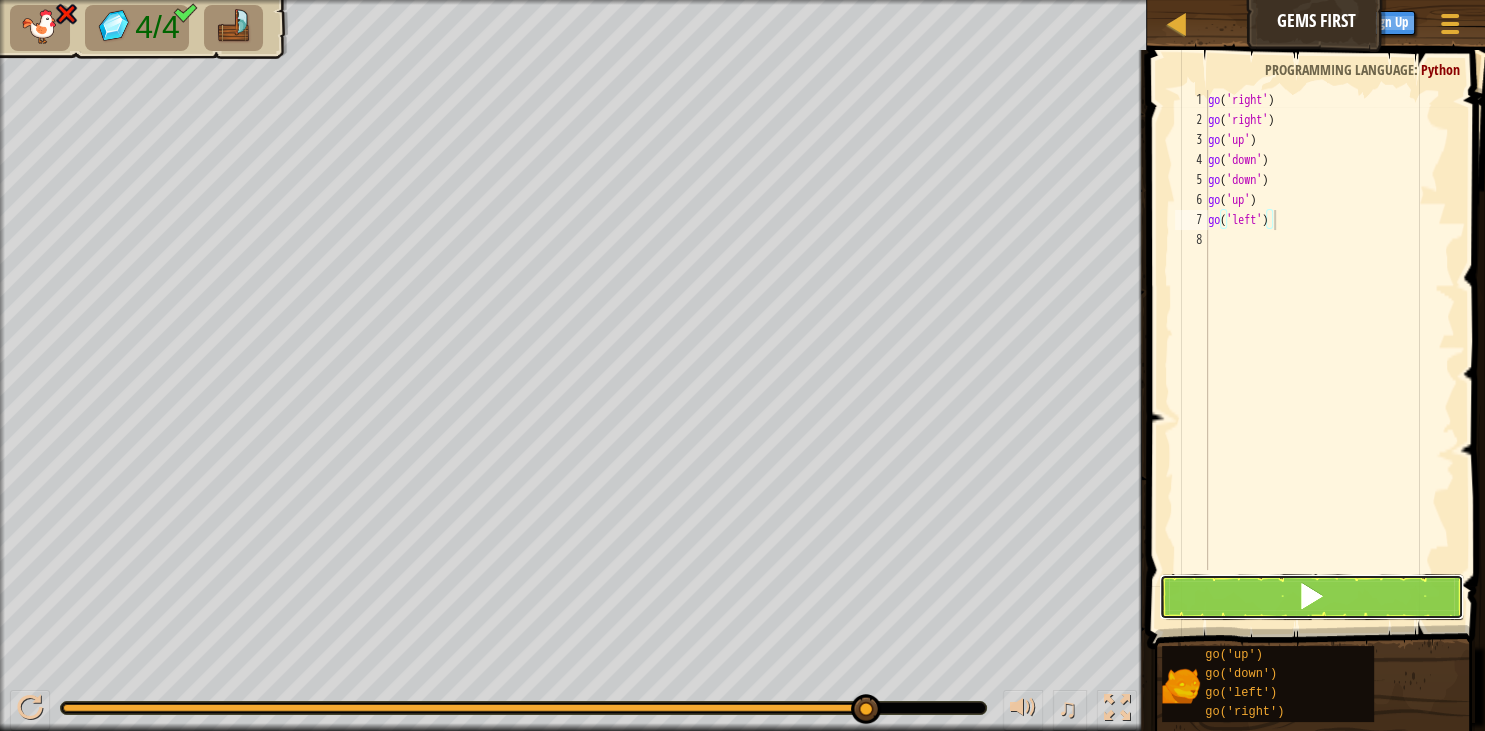 click at bounding box center [1311, 597] 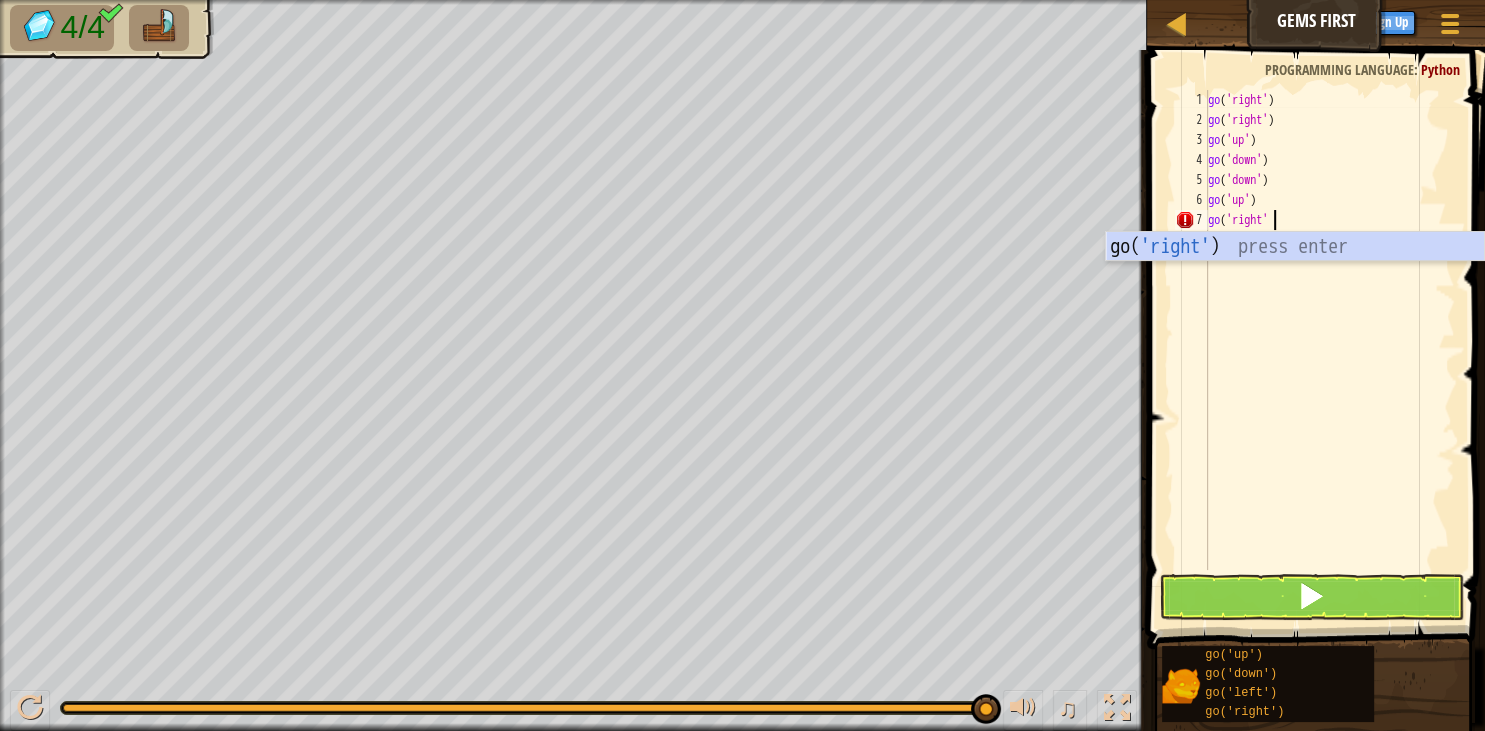scroll, scrollTop: 9, scrollLeft: 5, axis: both 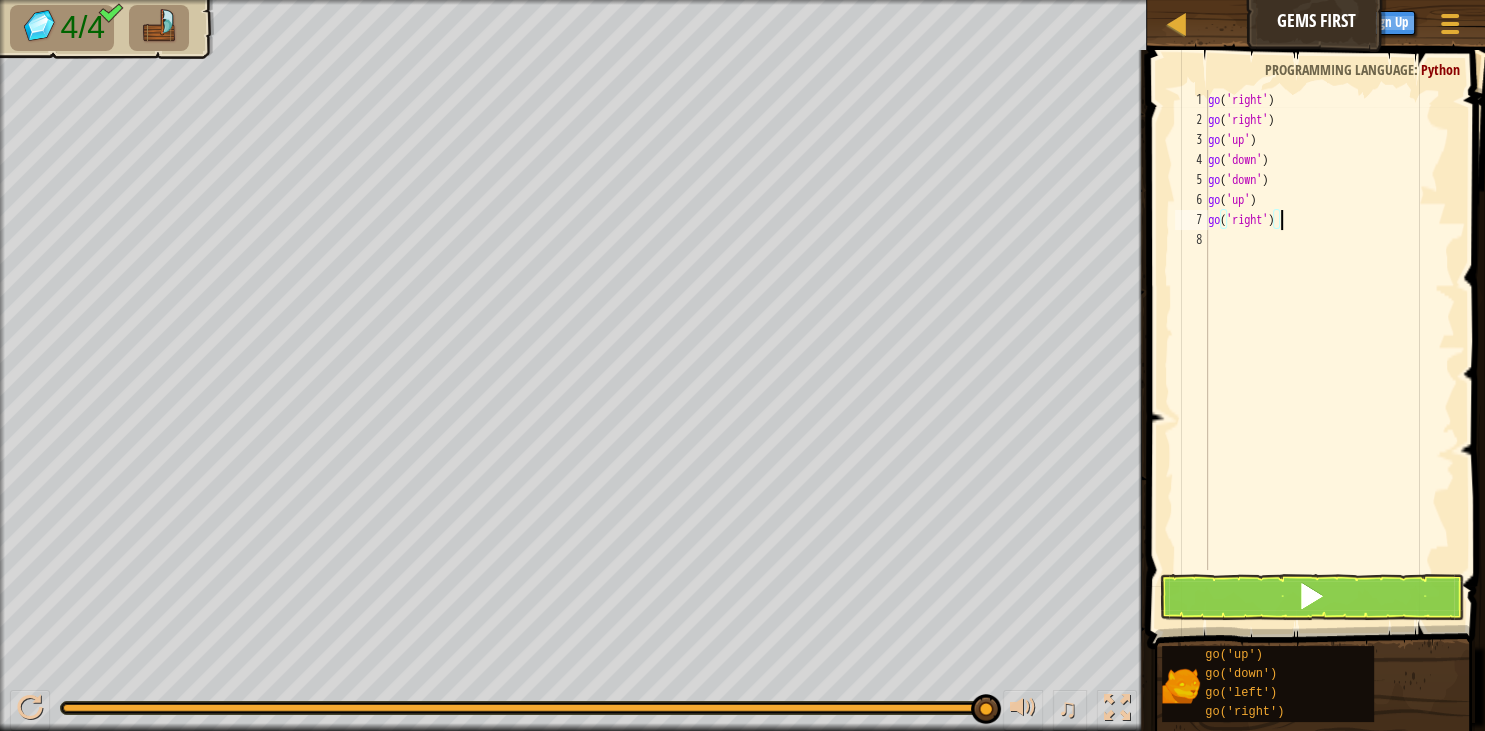 type on "go('right')" 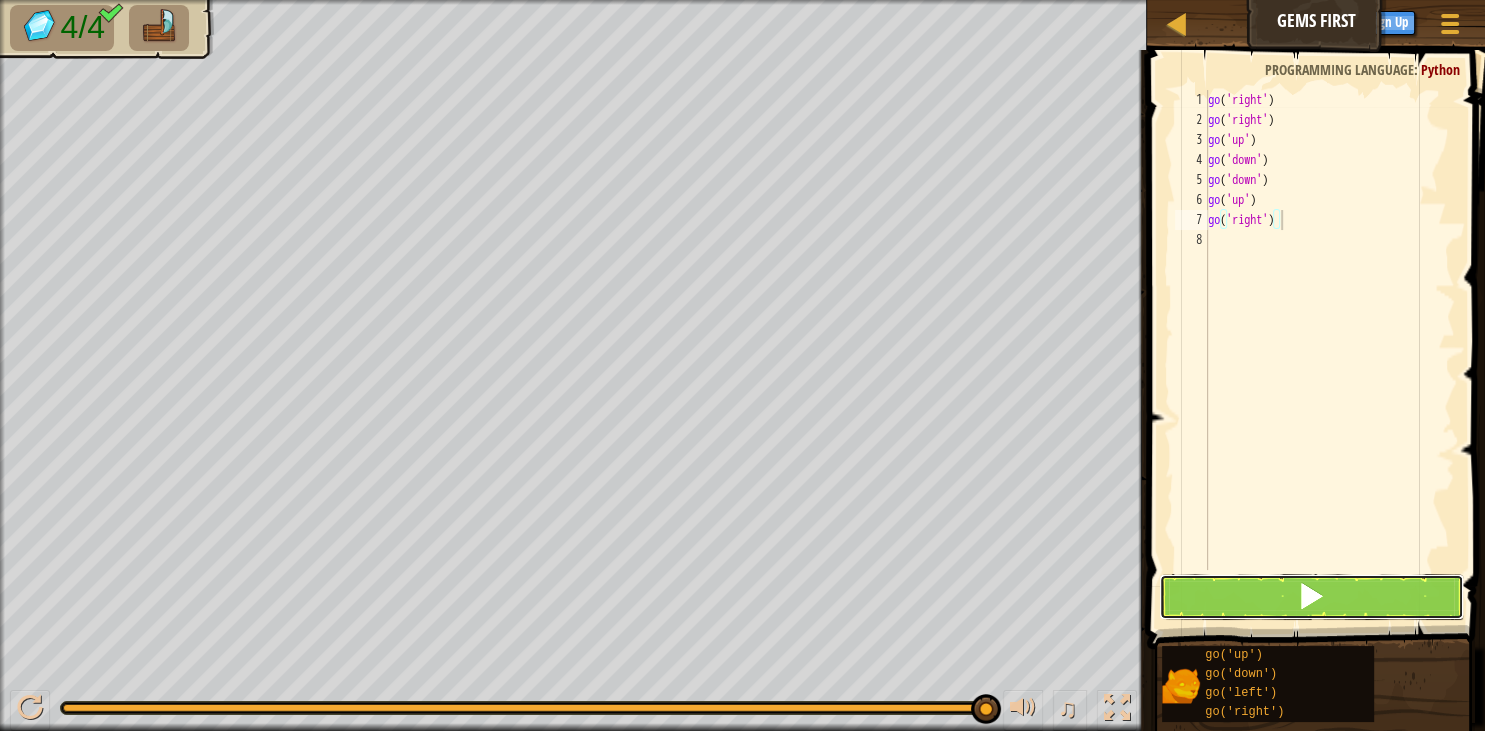 click at bounding box center (1311, 597) 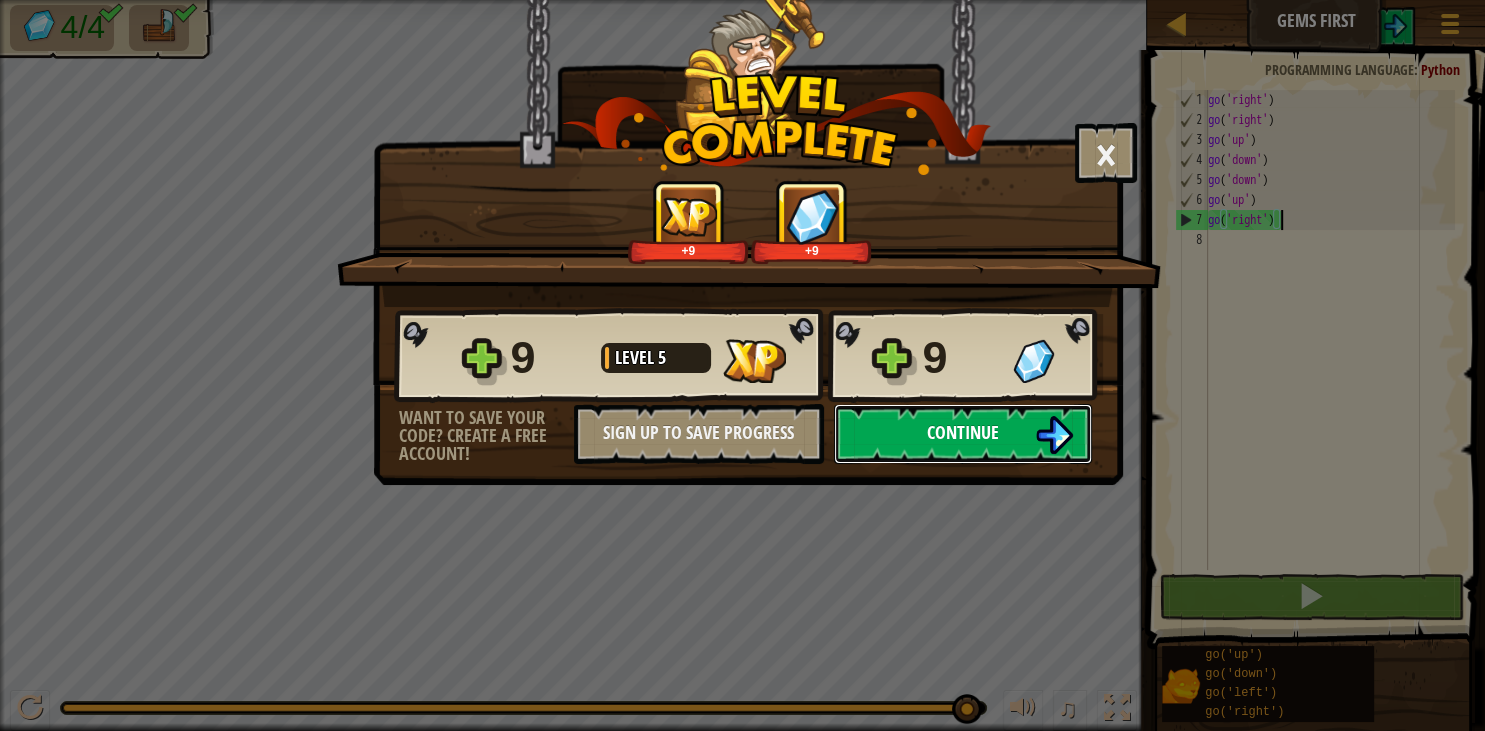 click on "Continue" at bounding box center [963, 432] 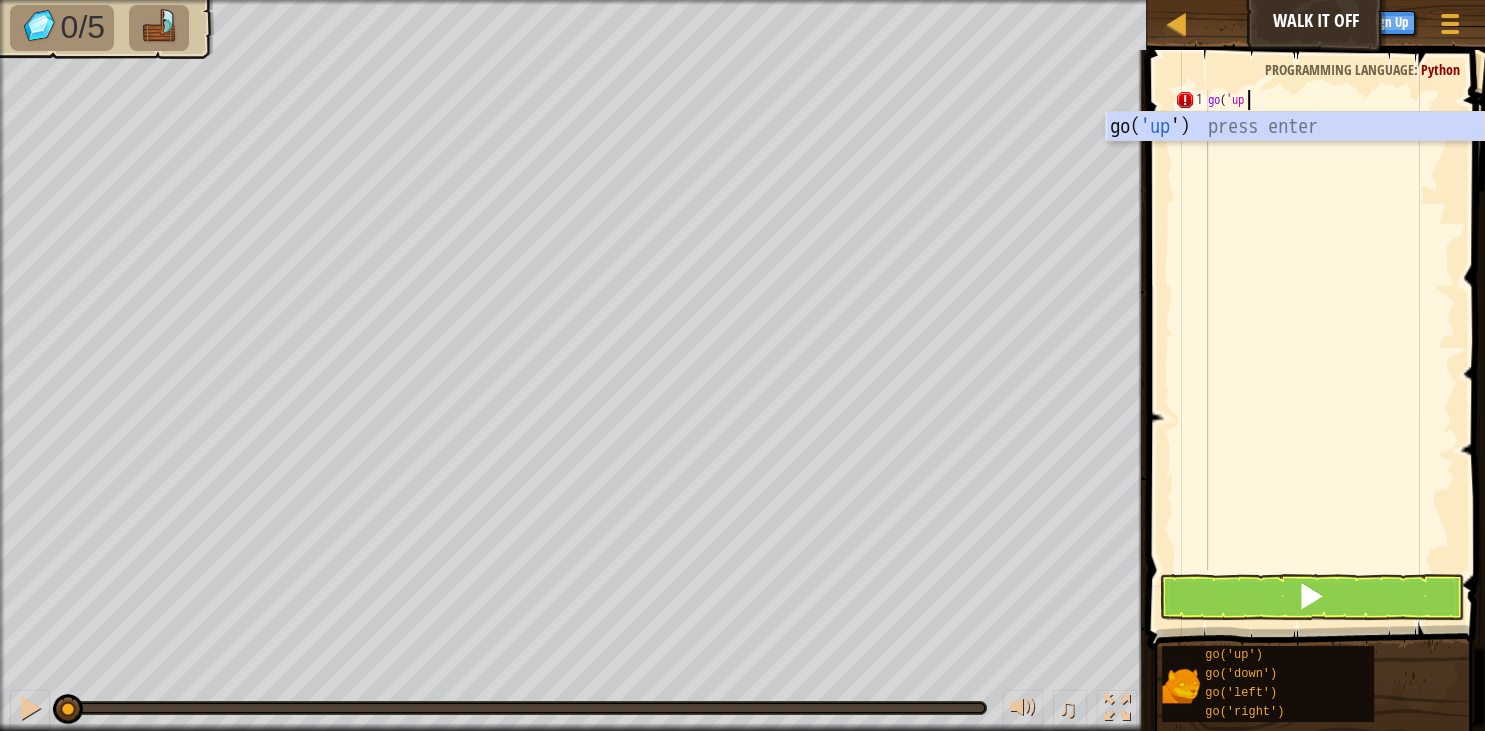 scroll, scrollTop: 9, scrollLeft: 2, axis: both 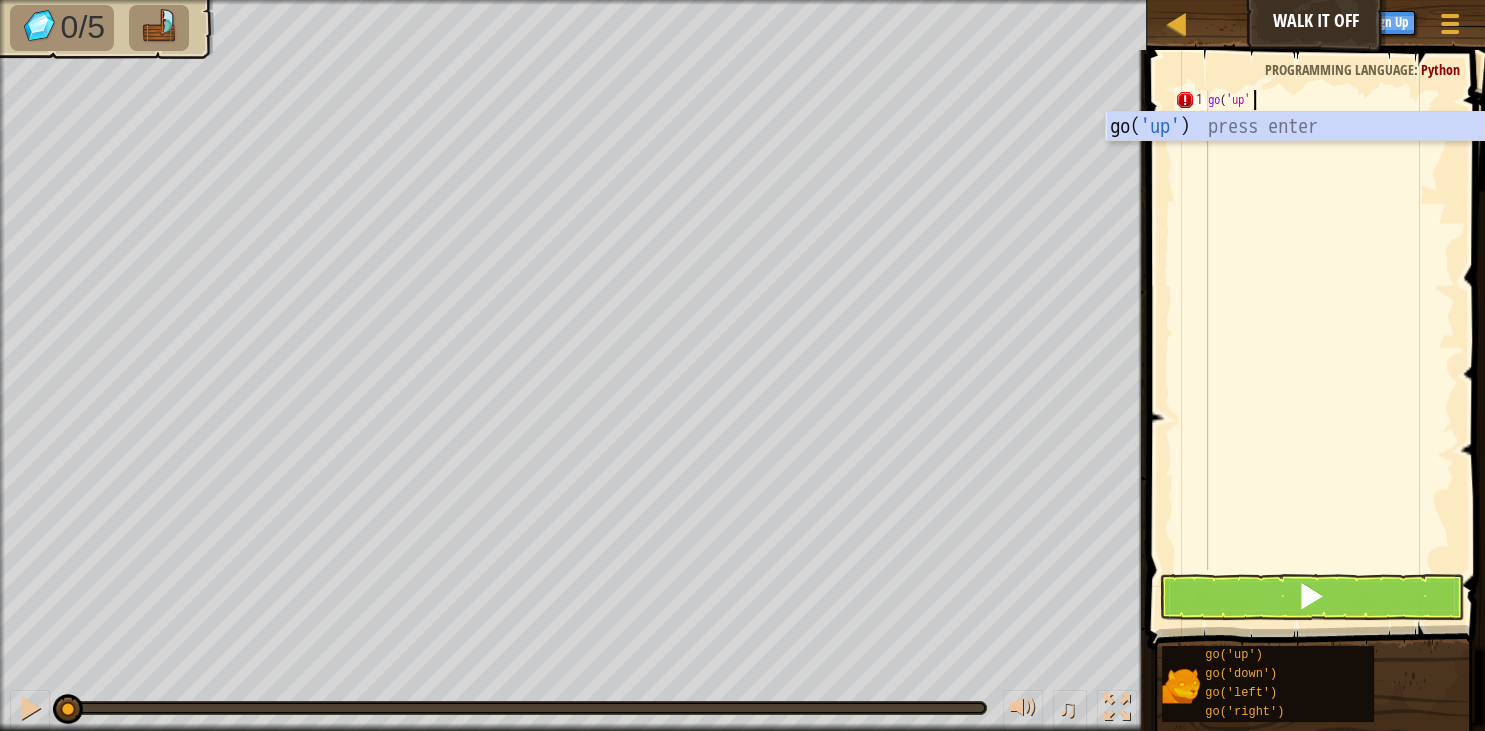type on "go('up')" 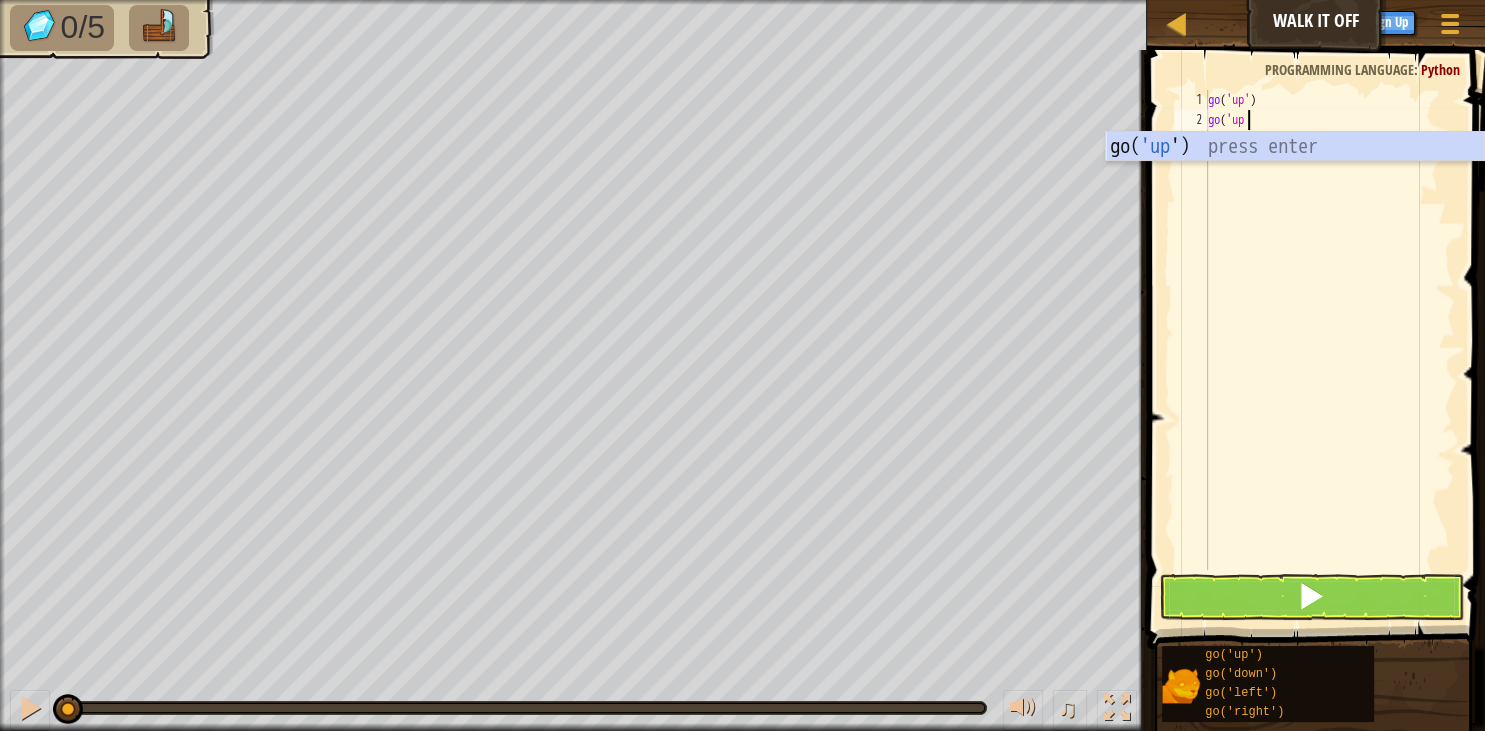 scroll, scrollTop: 9, scrollLeft: 2, axis: both 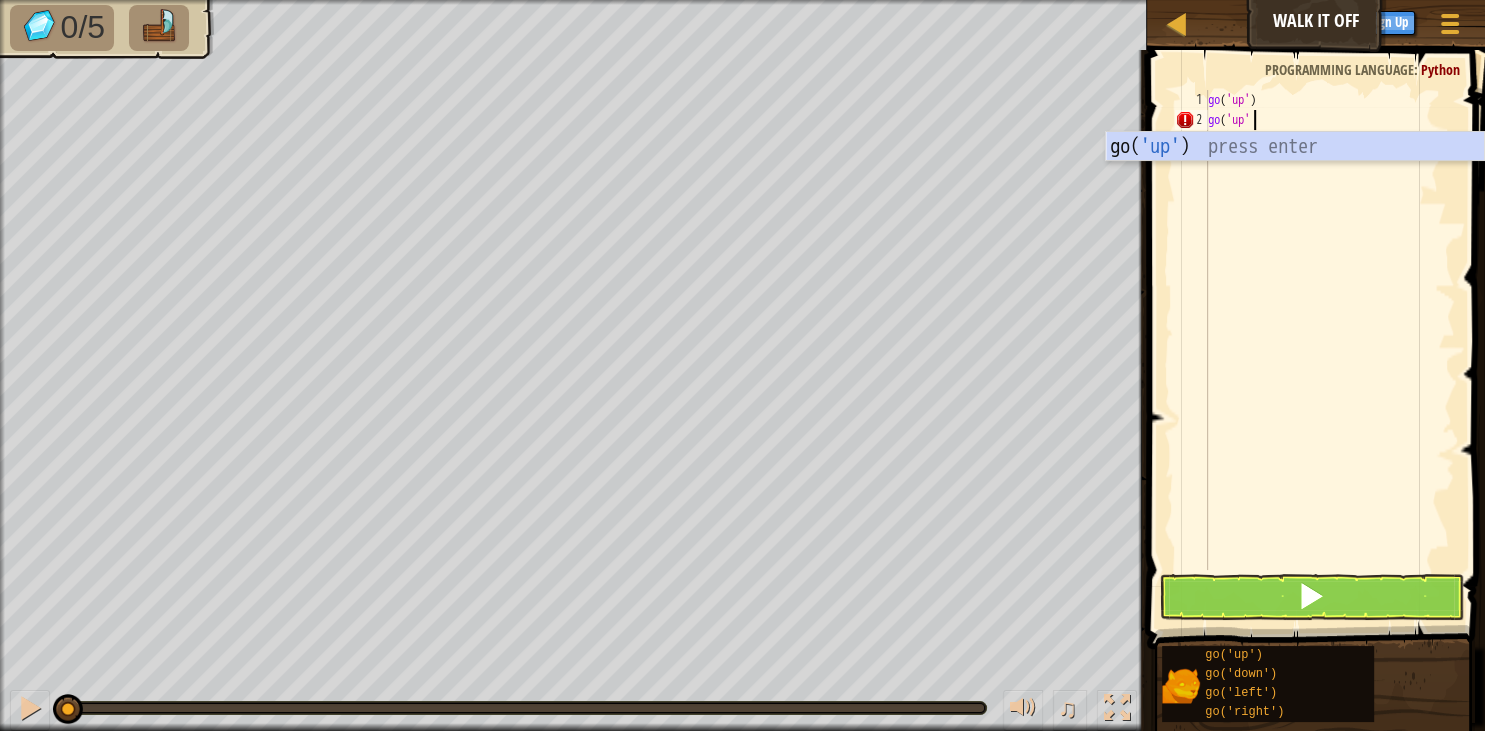 type on "go('up')" 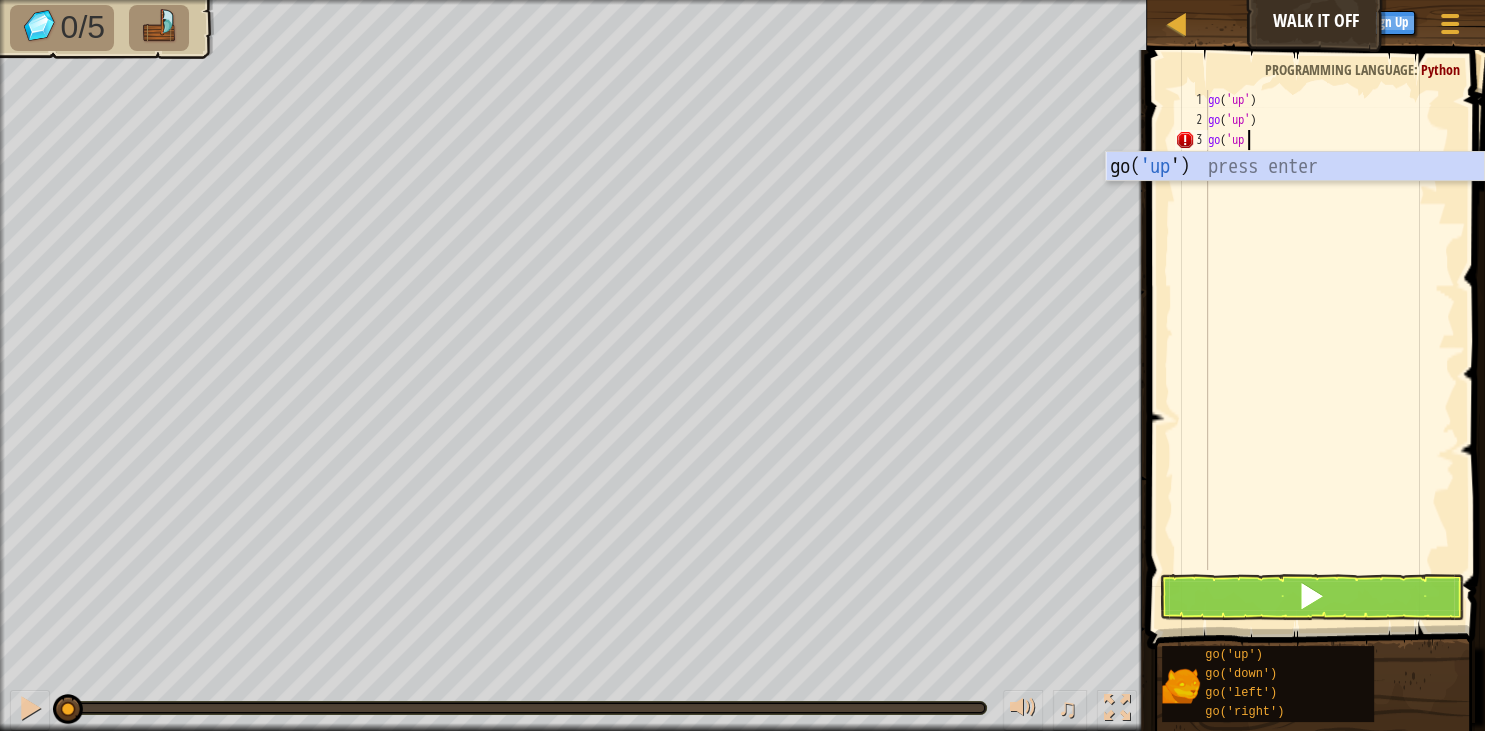 scroll, scrollTop: 9, scrollLeft: 2, axis: both 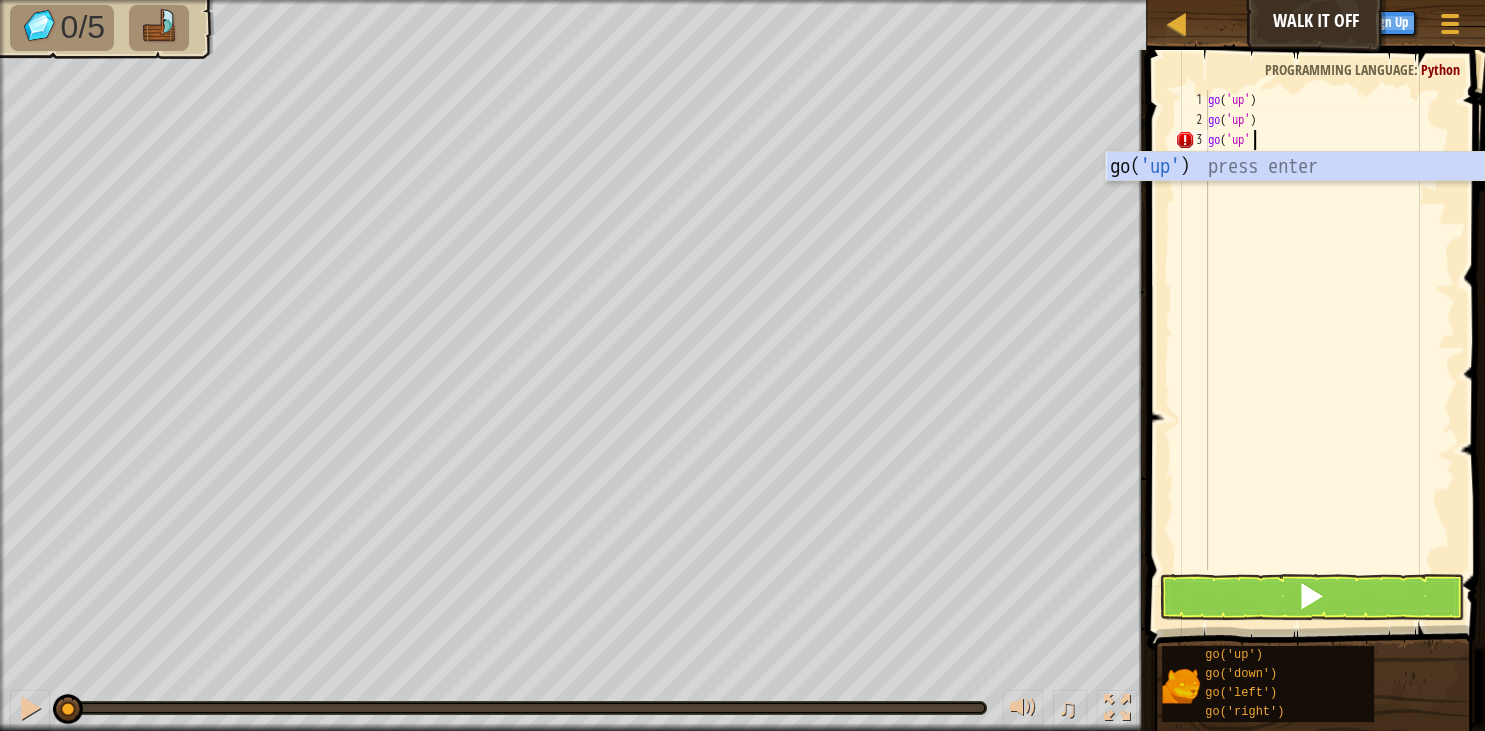 type on "go('up')" 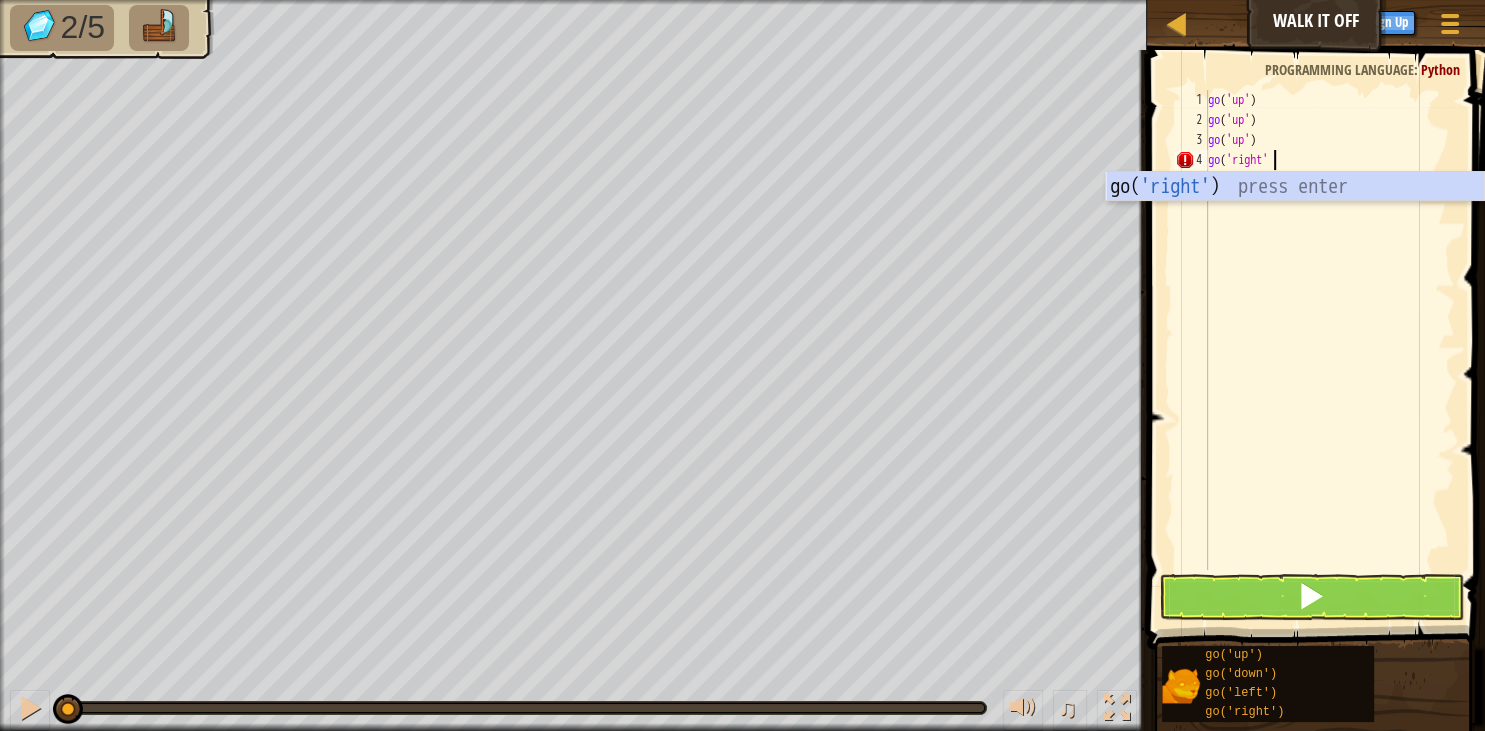 scroll, scrollTop: 9, scrollLeft: 4, axis: both 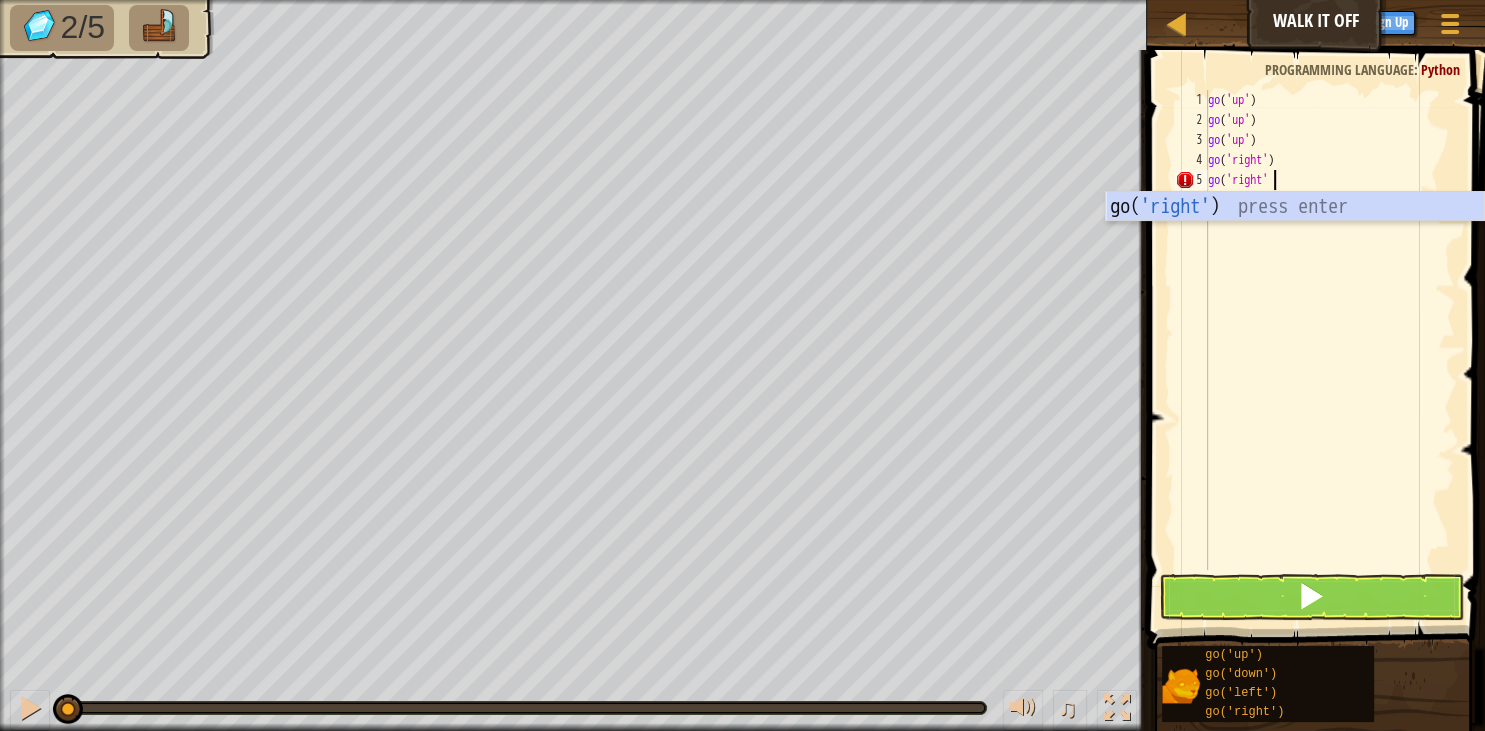 type on "go('right')" 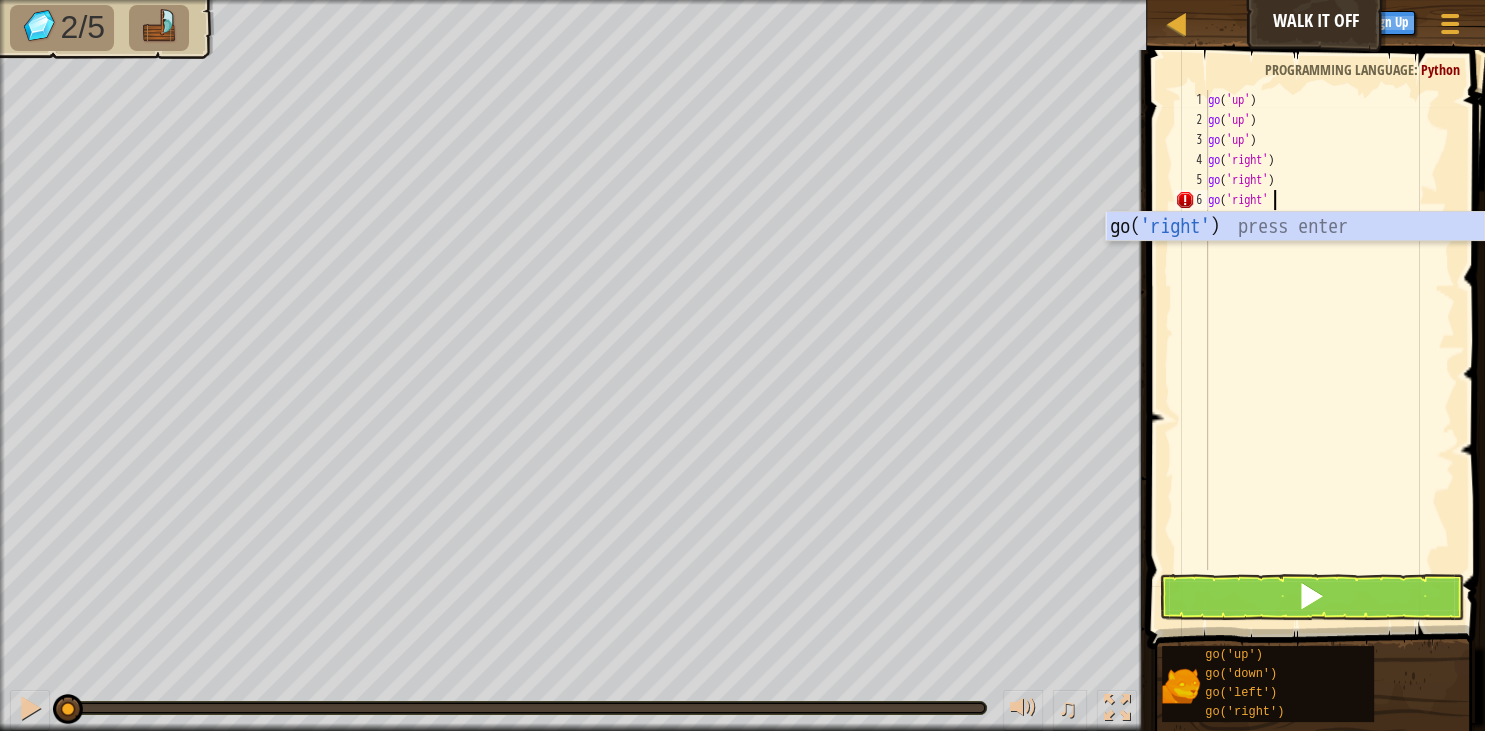 scroll, scrollTop: 9, scrollLeft: 4, axis: both 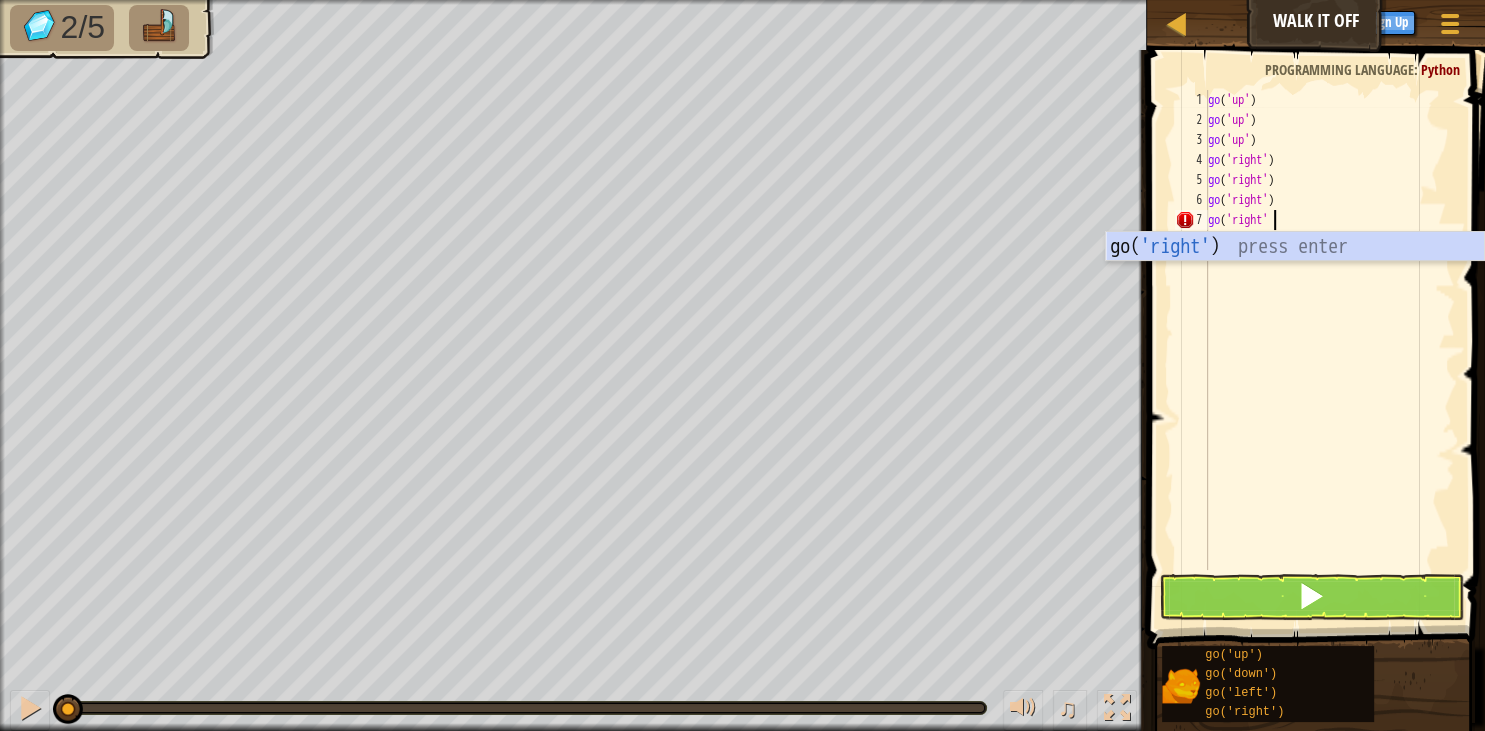 type on "go('right')" 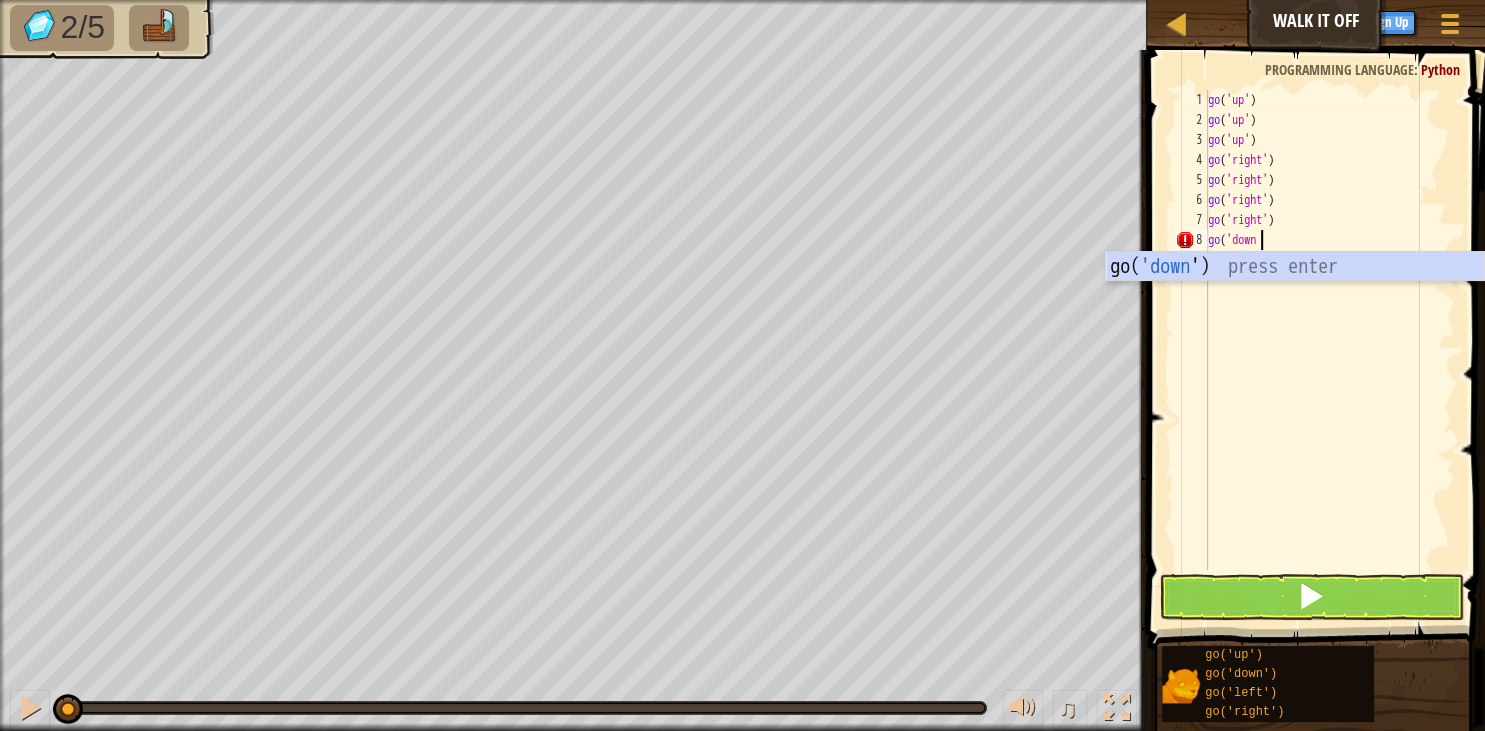 scroll, scrollTop: 9, scrollLeft: 4, axis: both 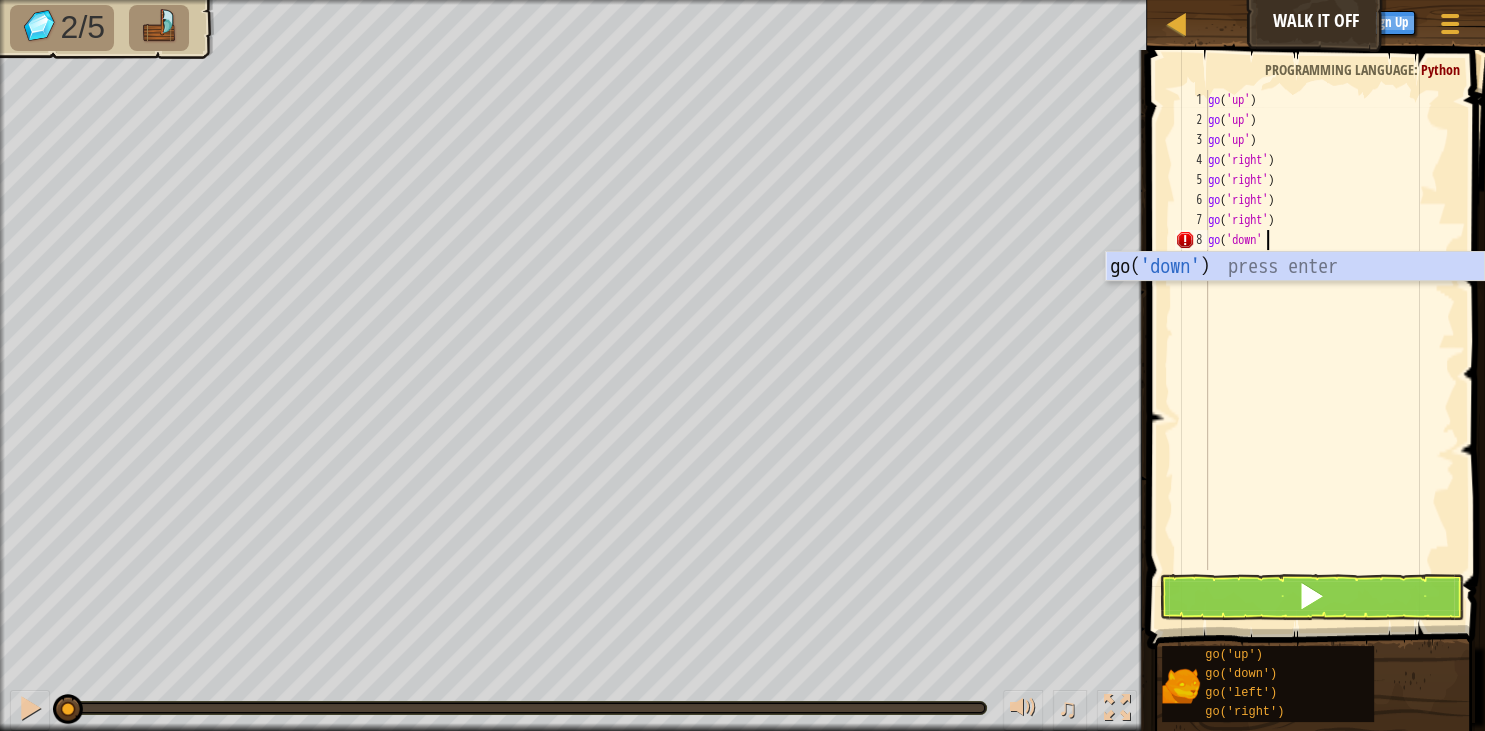 type on "go('down')" 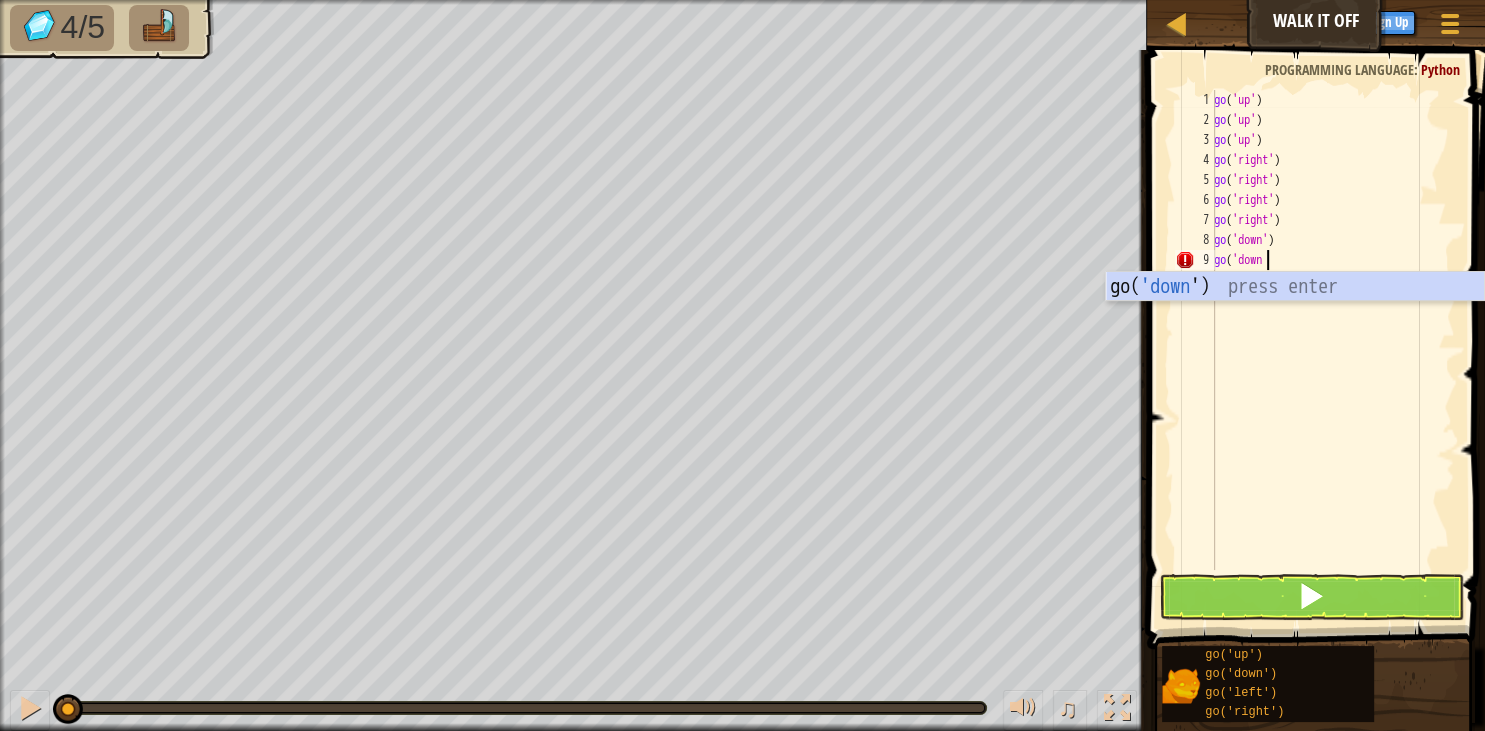 scroll, scrollTop: 9, scrollLeft: 4, axis: both 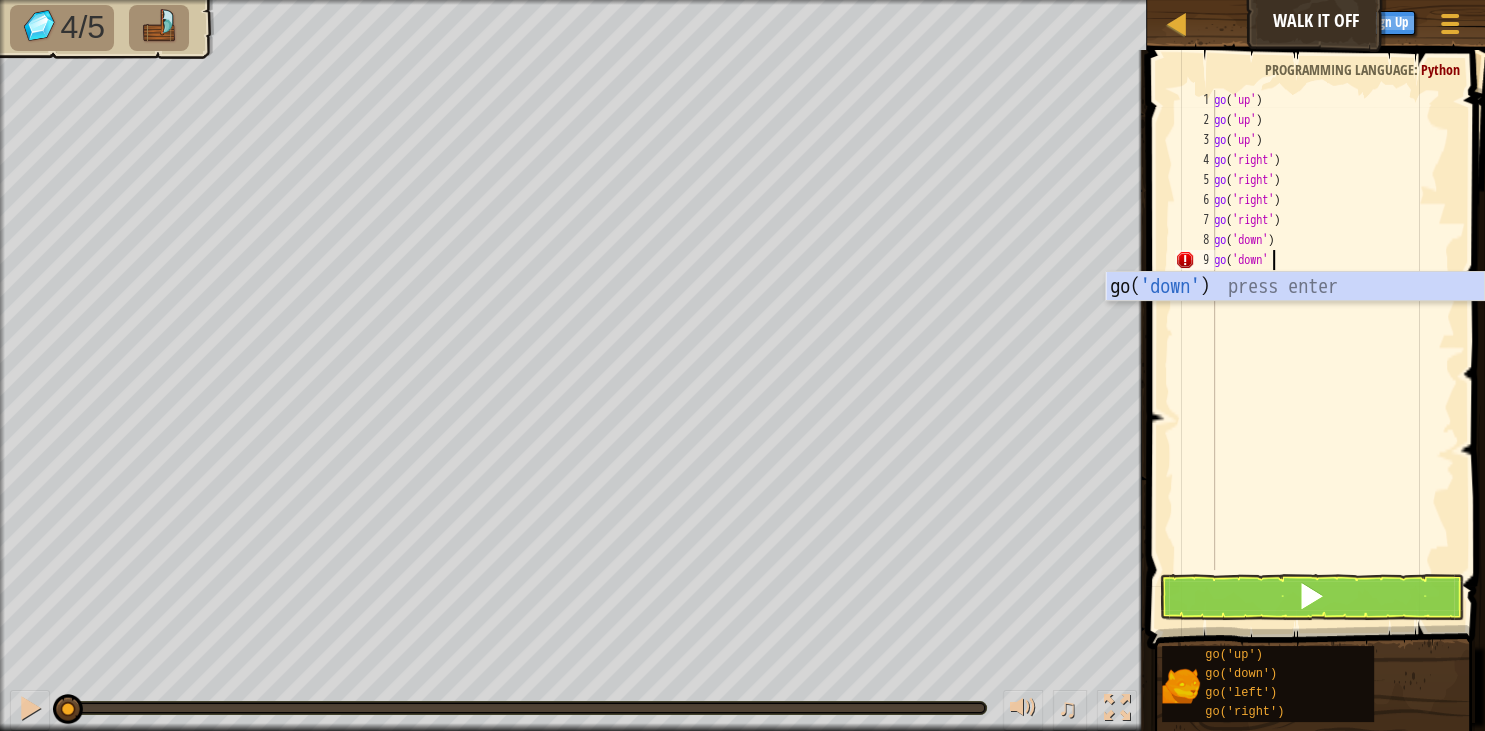 type on "go('down')" 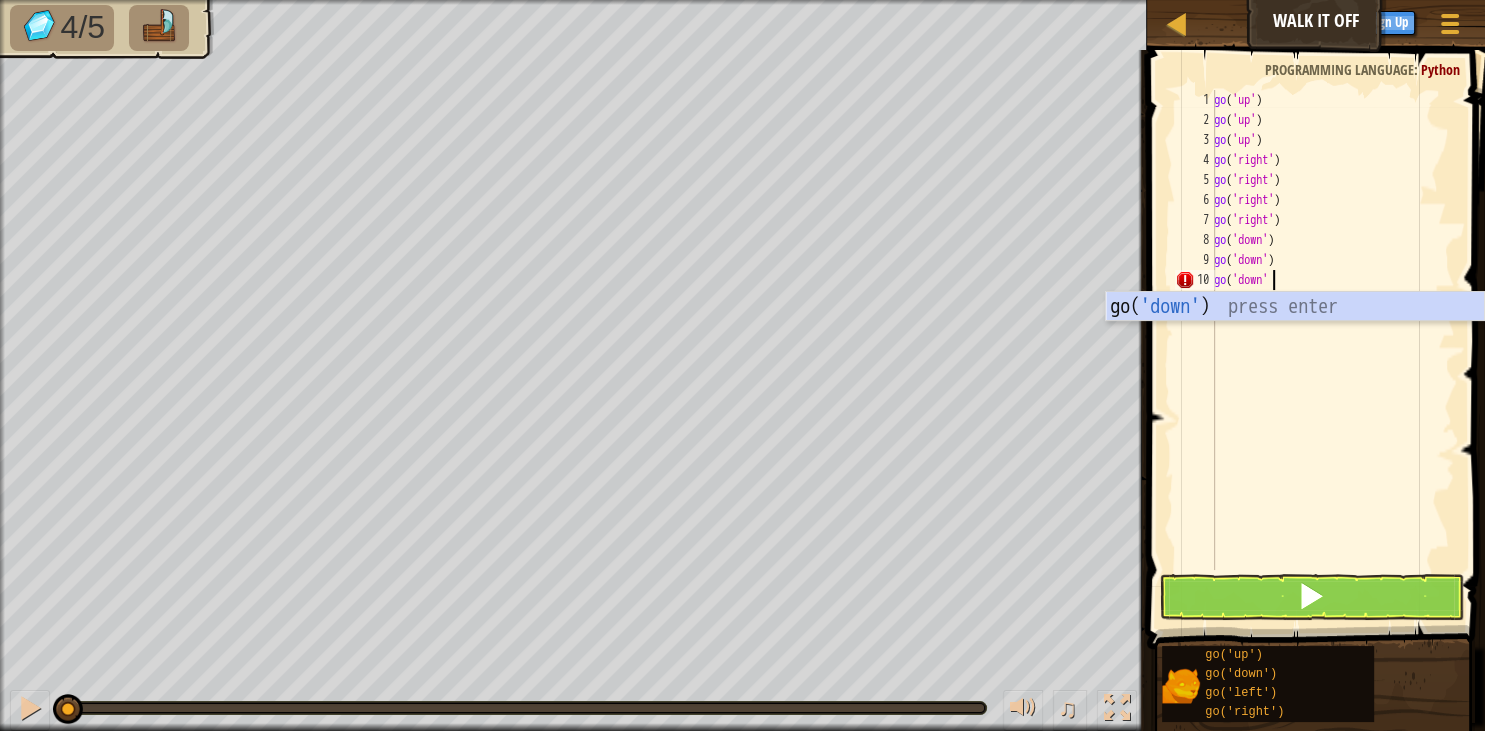 scroll, scrollTop: 9, scrollLeft: 4, axis: both 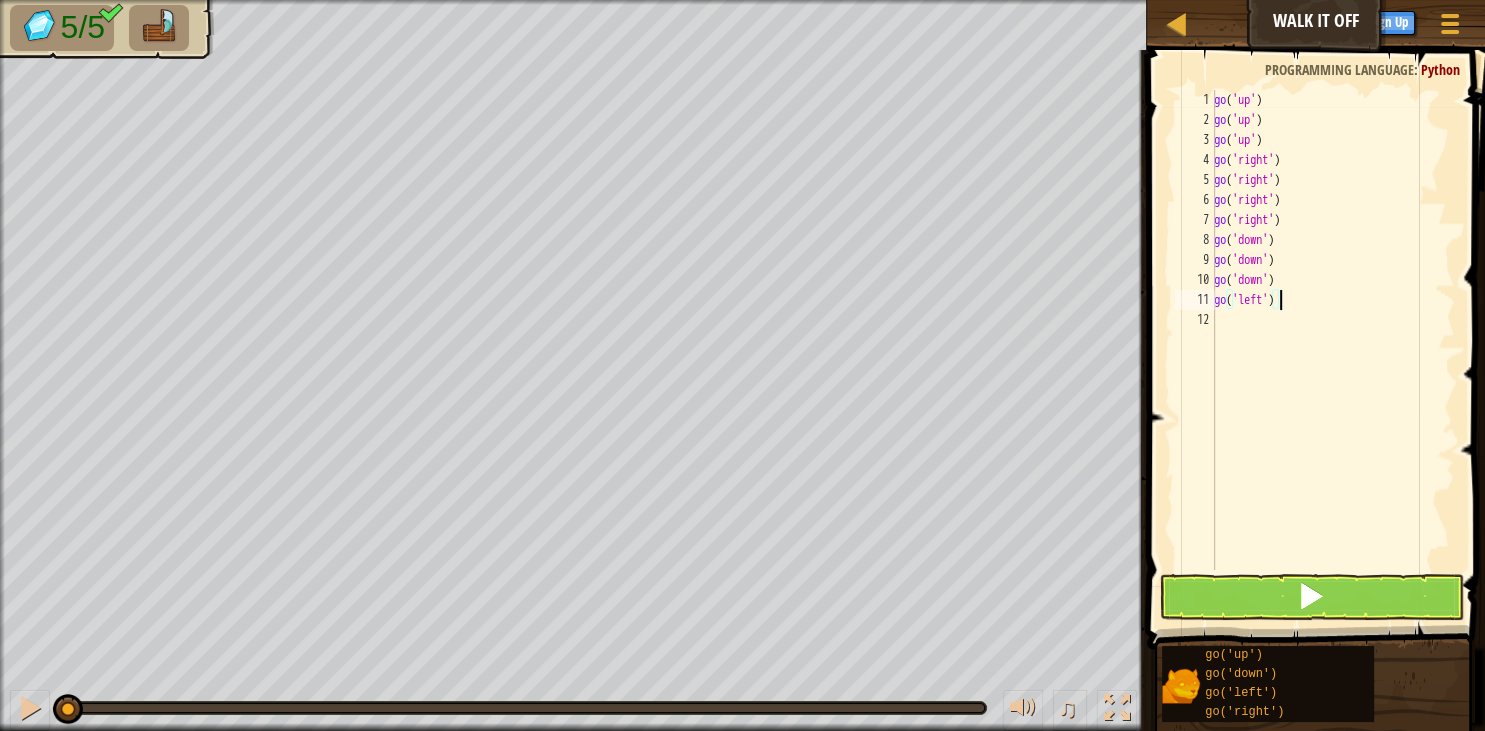 type on "go('left')" 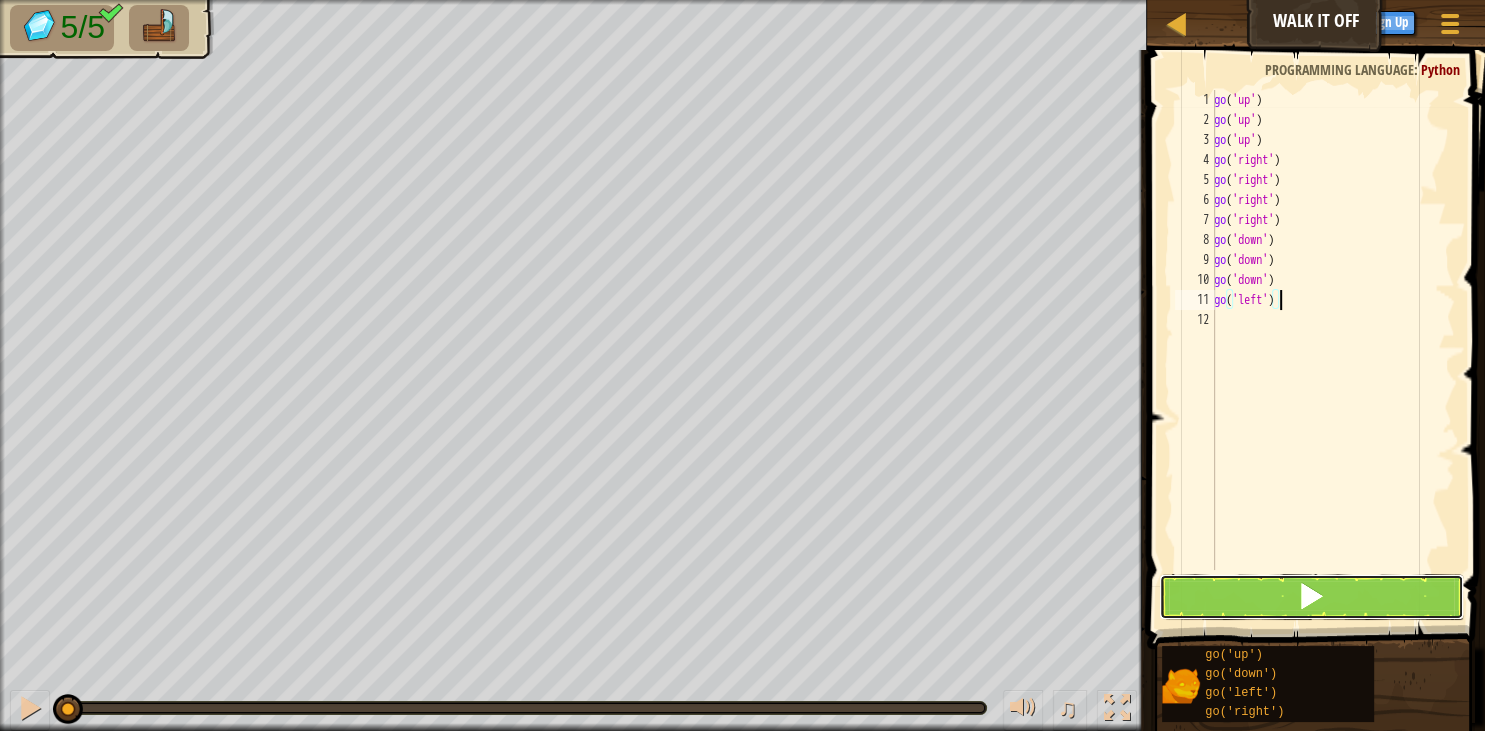 click at bounding box center (1311, 597) 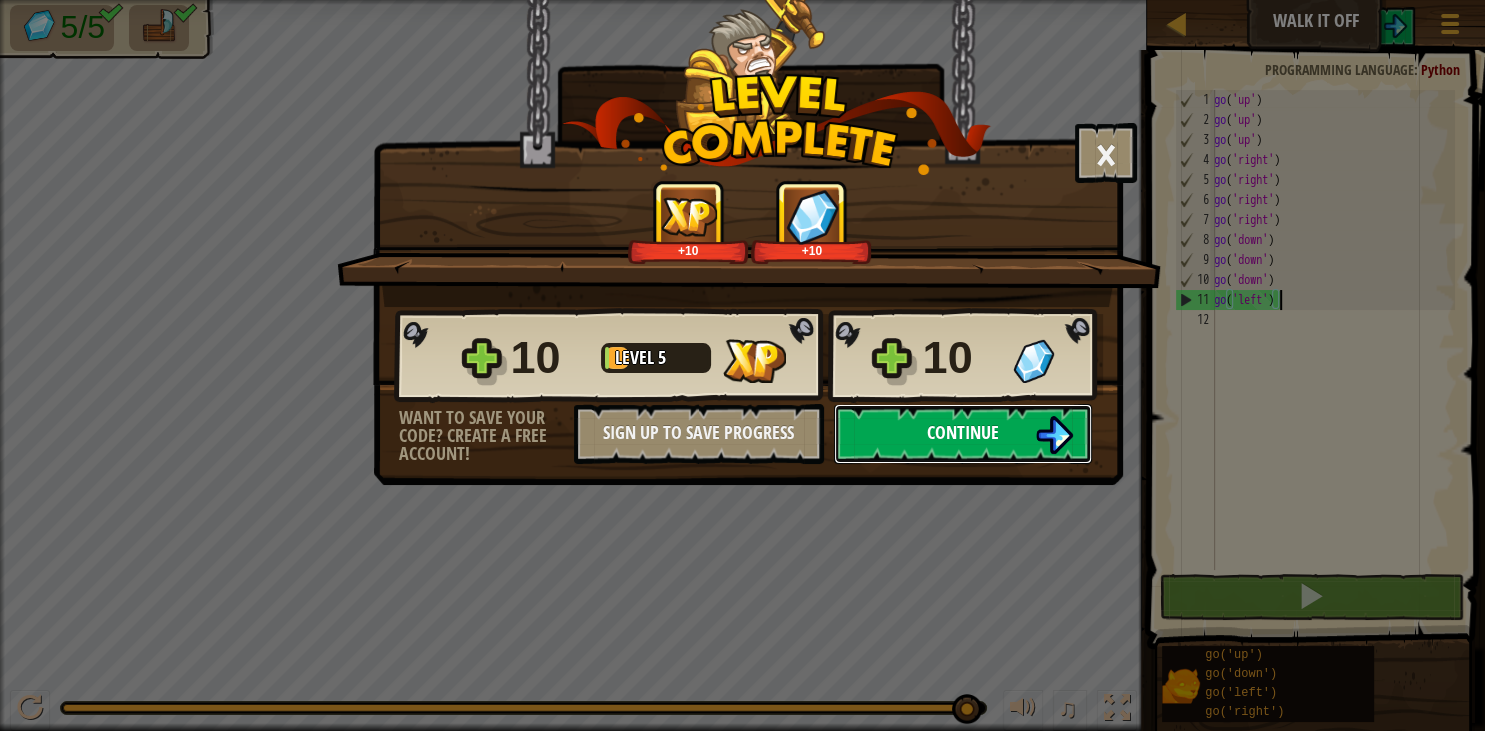 click on "Continue" at bounding box center [963, 432] 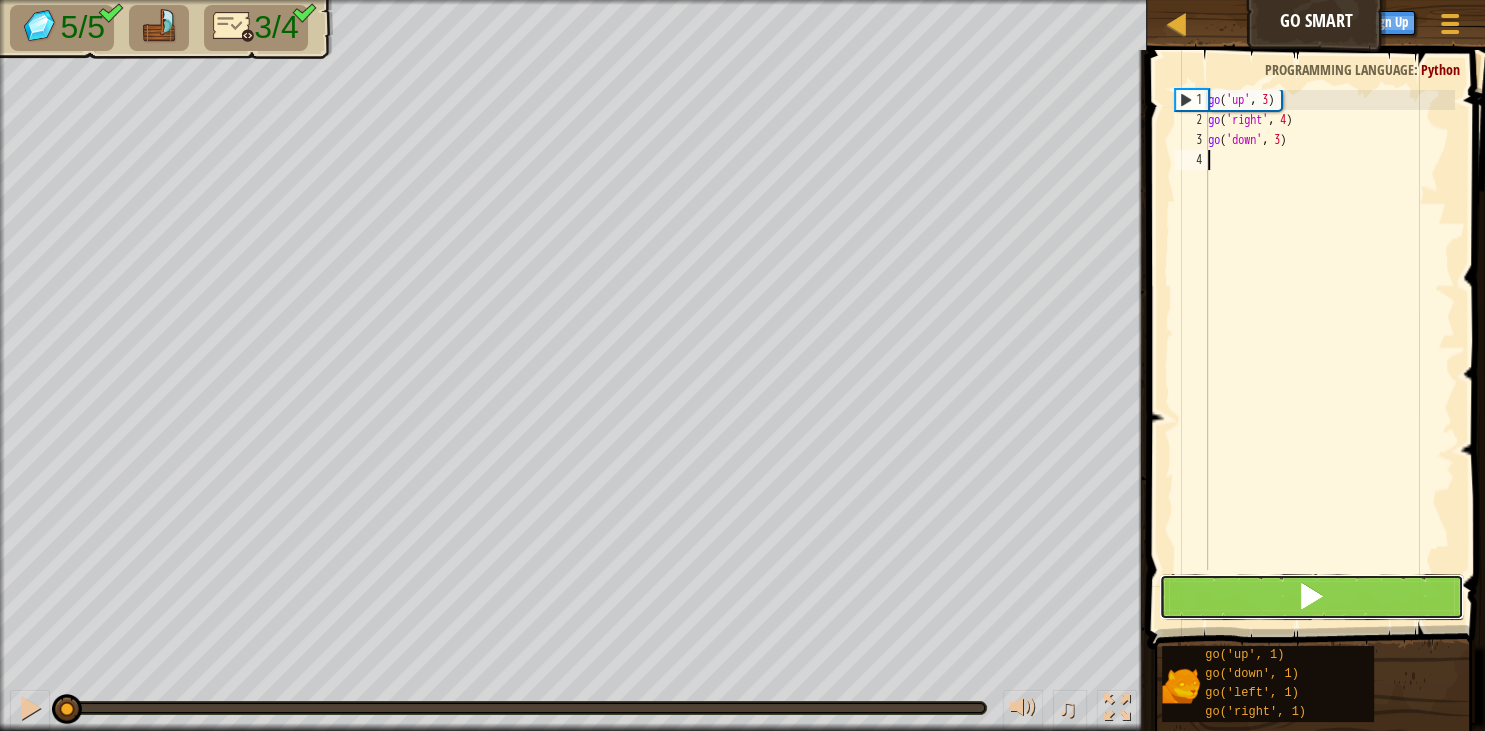 click at bounding box center [1311, 597] 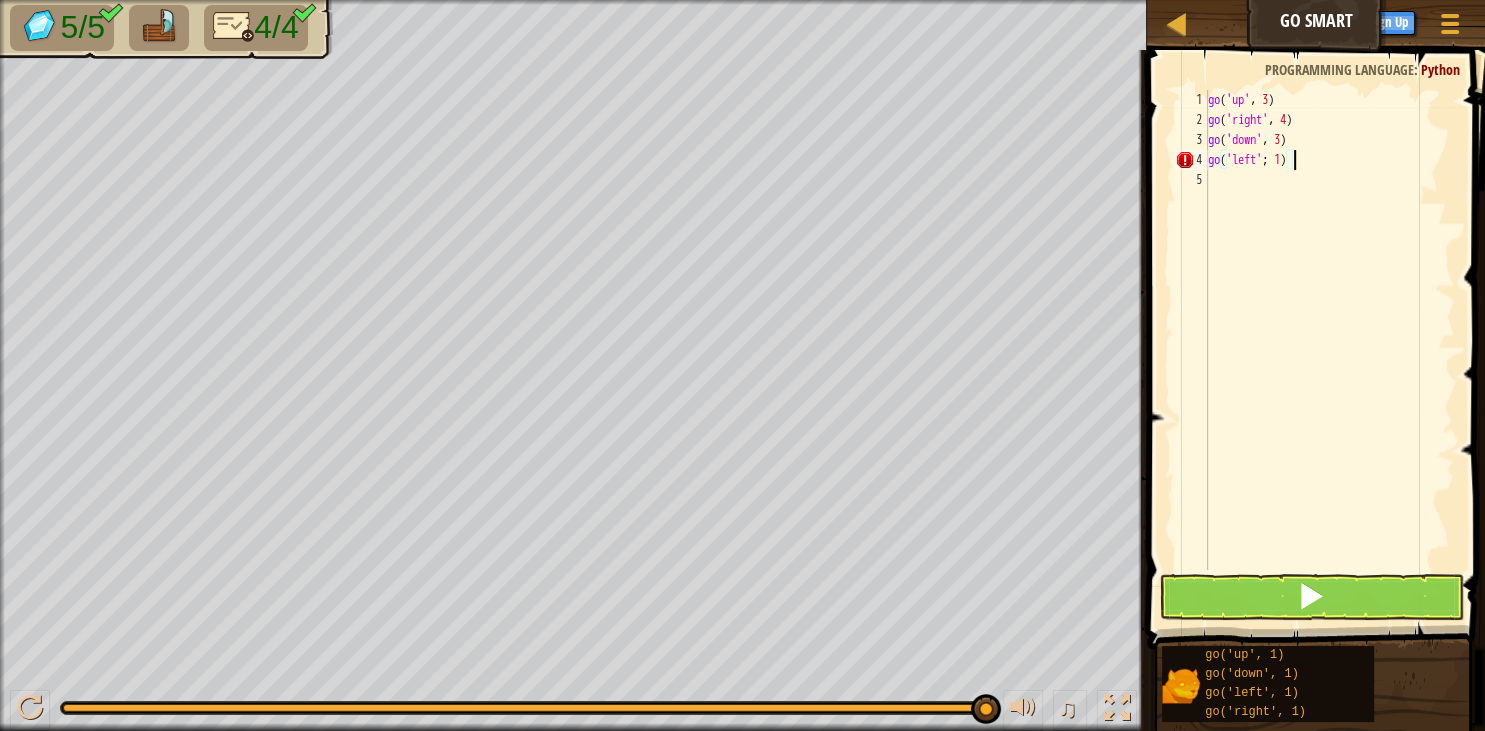 scroll, scrollTop: 9, scrollLeft: 6, axis: both 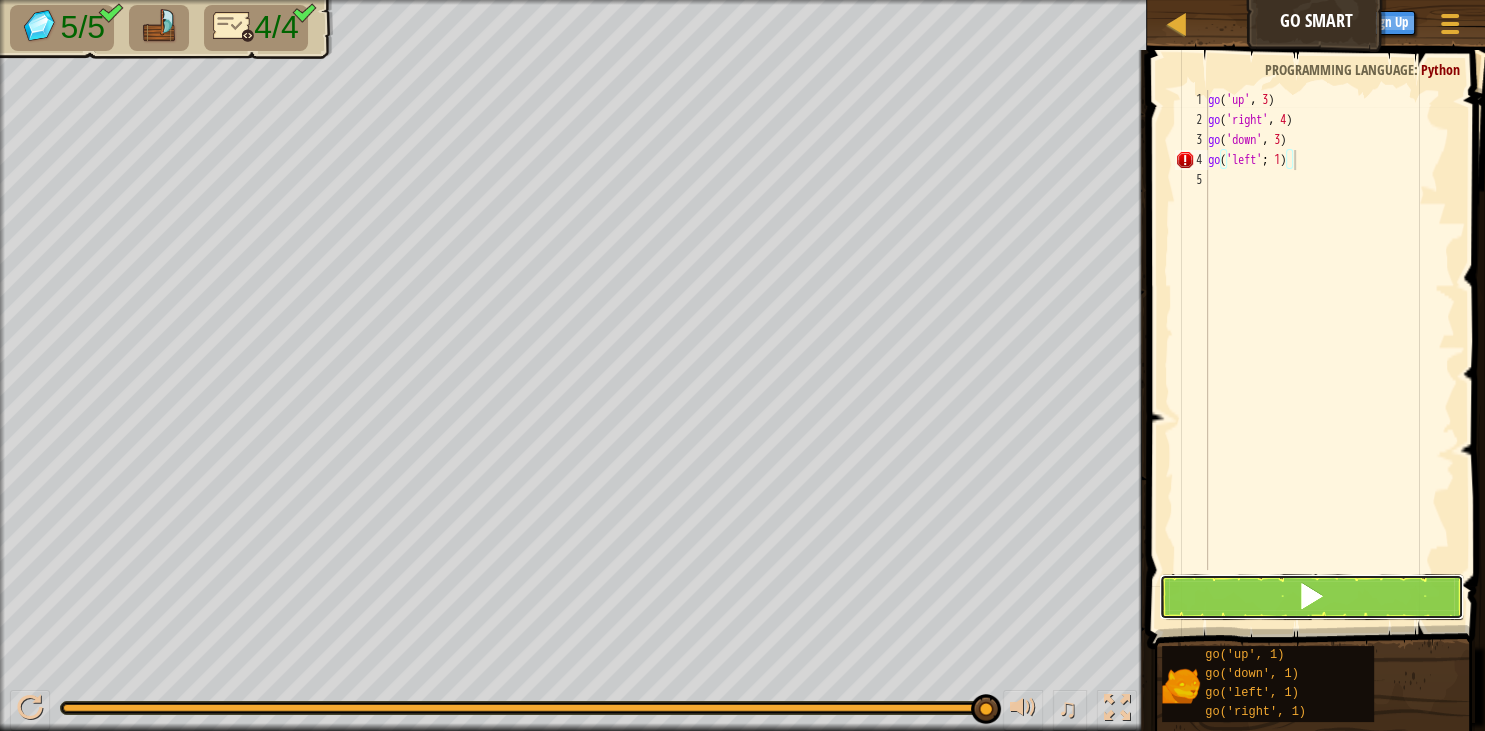 click at bounding box center (1311, 596) 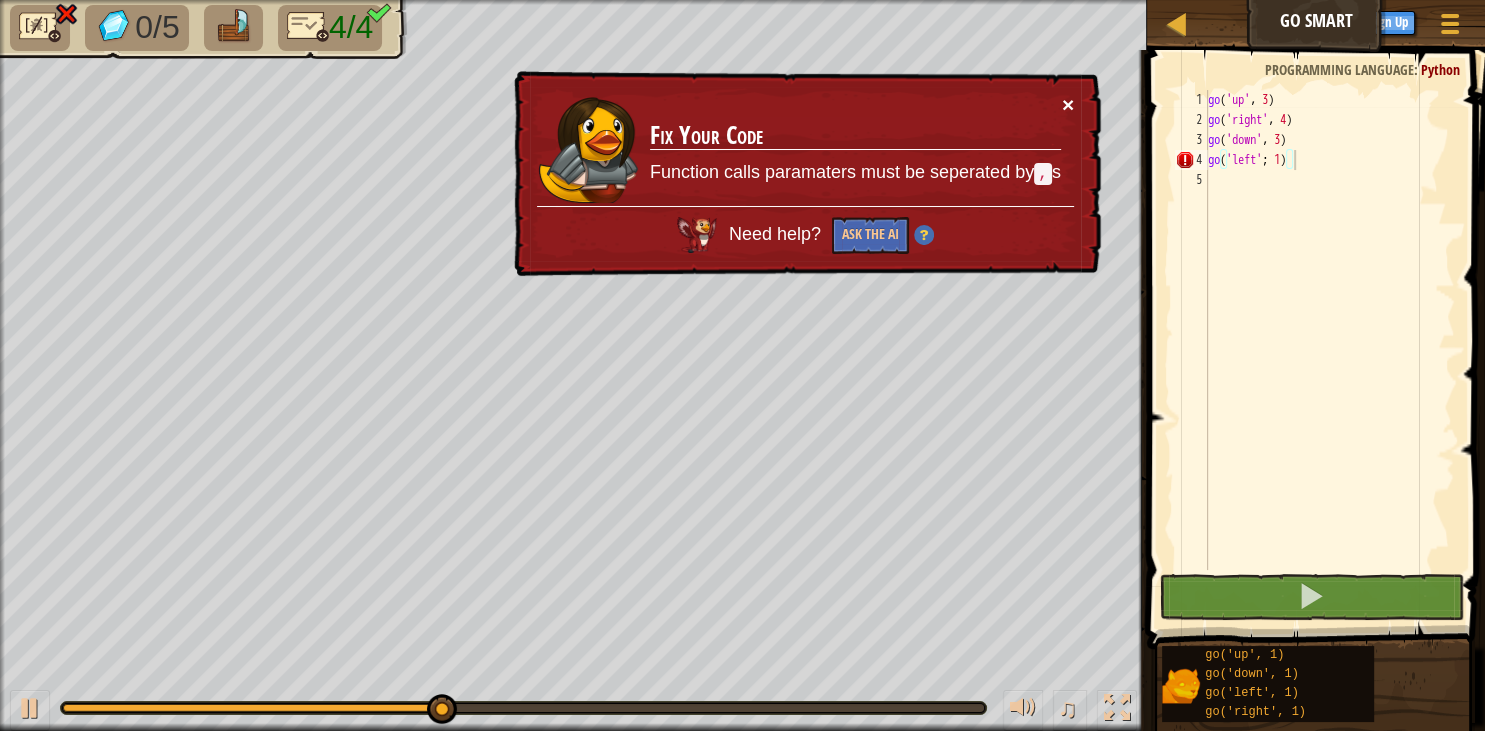 click on "×" at bounding box center (1068, 104) 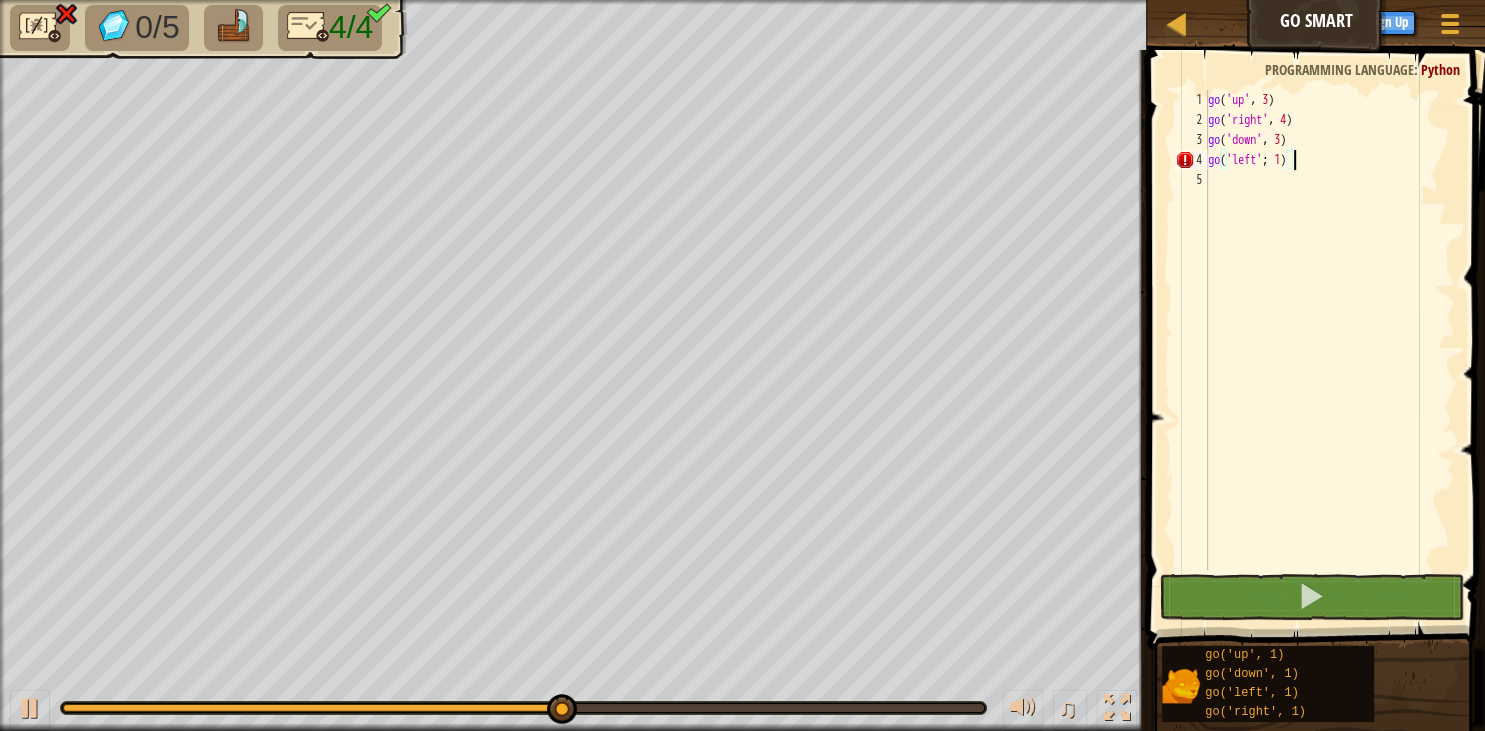 click on "go ( 'up' ,   3 ) go ( 'right' ,   4 ) go ( 'down' ,   3 ) go ( 'left' ;   1 )" at bounding box center (1329, 350) 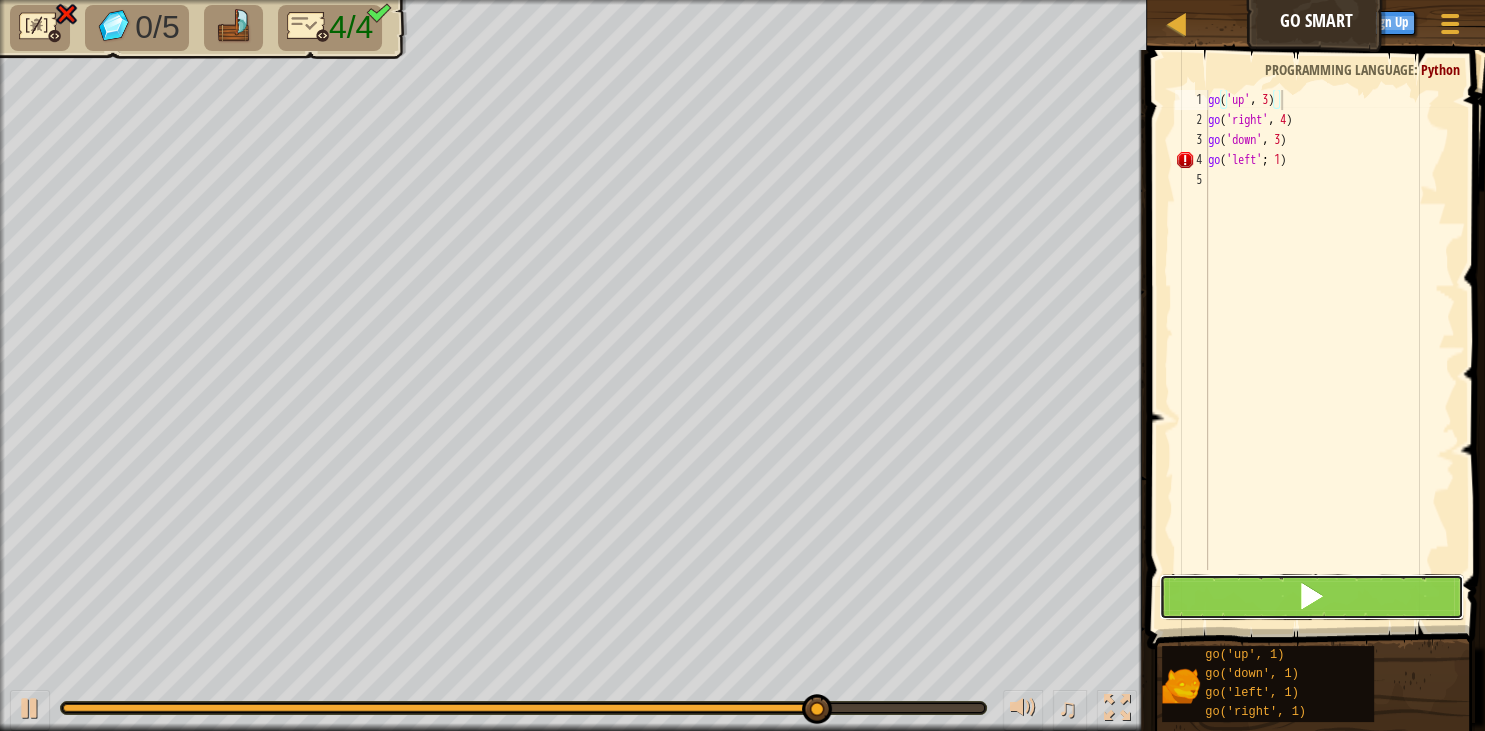 click at bounding box center [1311, 597] 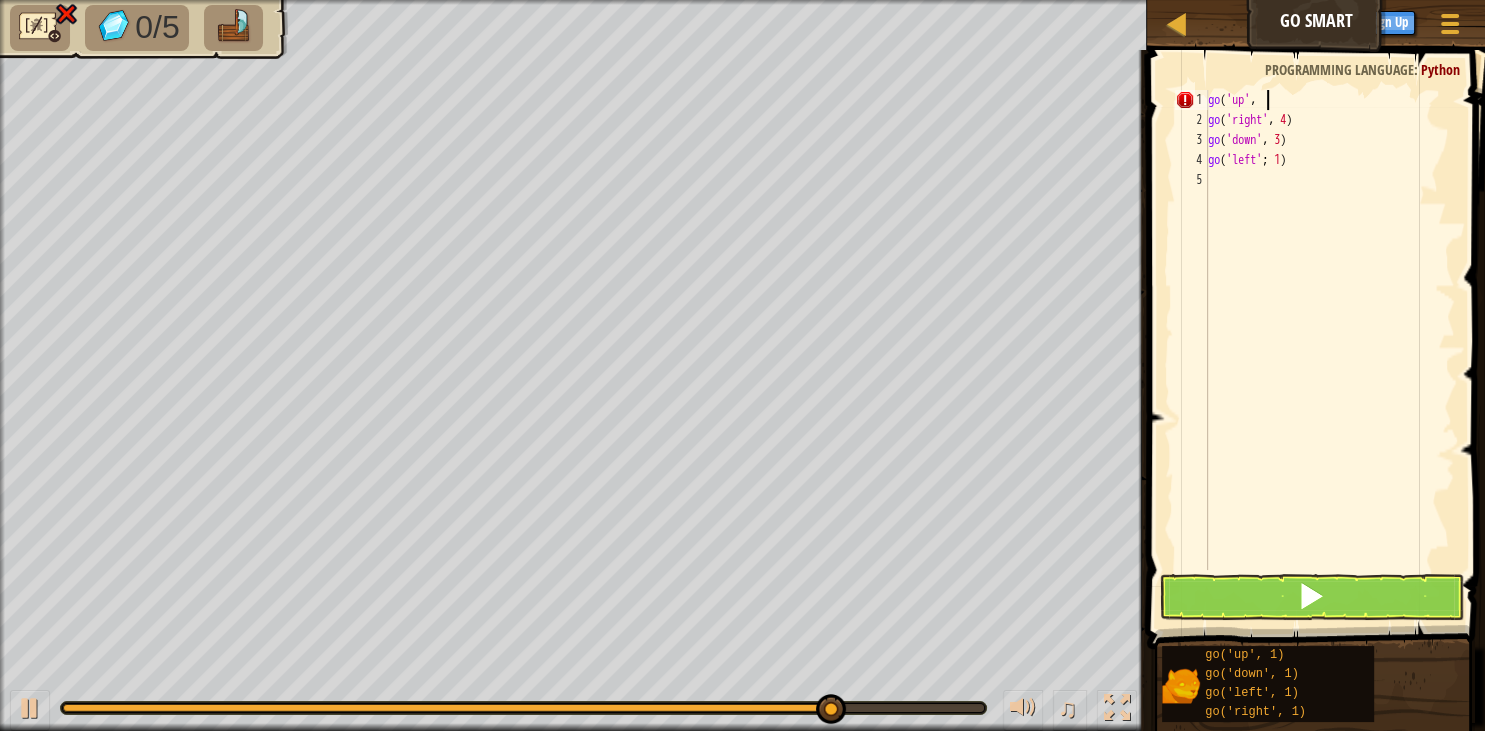 scroll, scrollTop: 9, scrollLeft: 4, axis: both 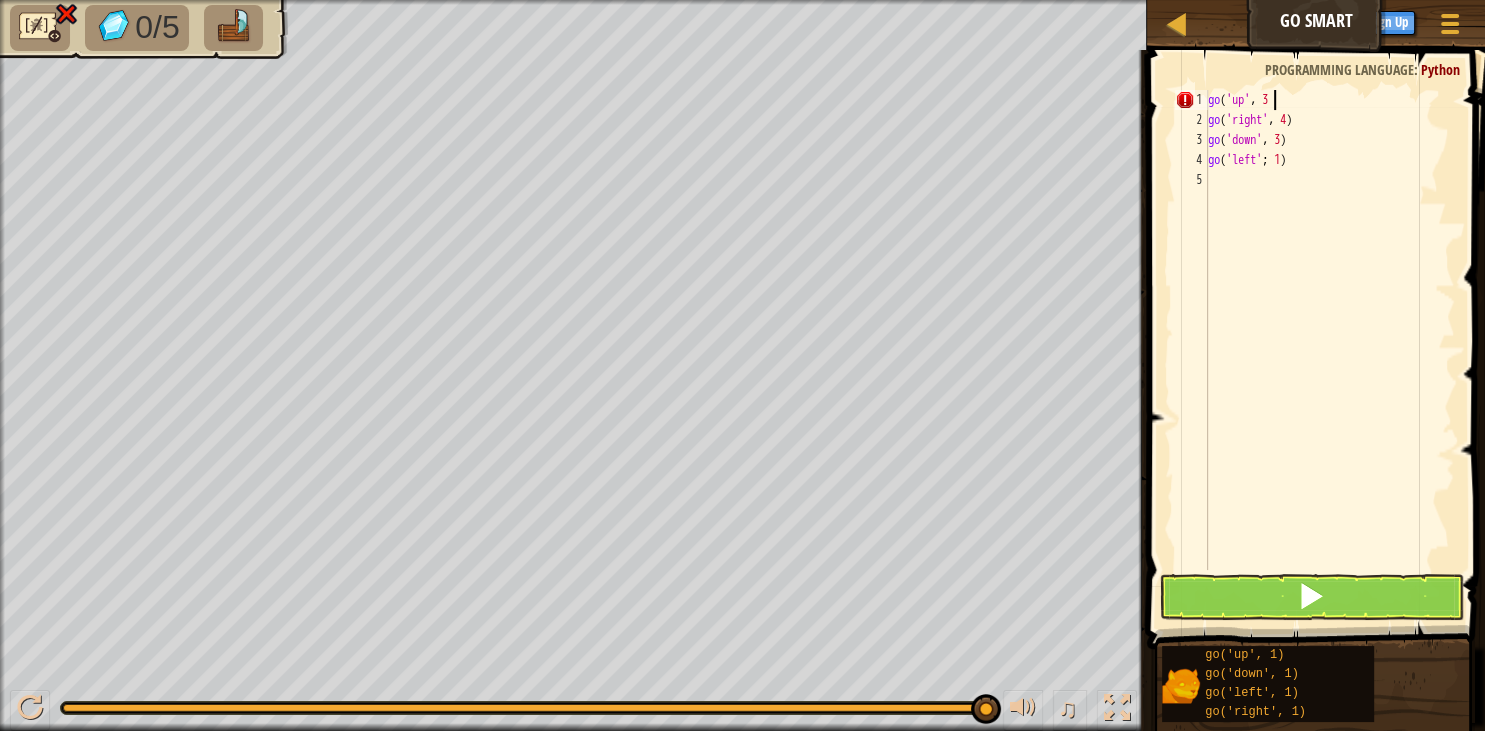 type on "go('up', 3)" 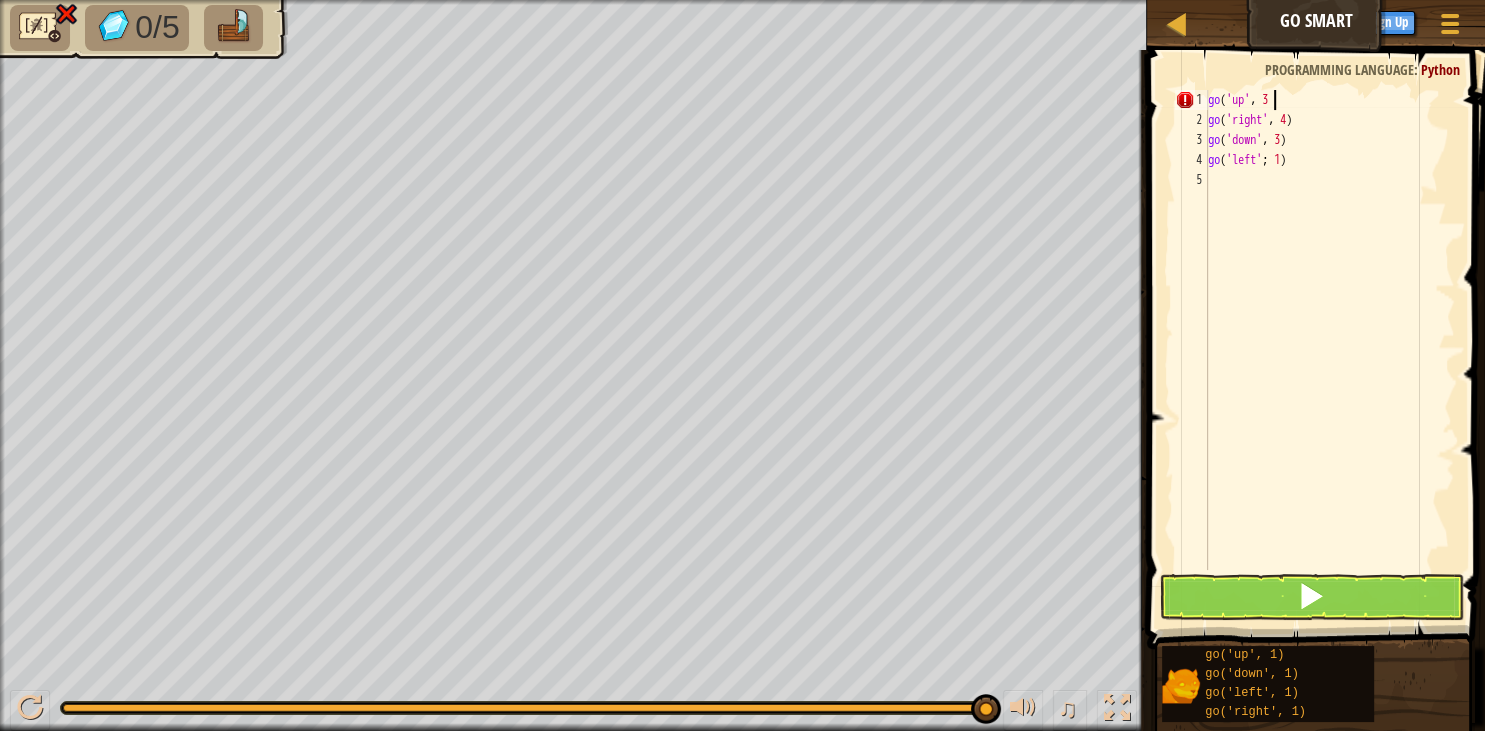 scroll, scrollTop: 9, scrollLeft: 5, axis: both 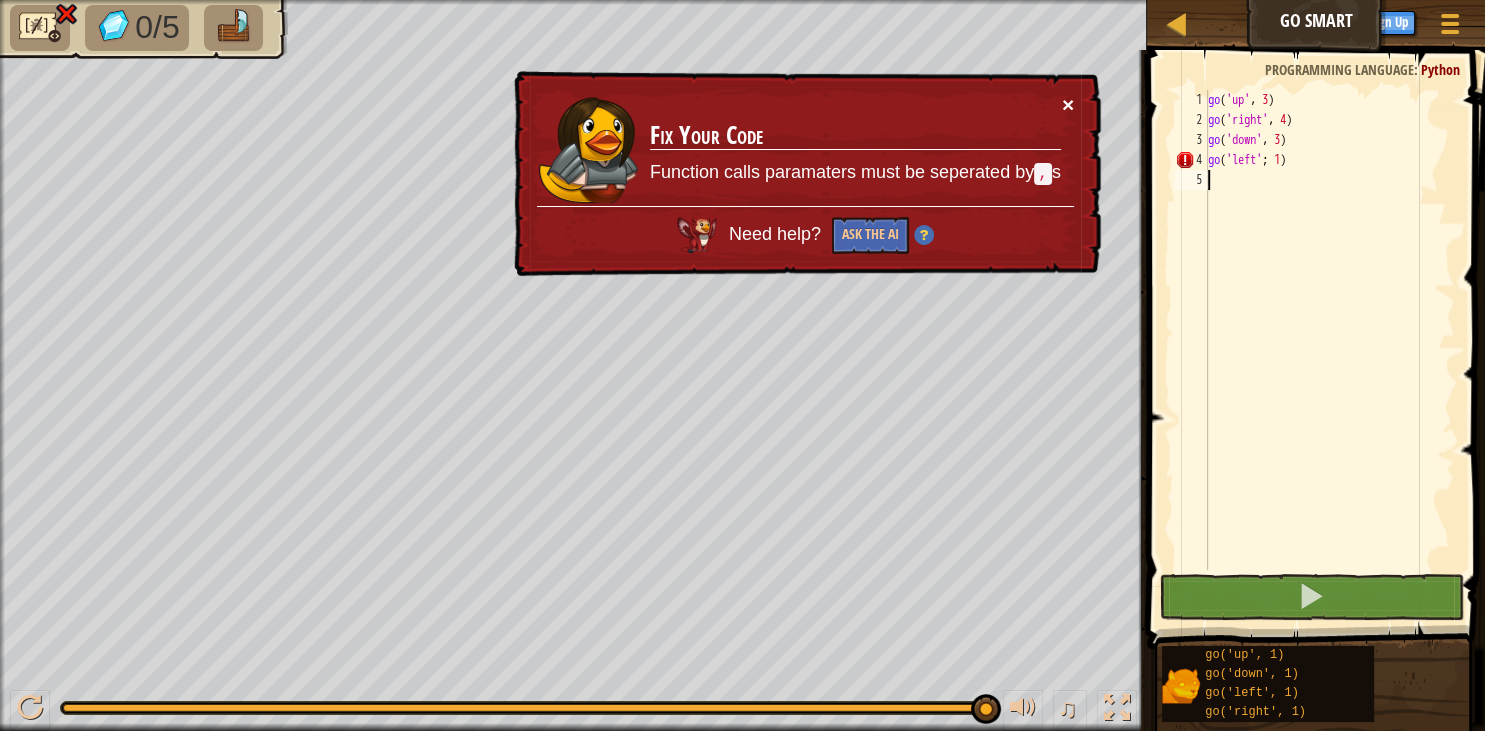 click on "×" at bounding box center [1068, 104] 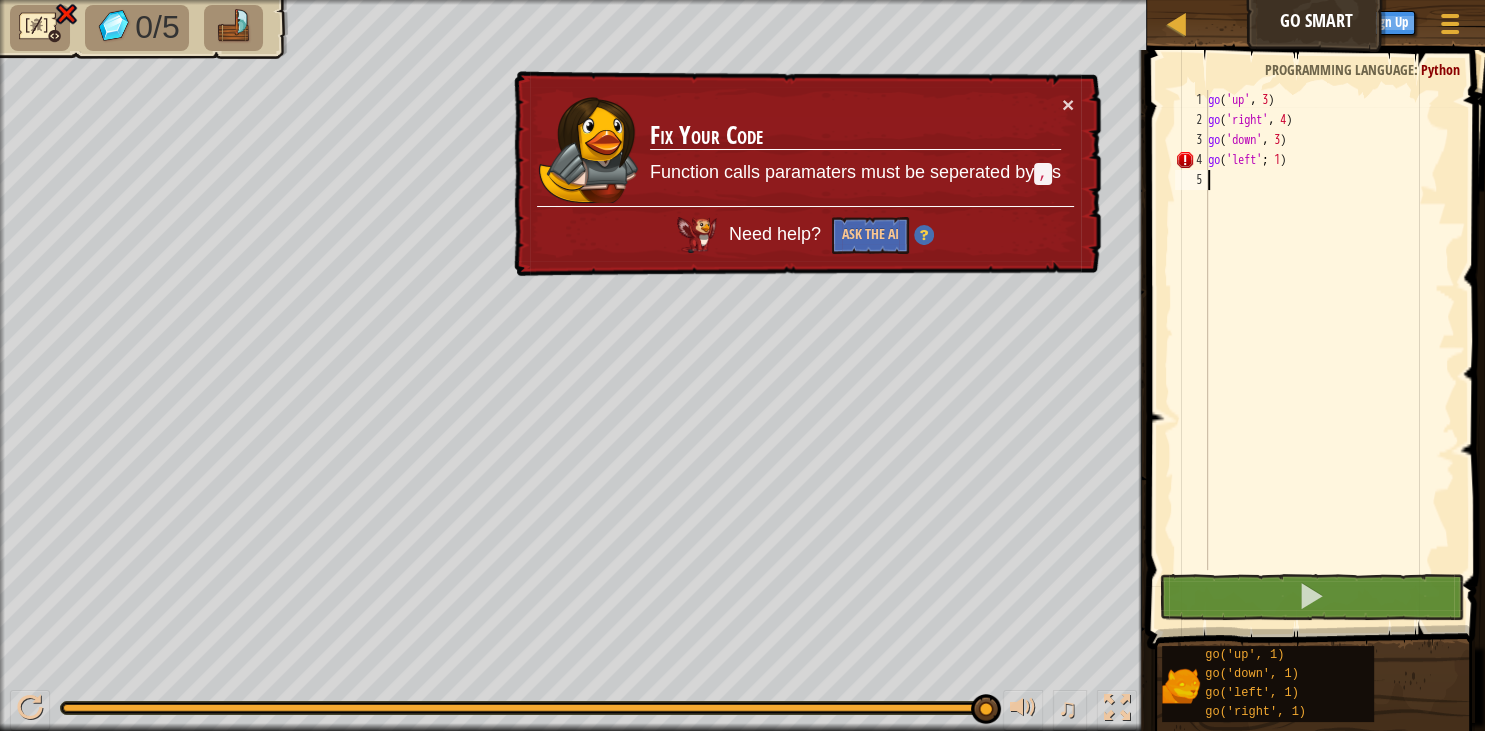 click on "go ( 'up' ,   3 ) go ( 'right' ,   4 ) go ( 'down' ,   3 ) go ( 'left' ;   1 )" at bounding box center (1329, 350) 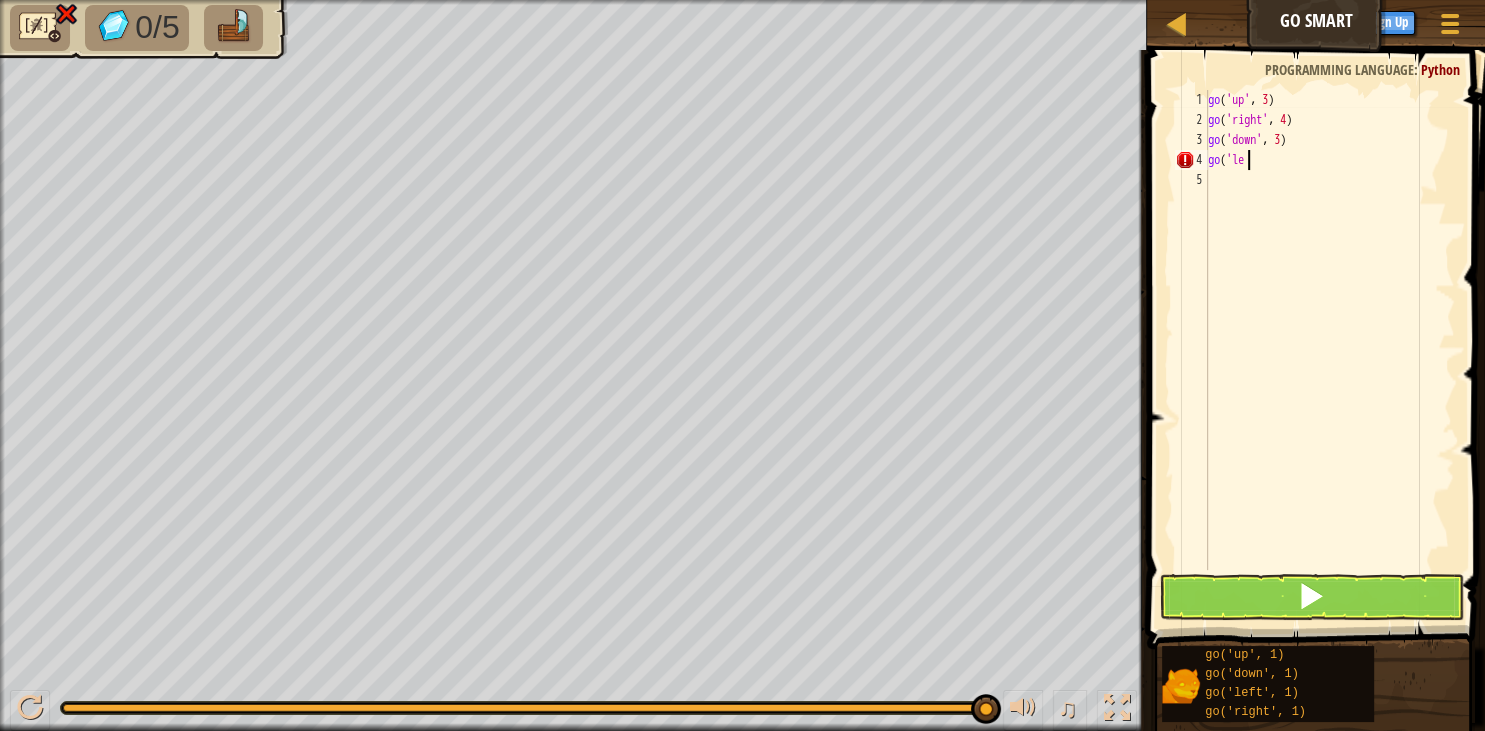 type on "g" 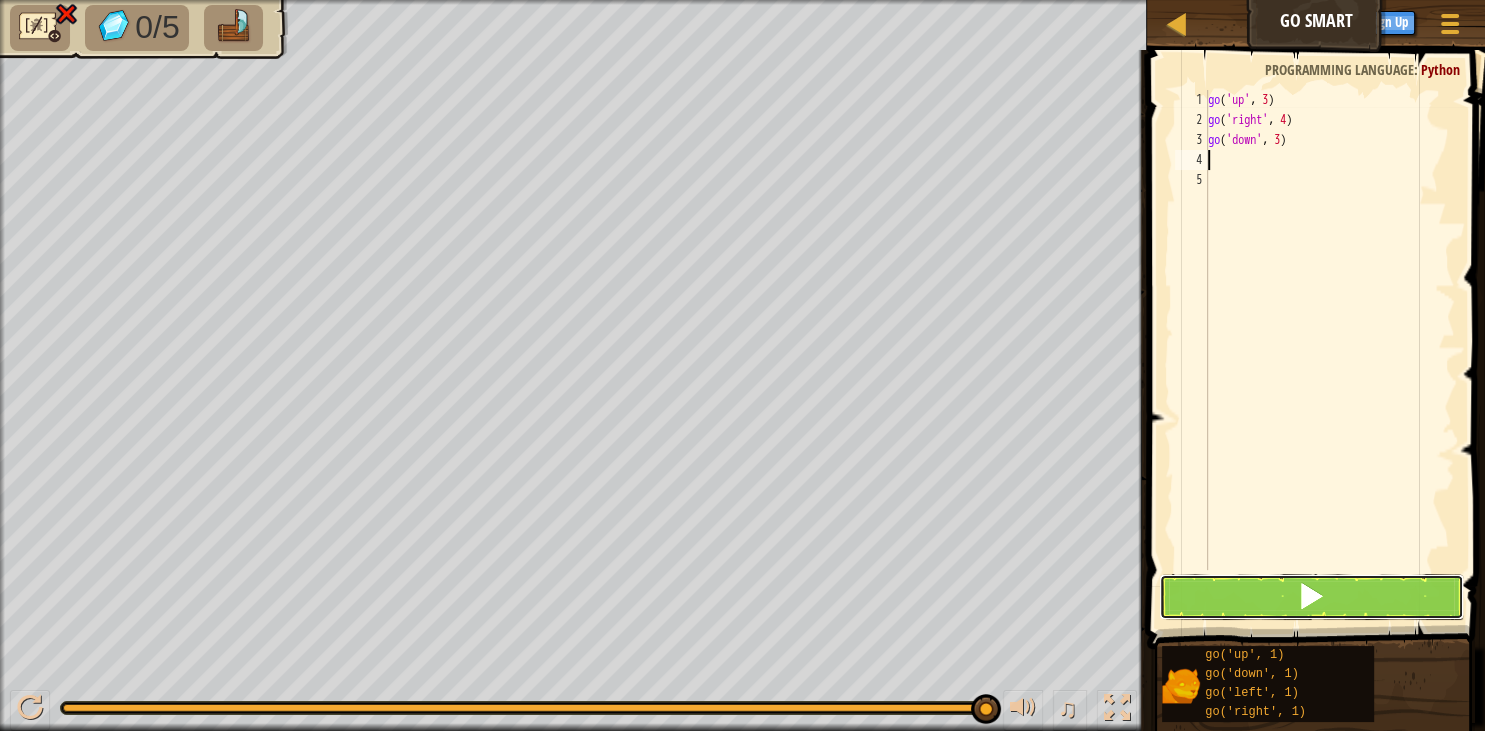 click at bounding box center [1311, 597] 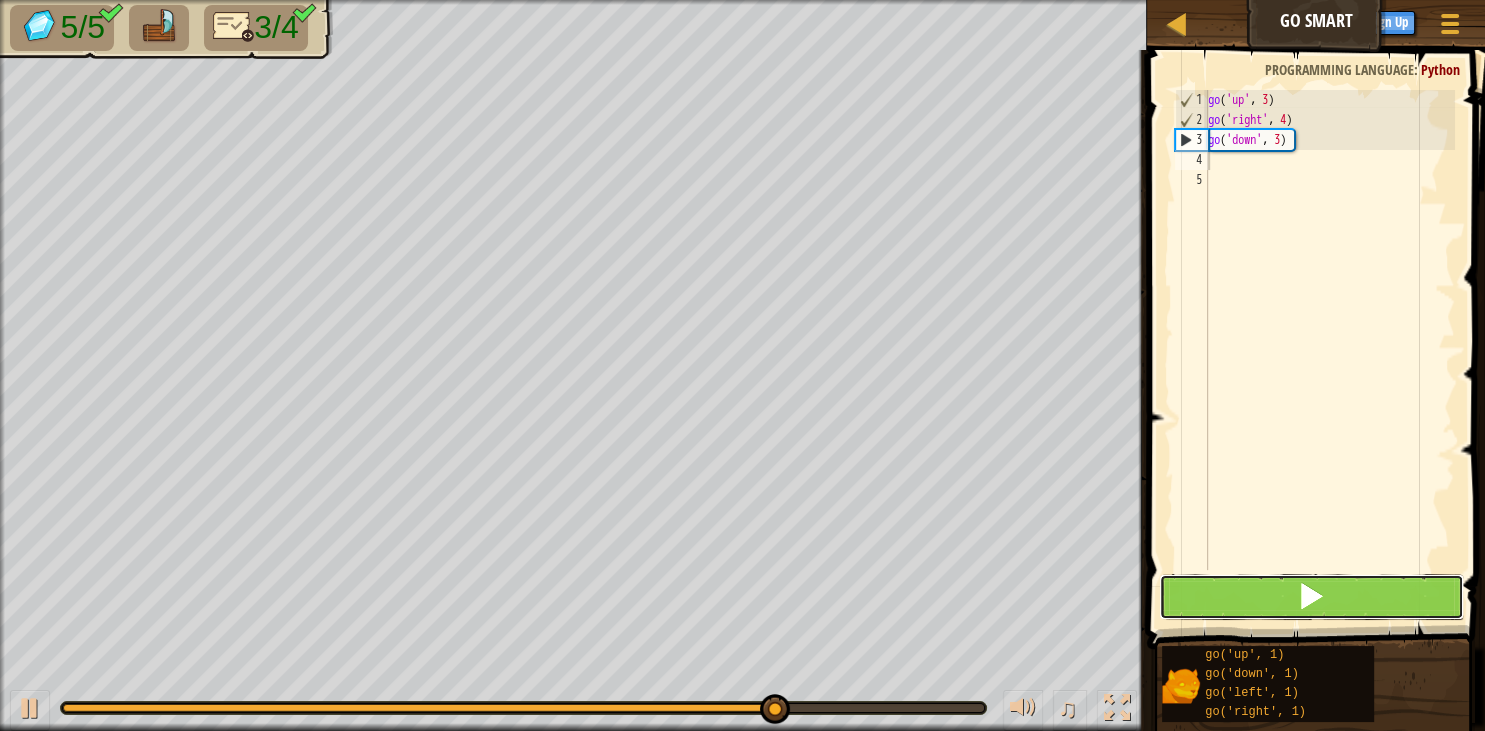 click at bounding box center [1311, 597] 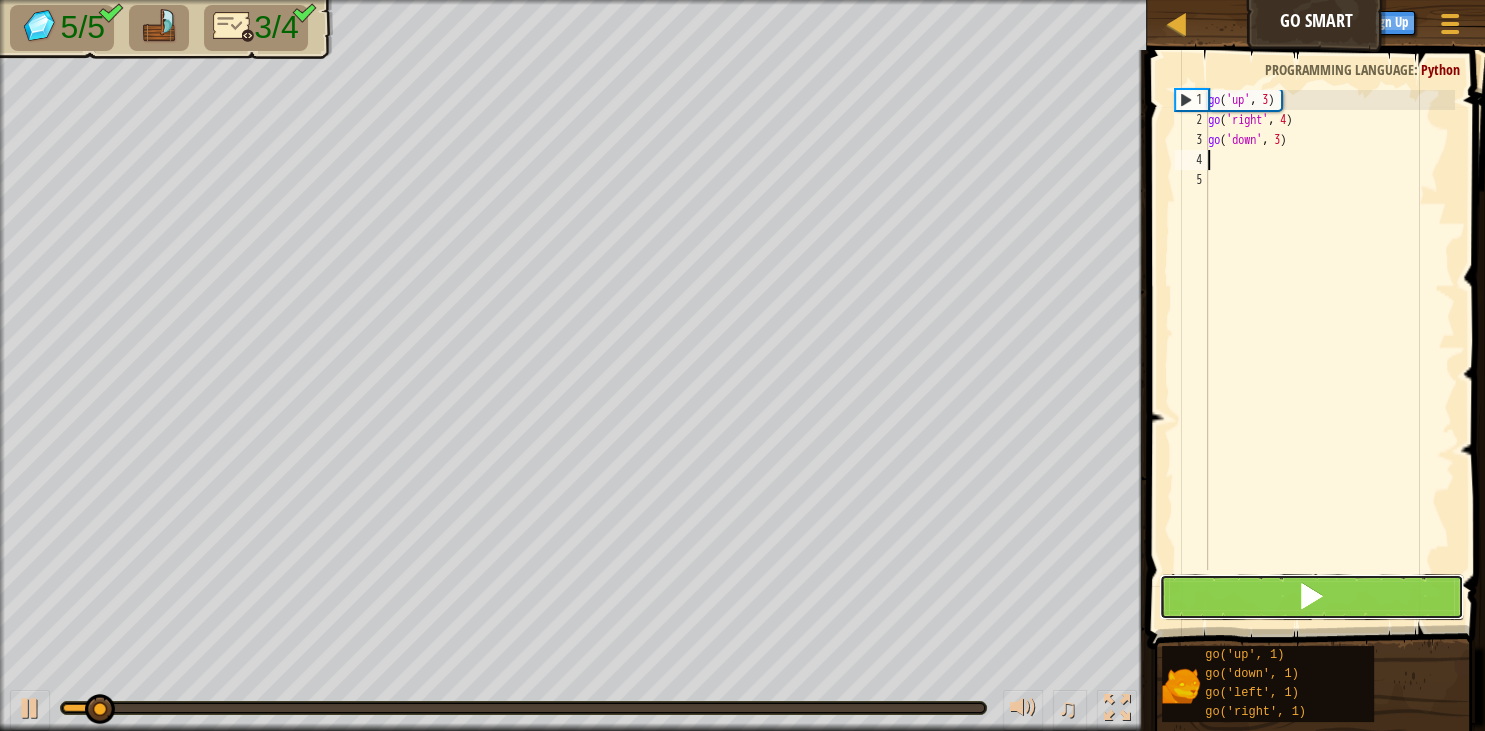 click at bounding box center (1311, 597) 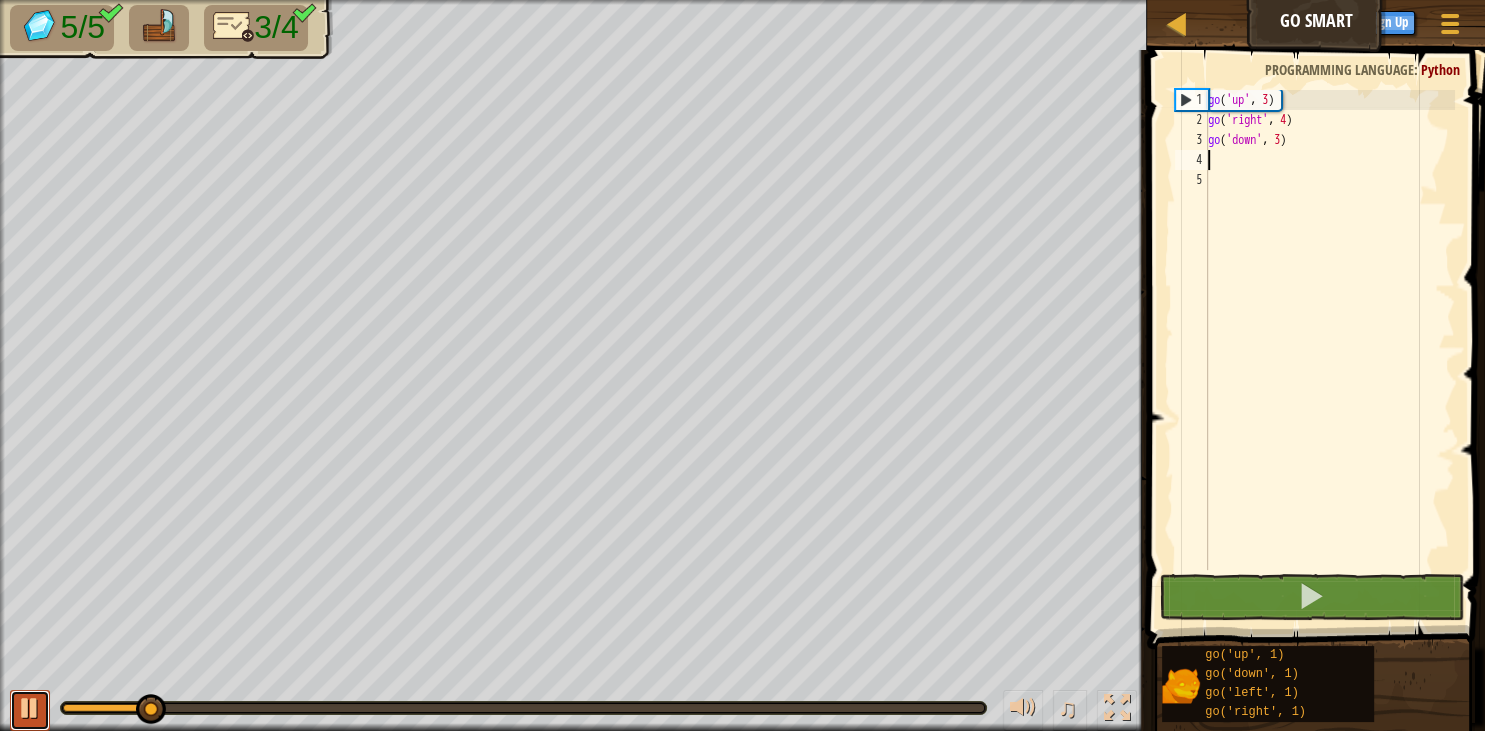 click at bounding box center (30, 708) 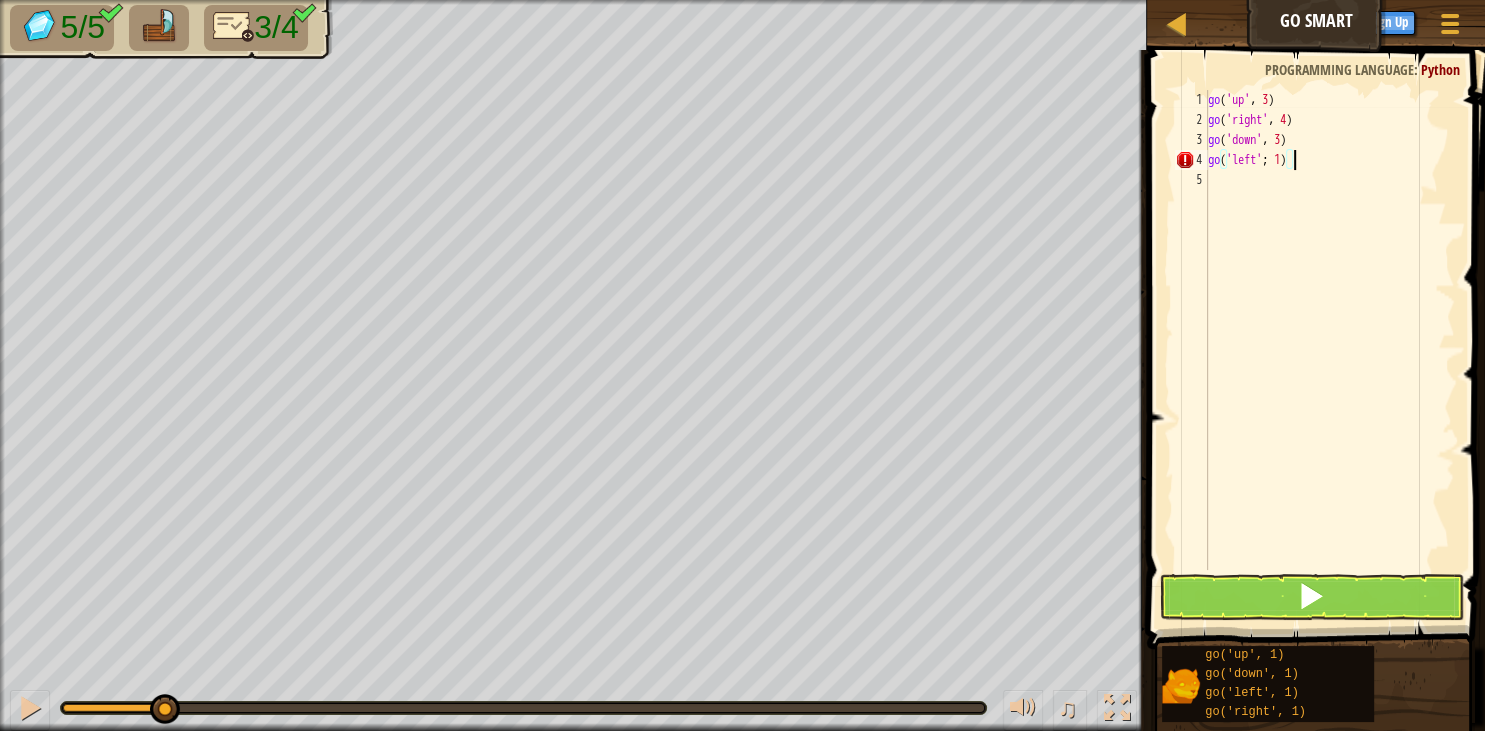 scroll, scrollTop: 9, scrollLeft: 6, axis: both 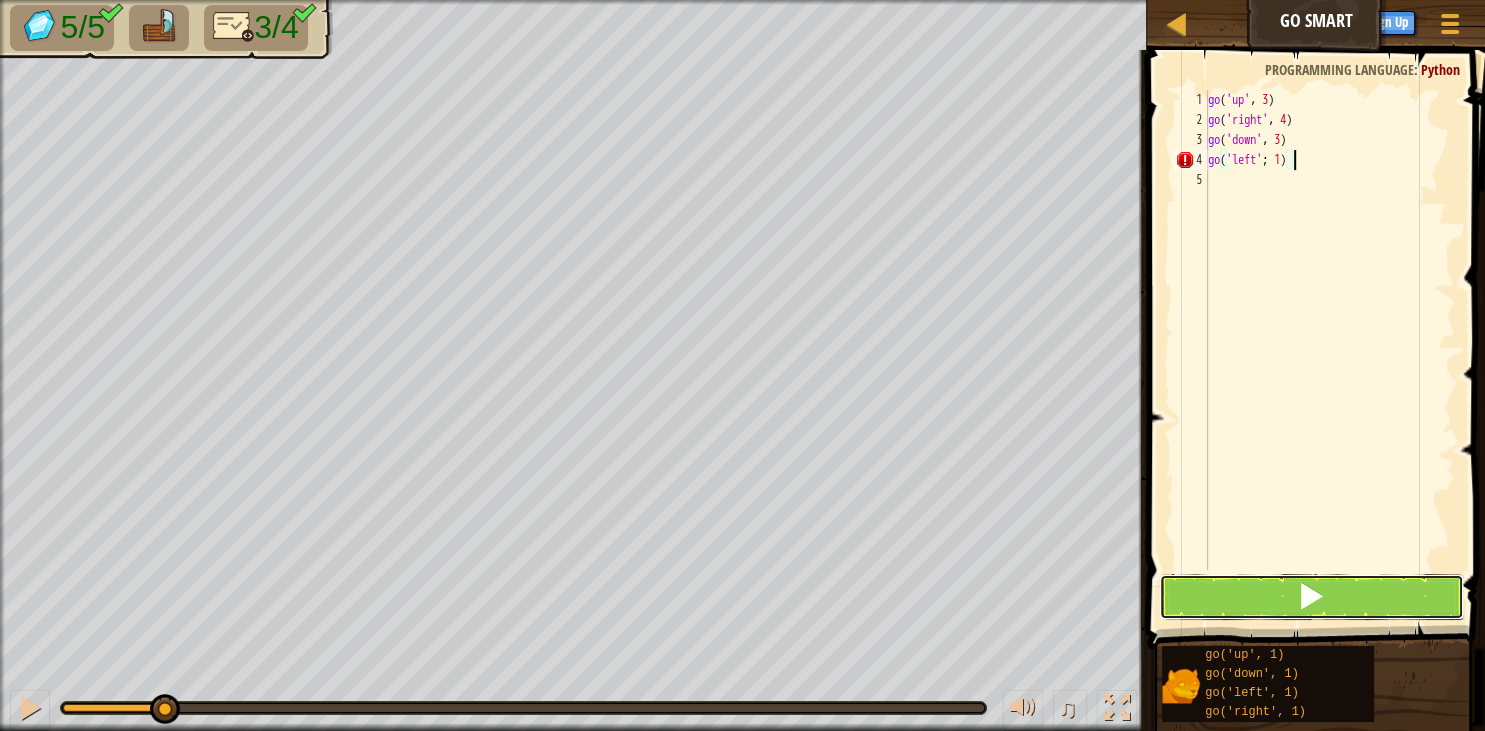 click at bounding box center [1311, 597] 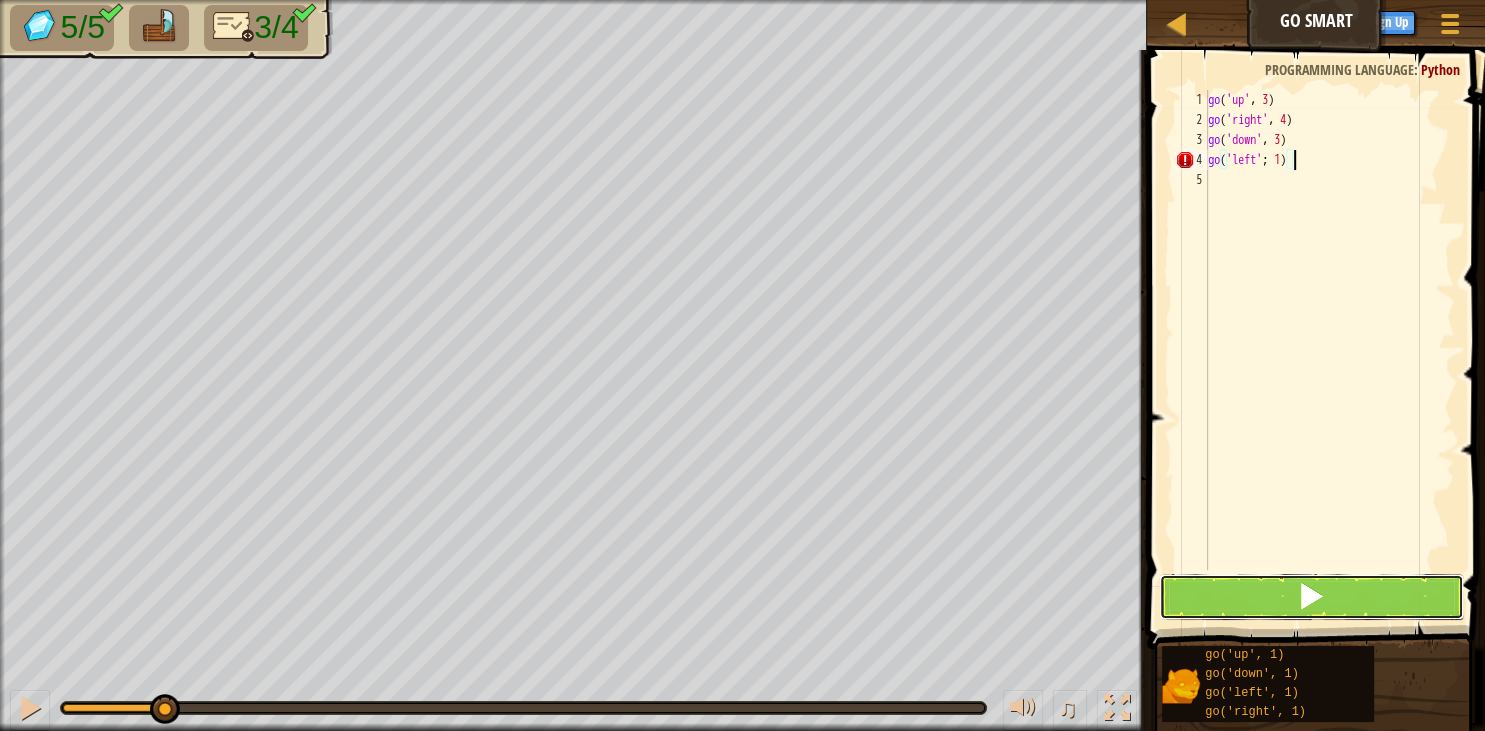 click at bounding box center (1311, 597) 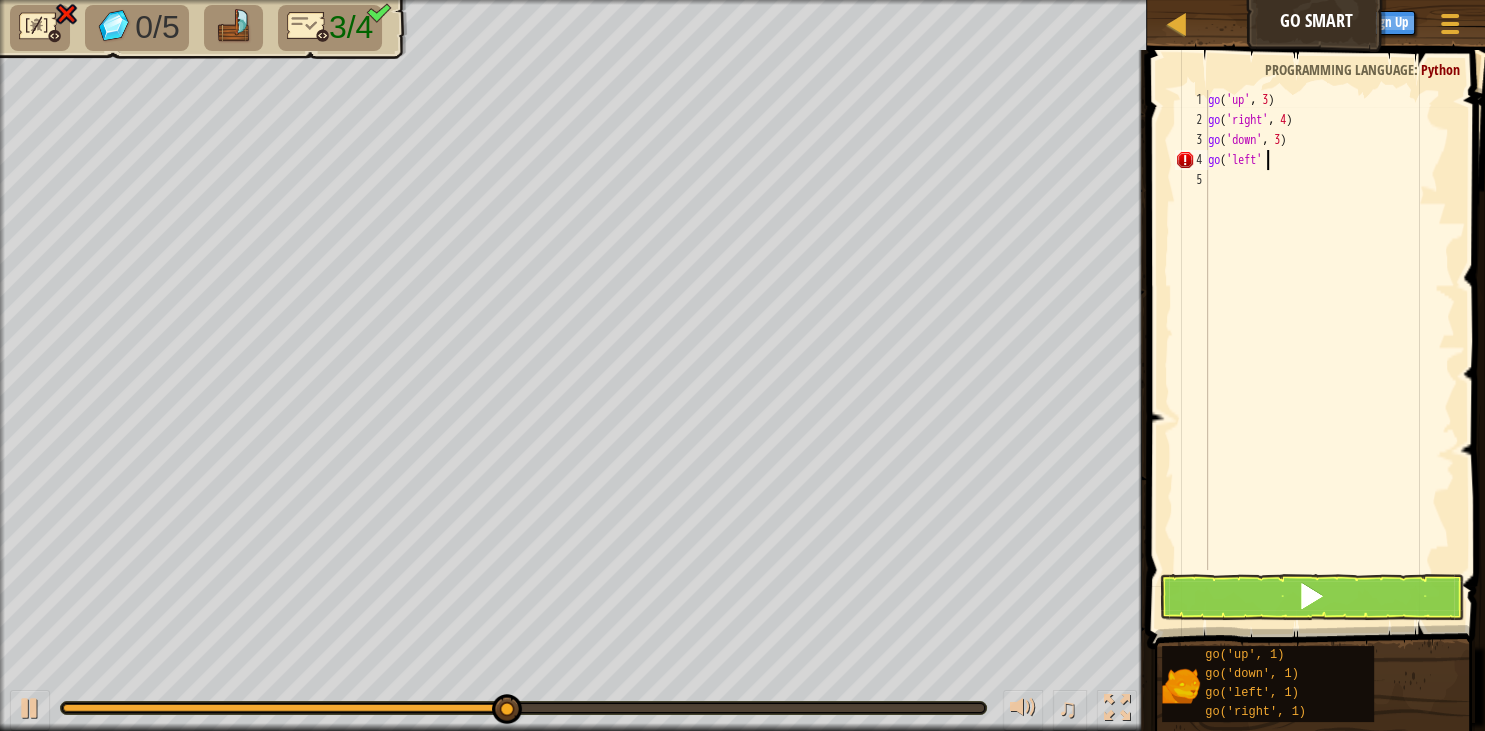 scroll, scrollTop: 9, scrollLeft: 4, axis: both 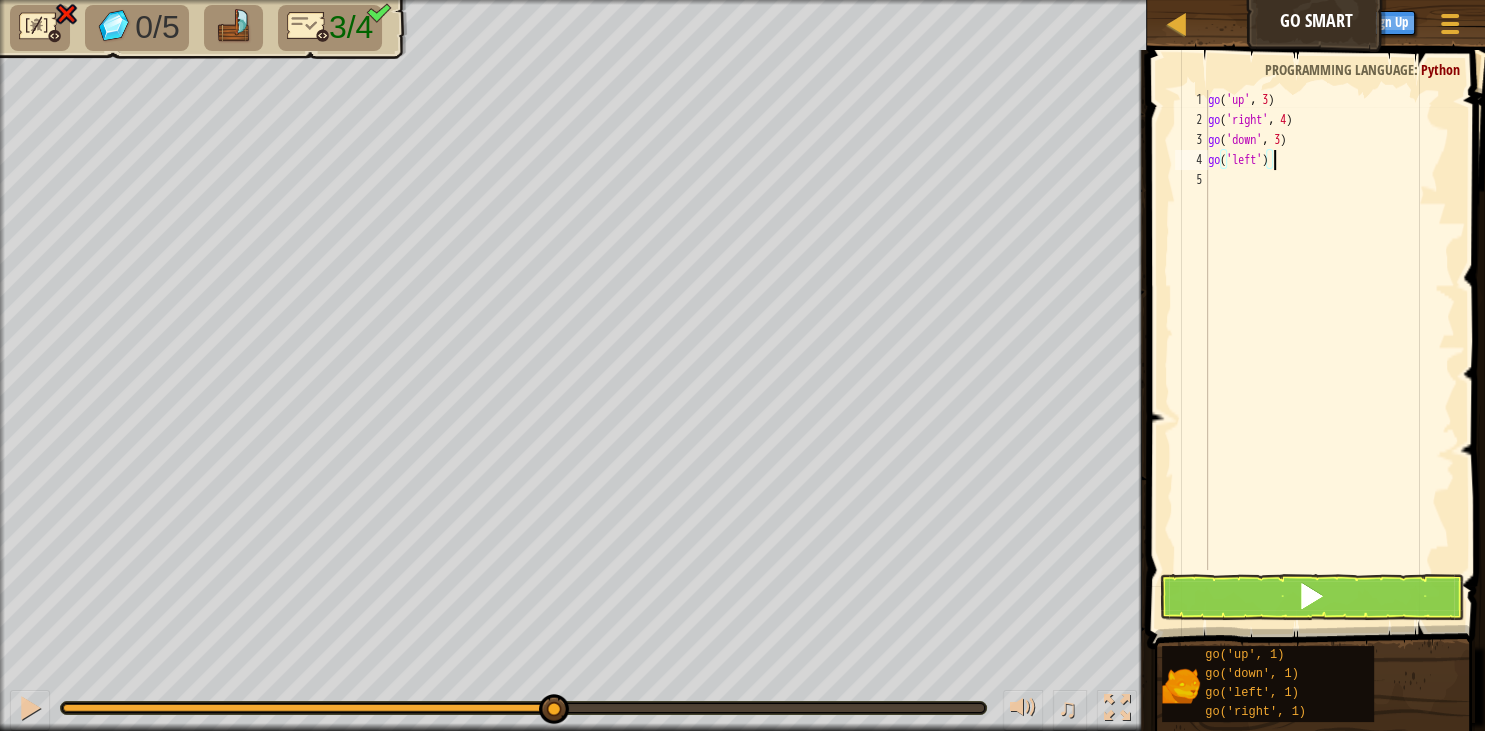 type on "go('left')" 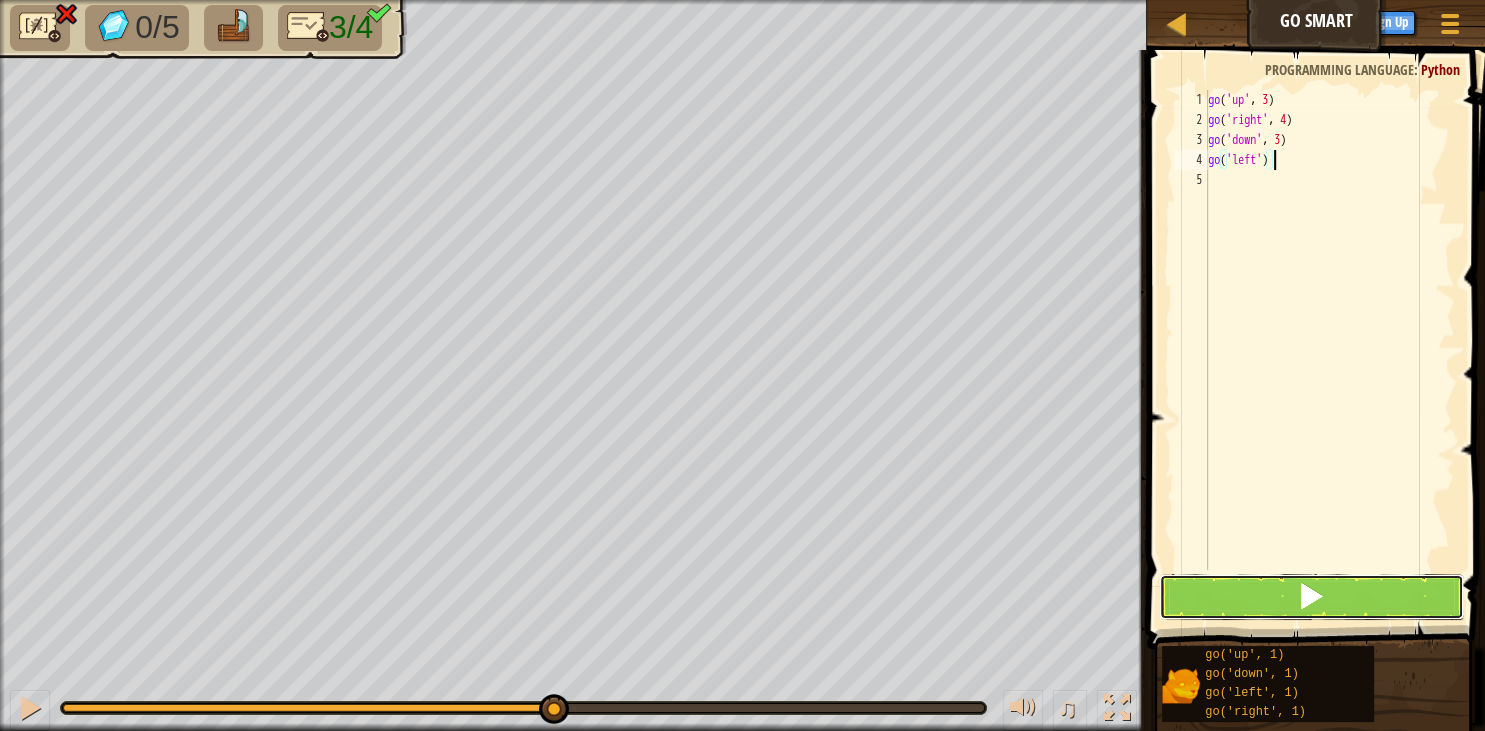 click at bounding box center (1311, 597) 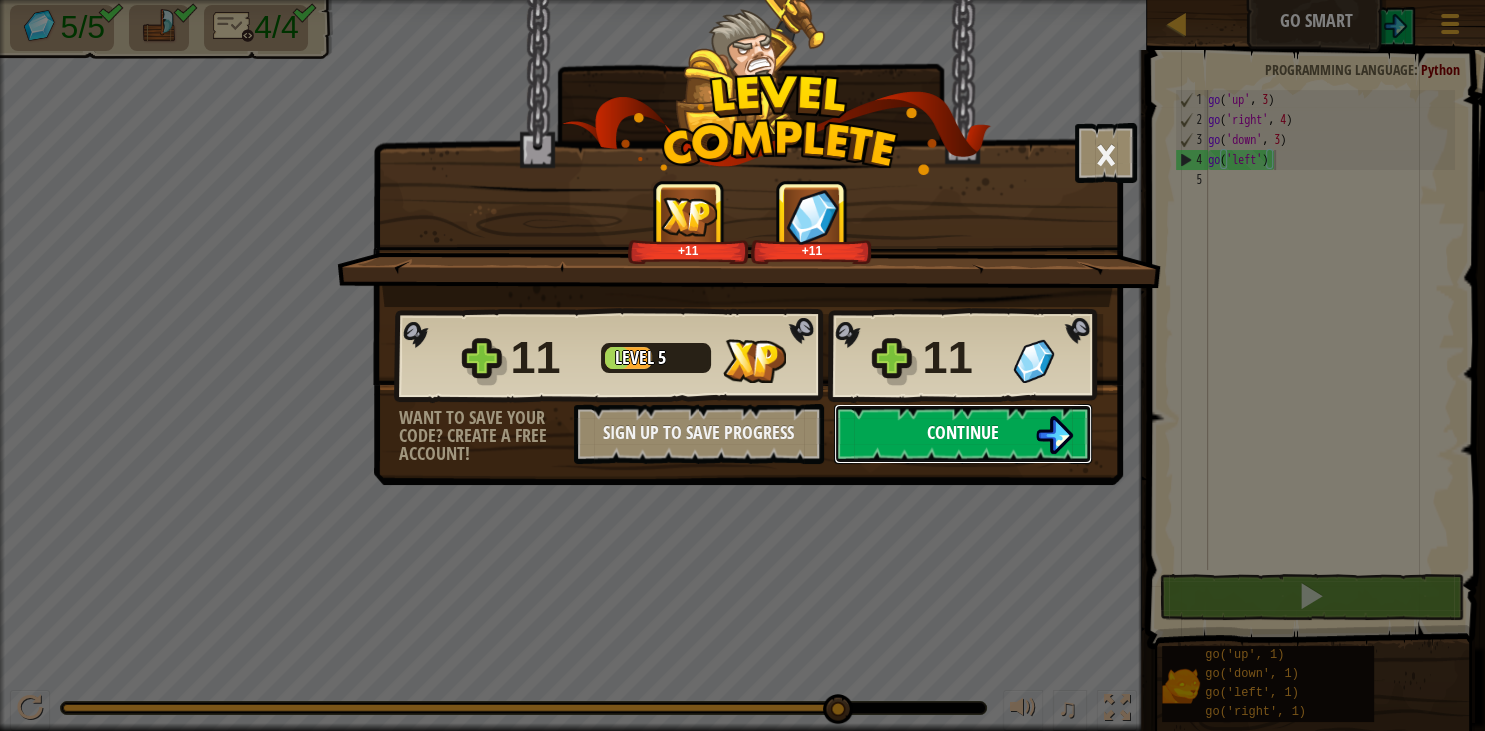 click on "Continue" at bounding box center [963, 434] 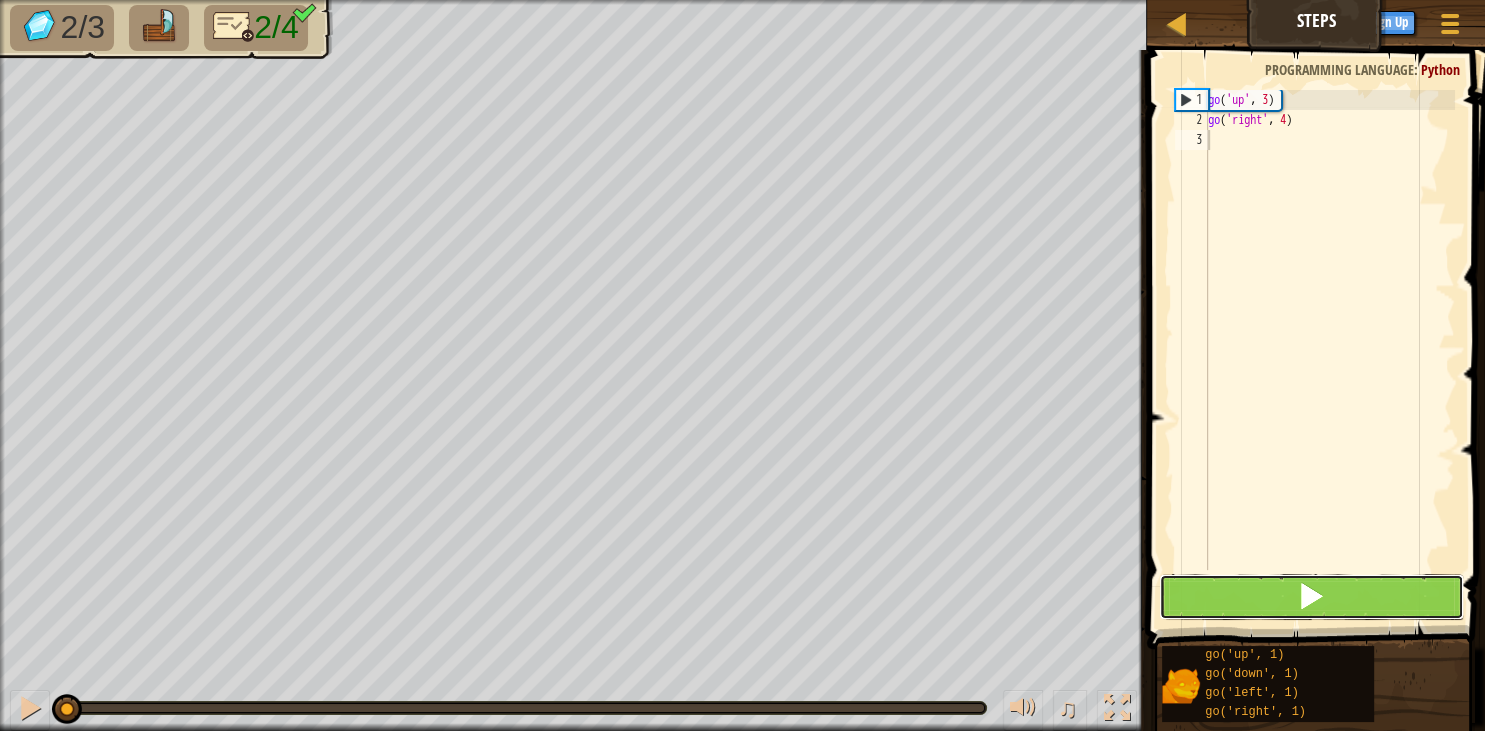 click at bounding box center (1311, 597) 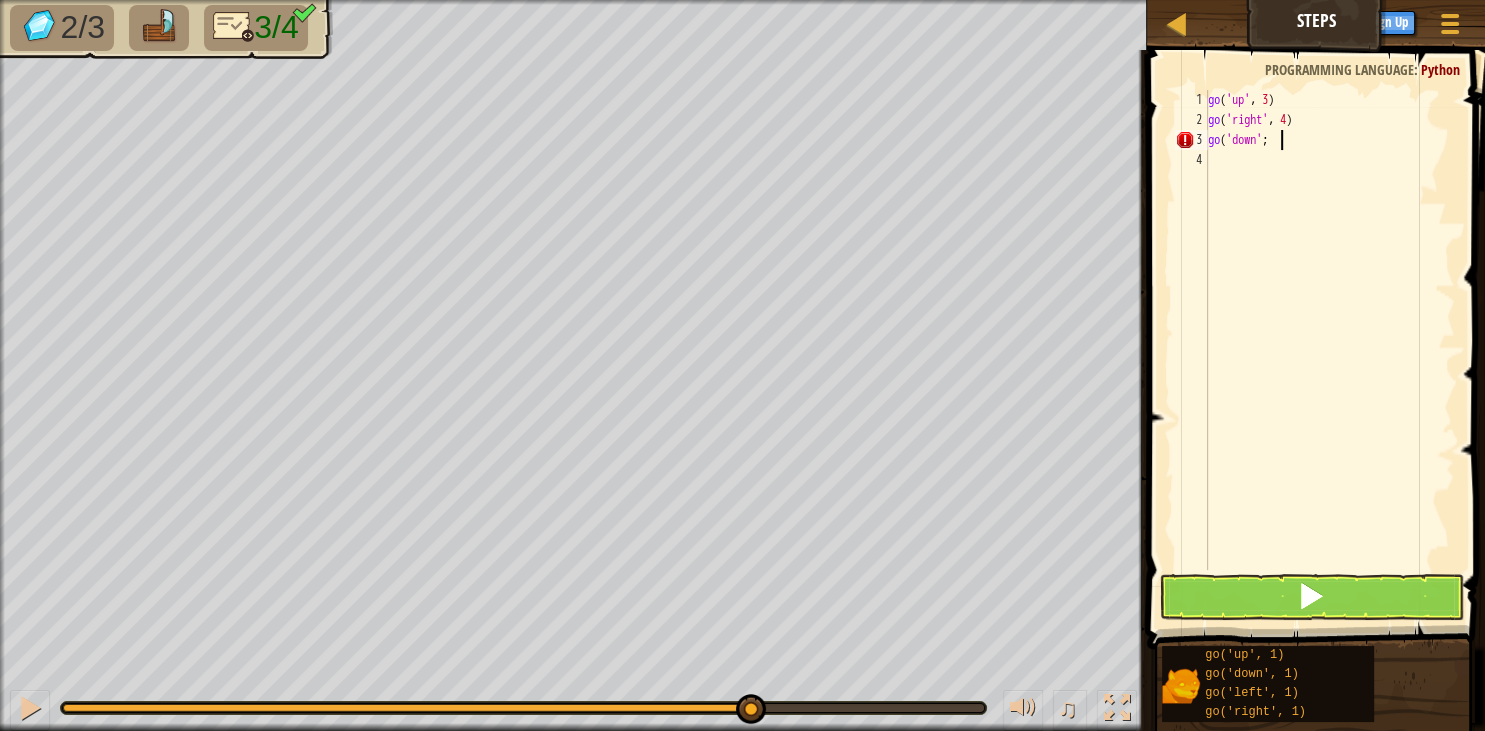 scroll, scrollTop: 9, scrollLeft: 5, axis: both 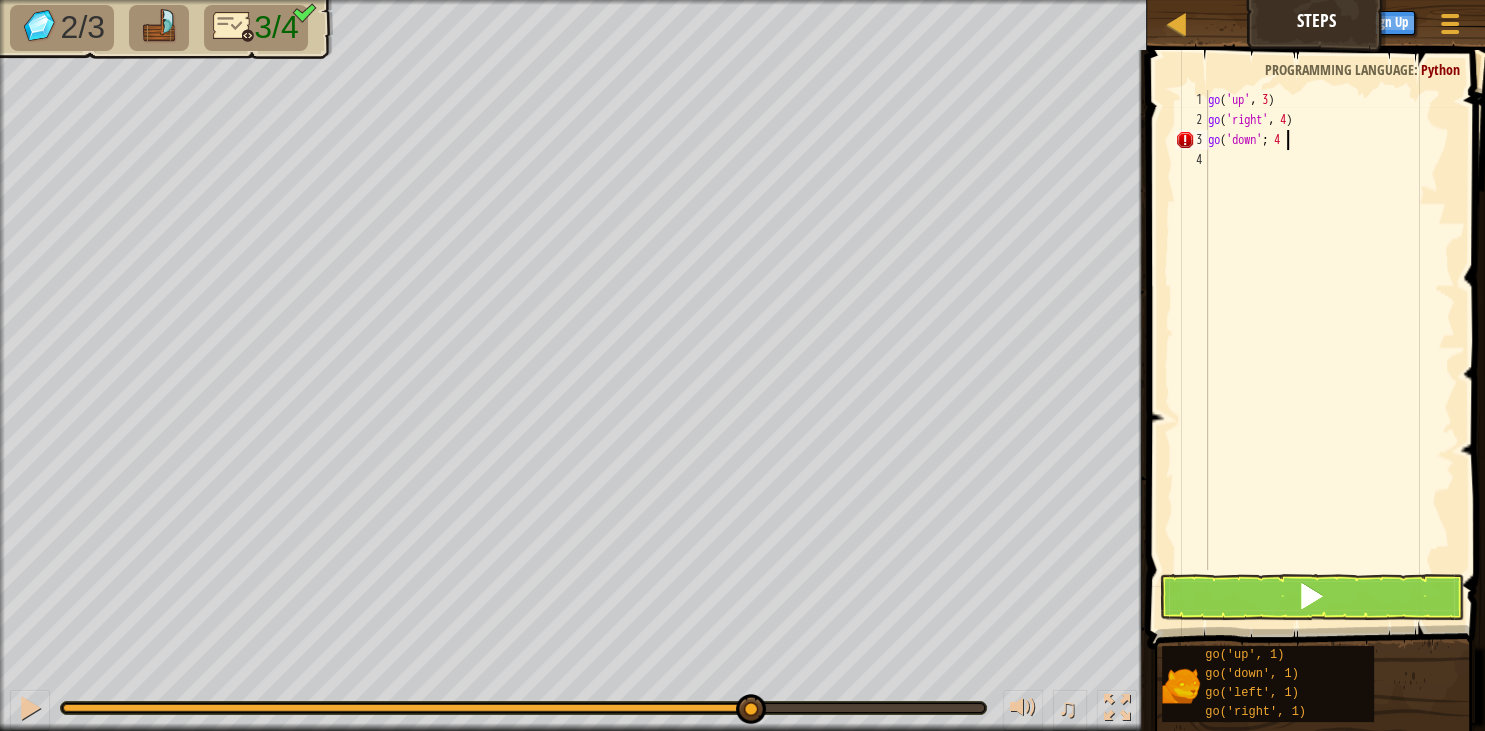 type on "go('down'; 4)" 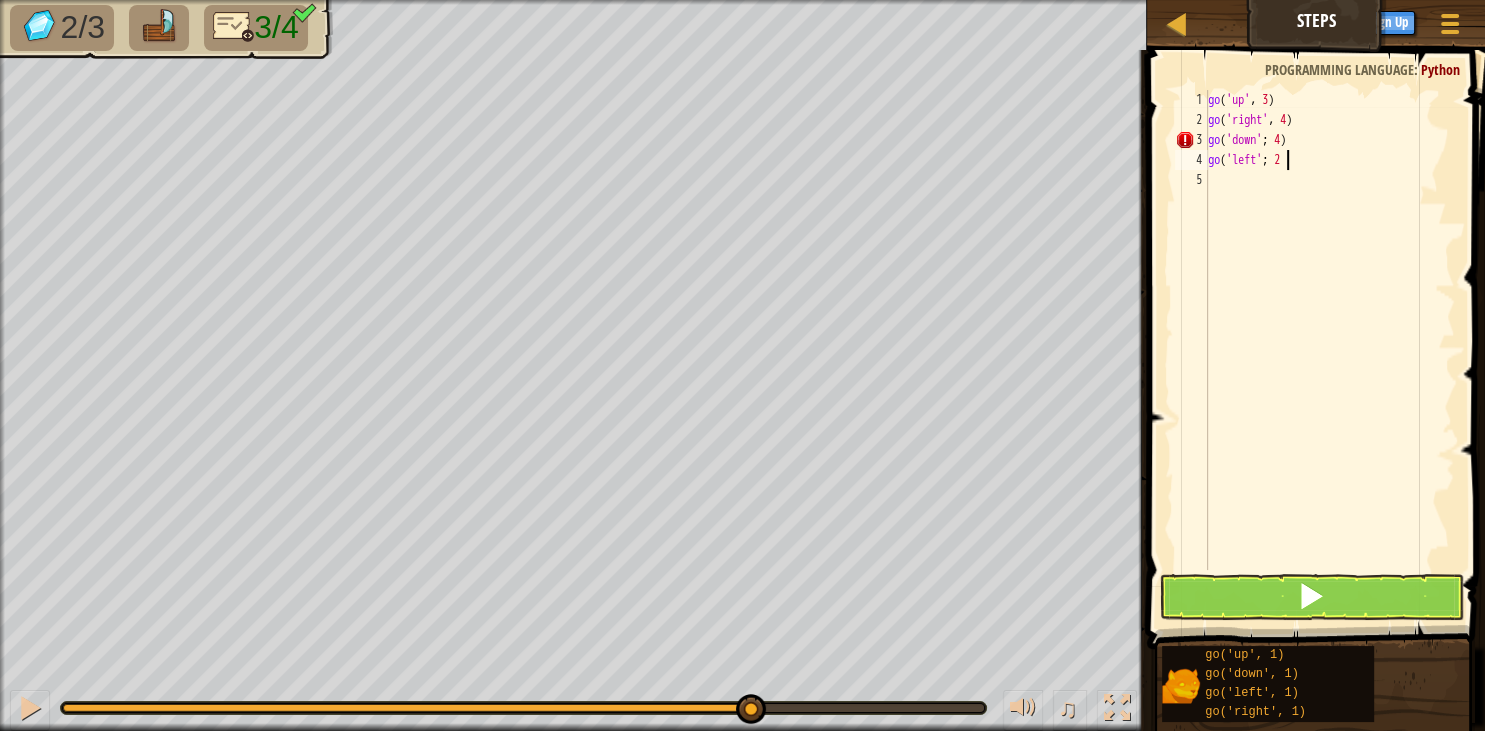 scroll, scrollTop: 9, scrollLeft: 6, axis: both 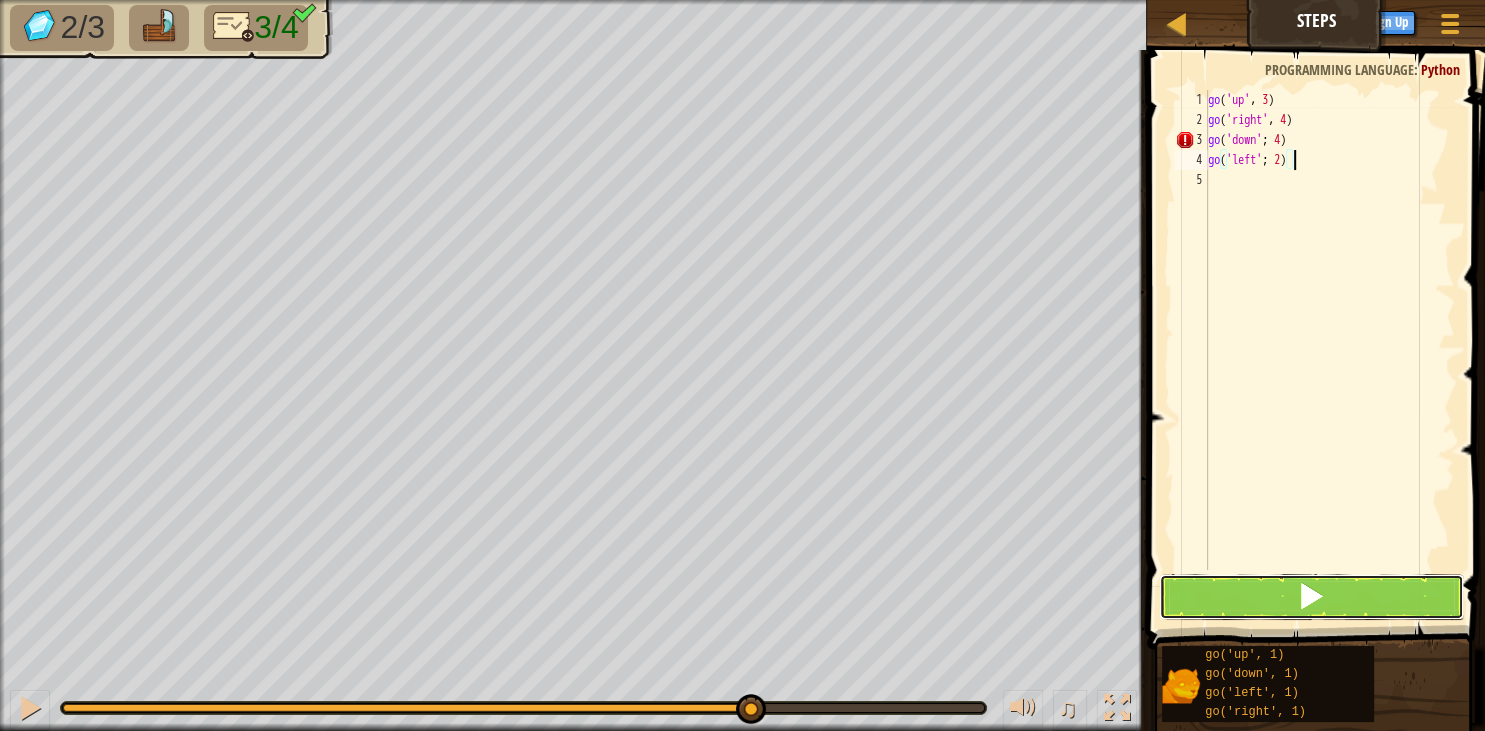 click at bounding box center (1311, 596) 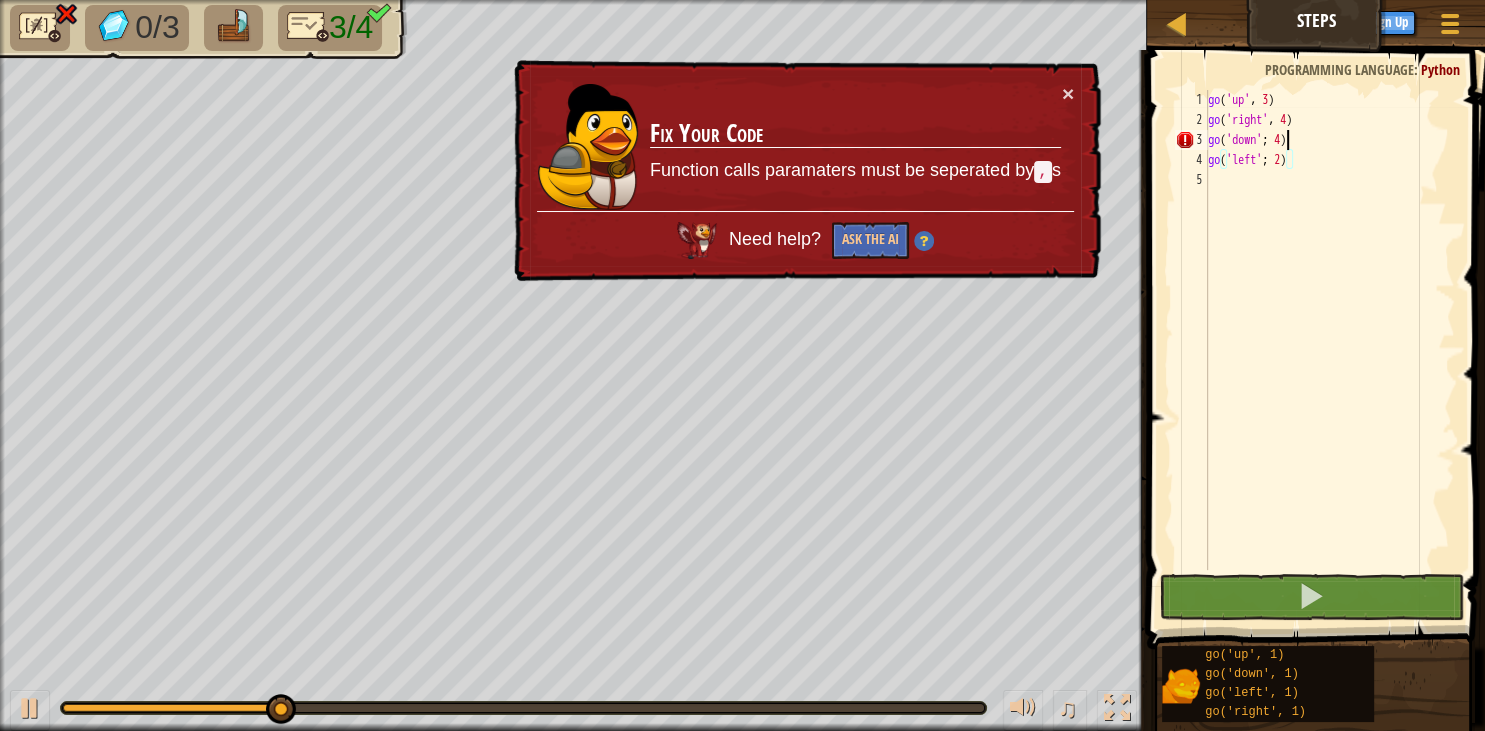 click on "go ( 'up' ,   3 ) go ( 'right' ,   4 ) go ( 'down' ;   4 ) go ( 'left' ;   2 )" at bounding box center (1329, 350) 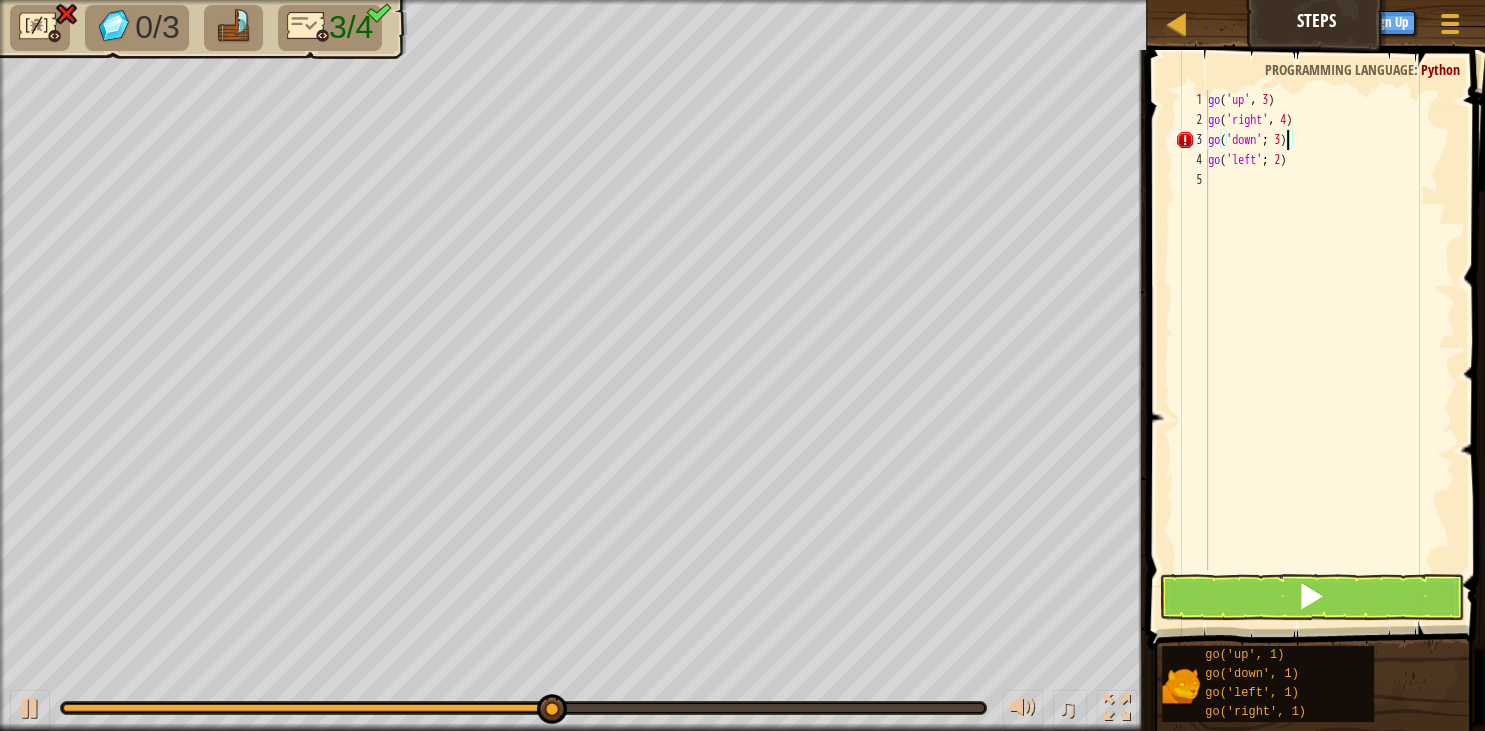 scroll, scrollTop: 9, scrollLeft: 5, axis: both 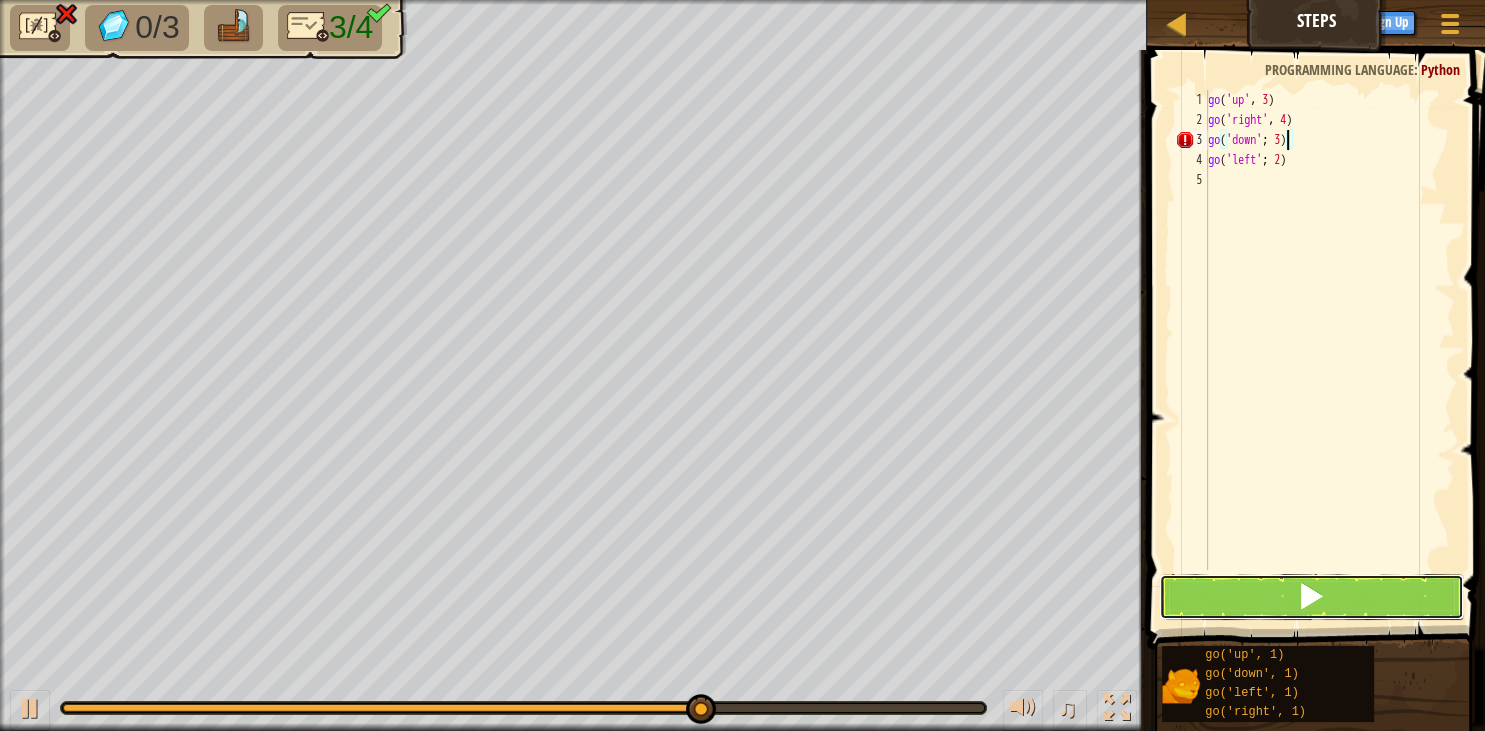 click at bounding box center (1311, 596) 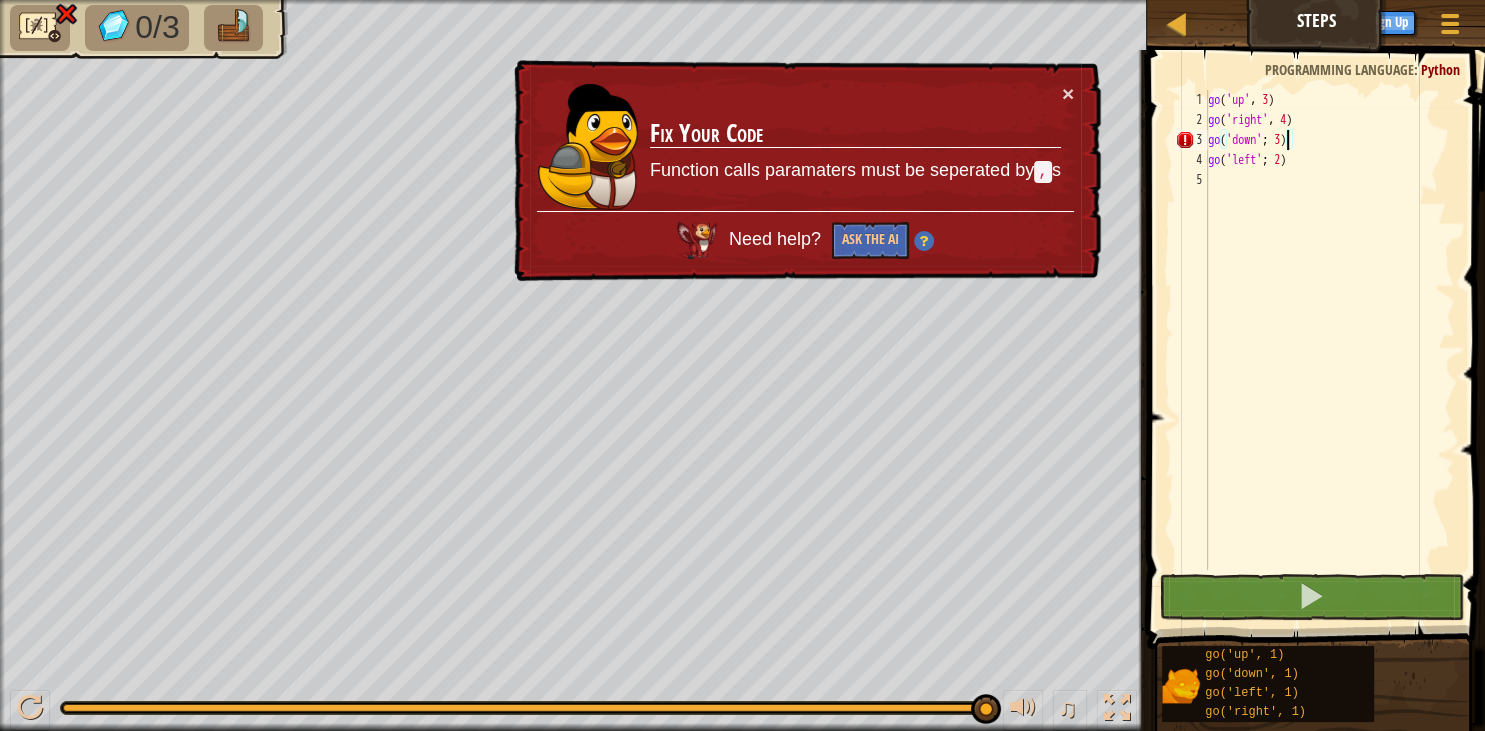 click on "go ( 'up' ,   3 ) go ( 'right' ,   4 ) go ( 'down' ;   3 ) go ( 'left' ;   2 )" at bounding box center [1329, 350] 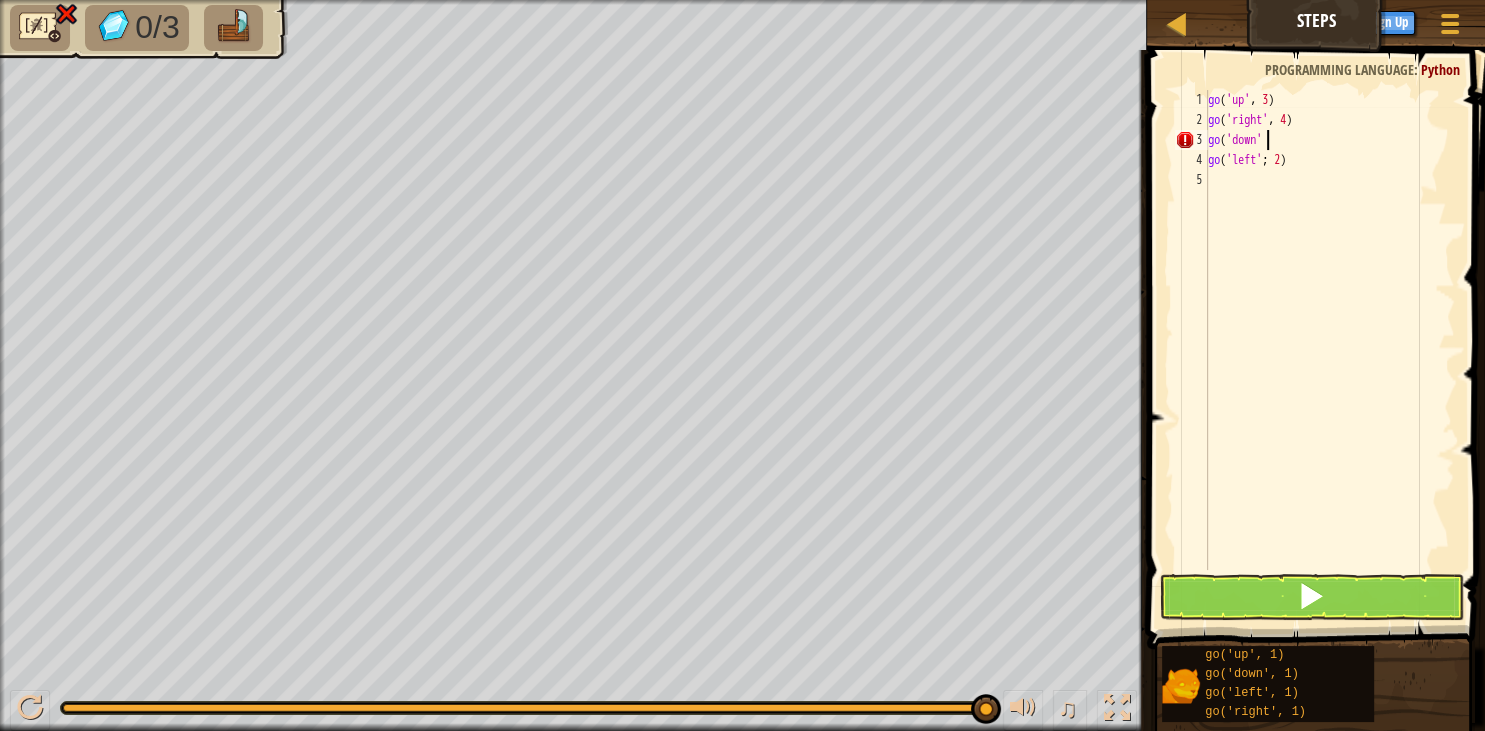 scroll, scrollTop: 9, scrollLeft: 4, axis: both 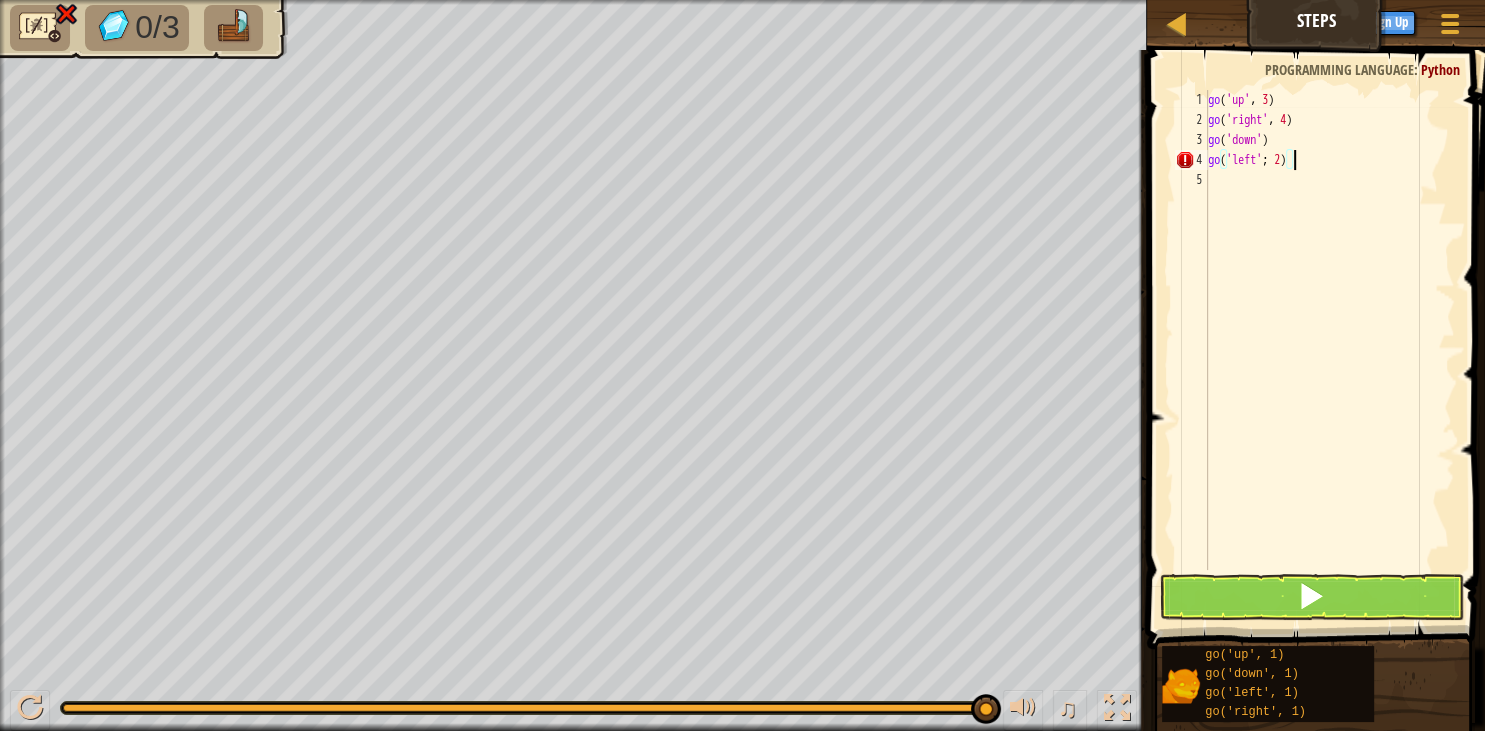 click on "go ( 'up' ,   3 ) go ( 'right' ,   4 ) go ( 'down' ) go ( 'left' ;   2 )" at bounding box center [1329, 350] 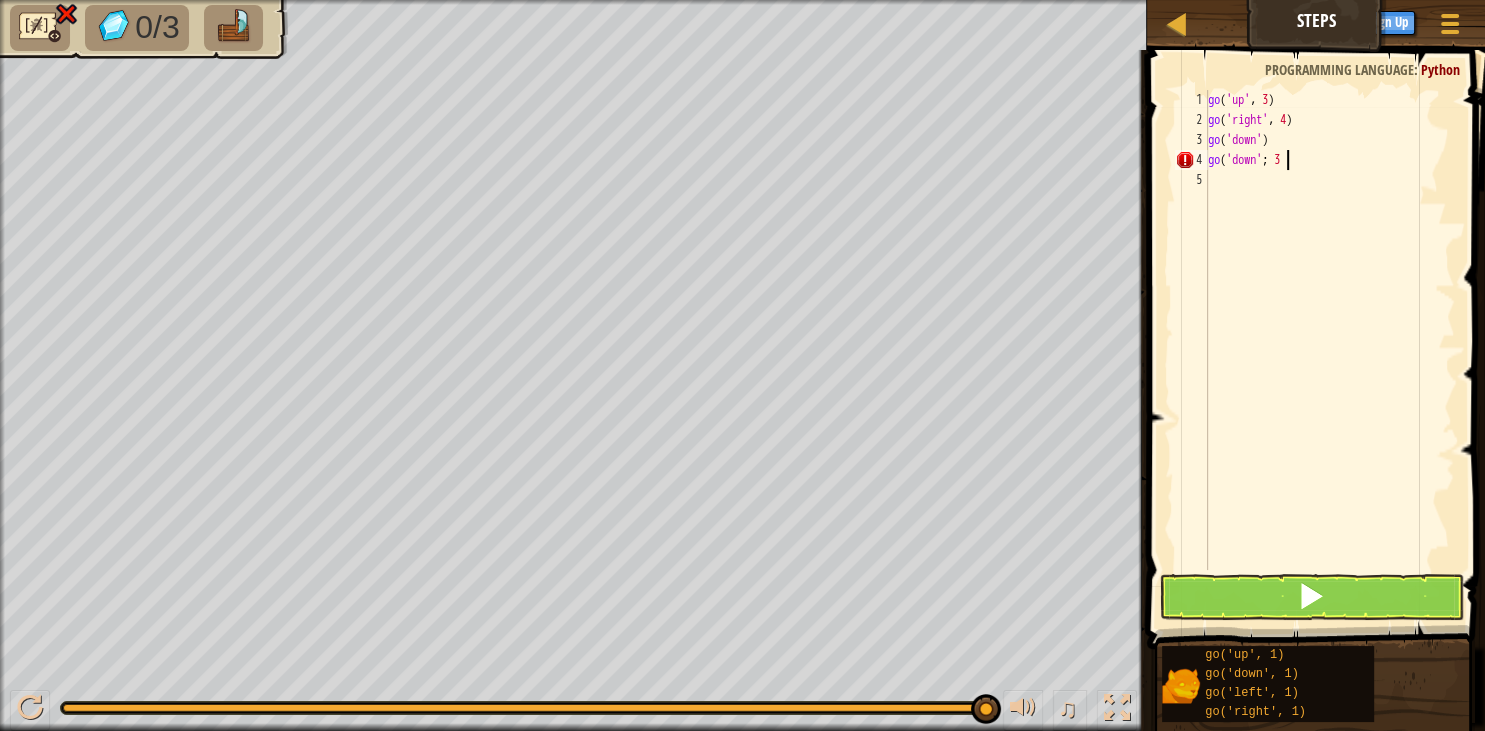 scroll, scrollTop: 9, scrollLeft: 6, axis: both 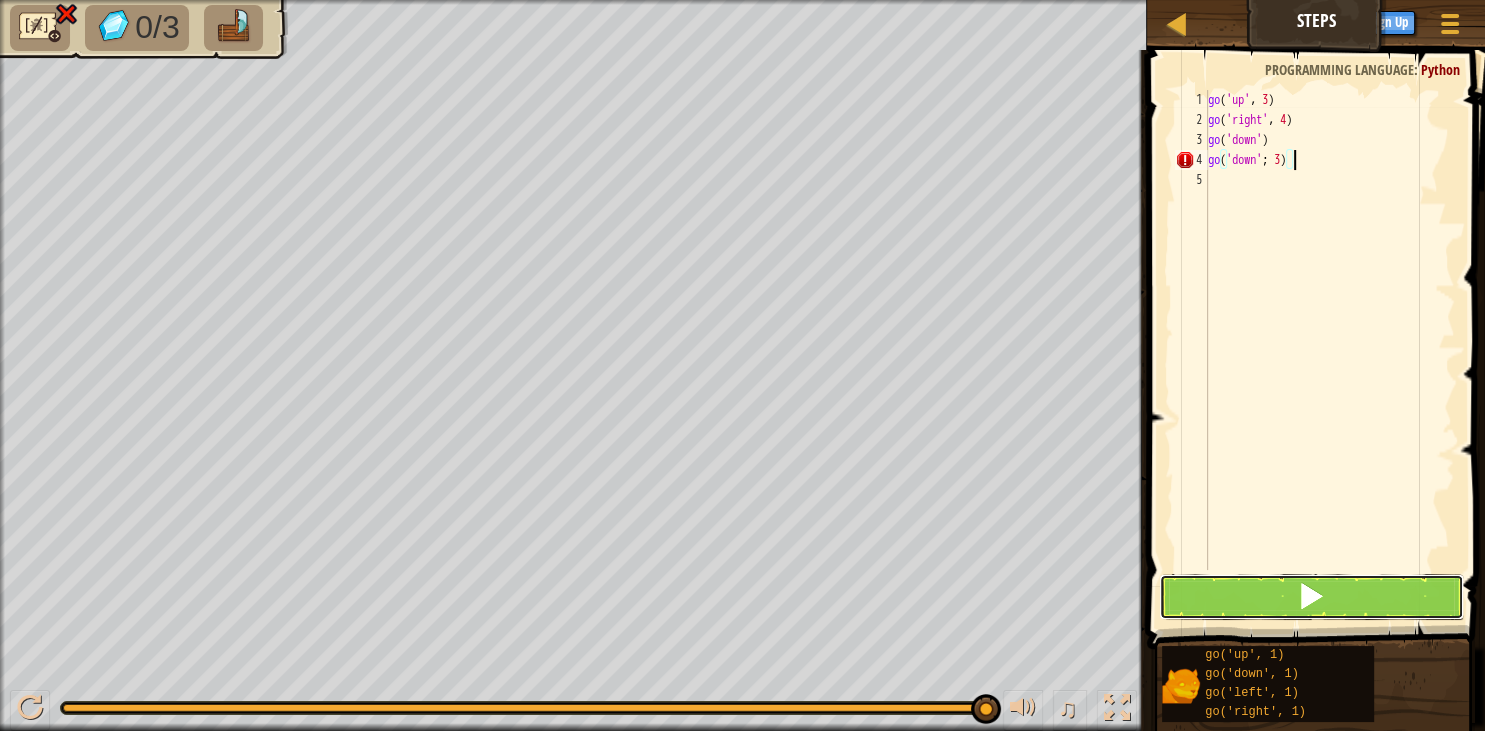 click at bounding box center [1311, 597] 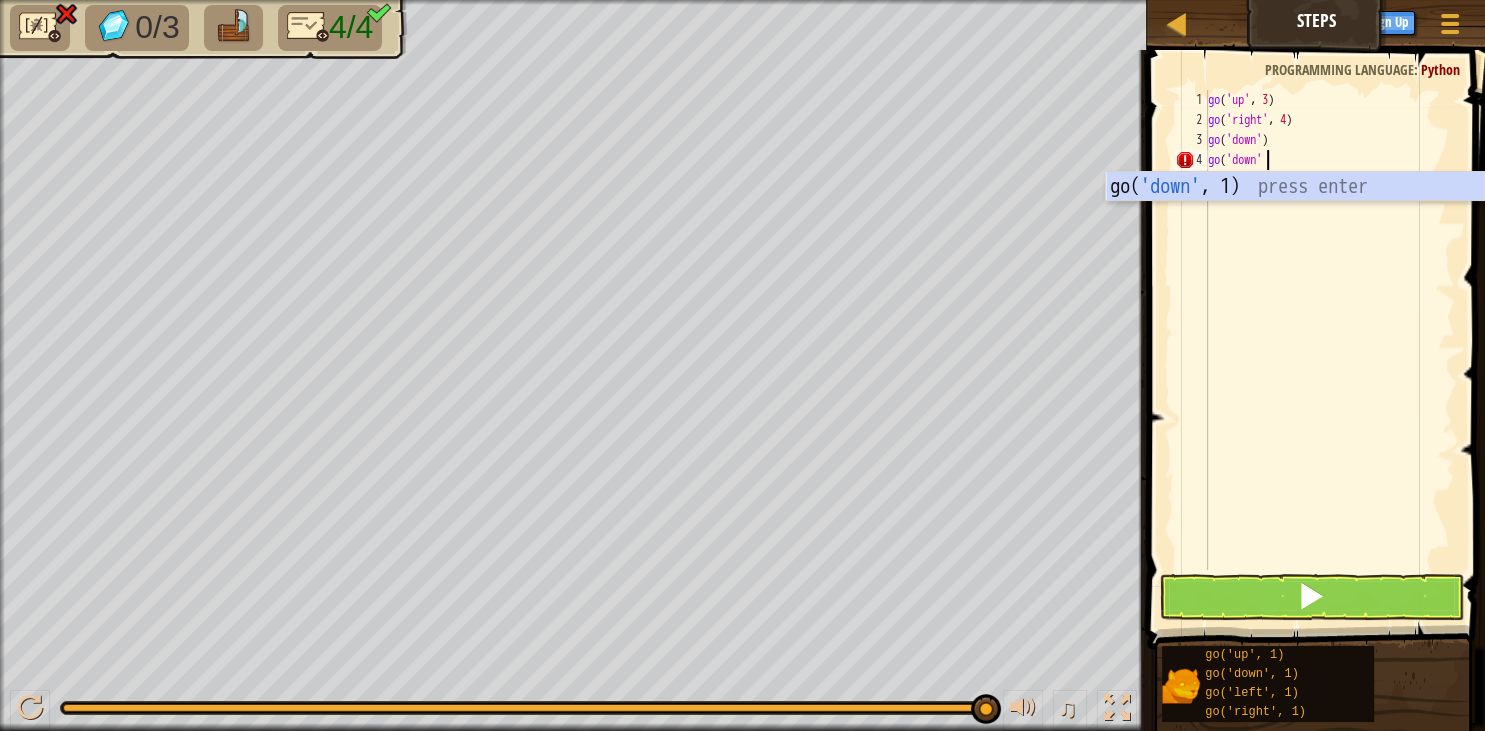scroll, scrollTop: 9, scrollLeft: 4, axis: both 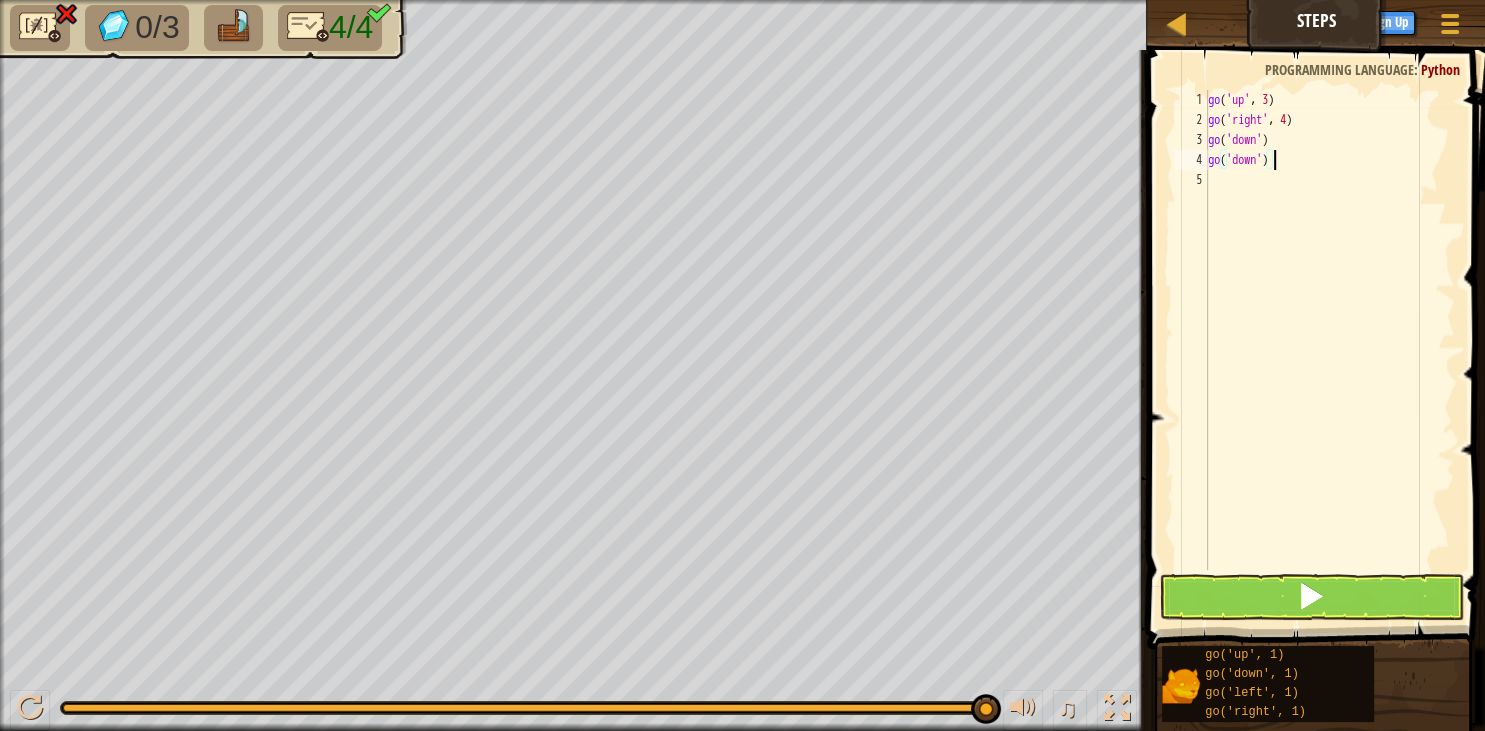 type on "go('down')" 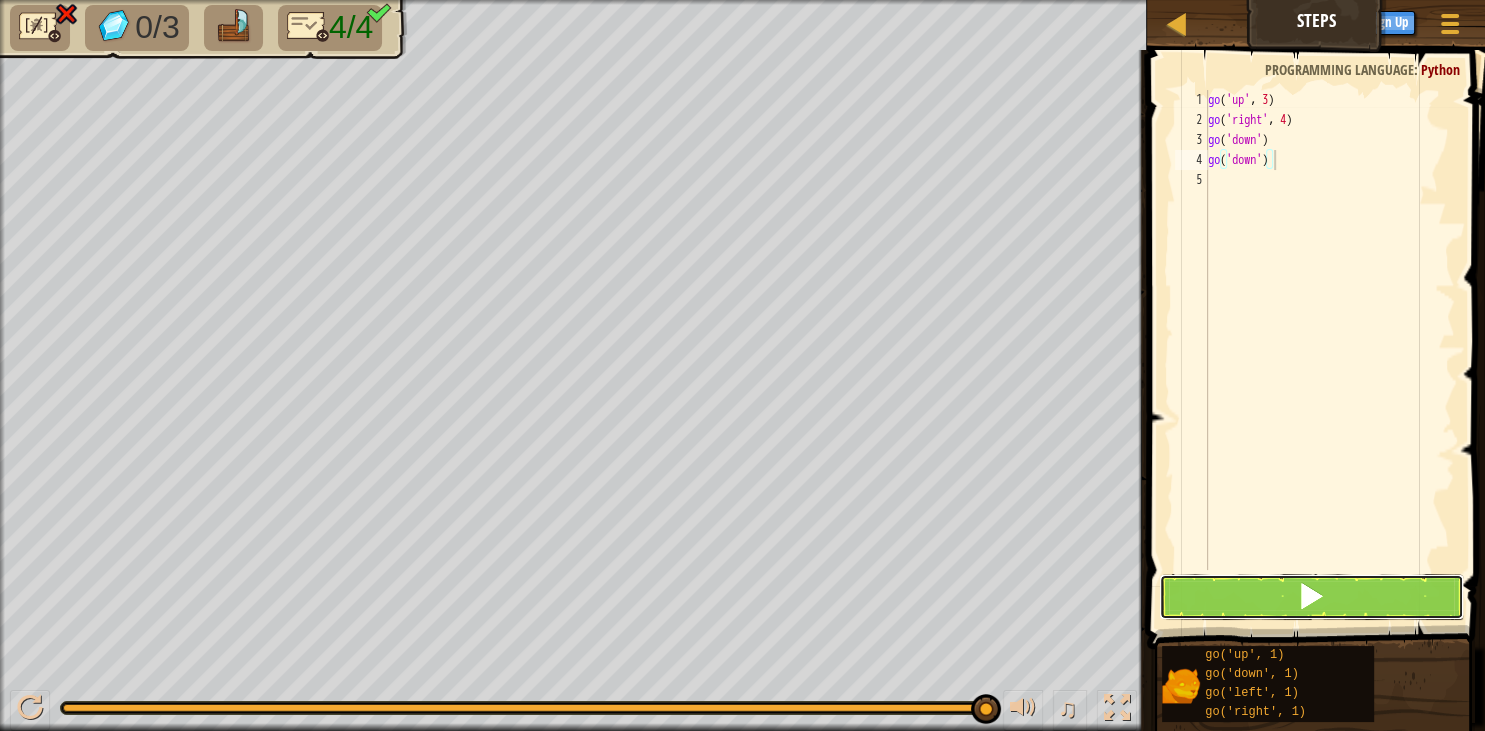 click at bounding box center (1311, 596) 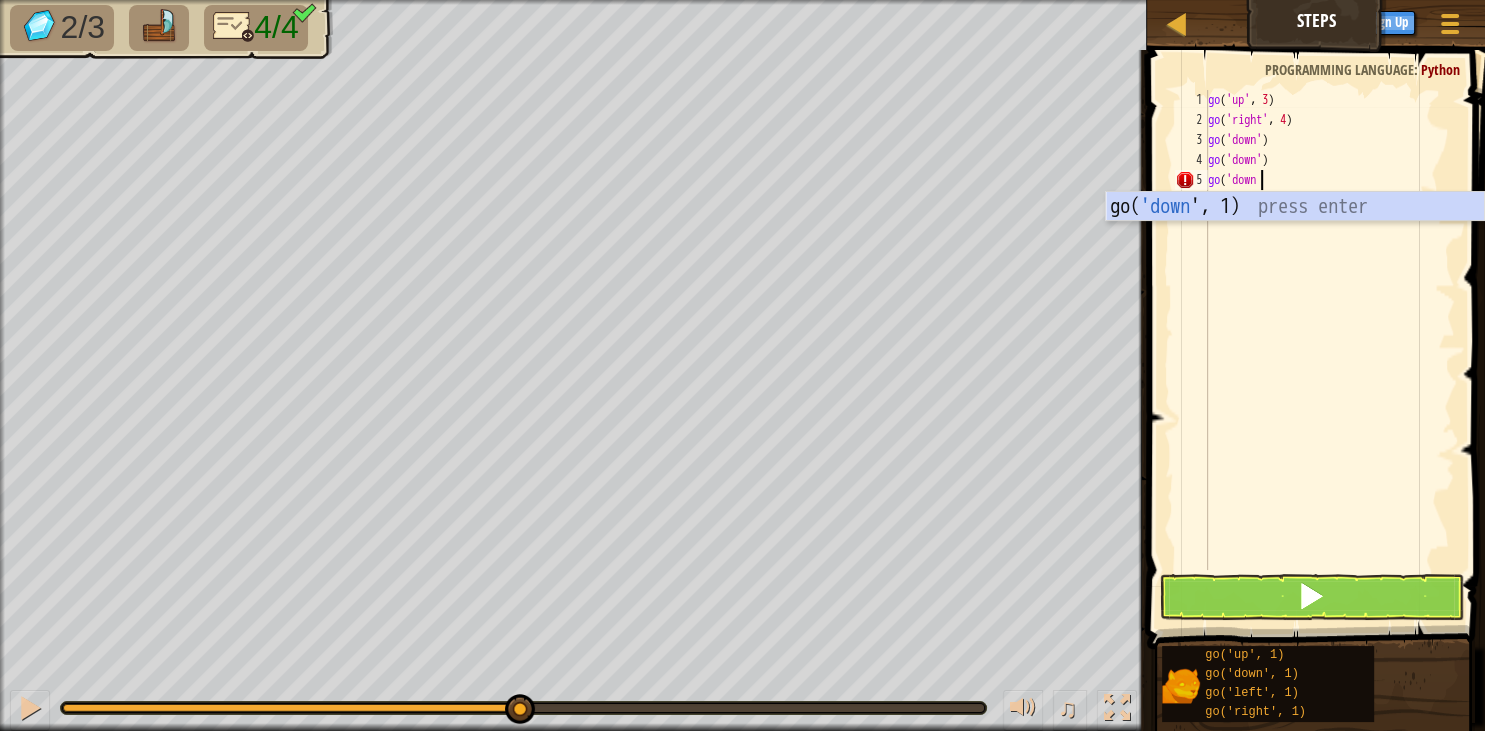 scroll, scrollTop: 9, scrollLeft: 4, axis: both 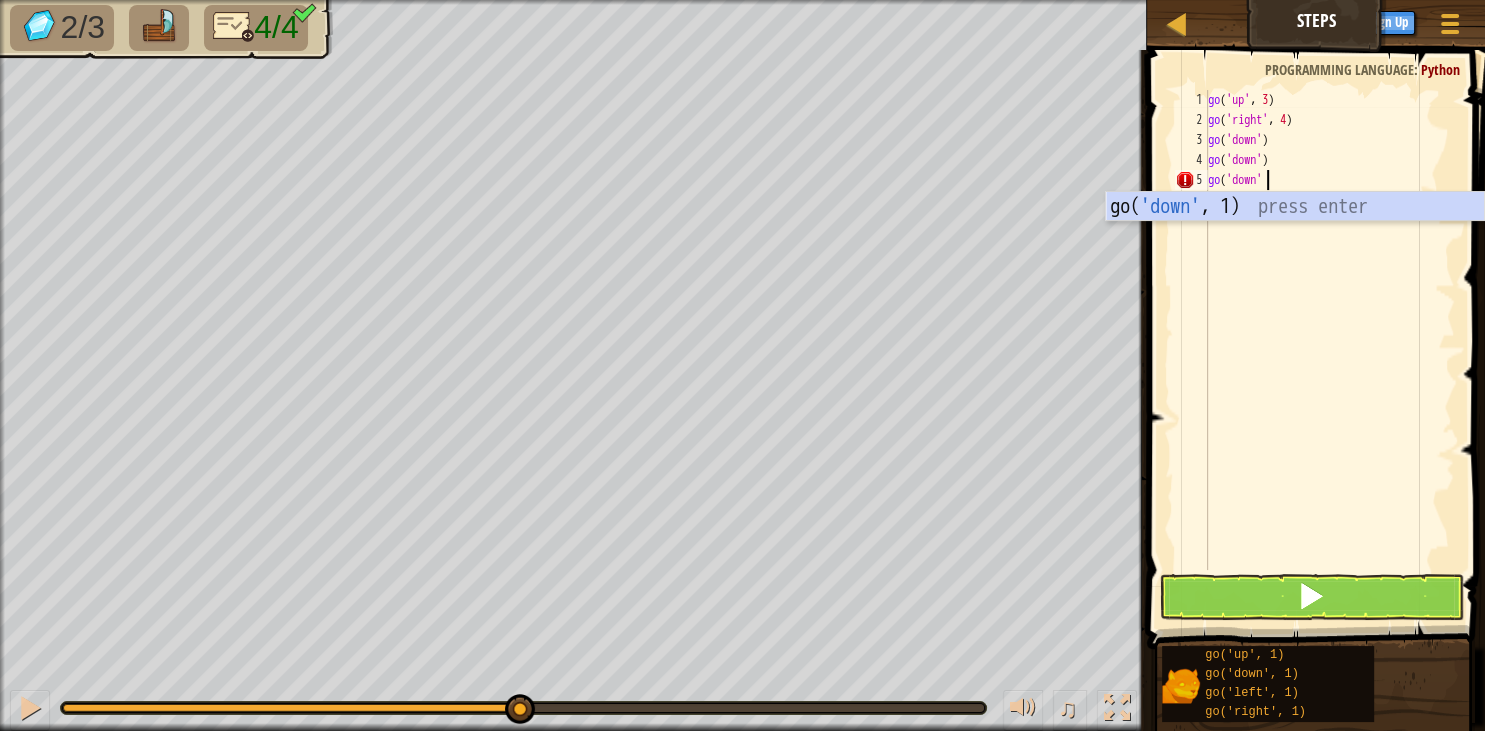 type on "go('down')" 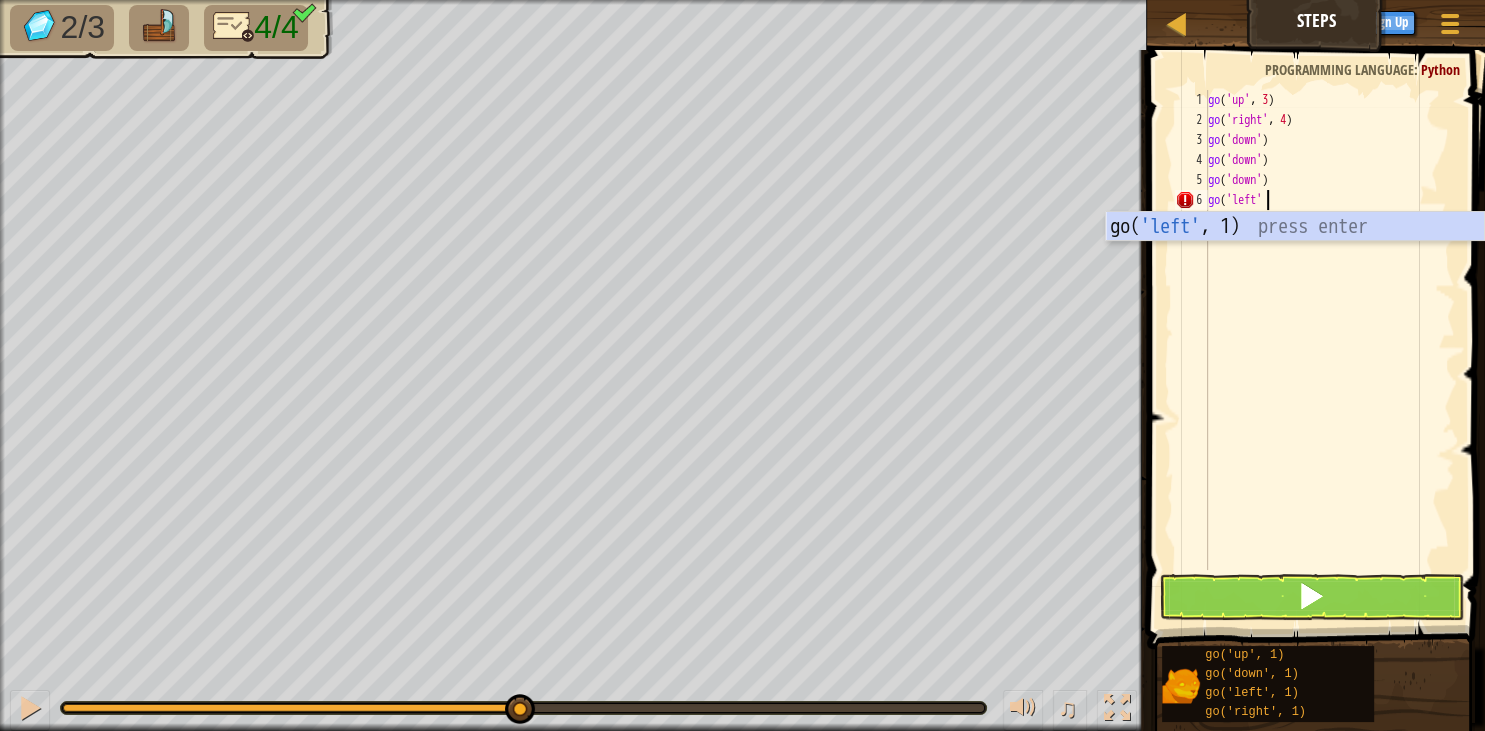 scroll, scrollTop: 9, scrollLeft: 4, axis: both 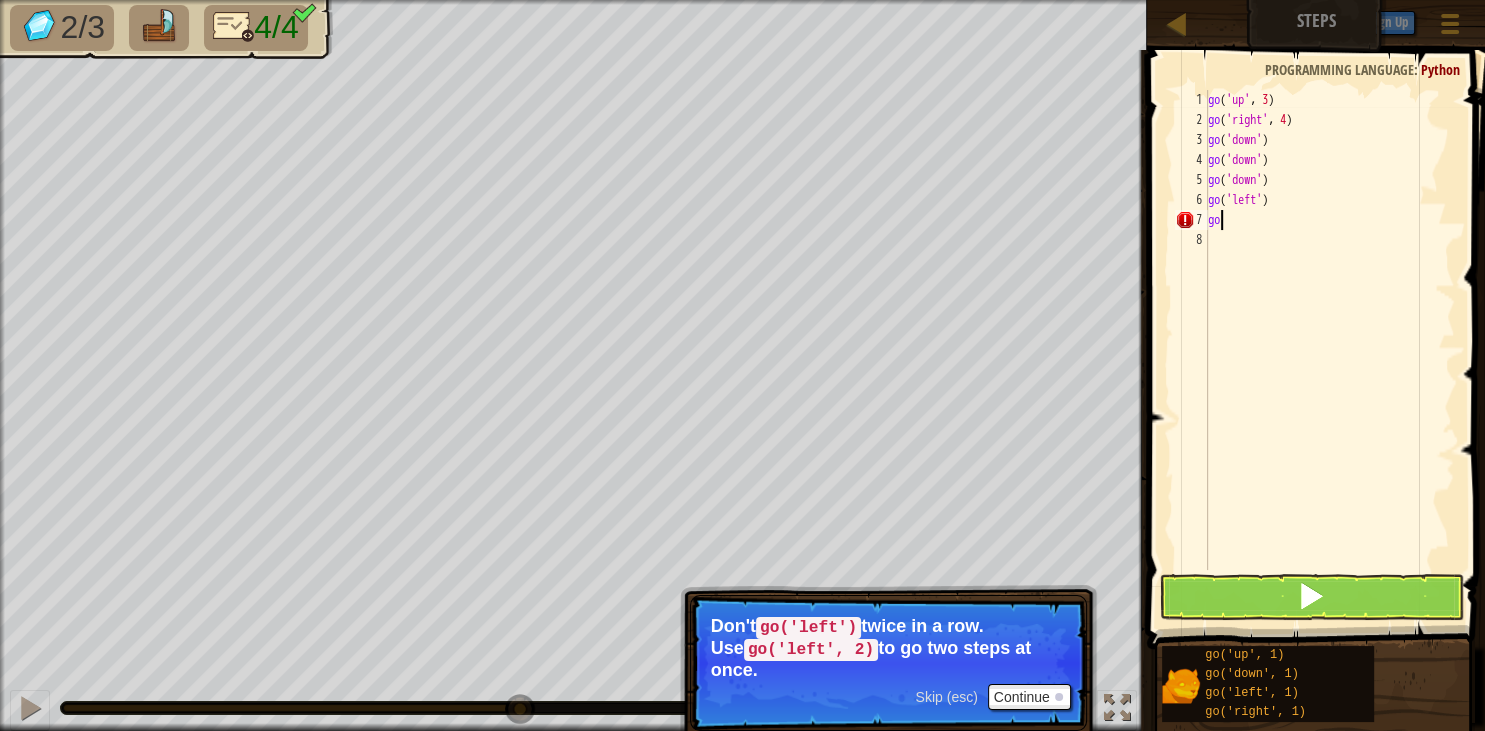 type on "g" 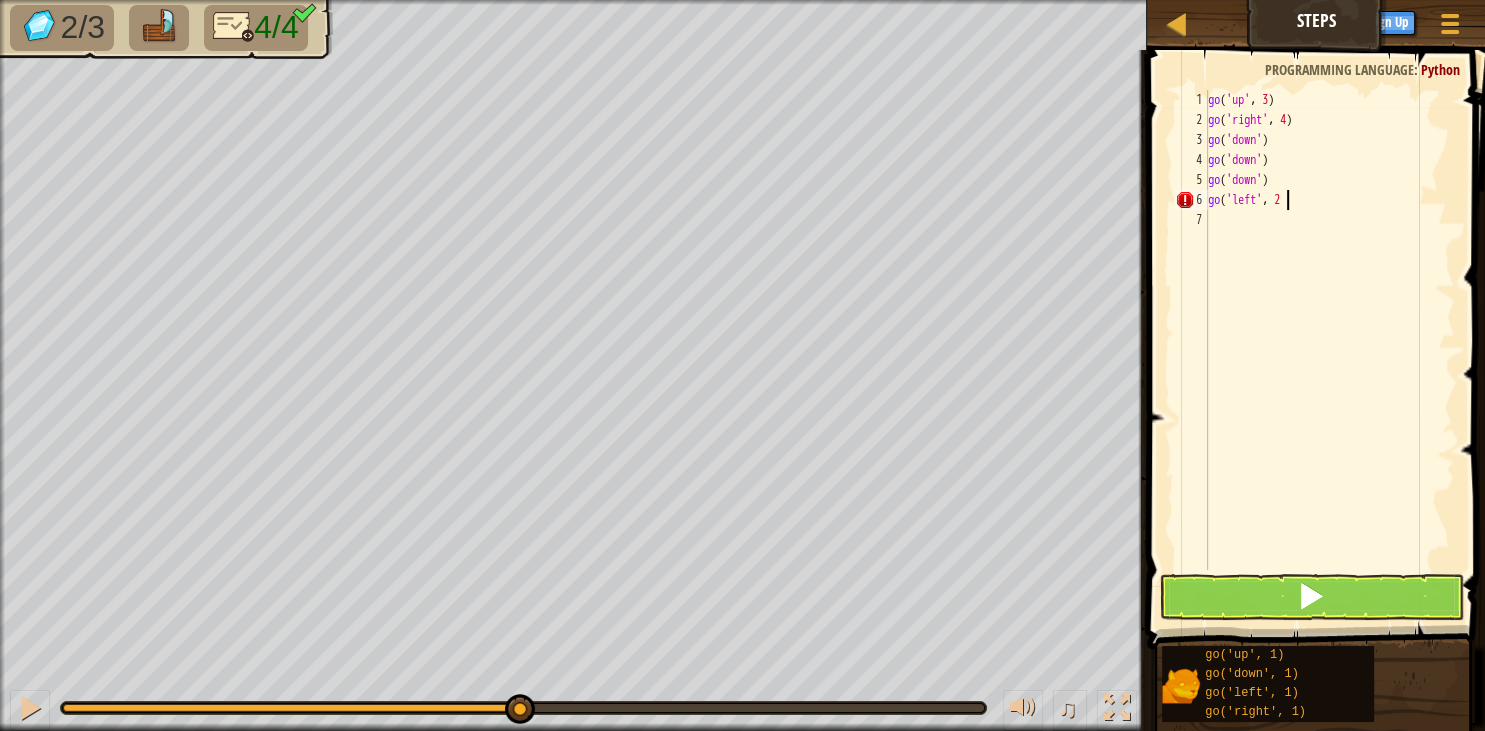 scroll, scrollTop: 9, scrollLeft: 6, axis: both 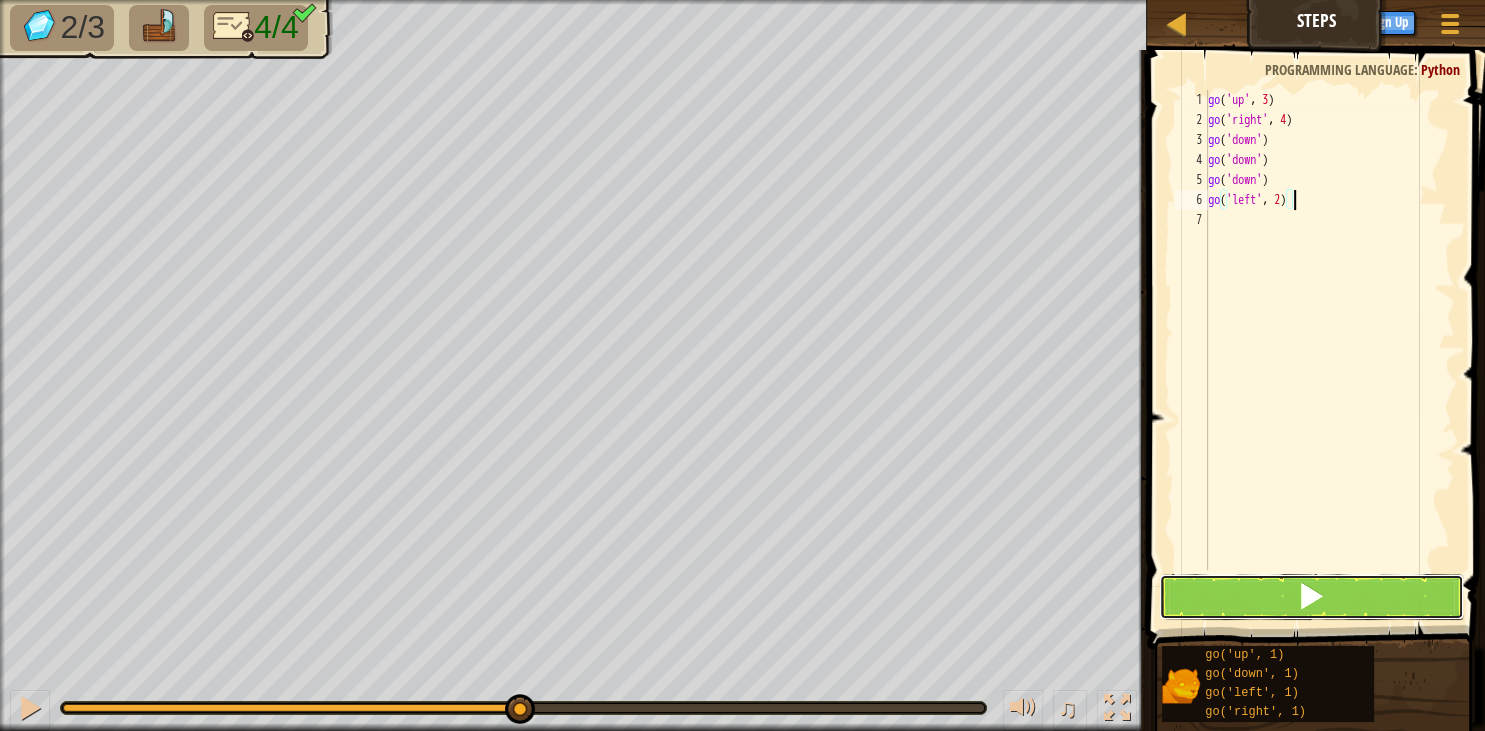 click at bounding box center [1311, 597] 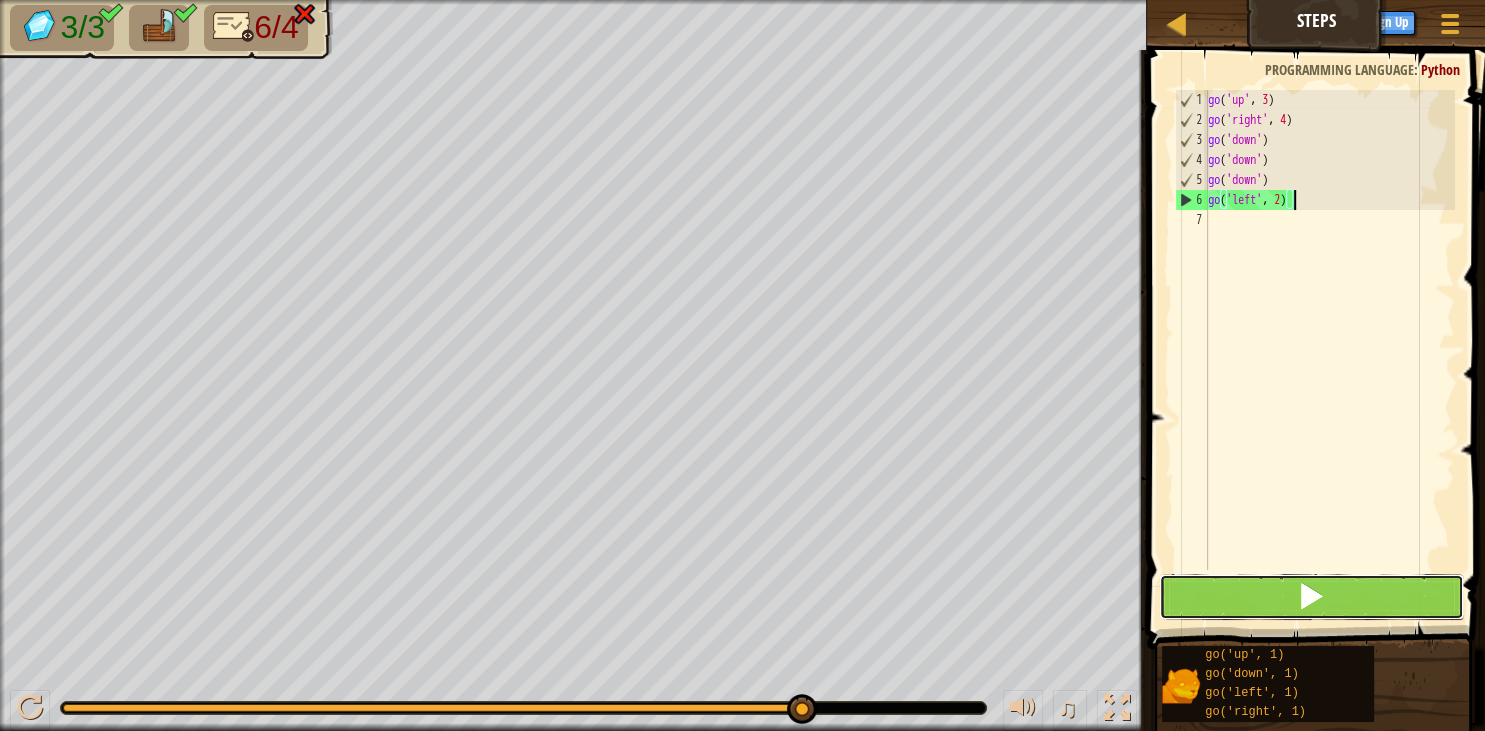 click at bounding box center (1311, 597) 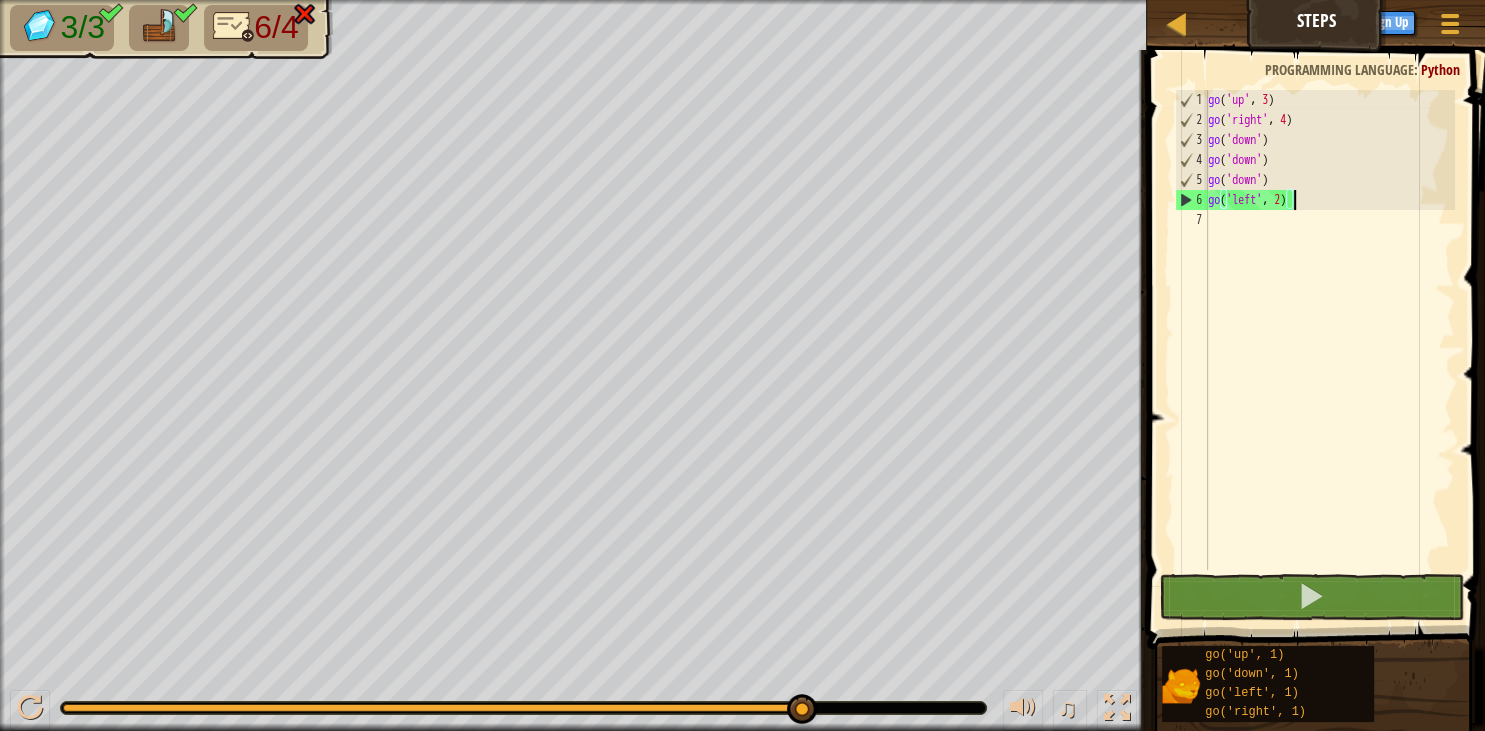 click on "6/4" at bounding box center (276, 27) 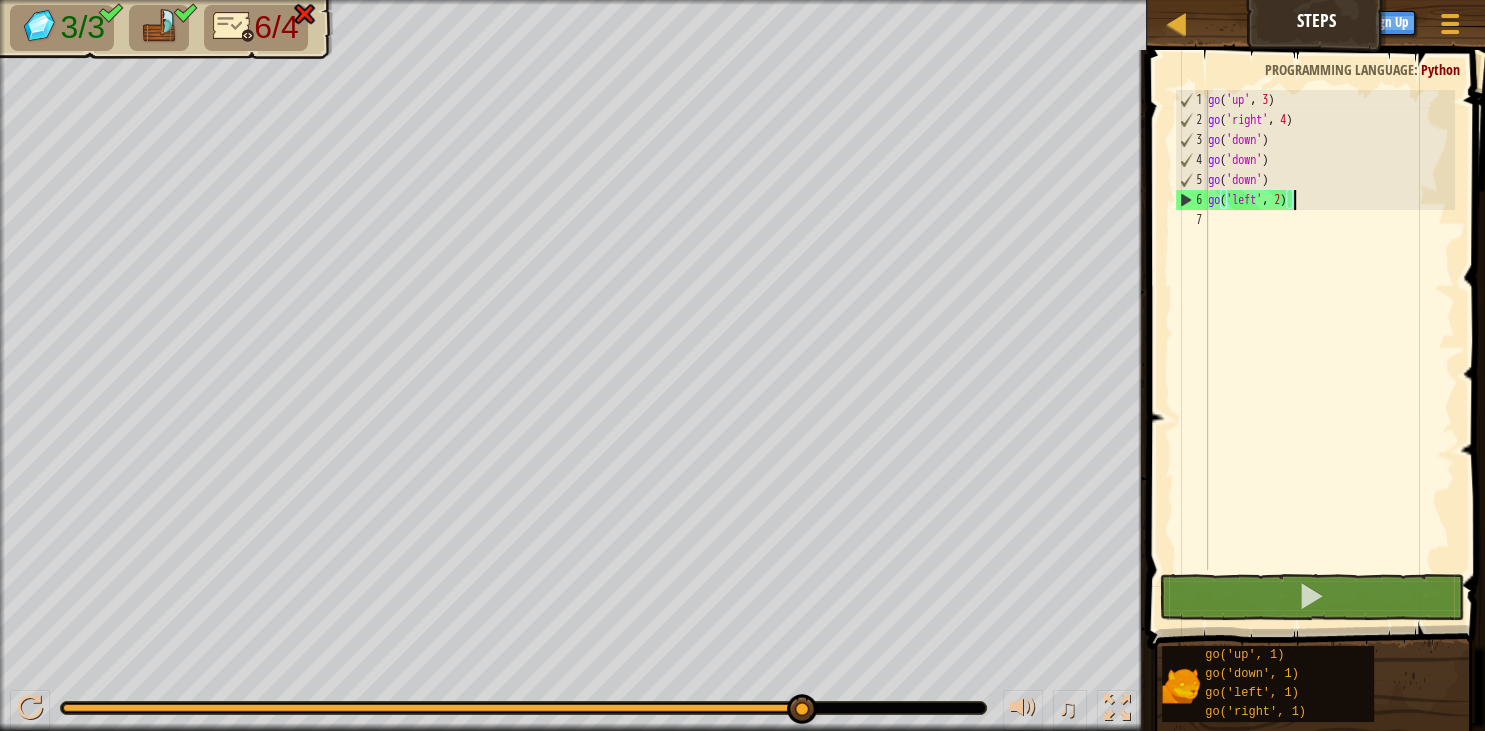 drag, startPoint x: 798, startPoint y: 720, endPoint x: 840, endPoint y: 710, distance: 43.174065 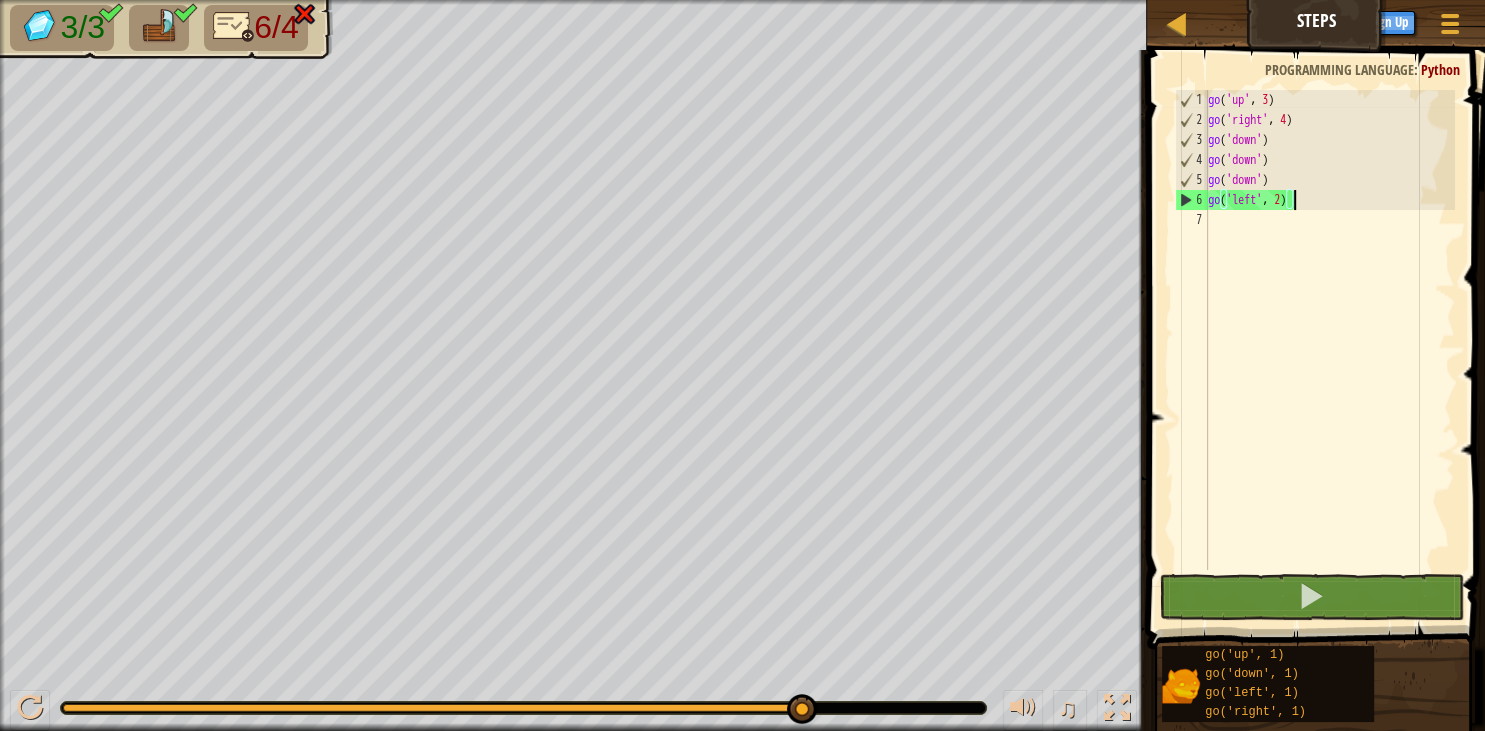 click at bounding box center (523, 708) 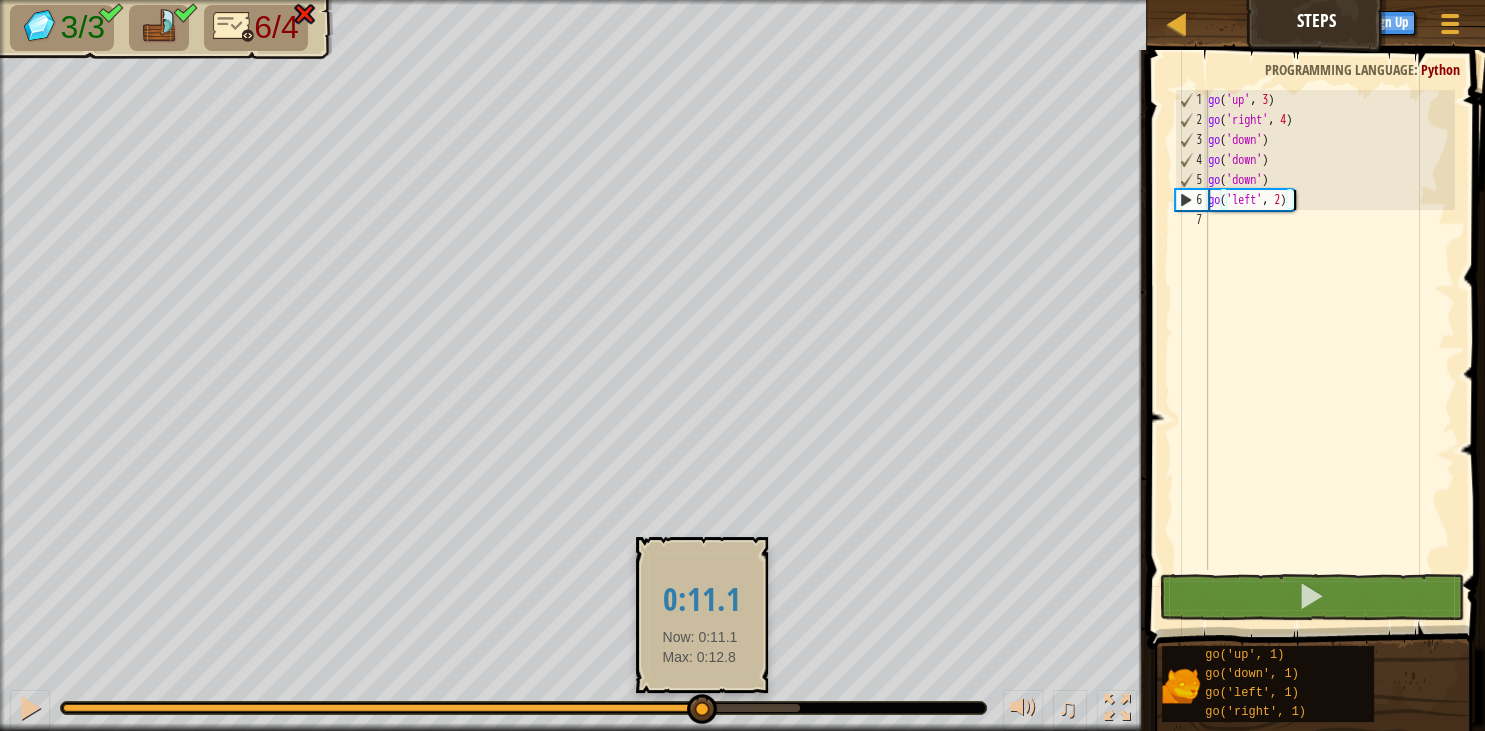 drag, startPoint x: 804, startPoint y: 699, endPoint x: 700, endPoint y: 709, distance: 104.47966 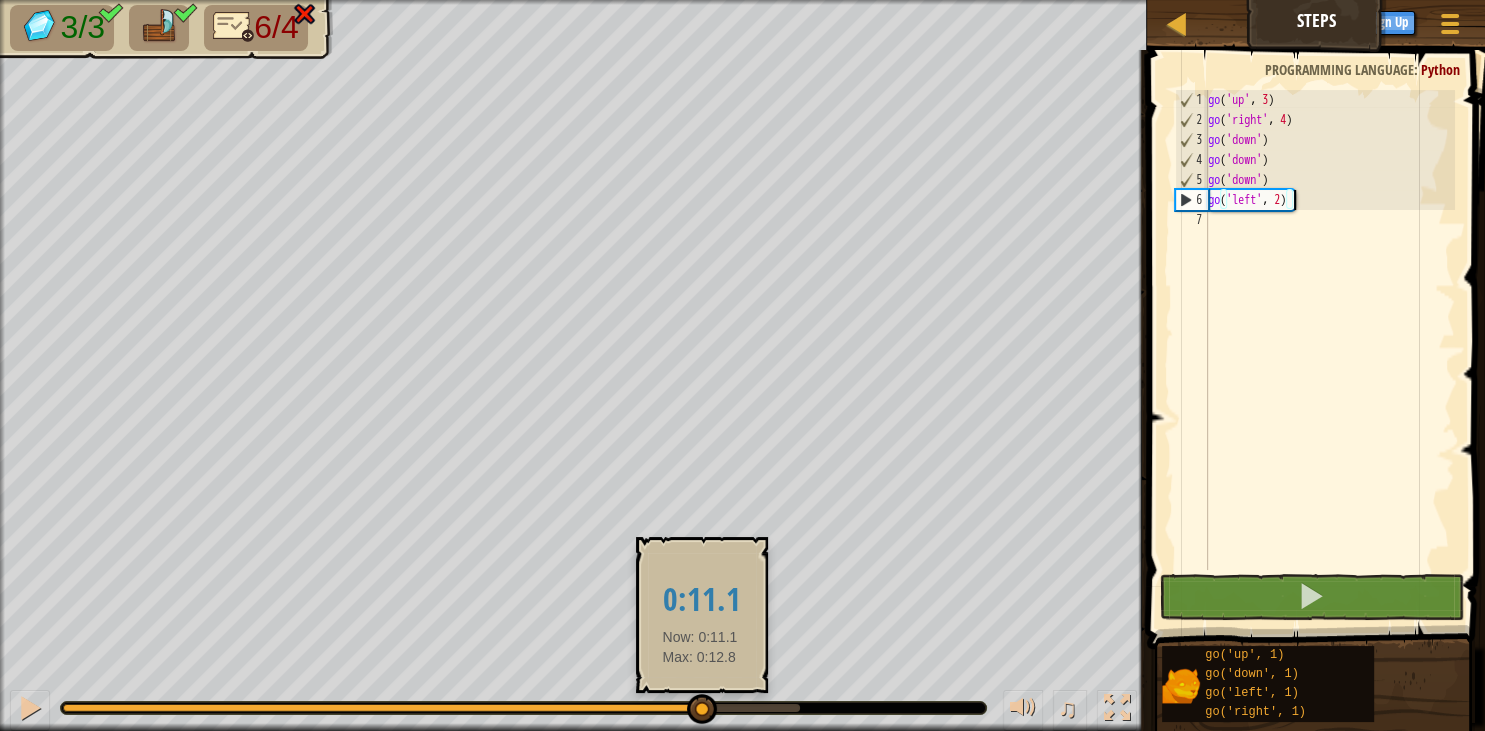 click at bounding box center (702, 709) 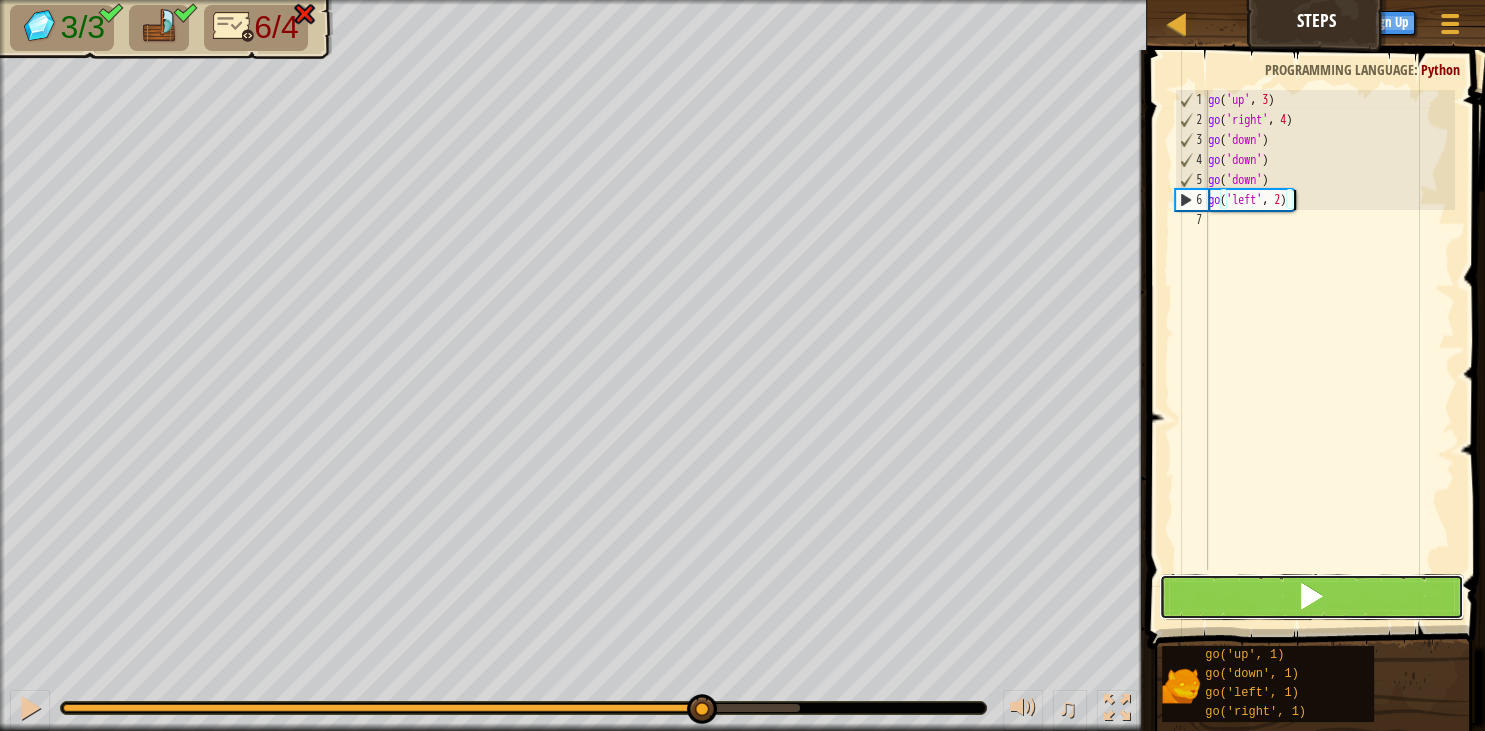 click at bounding box center (1311, 597) 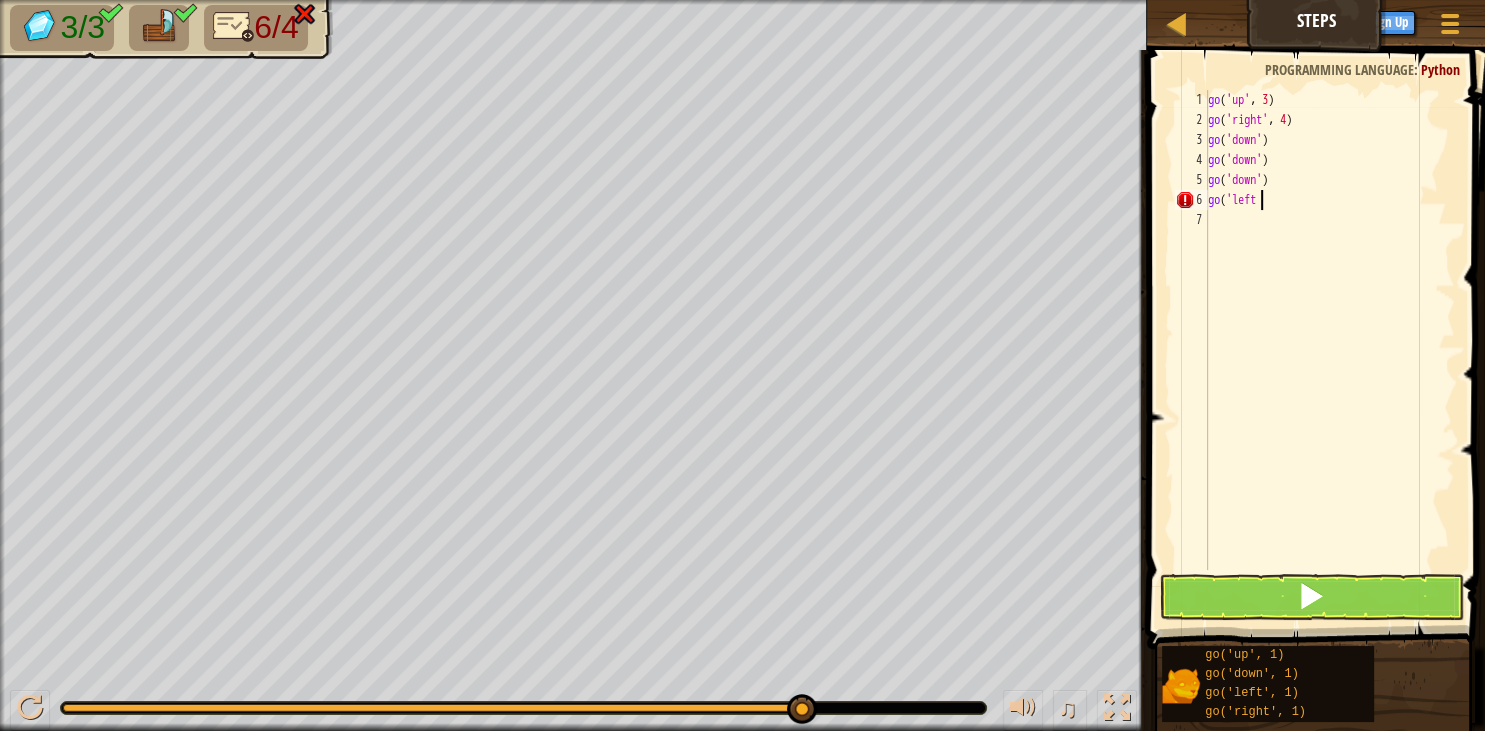 scroll, scrollTop: 9, scrollLeft: 4, axis: both 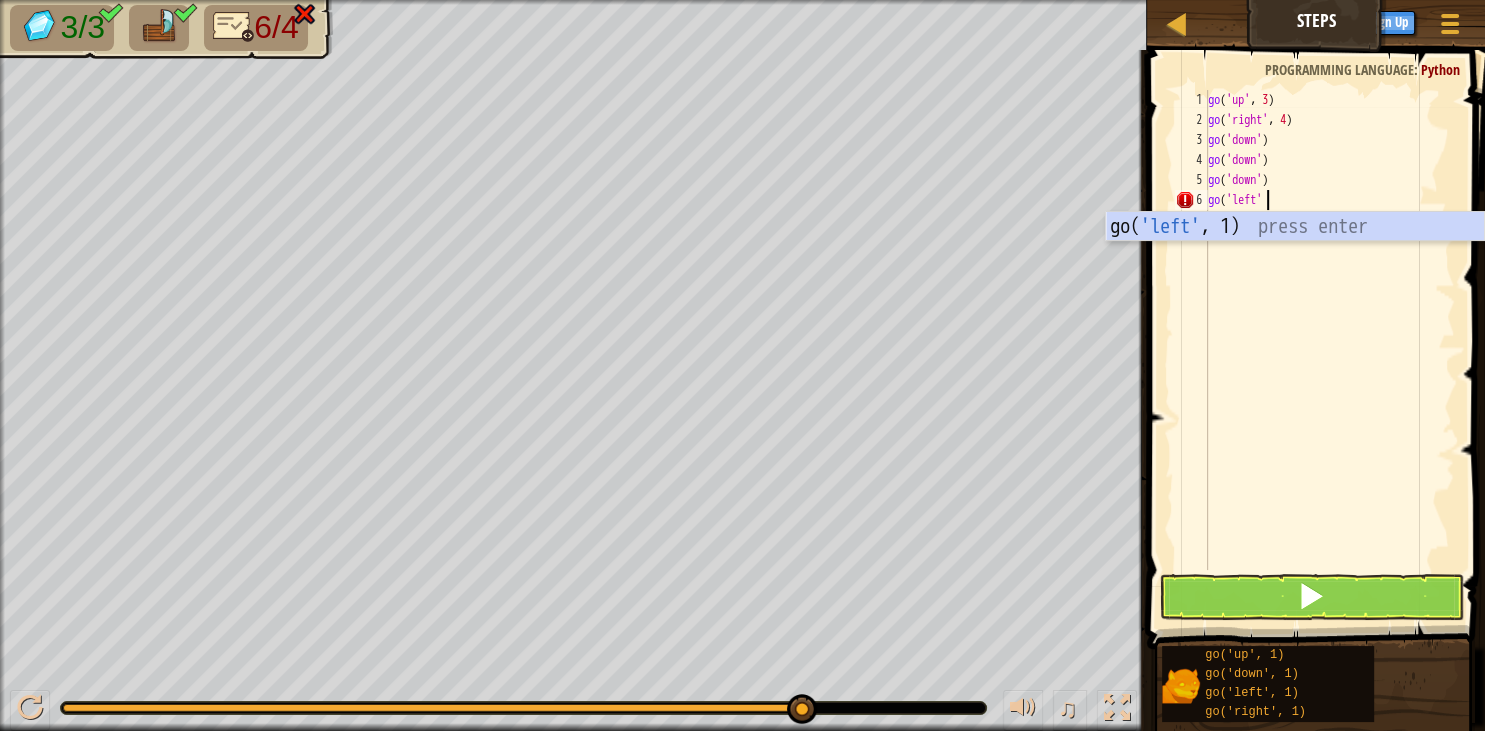 type on "go('left')" 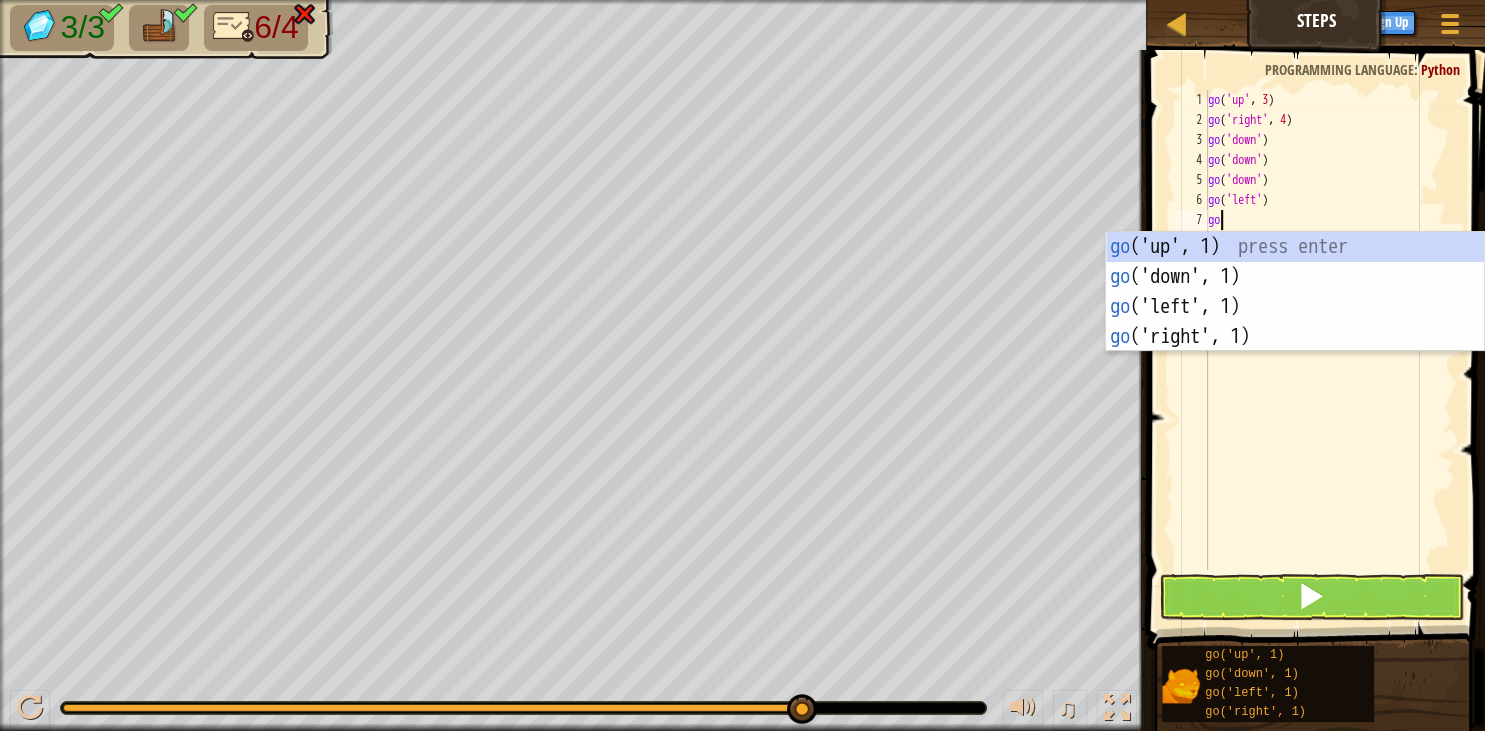 scroll, scrollTop: 9, scrollLeft: 0, axis: vertical 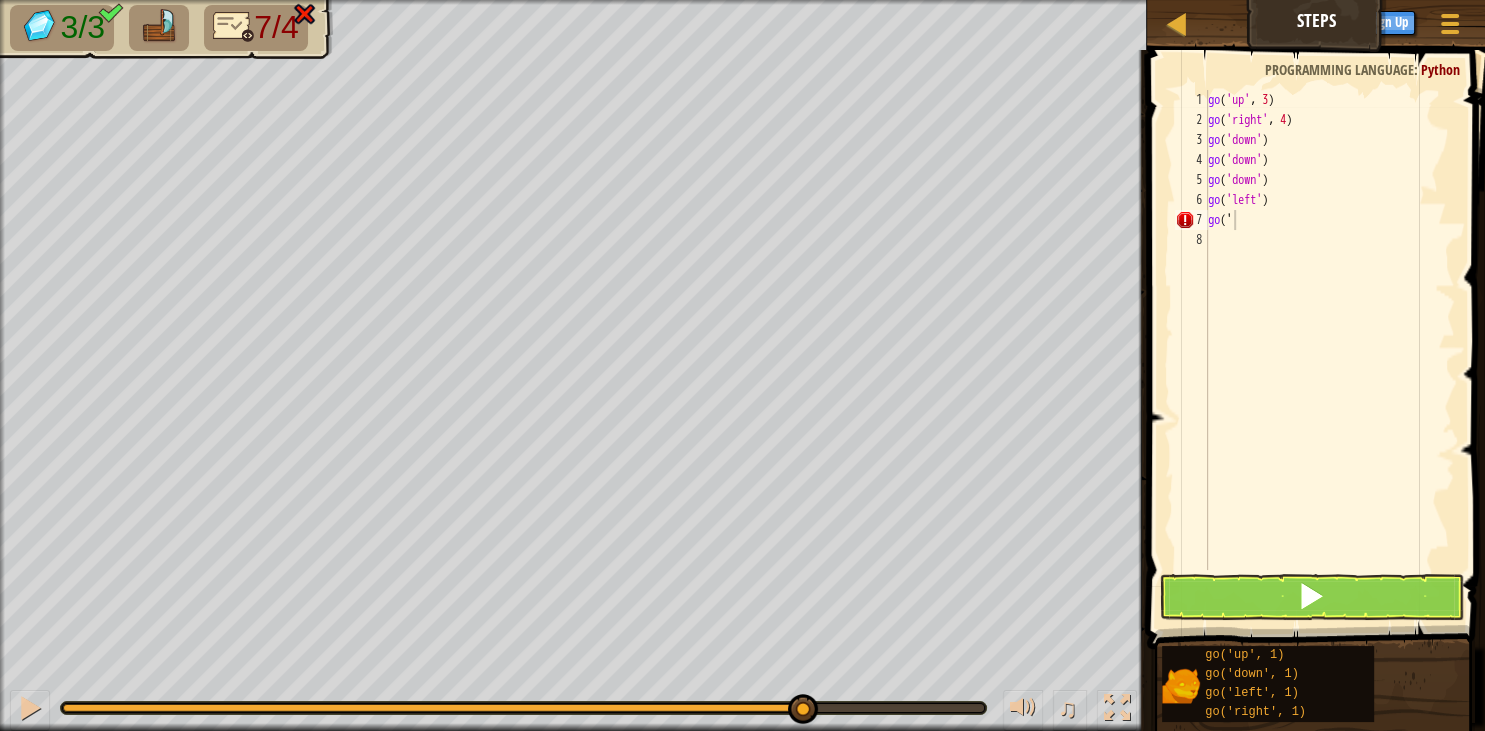 click on "♫" at bounding box center (573, 703) 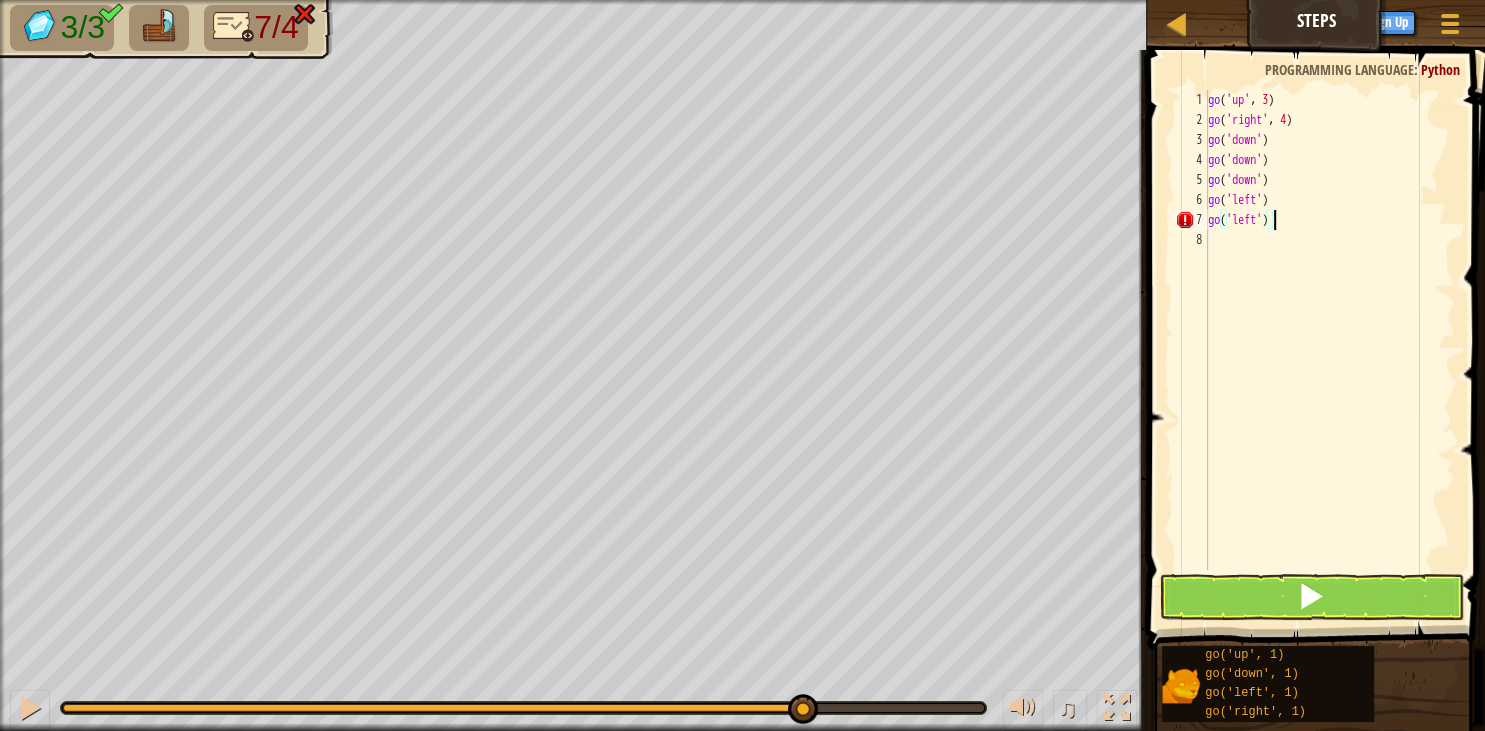 scroll, scrollTop: 9, scrollLeft: 4, axis: both 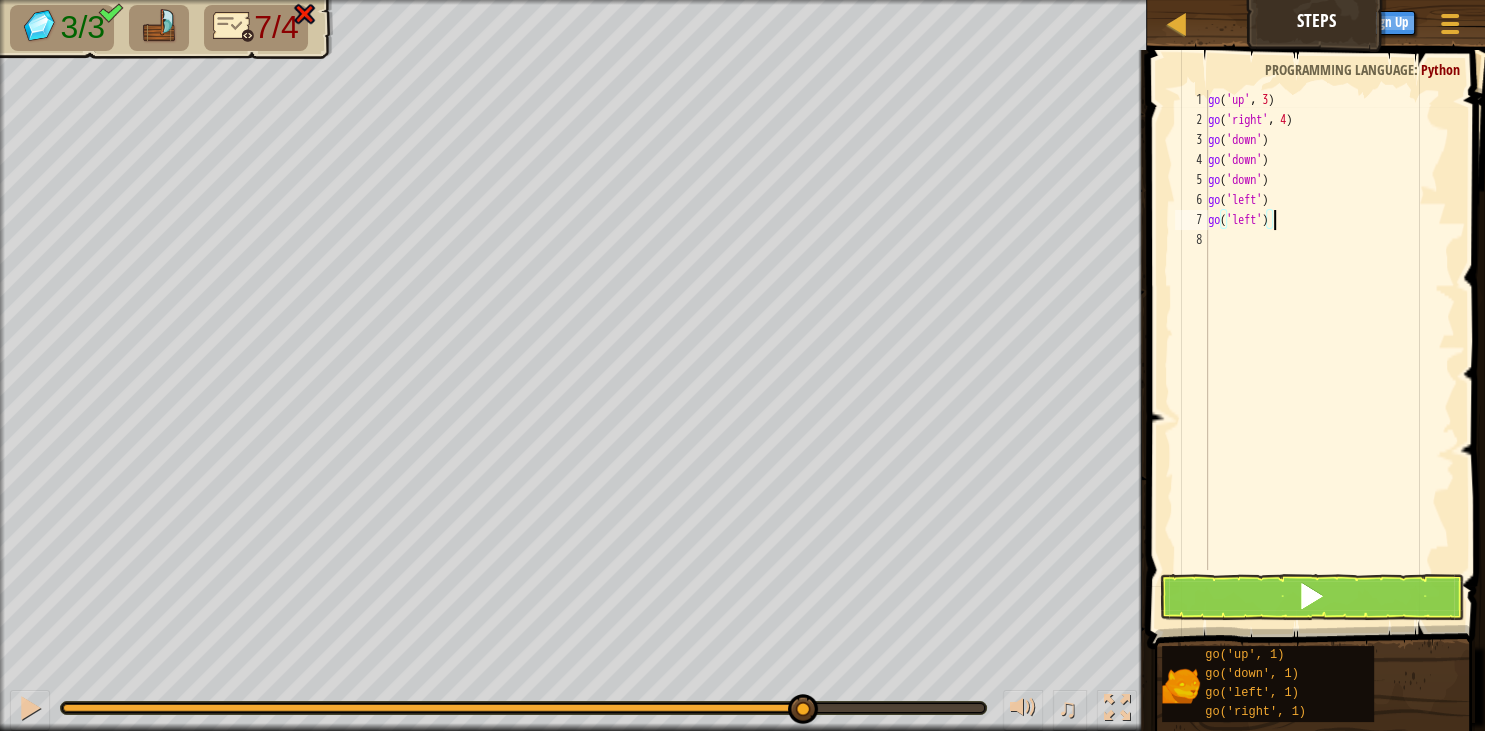 type on "go('left')" 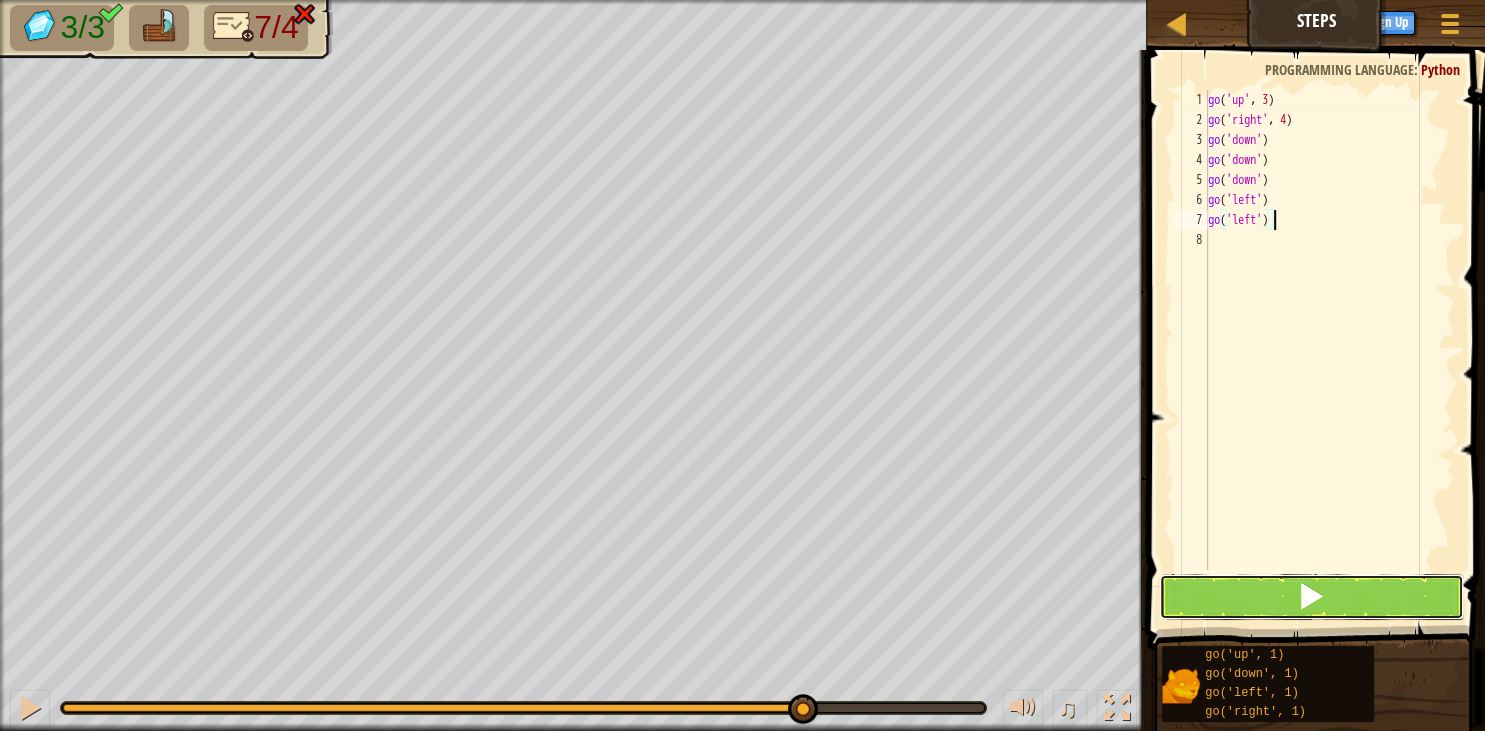 click at bounding box center [1311, 596] 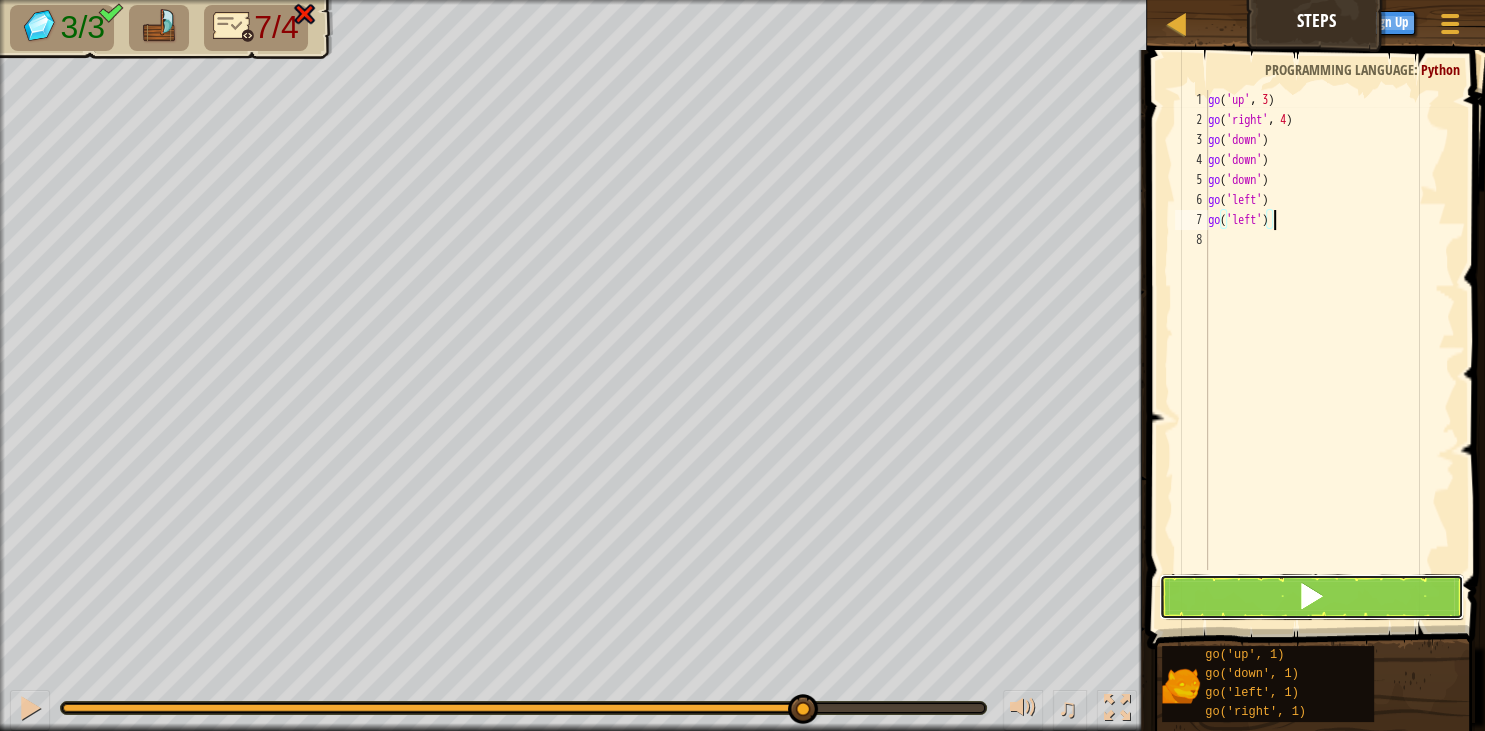 click at bounding box center (1311, 596) 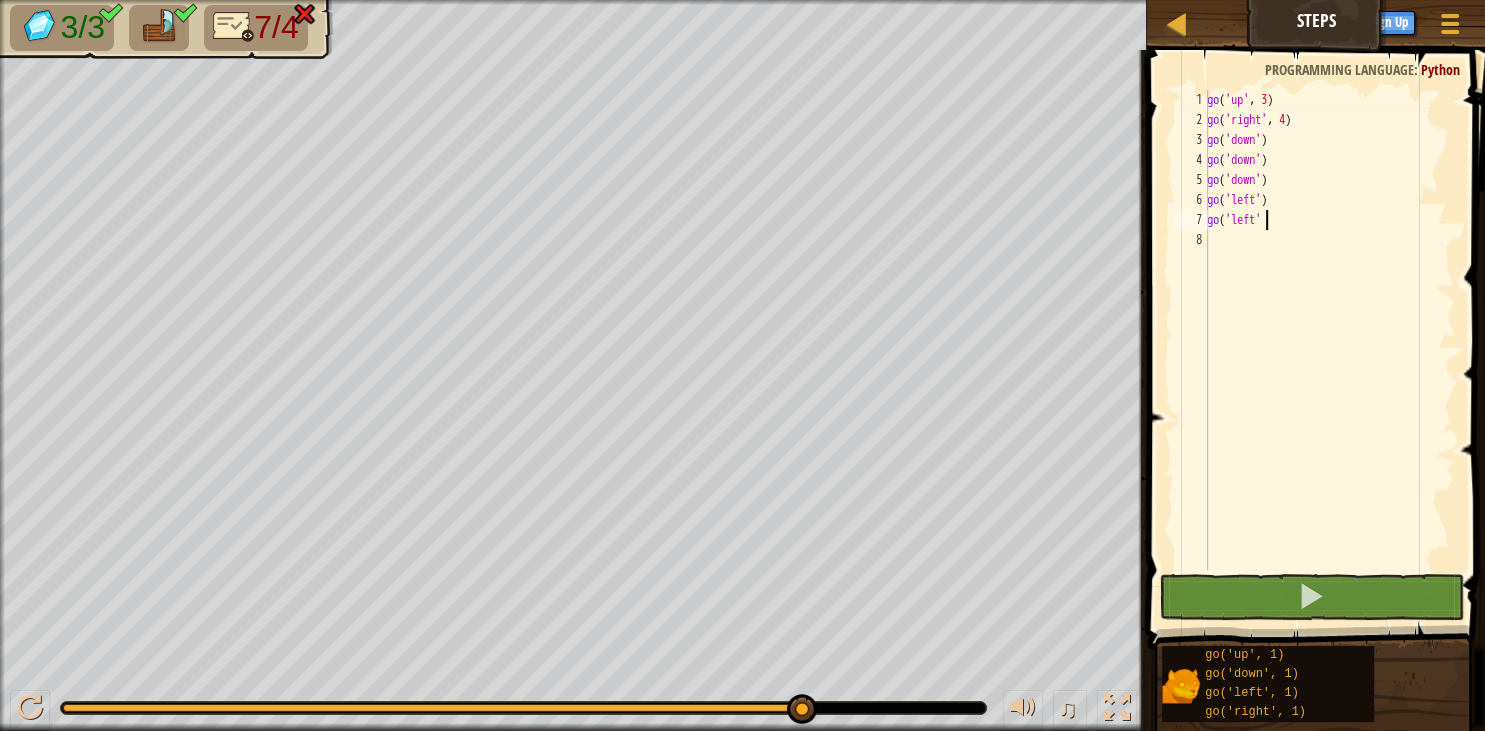 type on "g" 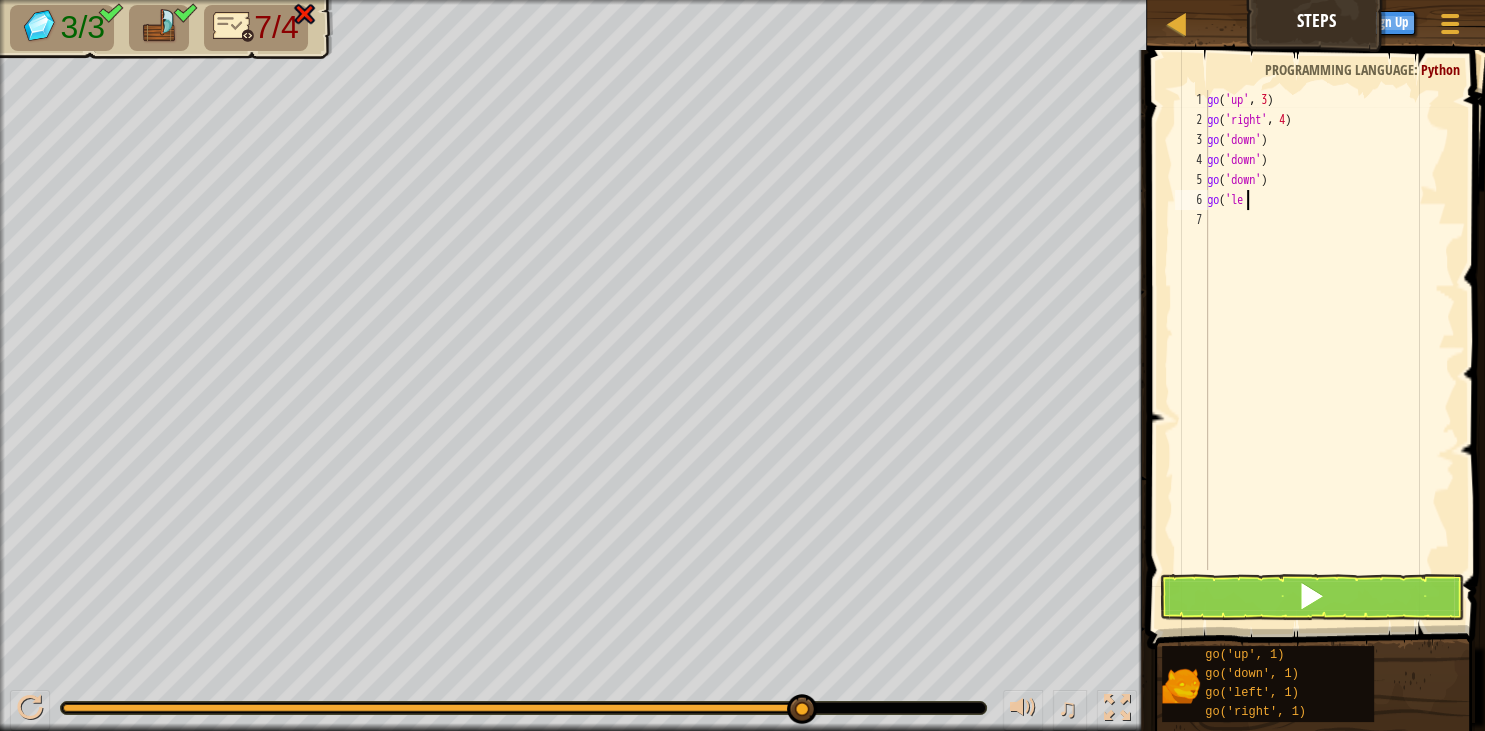 type on "g" 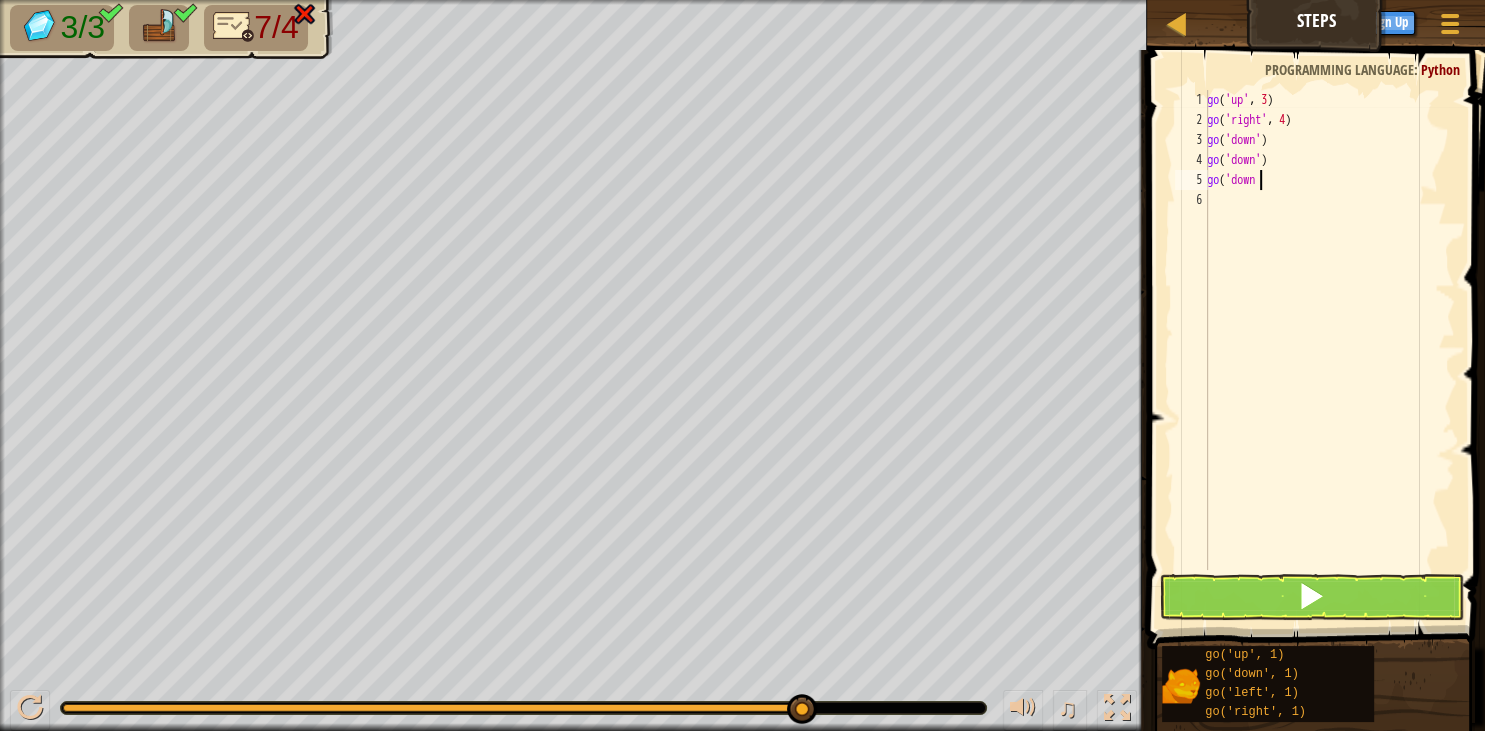 type on "g" 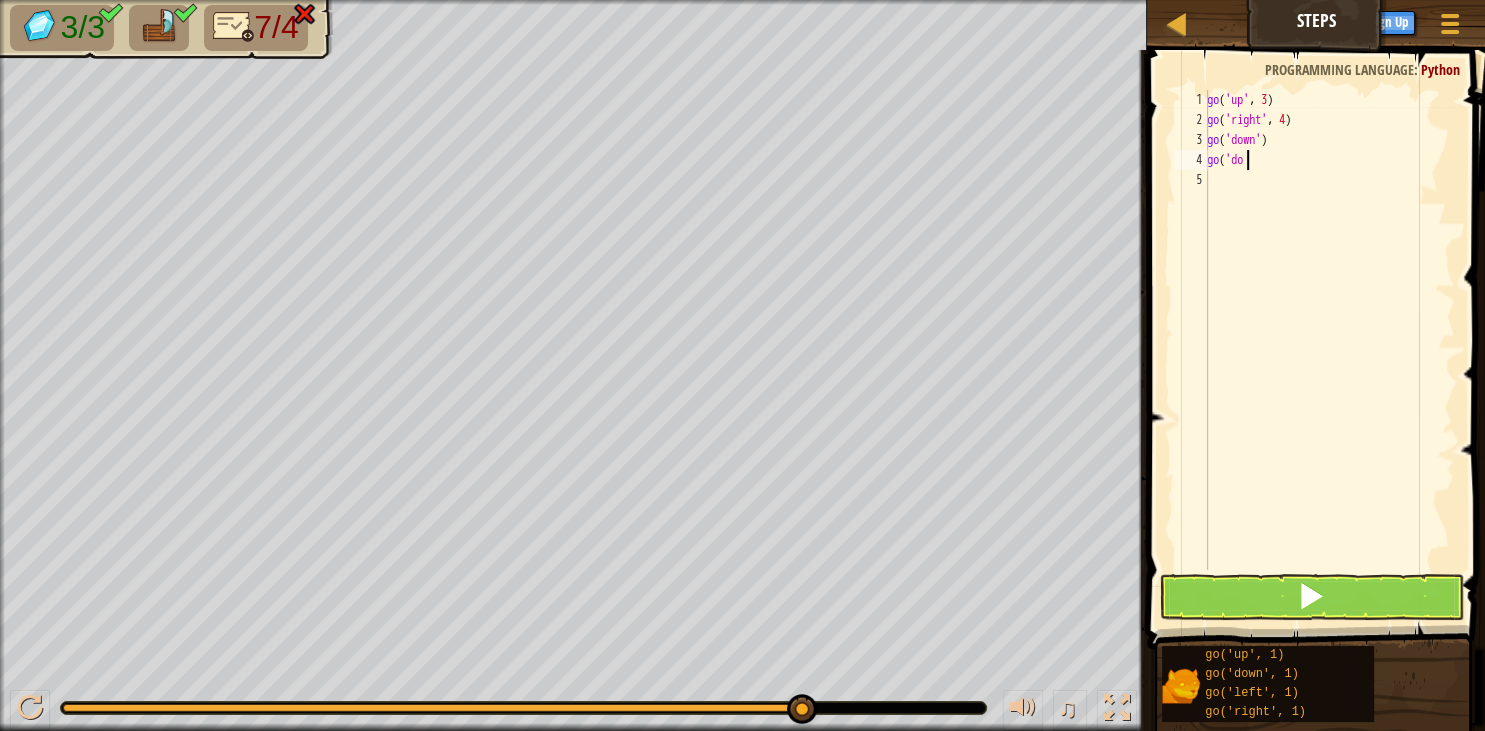 type on "g" 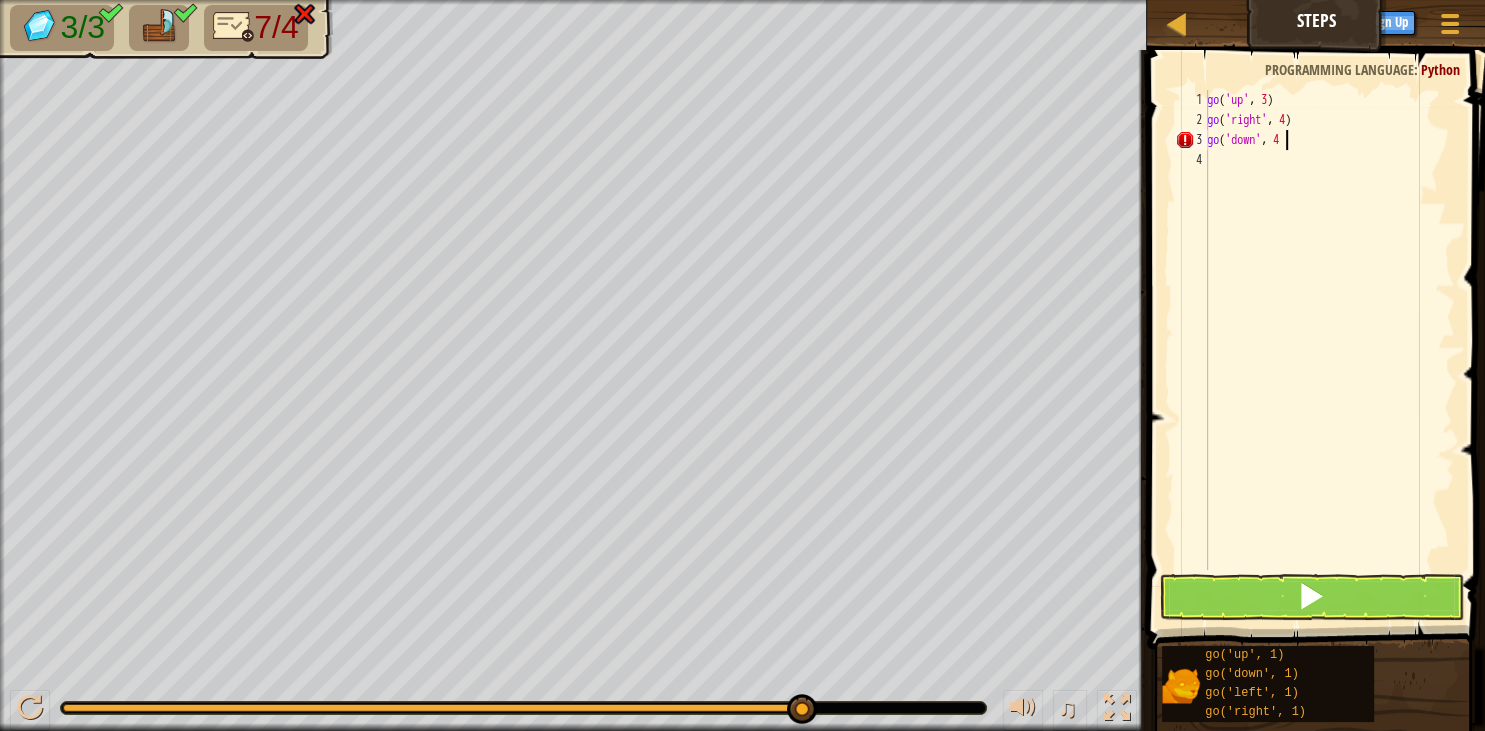 scroll, scrollTop: 9, scrollLeft: 5, axis: both 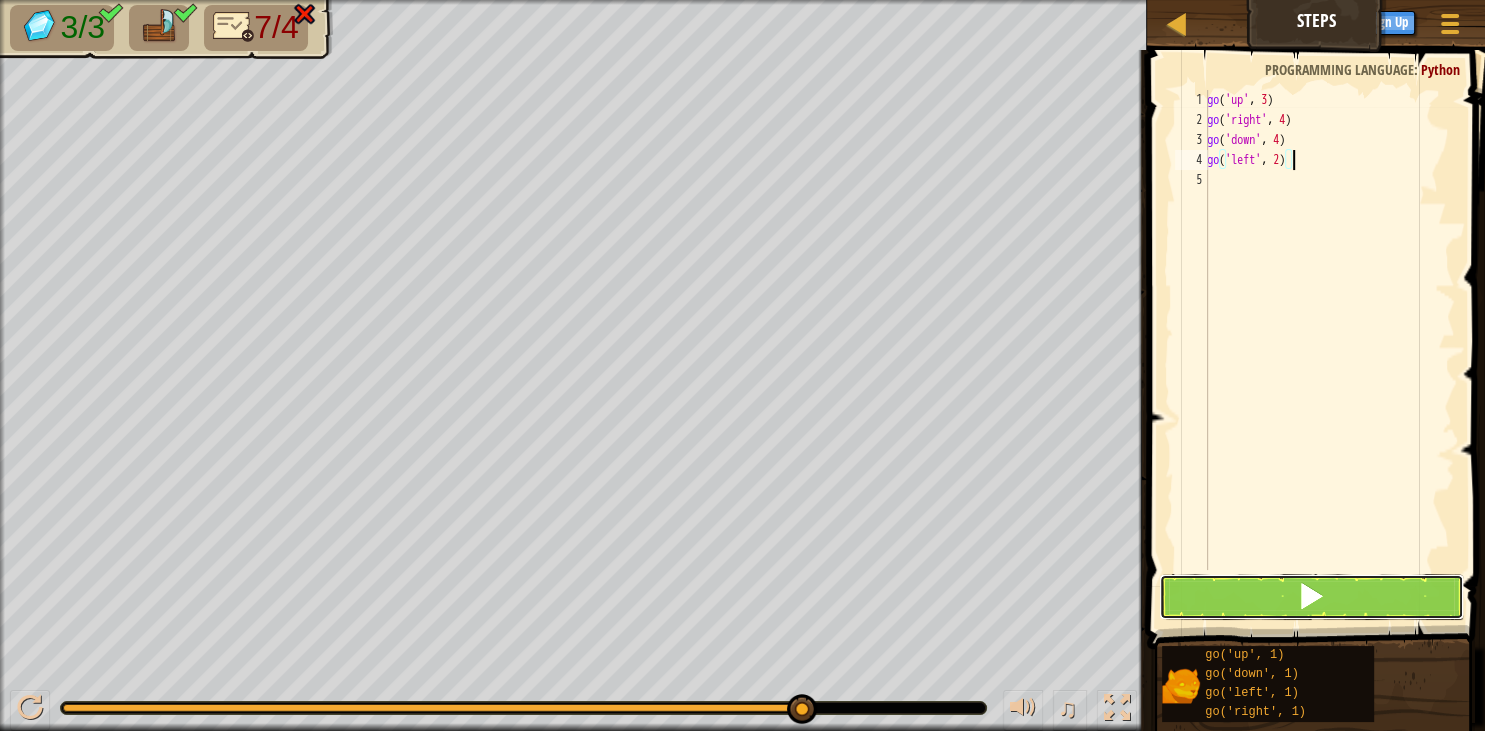 click at bounding box center (1311, 597) 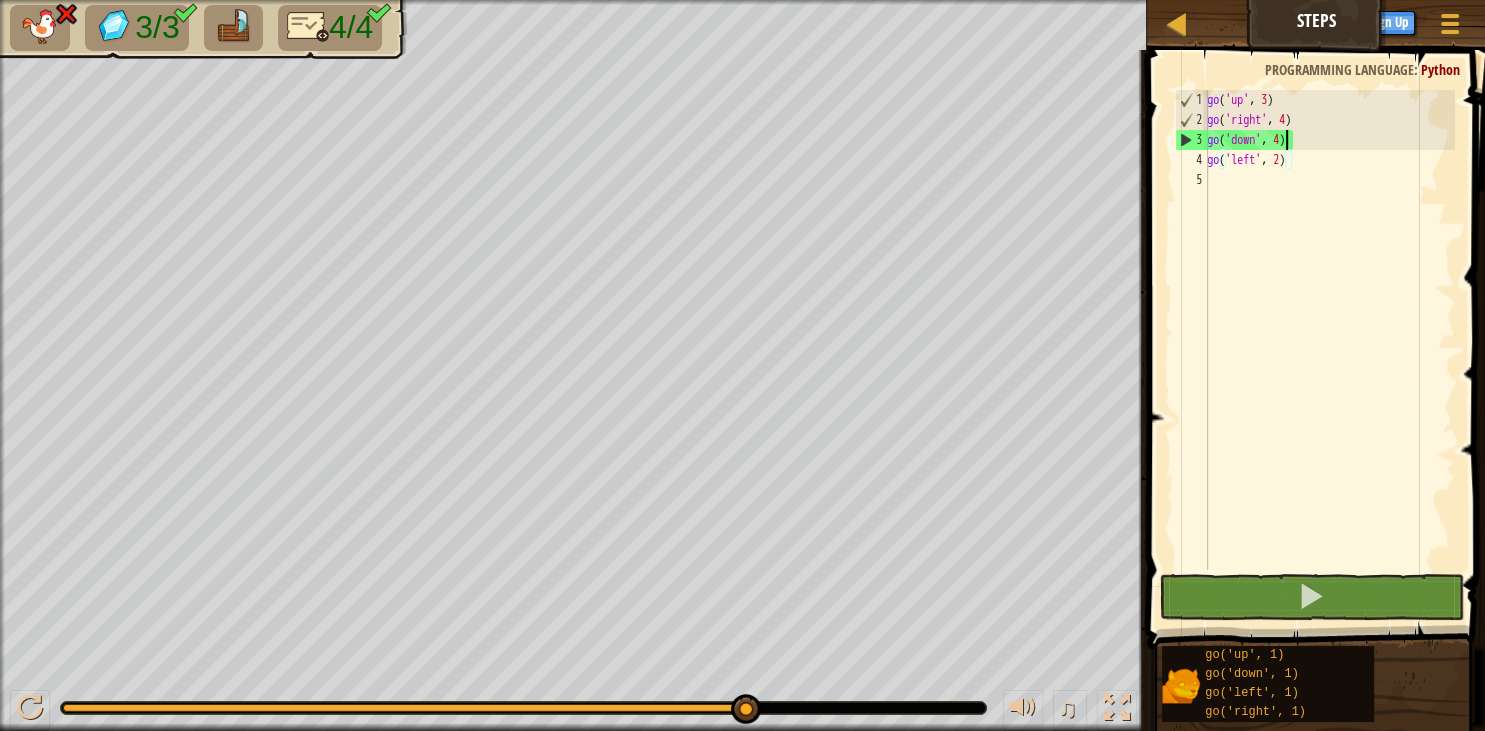 click on "go ( 'up' ,   3 ) go ( 'right' ,   4 ) go ( 'down' ,   4 ) go ( 'left' ,   2 )" at bounding box center [1329, 350] 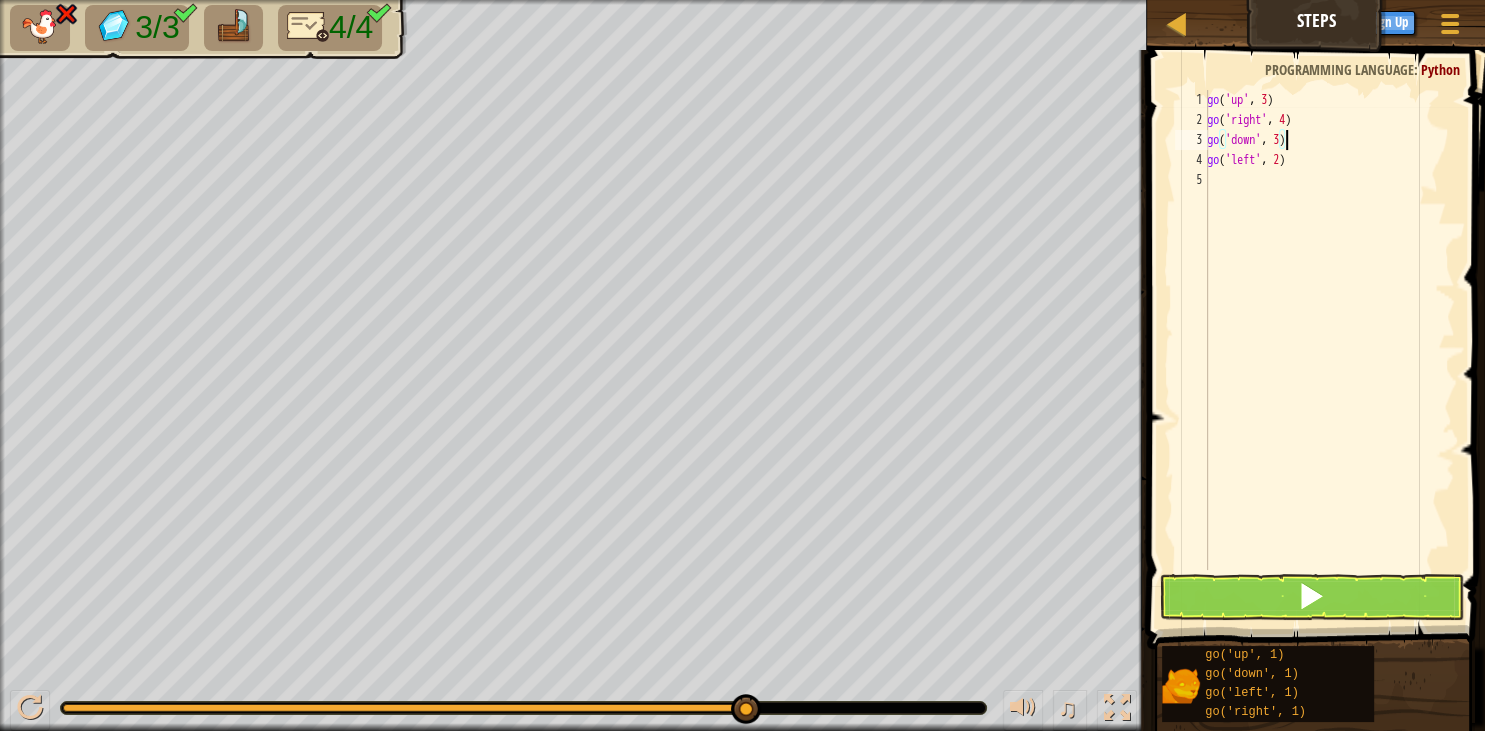 scroll, scrollTop: 9, scrollLeft: 5, axis: both 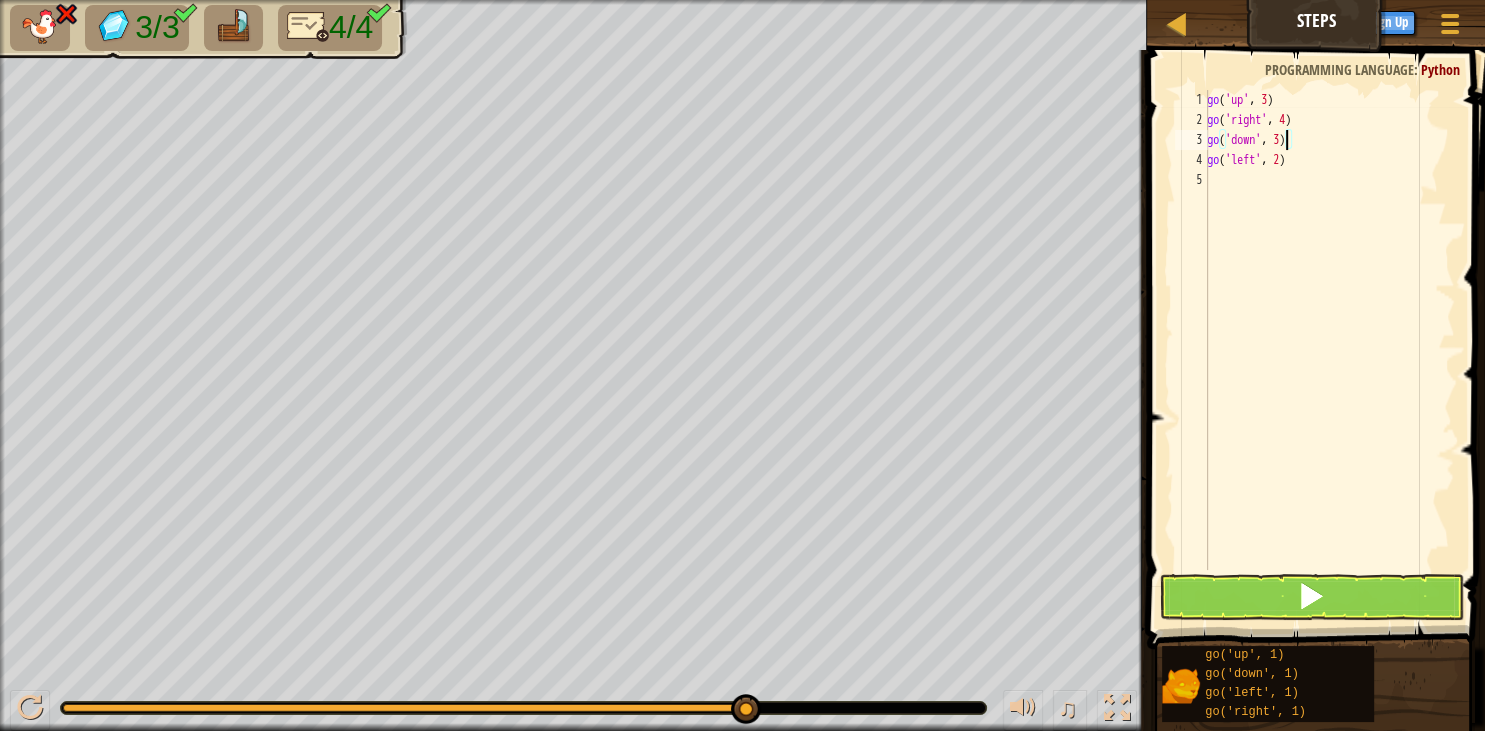 type on "go('down', 3)" 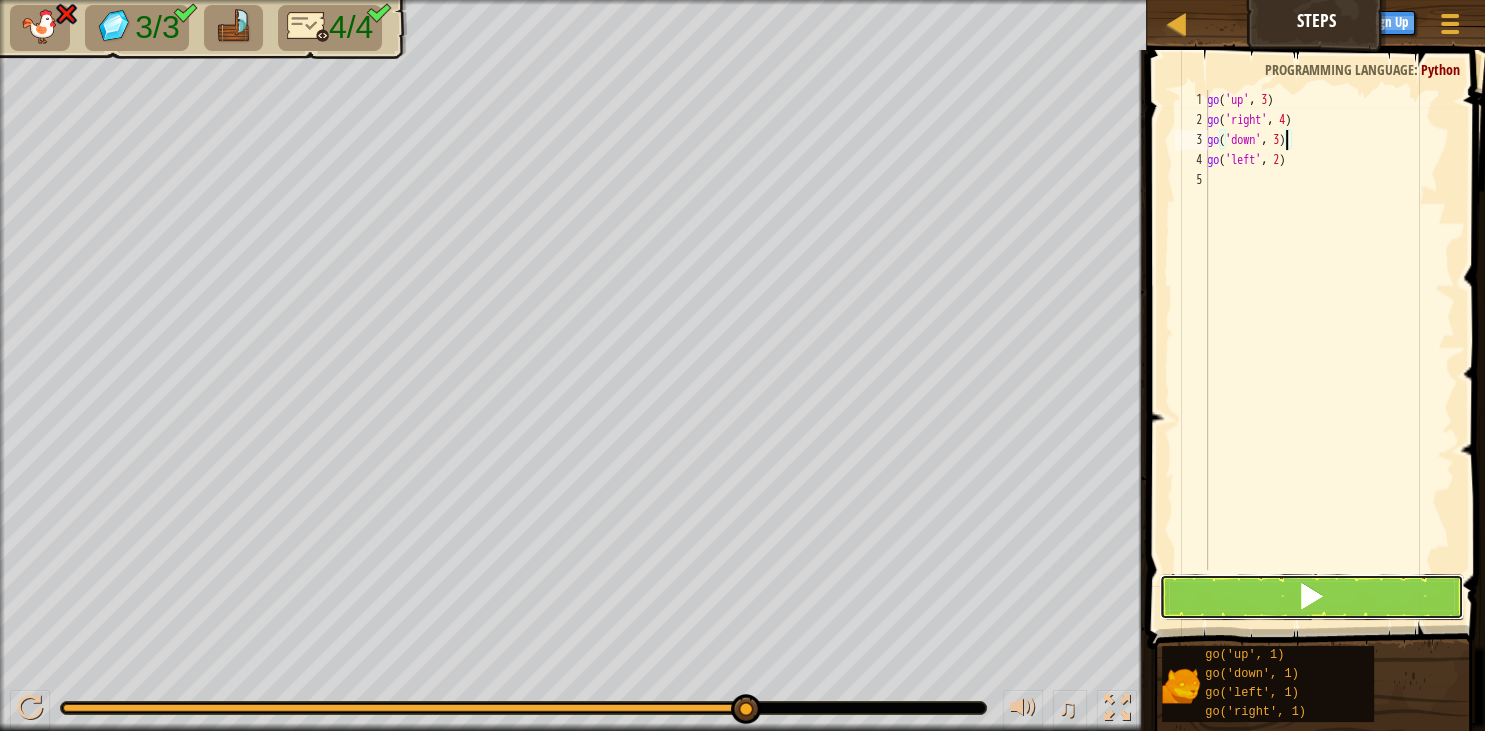 click at bounding box center [1311, 597] 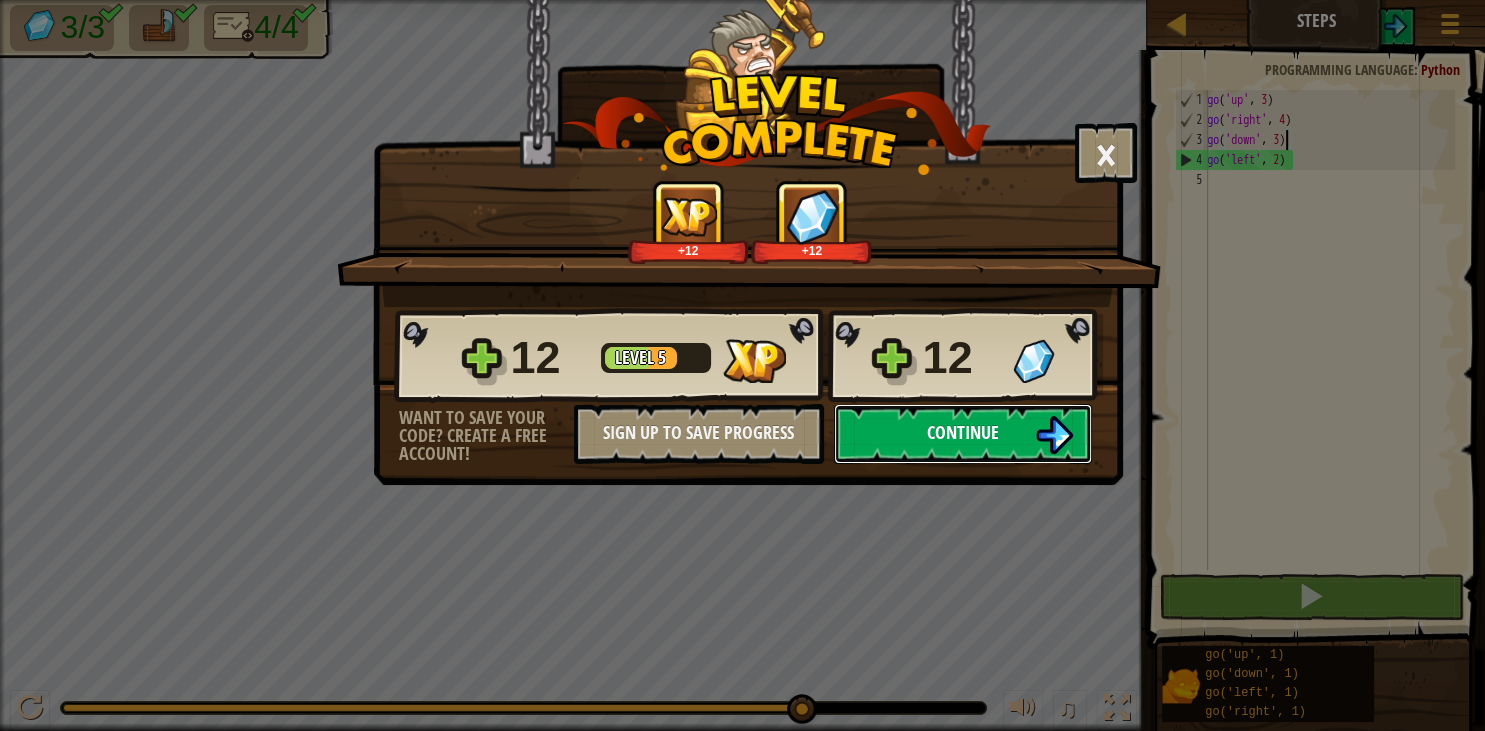 click on "Continue" at bounding box center [963, 432] 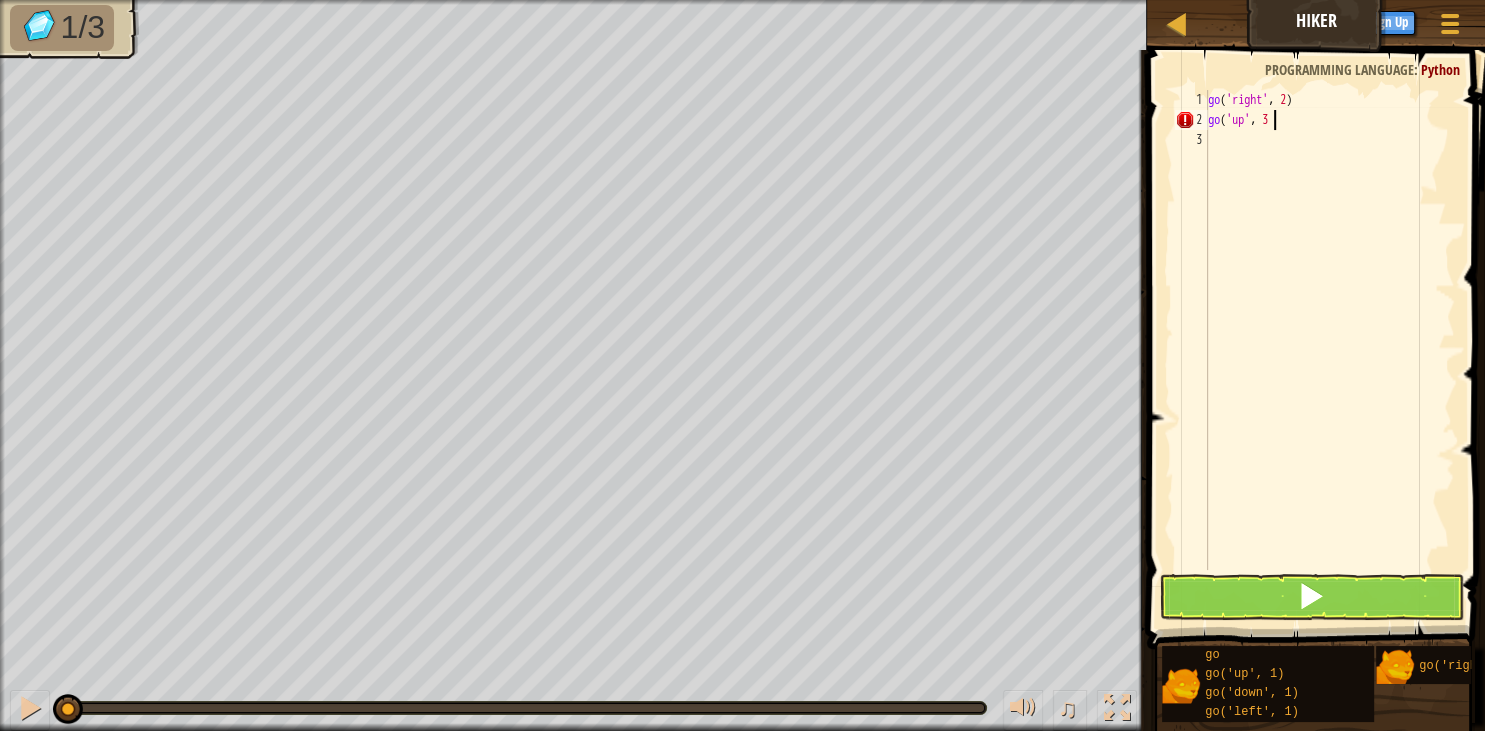 scroll, scrollTop: 9, scrollLeft: 4, axis: both 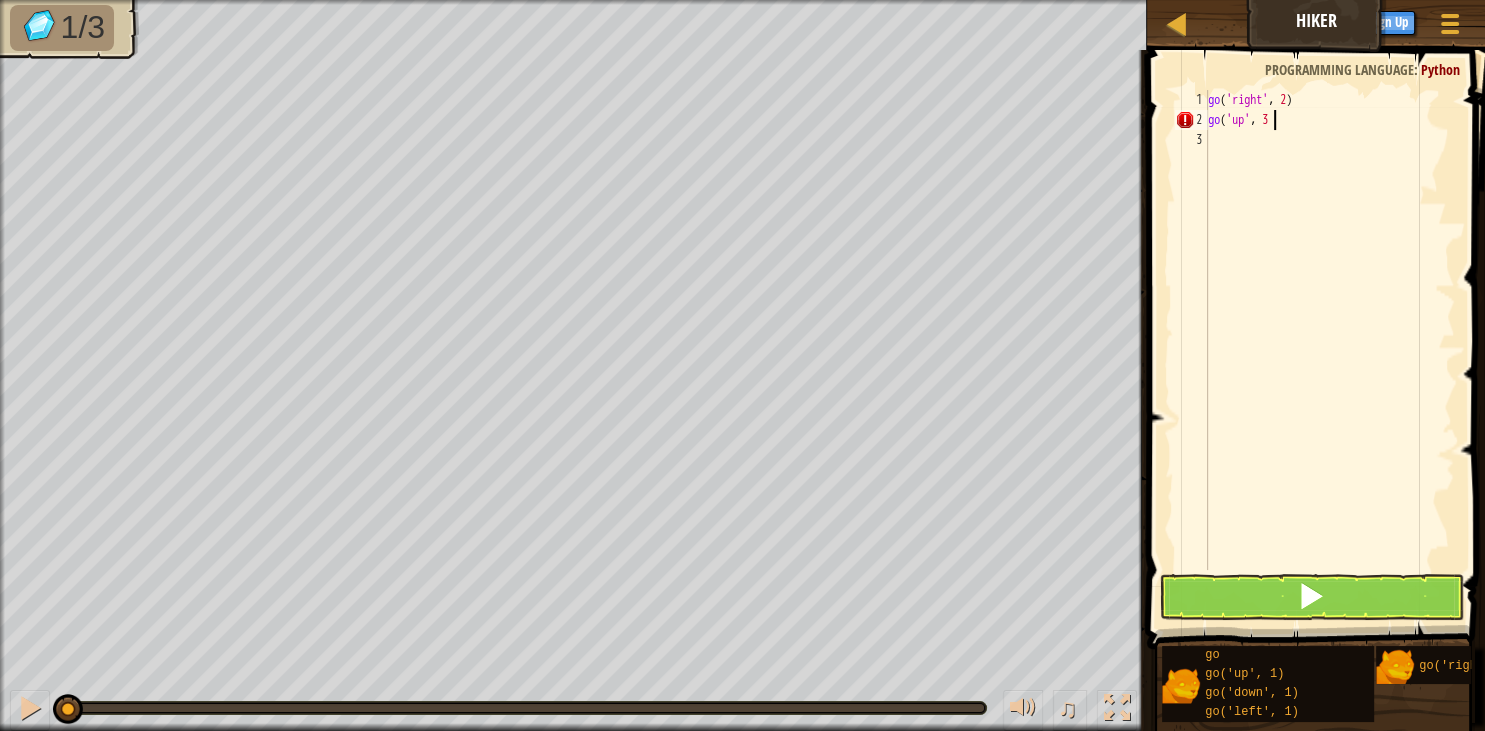 type on "go('up', 3)" 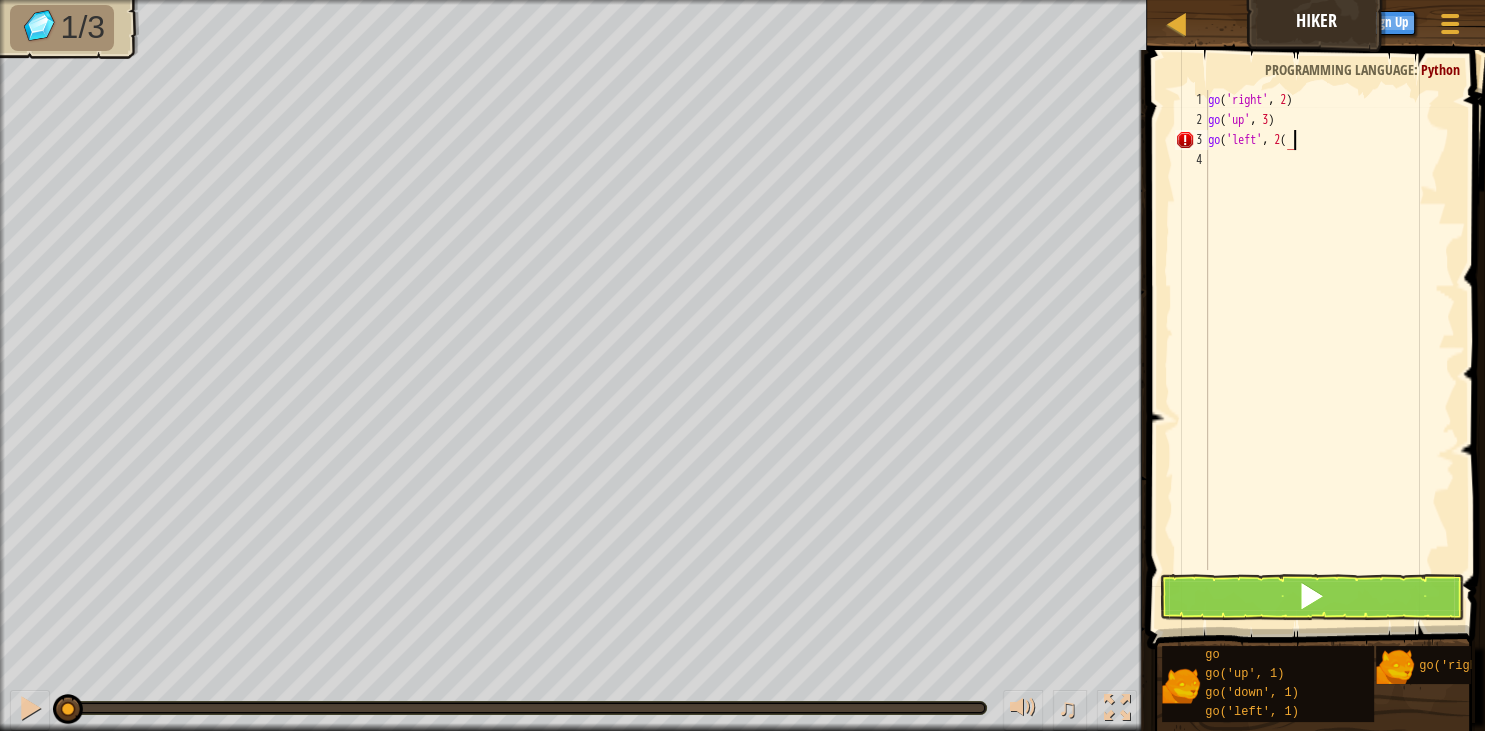 scroll, scrollTop: 9, scrollLeft: 5, axis: both 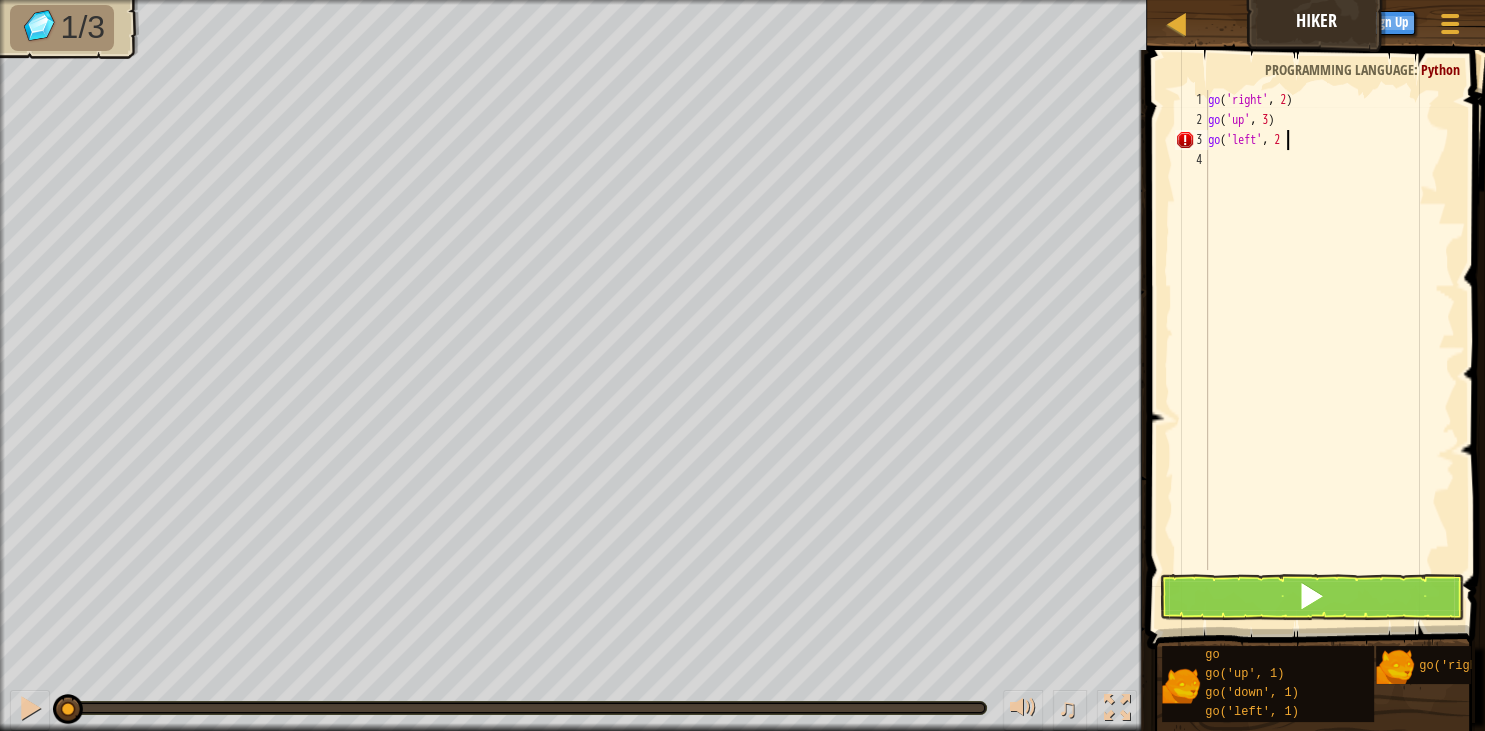 type on "go('left', 2)" 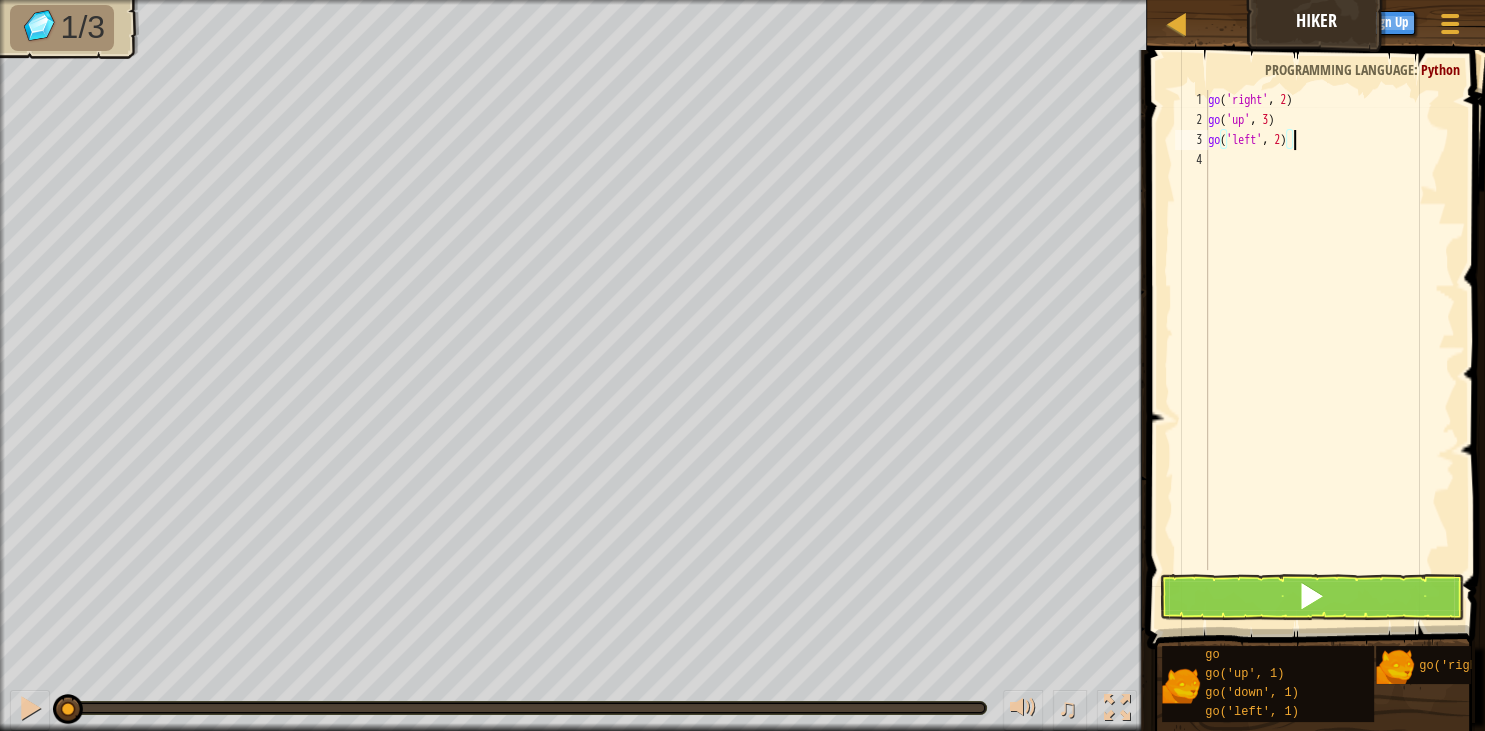 scroll, scrollTop: 0, scrollLeft: 0, axis: both 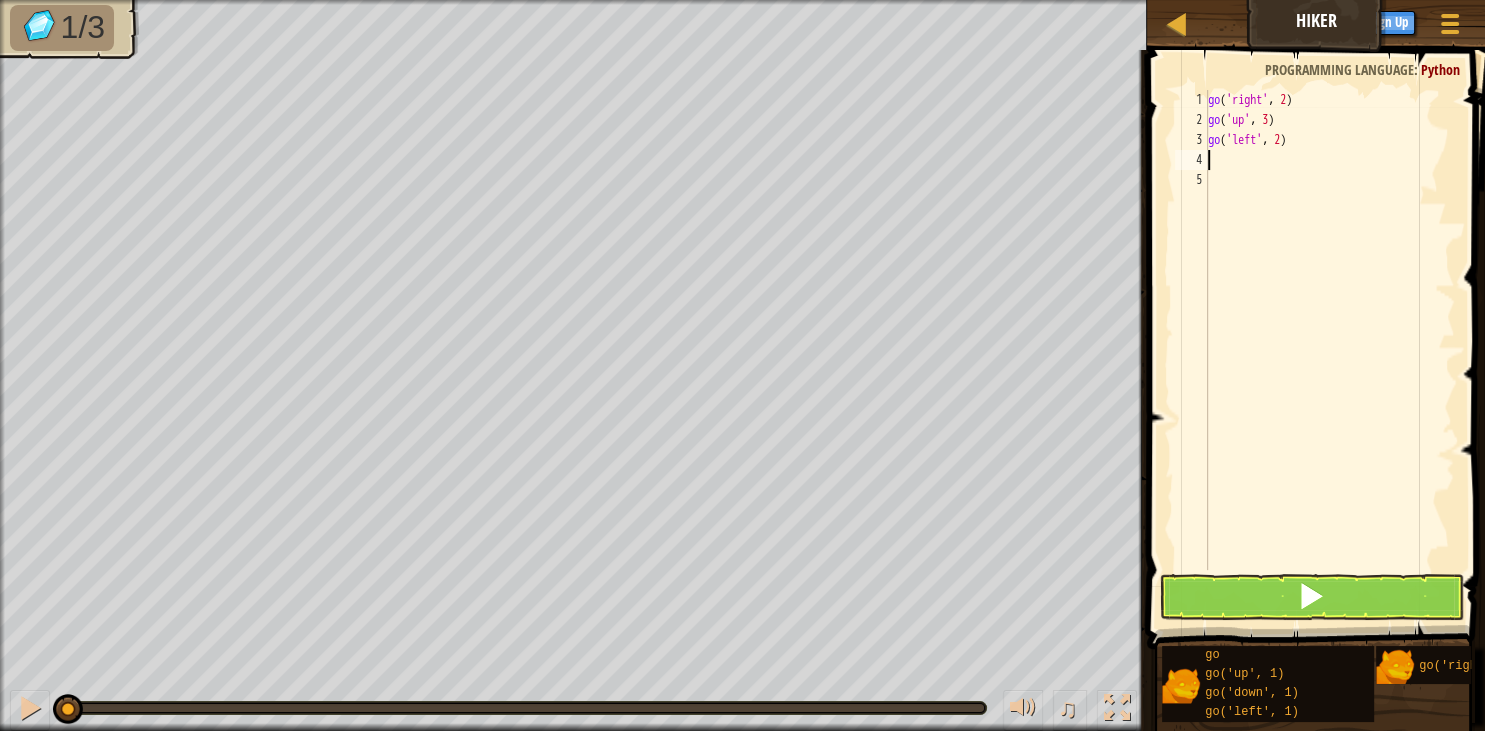 type on "g" 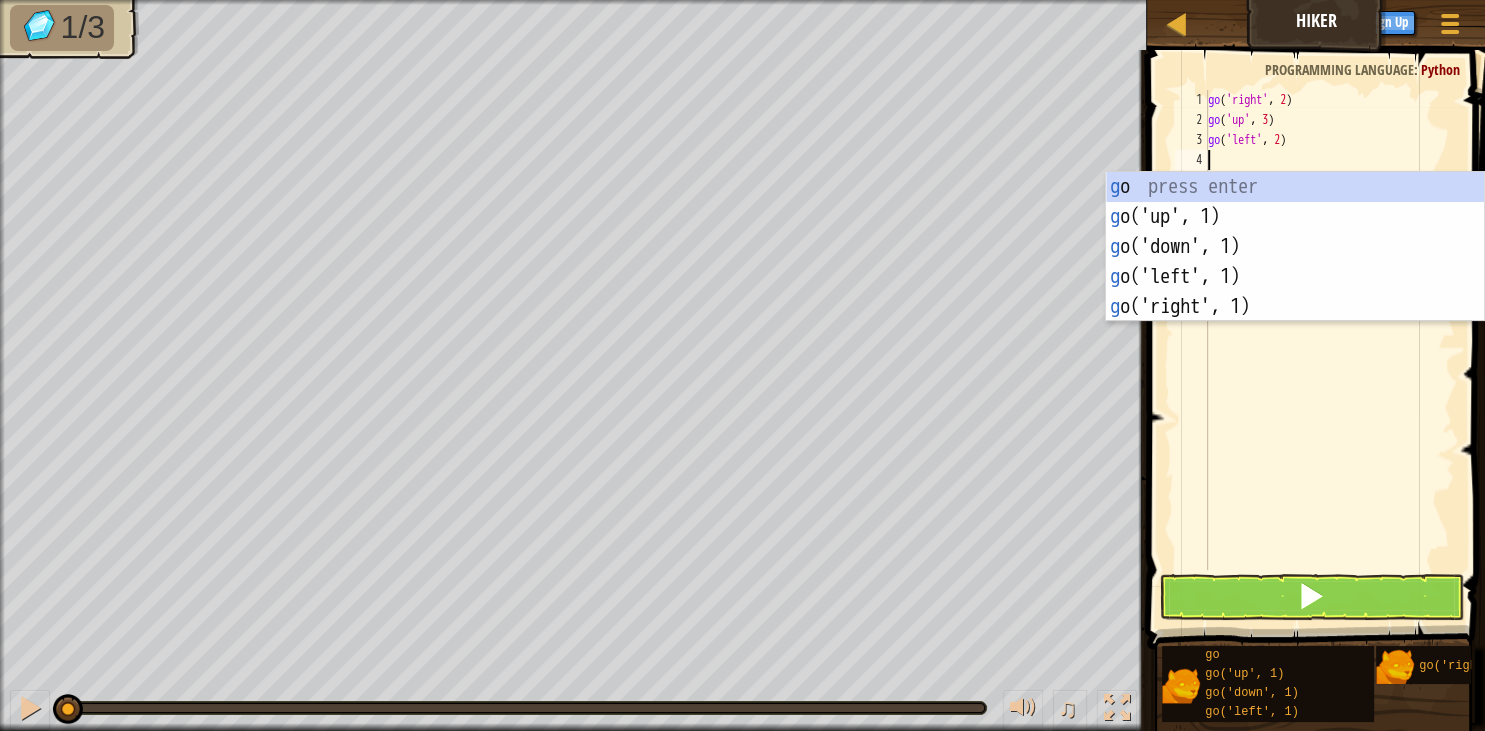 scroll, scrollTop: 0, scrollLeft: 0, axis: both 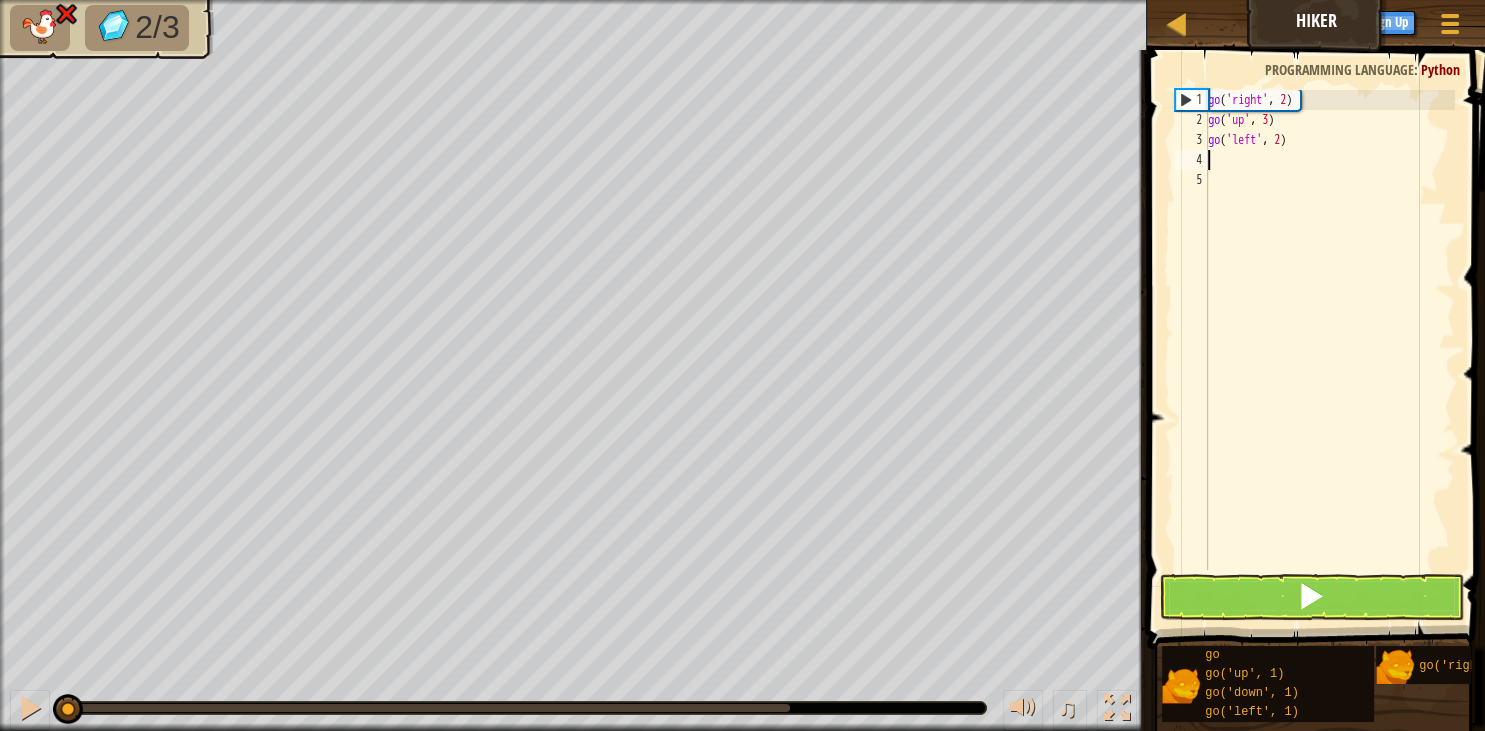 click on "go ( 'right' ,   2 ) go ( 'up' ,   3 ) go ( 'left' ,   2 )" at bounding box center [1329, 350] 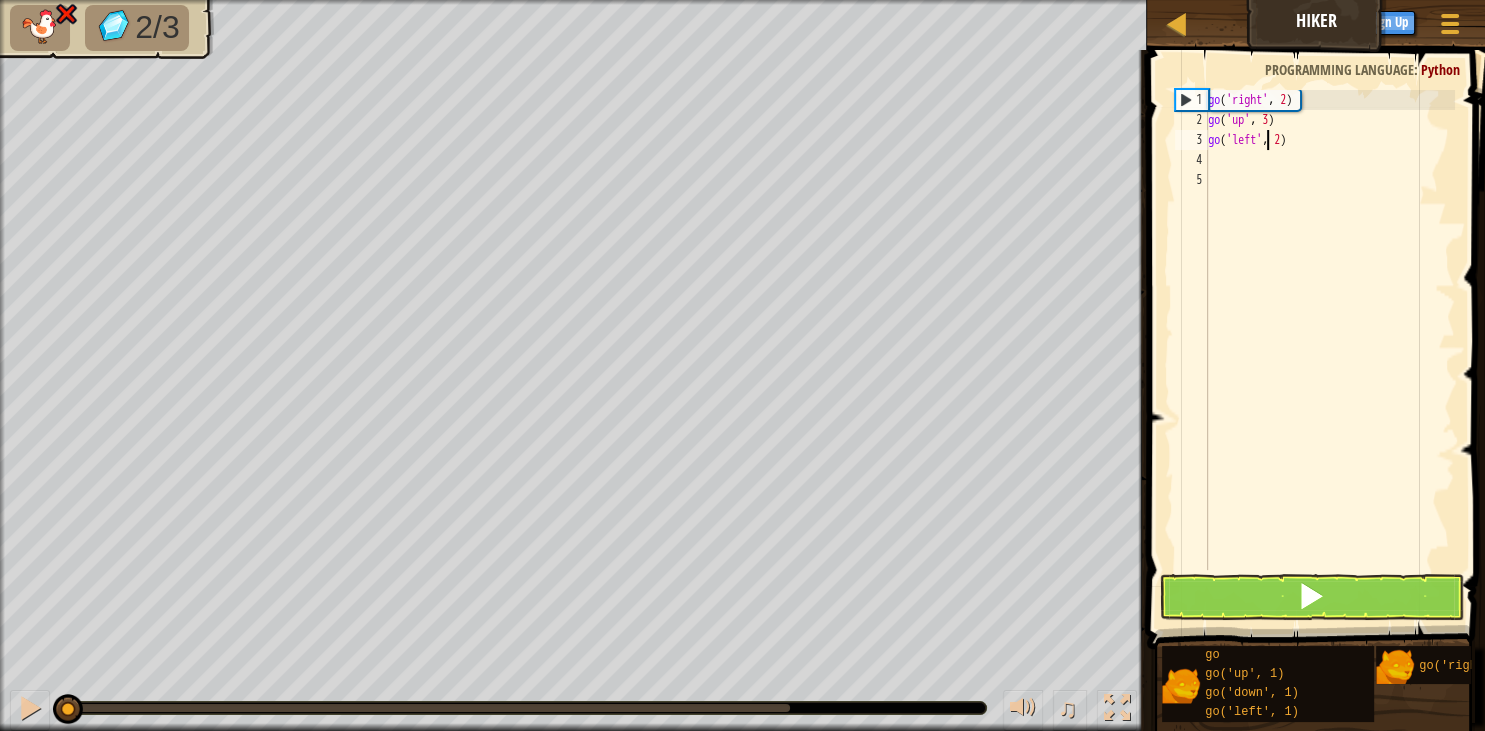 click on "go ( 'right' ,   2 ) go ( 'up' ,   3 ) go ( 'left' ,   2 )" at bounding box center [1329, 350] 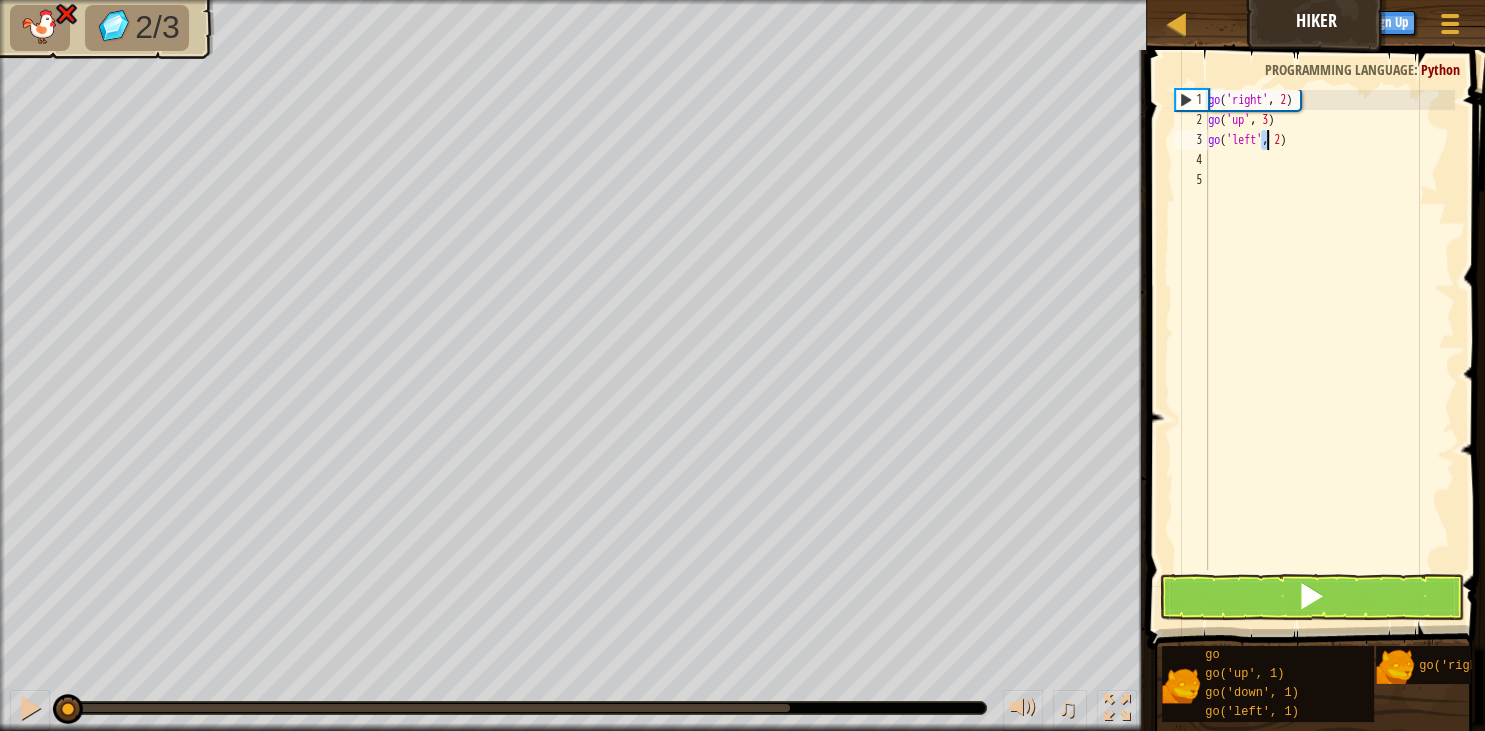 click on "go ( 'right' ,   2 ) go ( 'up' ,   3 ) go ( 'left' ,   2 )" at bounding box center [1329, 330] 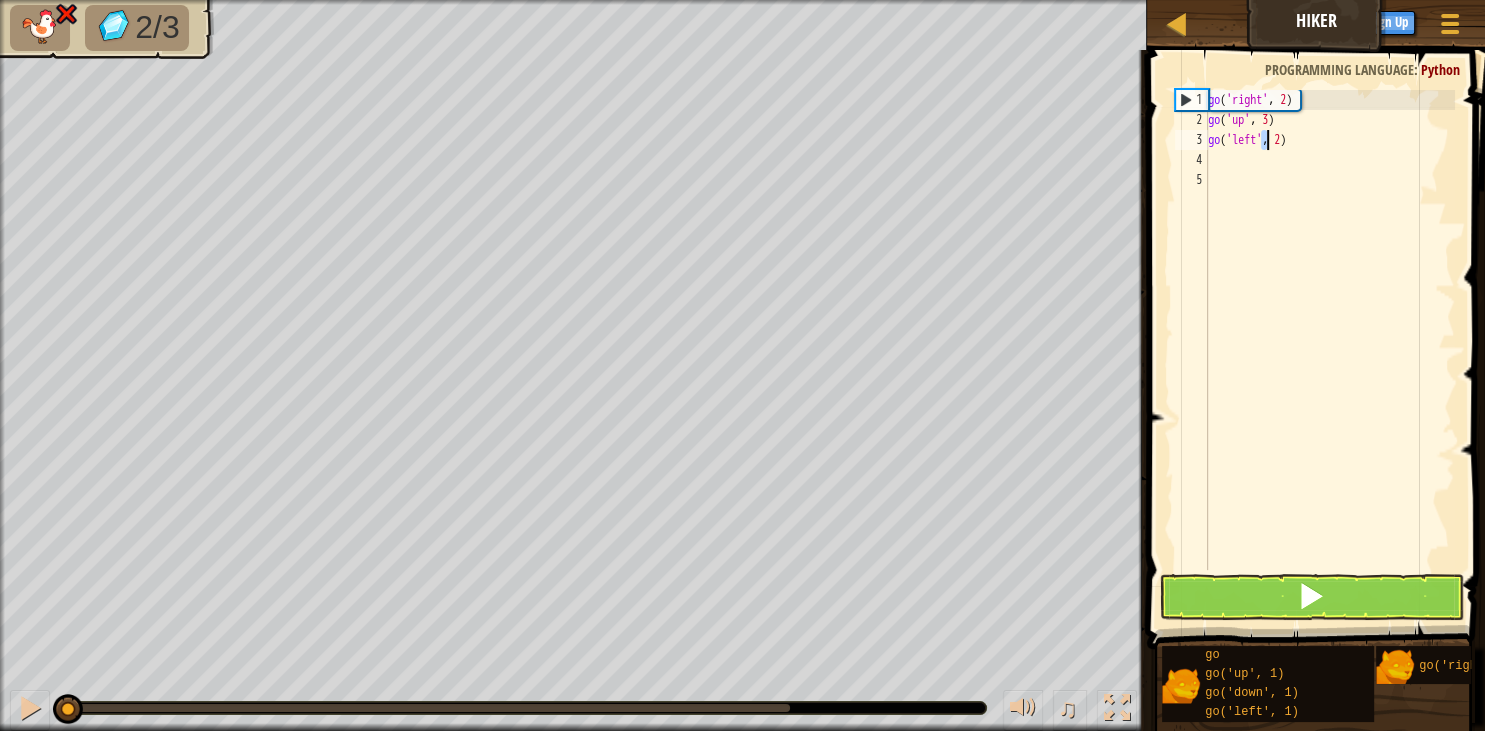 click on "go ( 'right' ,   2 ) go ( 'up' ,   3 ) go ( 'left' ,   2 )" at bounding box center [1329, 350] 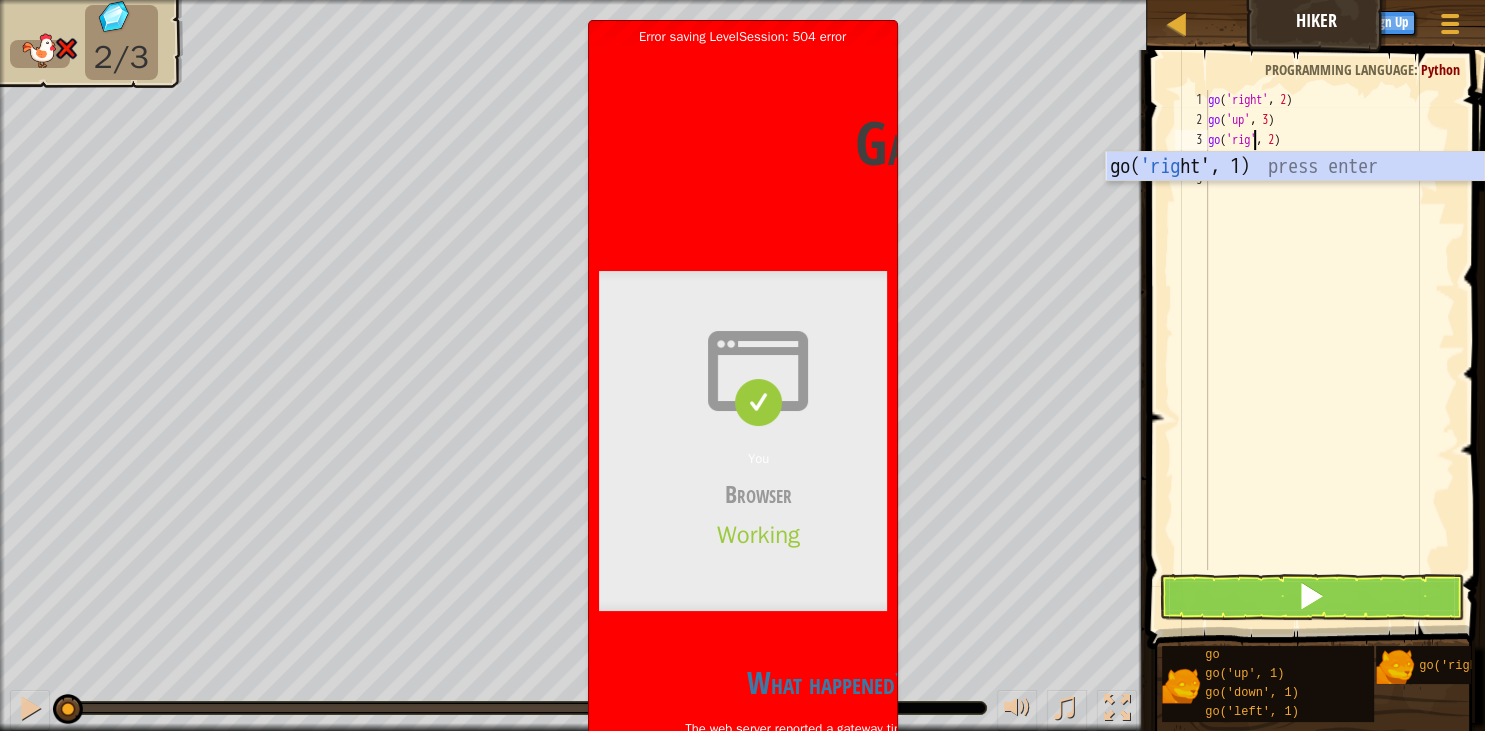 scroll, scrollTop: 9, scrollLeft: 4, axis: both 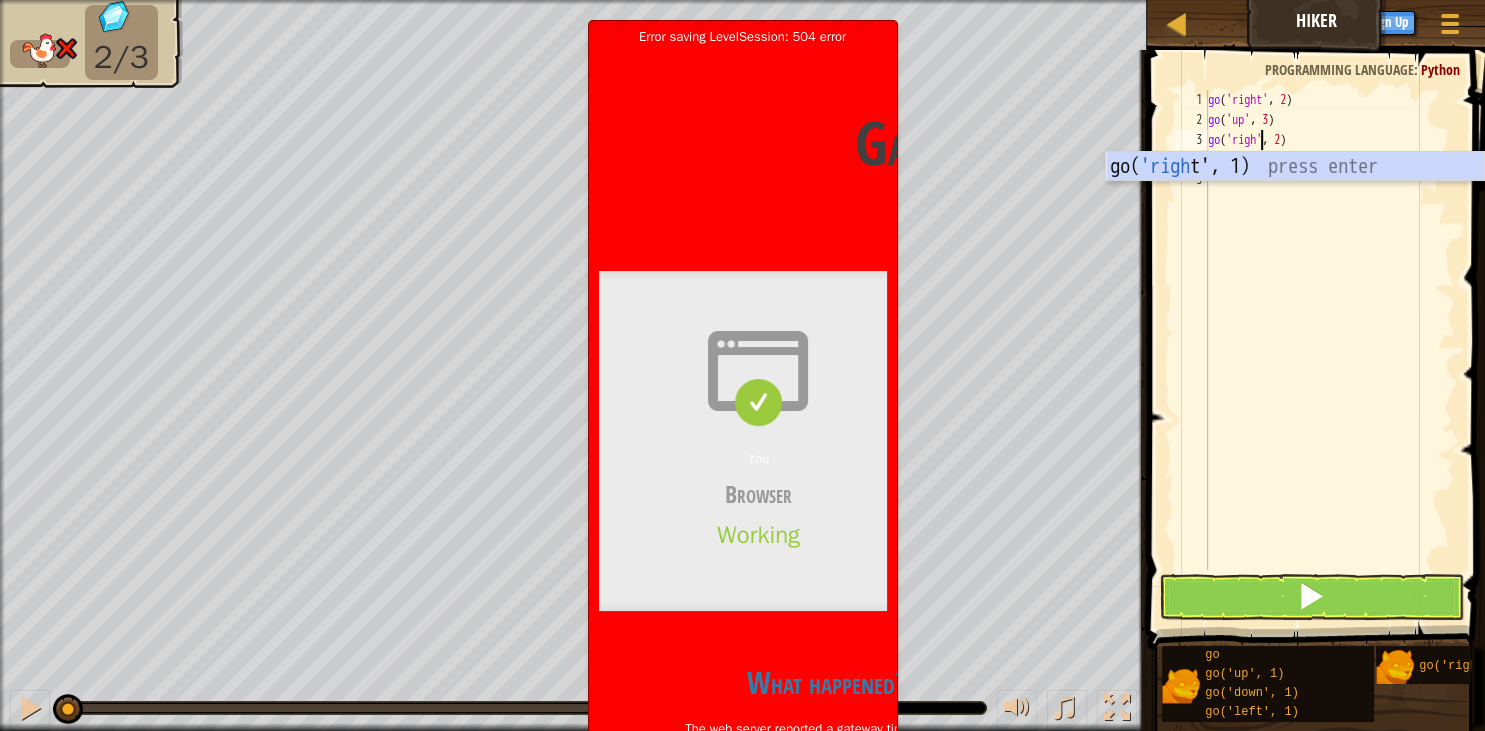 type on "go('right', 2)" 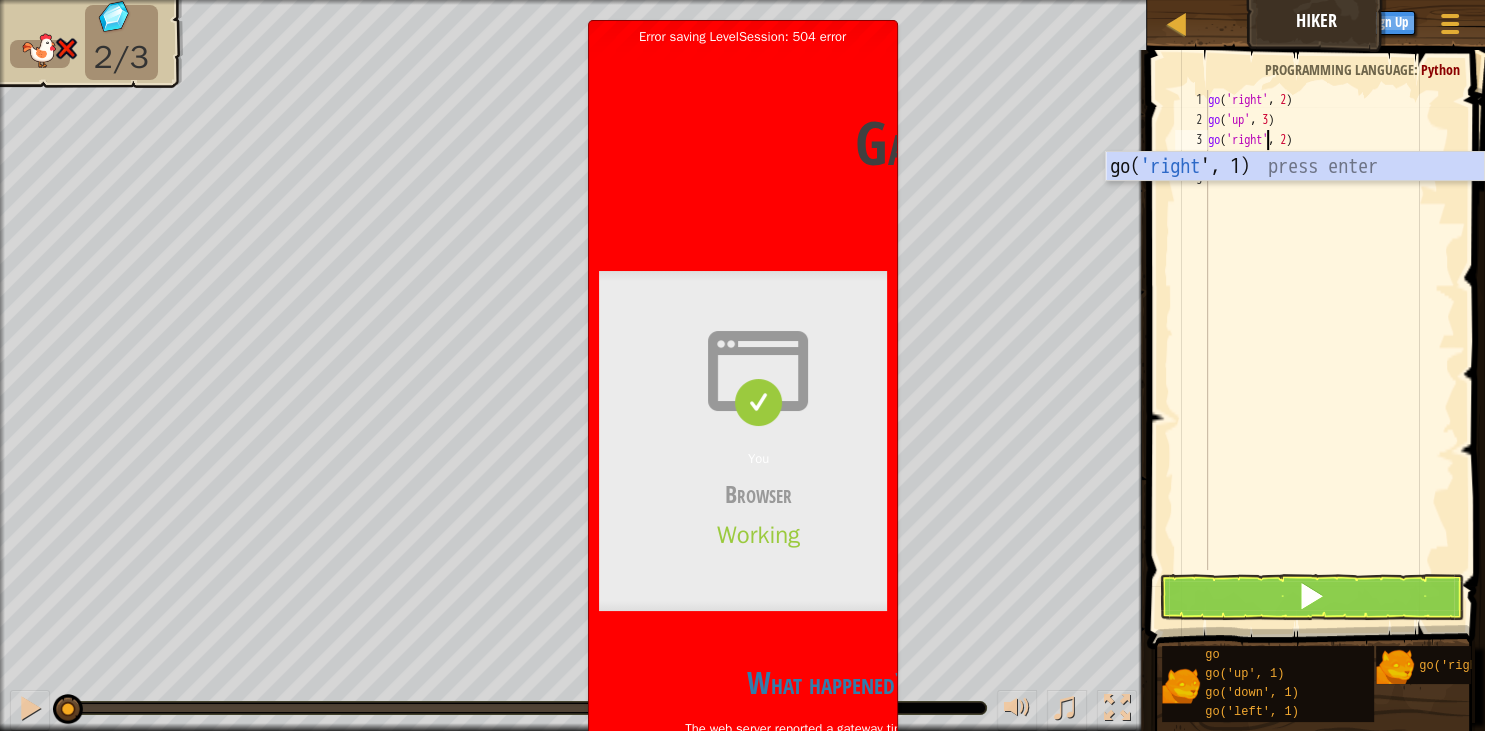 click on "go ( 'right' ,   2 ) go ( 'up' ,   3 ) go ( 'right' ,   2 )" at bounding box center [1329, 350] 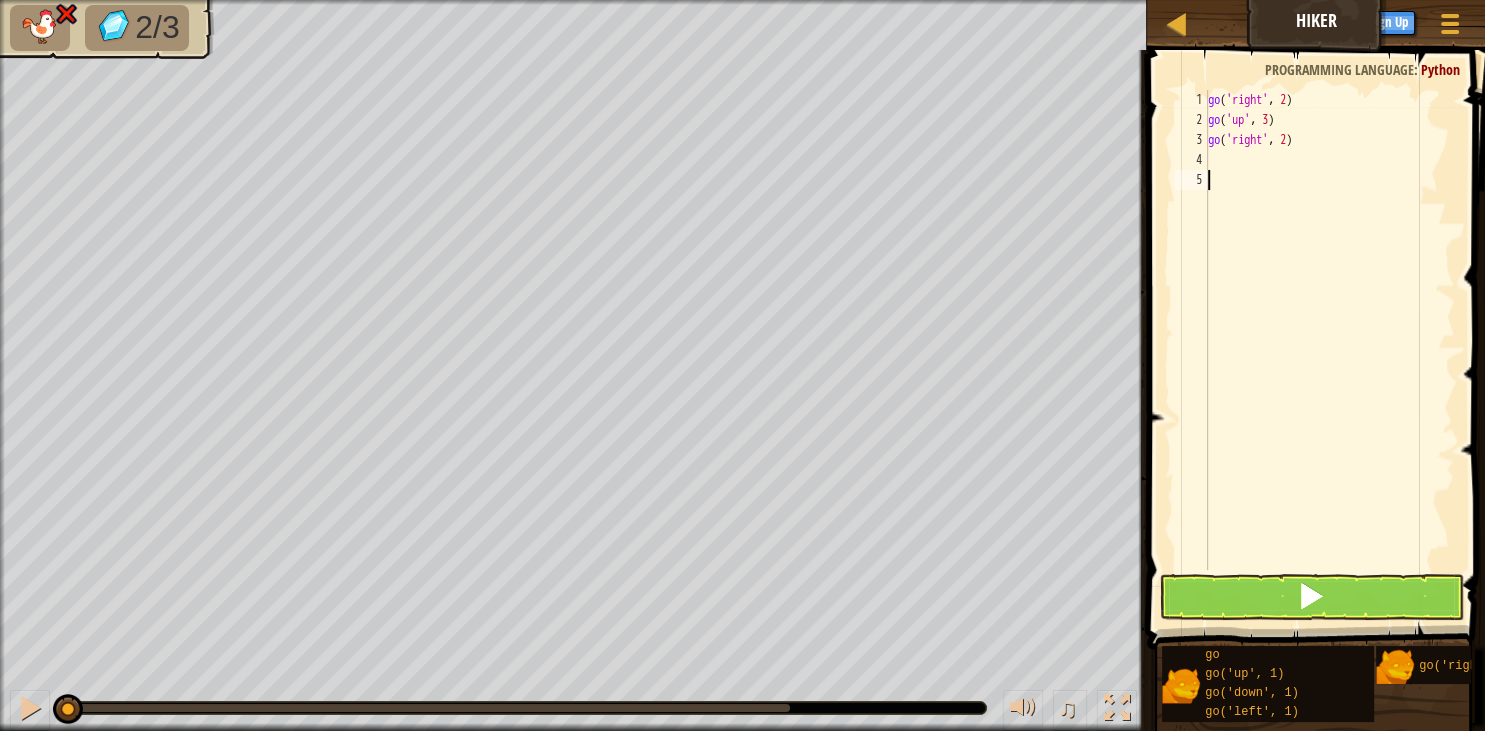 type 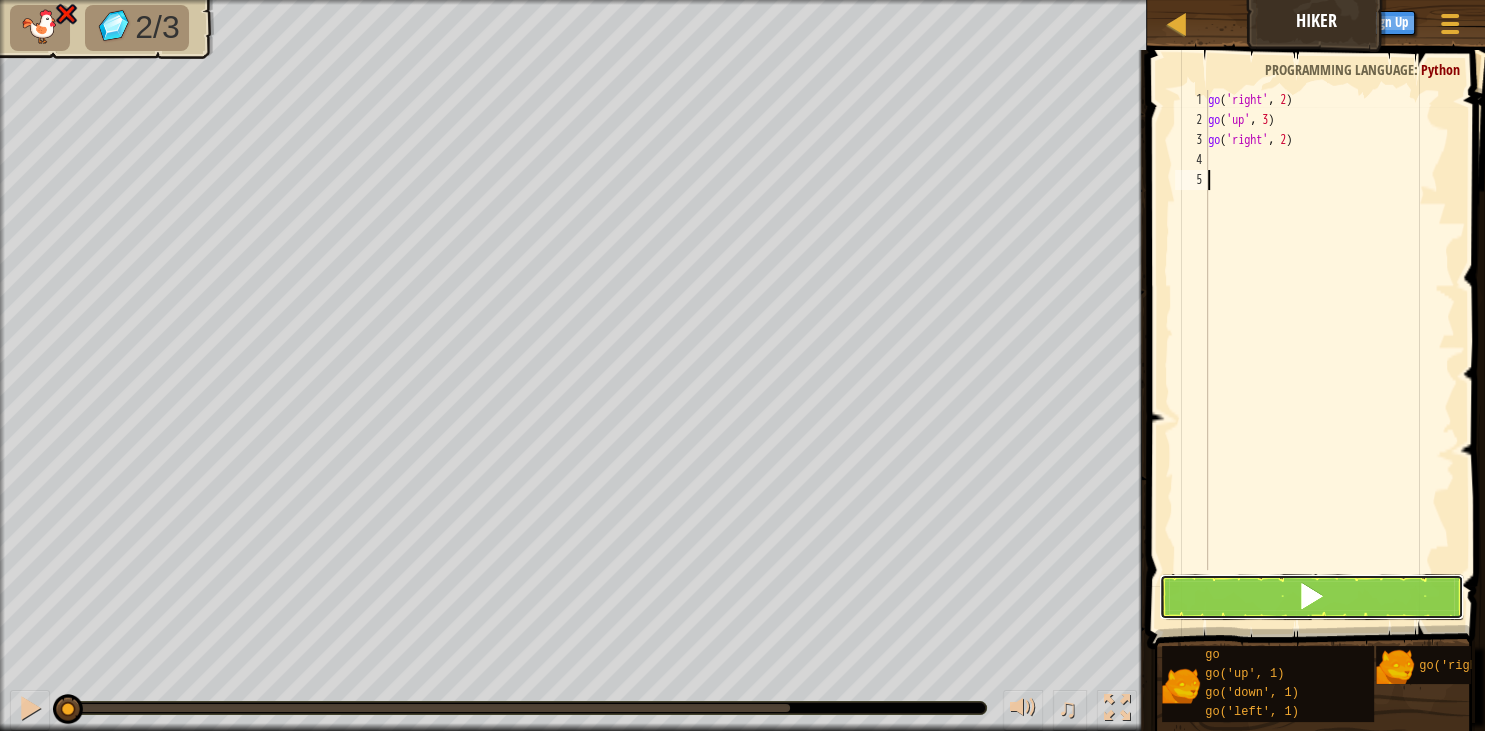 click at bounding box center [1311, 596] 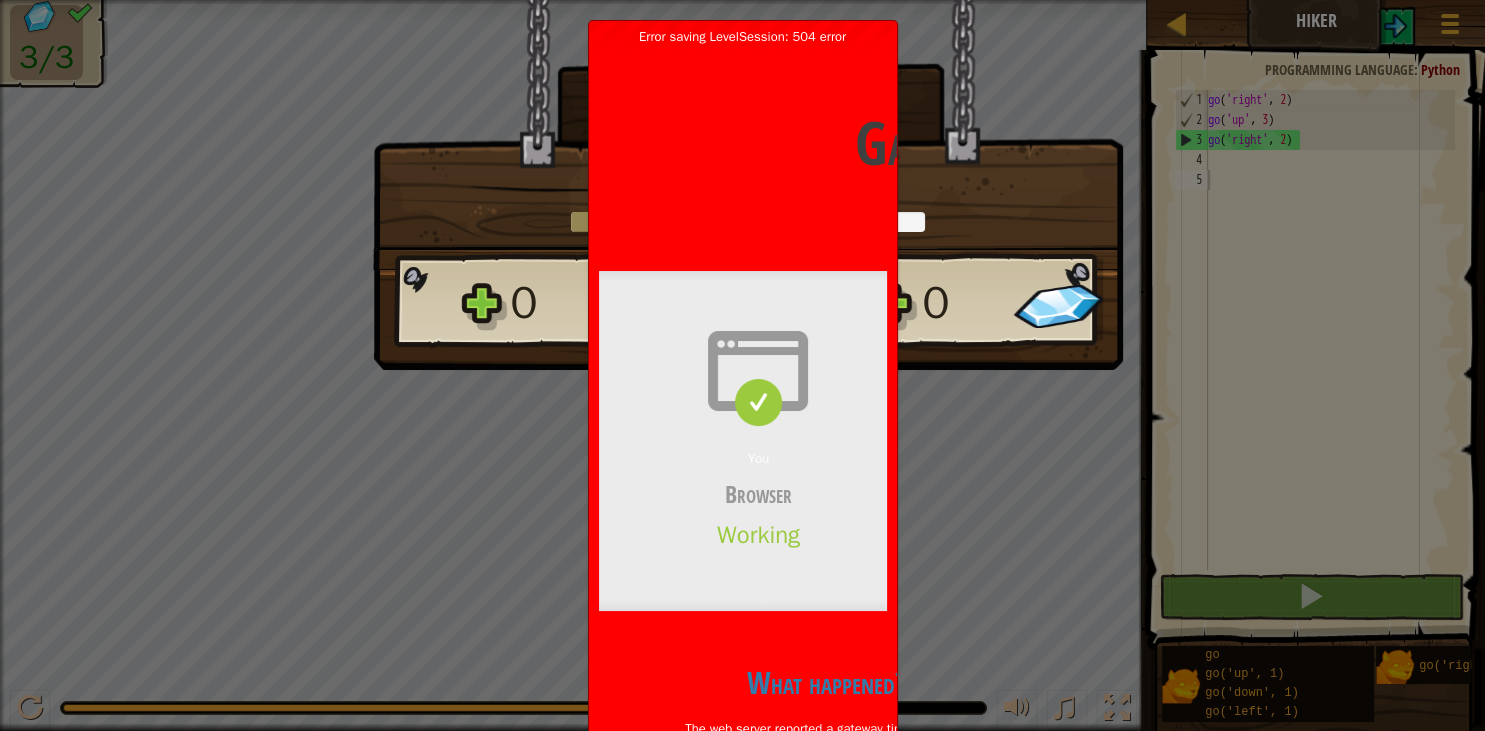 click on "× How fun was this level? Loading... Reticulating Splines... Loading... 0 Level 5 0 Want to save your code? Create a free account! Sign Up to Save Progress Saving Progress Continue" at bounding box center [742, 365] 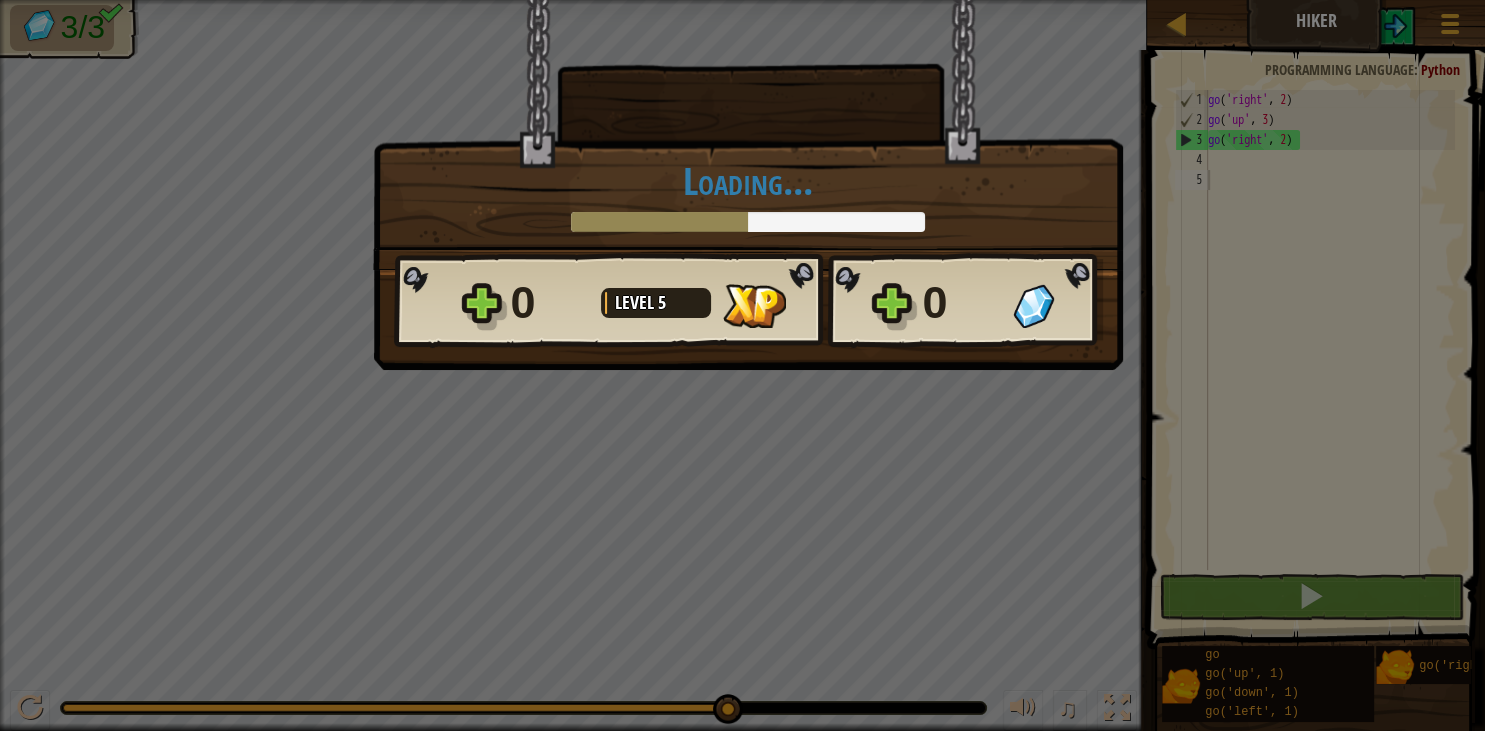 click on "× How fun was this level? Loading... Reticulating Splines... Loading... 0 Level 5 0 Want to save your code? Create a free account! Sign Up to Save Progress Saving Progress Continue" at bounding box center (742, 365) 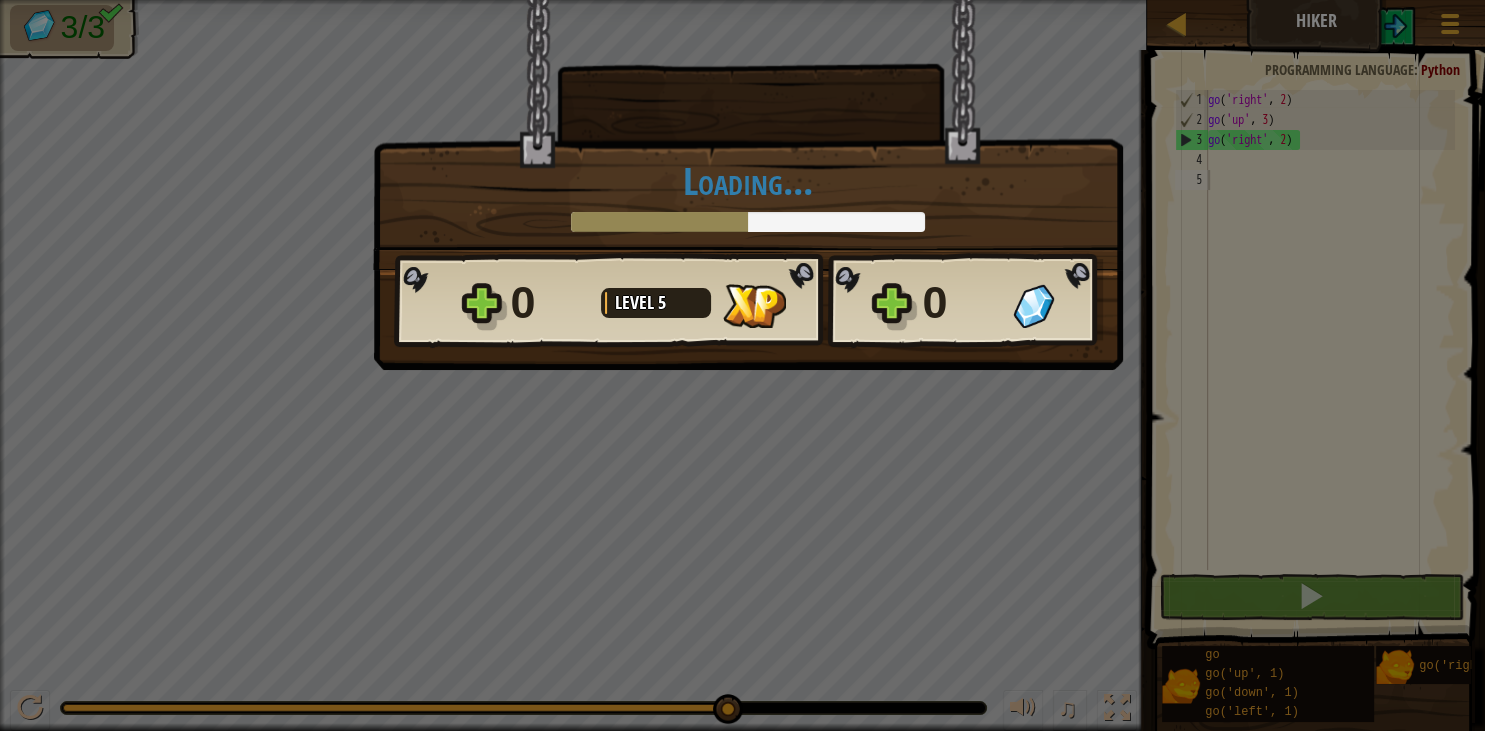 click on "0 Level 5 0" at bounding box center [748, 301] 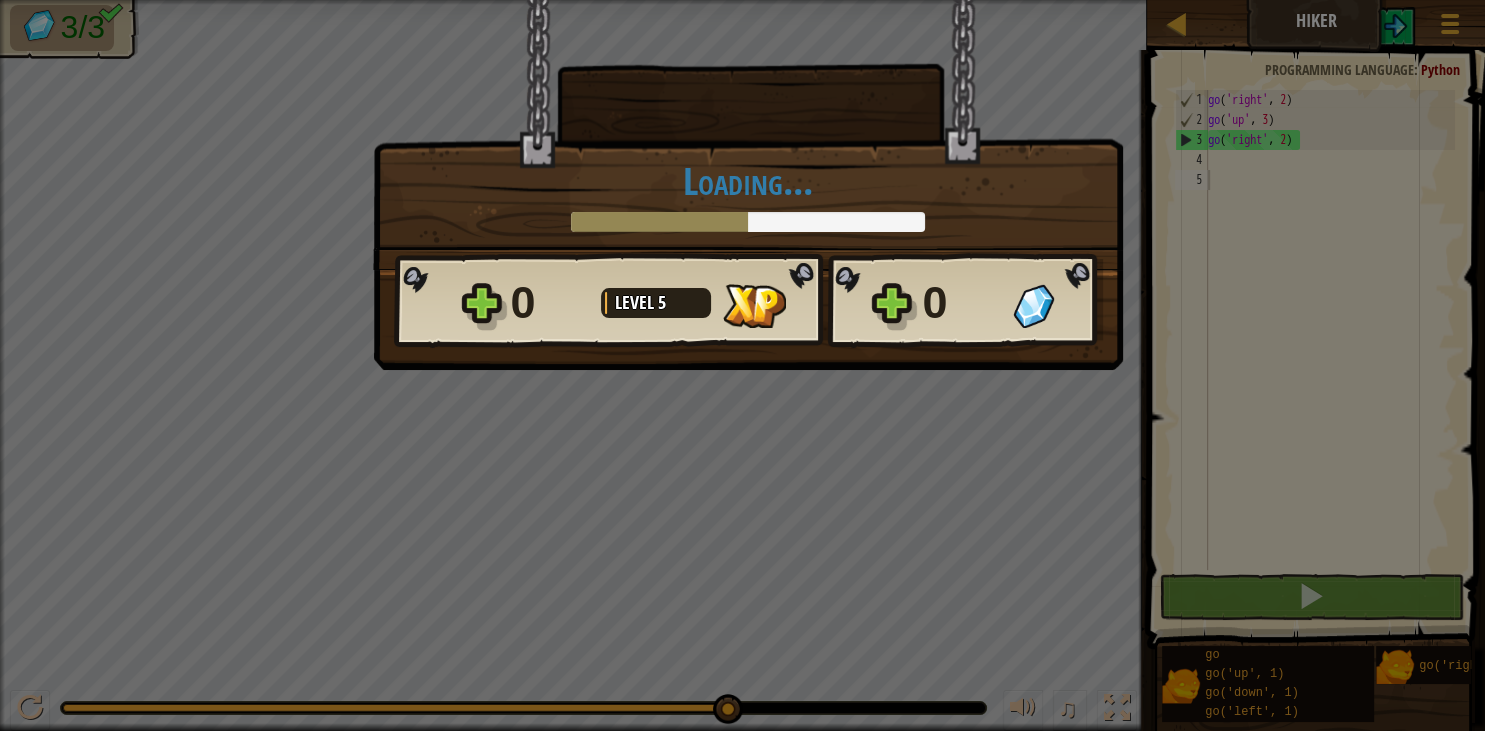 click on "0 Level 5 0" at bounding box center (748, 301) 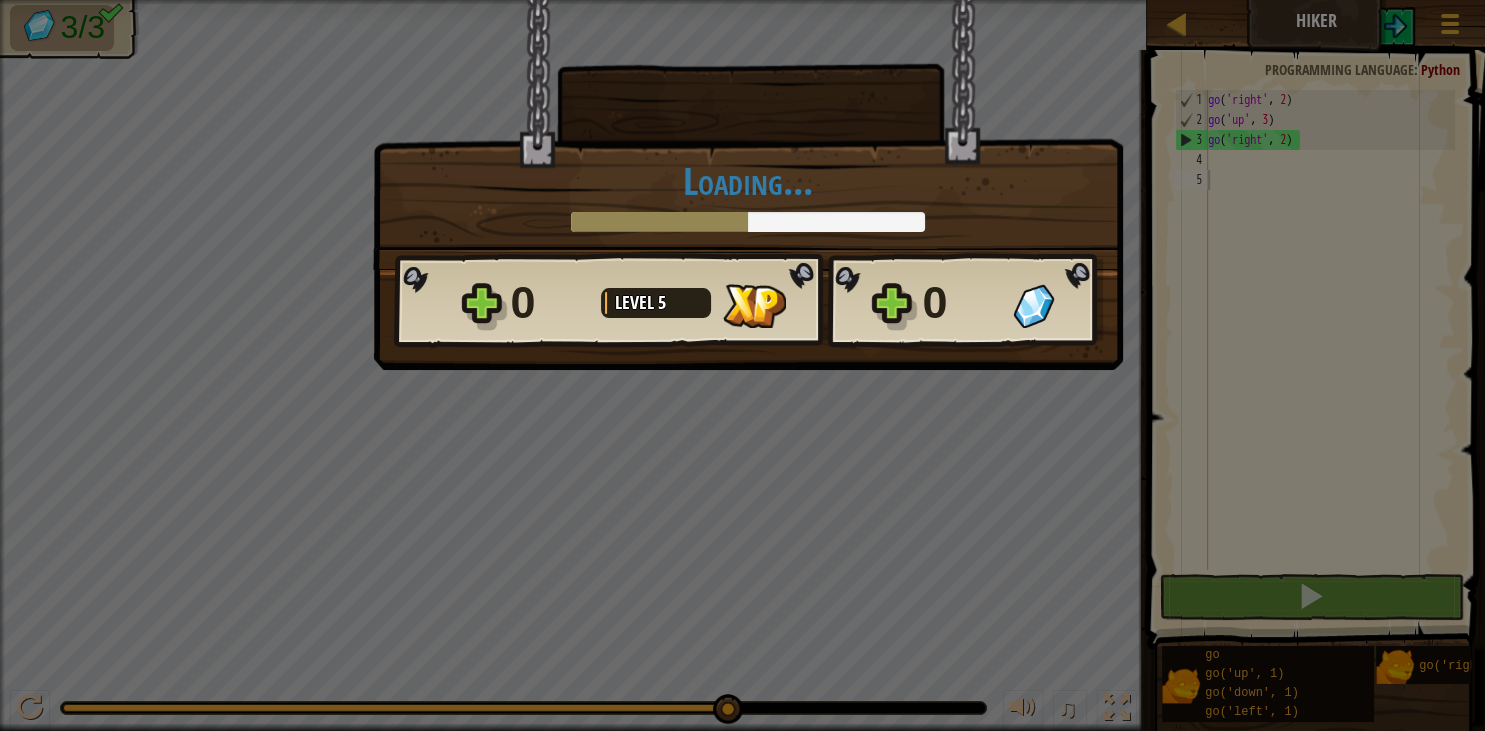 click on "× How fun was this level? Loading... Reticulating Splines... Loading... 0 Level 5 0 Want to save your code? Create a free account! Sign Up to Save Progress Saving Progress Continue" at bounding box center (742, 365) 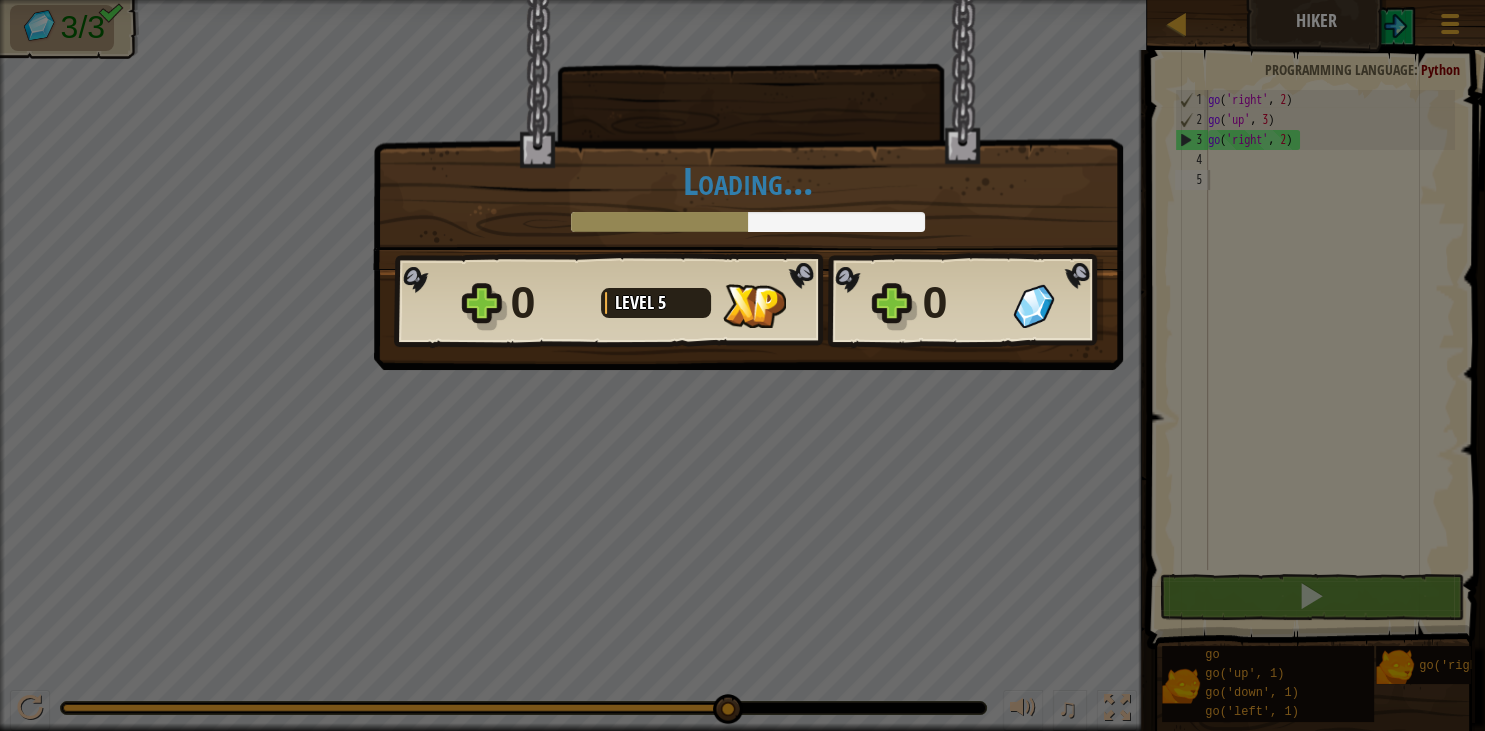 drag, startPoint x: 721, startPoint y: 405, endPoint x: 720, endPoint y: 430, distance: 25.019993 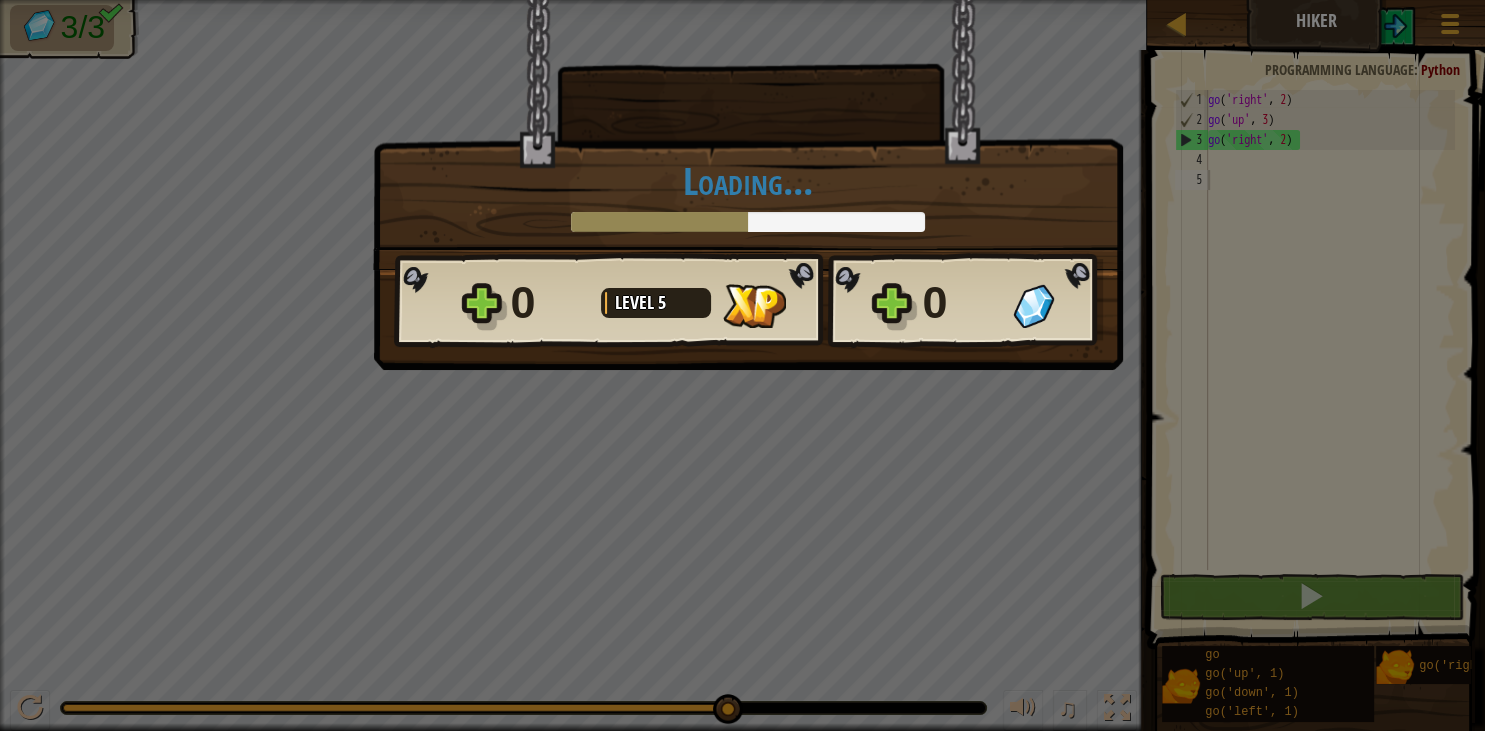 click on "× How fun was this level? Loading... Reticulating Splines... Loading... 0 Level 5 0 Want to save your code? Create a free account! Sign Up to Save Progress Saving Progress Continue" at bounding box center (742, 365) 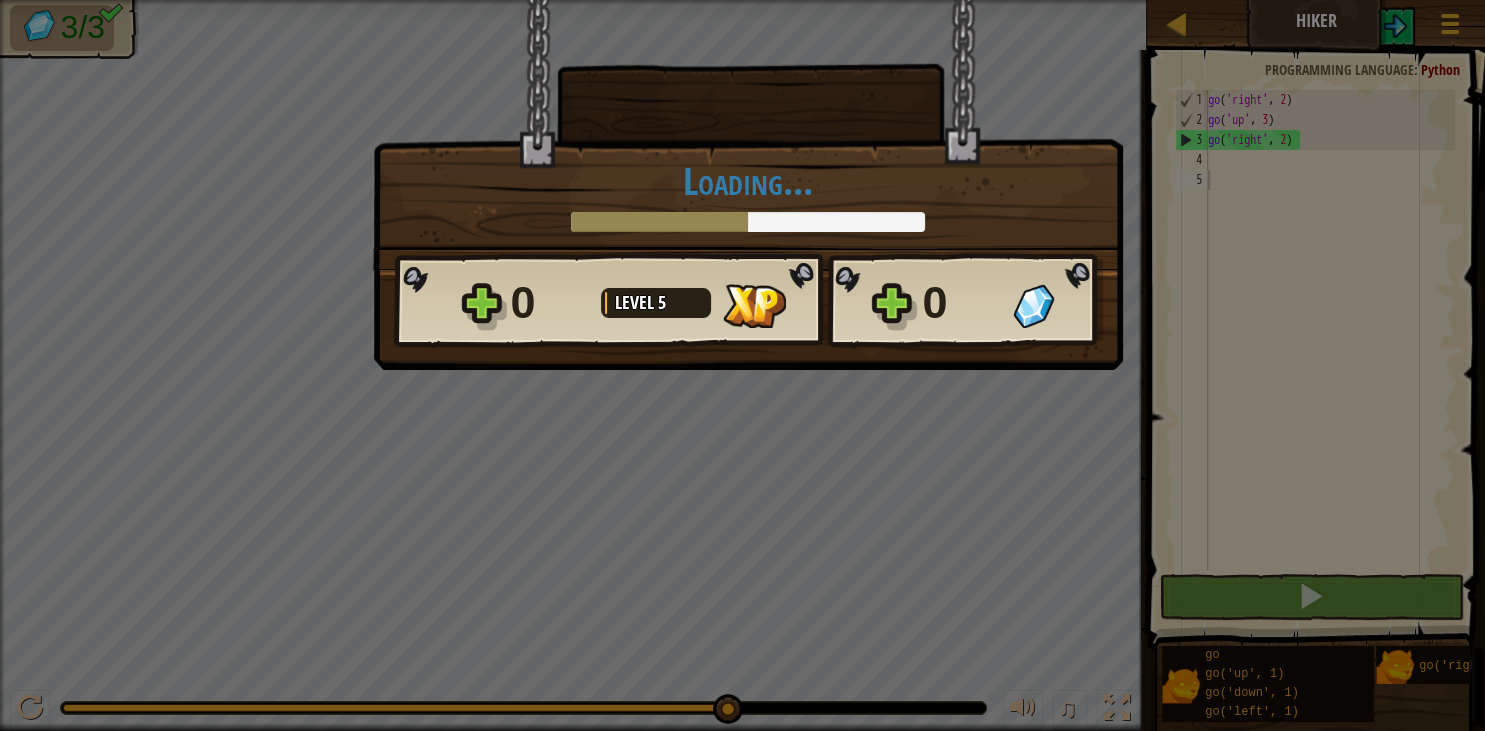 click on "× How fun was this level? Loading... Reticulating Splines... Loading... 0 Level 5 0 Want to save your code? Create a free account! Sign Up to Save Progress Saving Progress Continue" at bounding box center (742, 365) 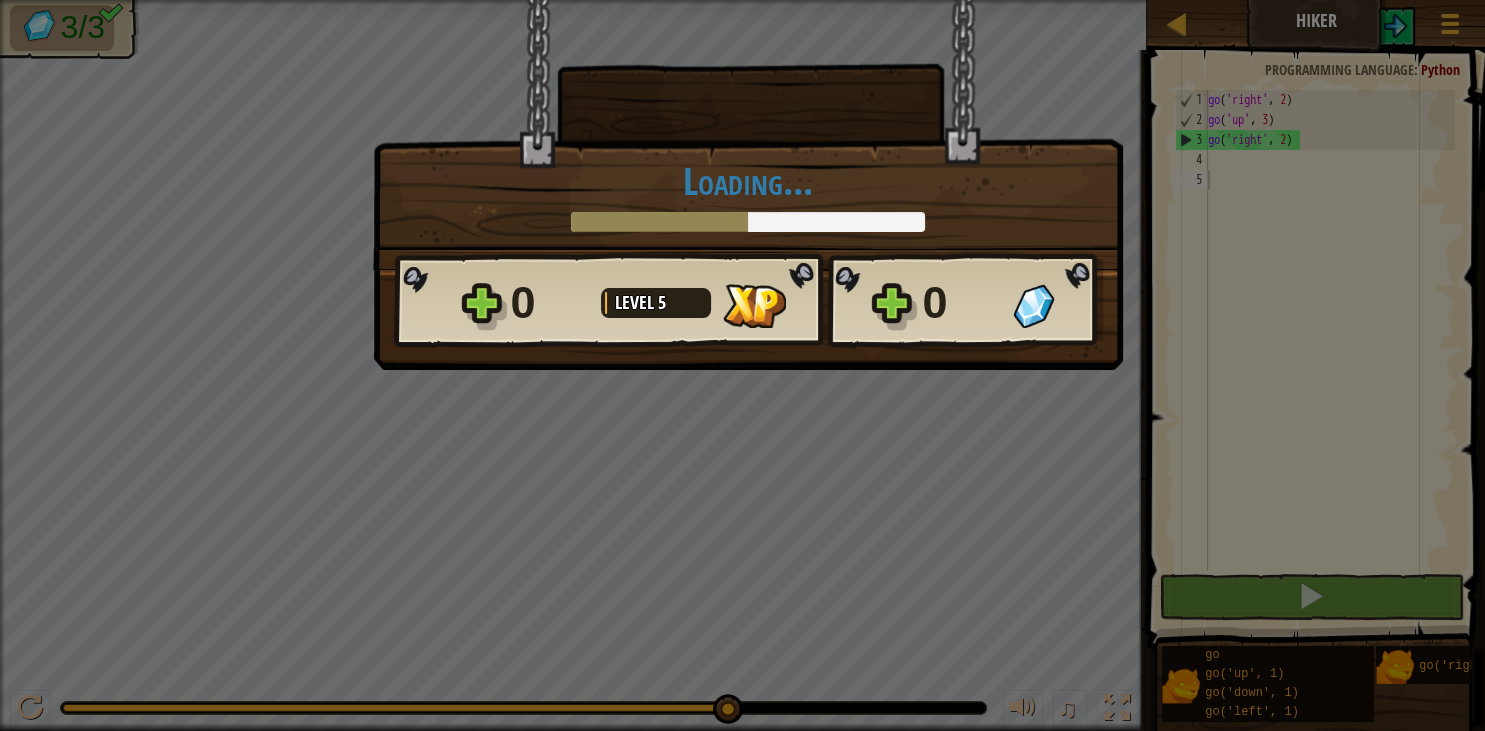 click on "× How fun was this level? Loading... Reticulating Splines... Loading... 0 Level 5 0 Want to save your code? Create a free account! Sign Up to Save Progress Saving Progress Continue" at bounding box center (742, 365) 